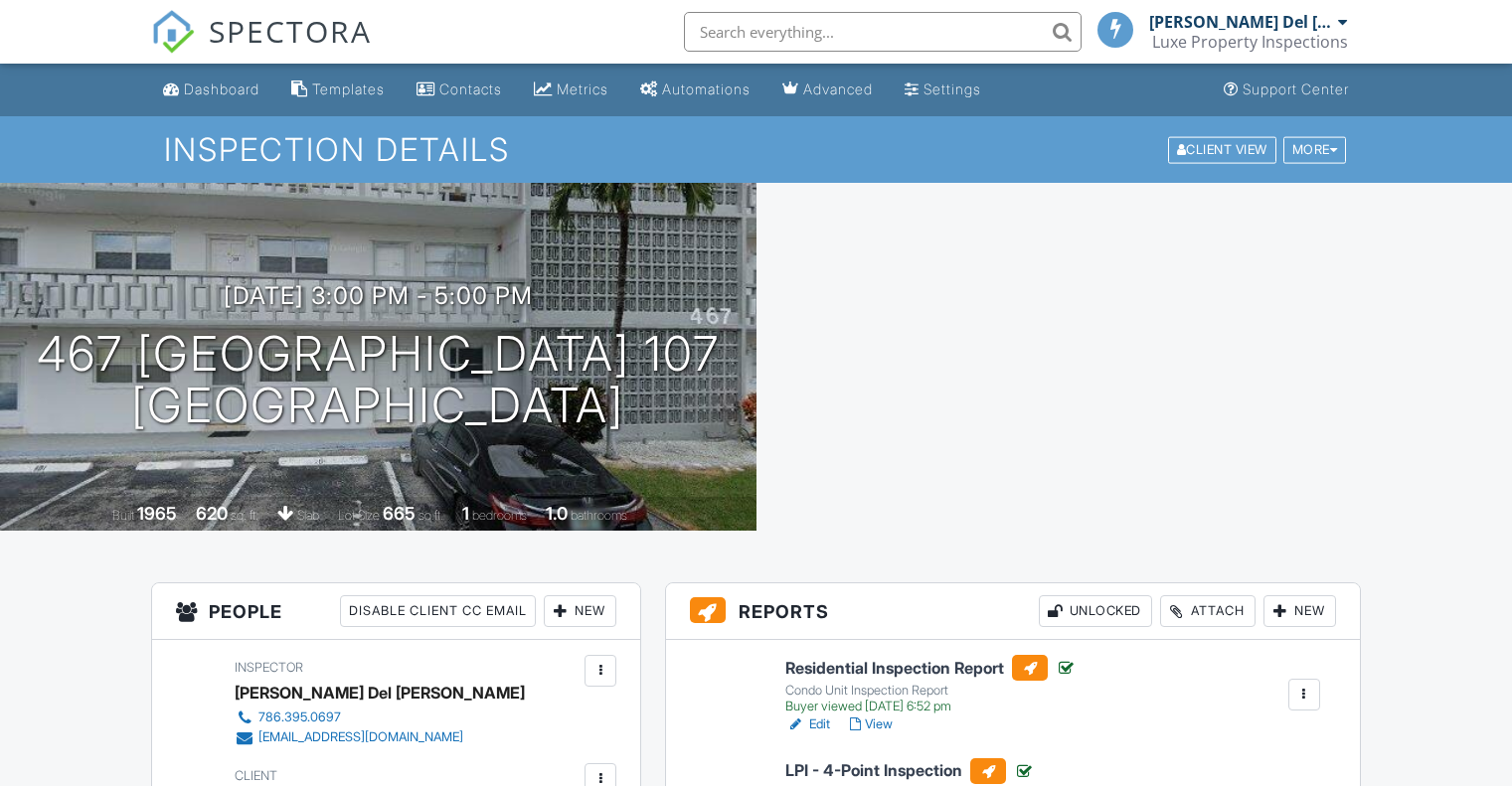 scroll, scrollTop: 0, scrollLeft: 0, axis: both 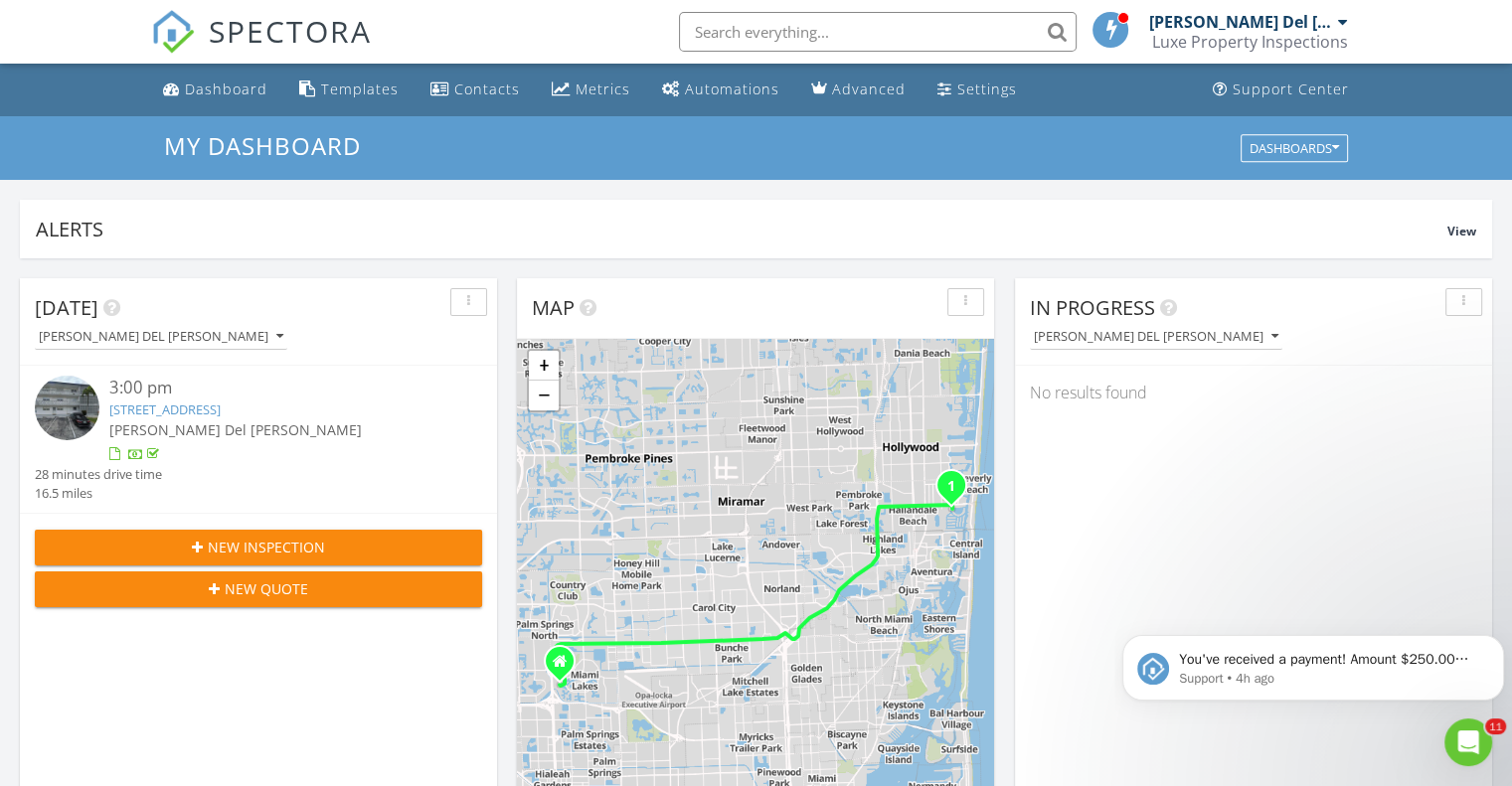 click on "New Inspection" at bounding box center (266, 547) 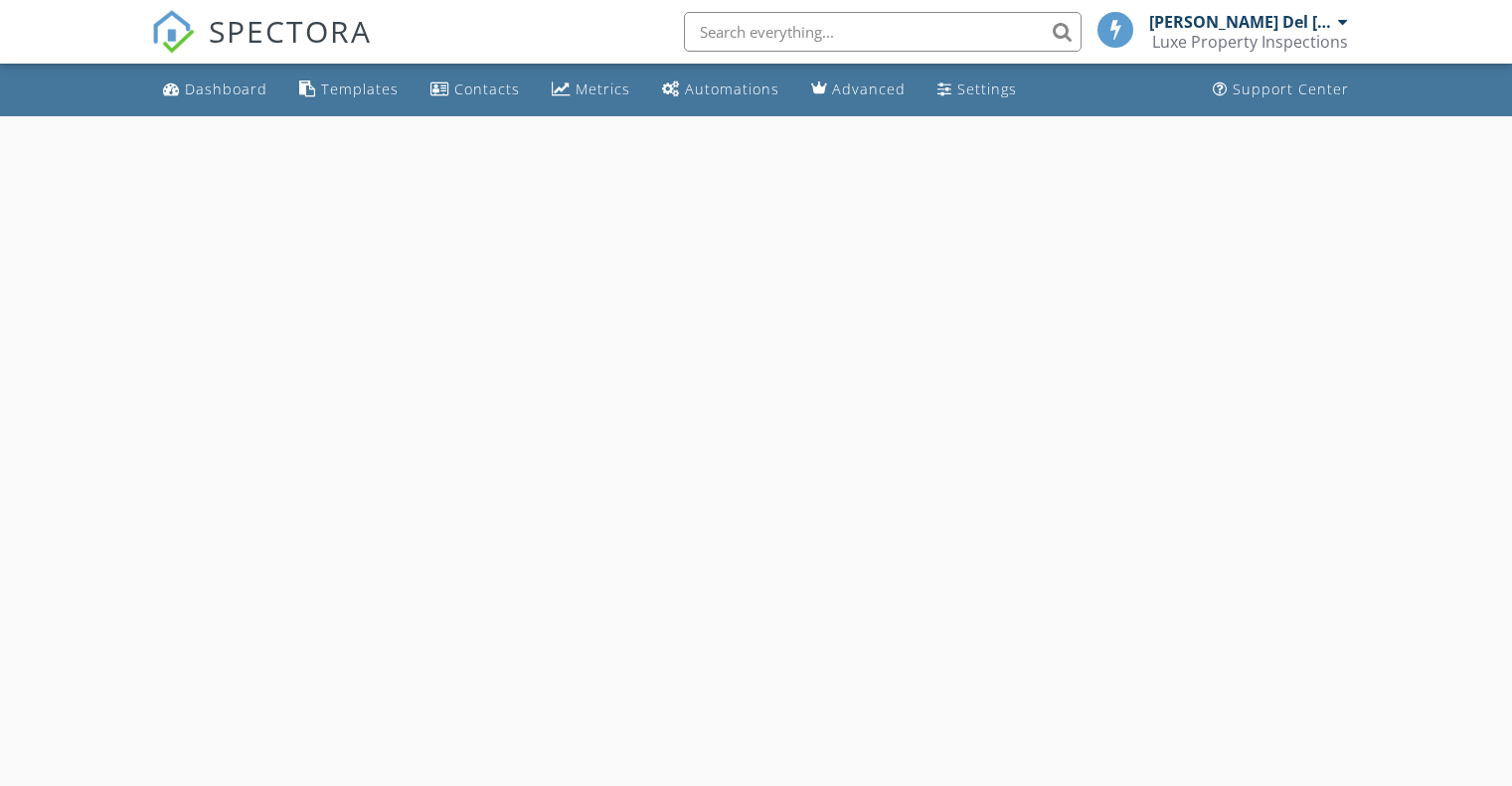 scroll, scrollTop: 0, scrollLeft: 0, axis: both 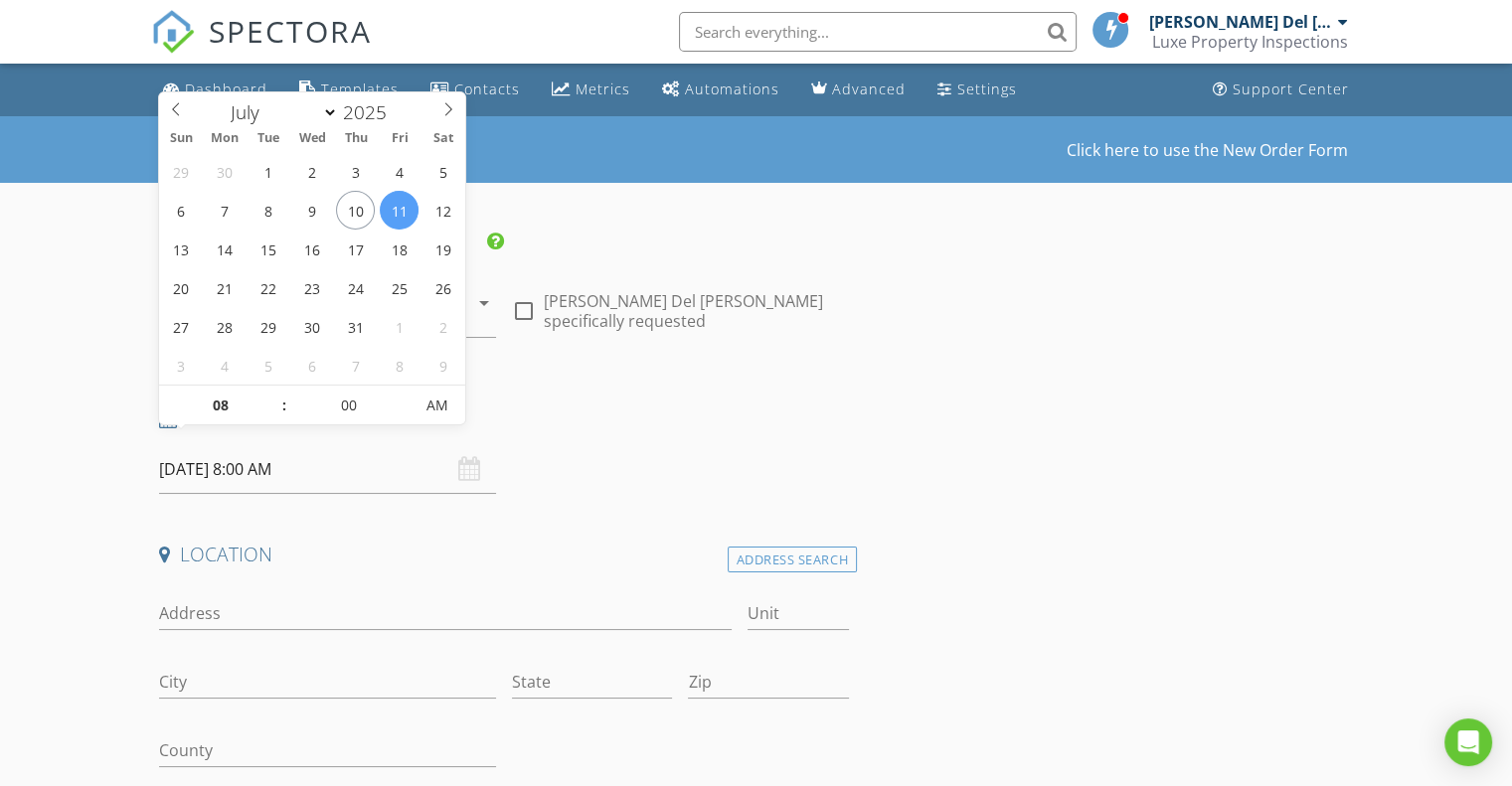 click on "07/11/2025 8:00 AM" at bounding box center (327, 469) 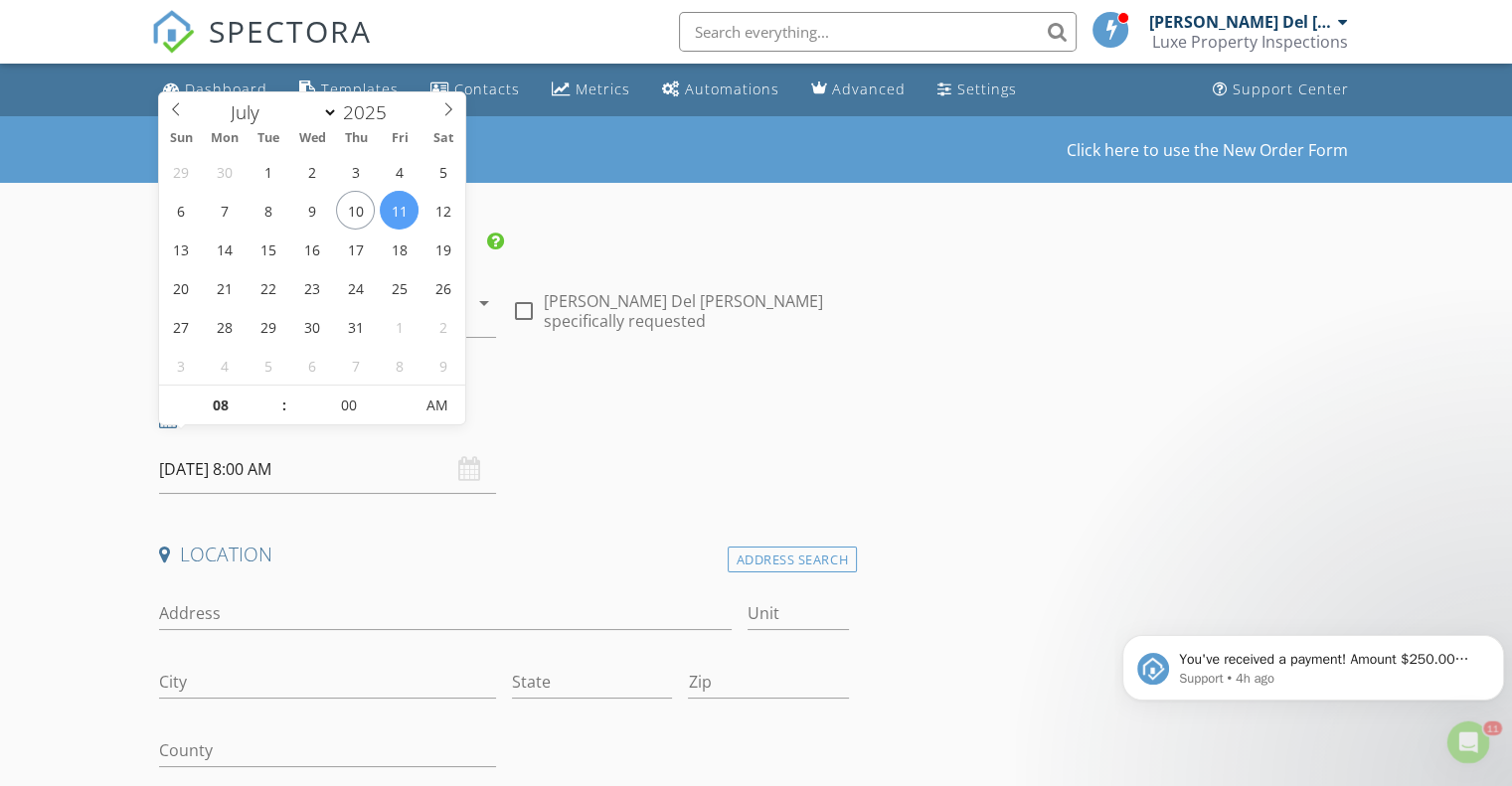 scroll, scrollTop: 0, scrollLeft: 0, axis: both 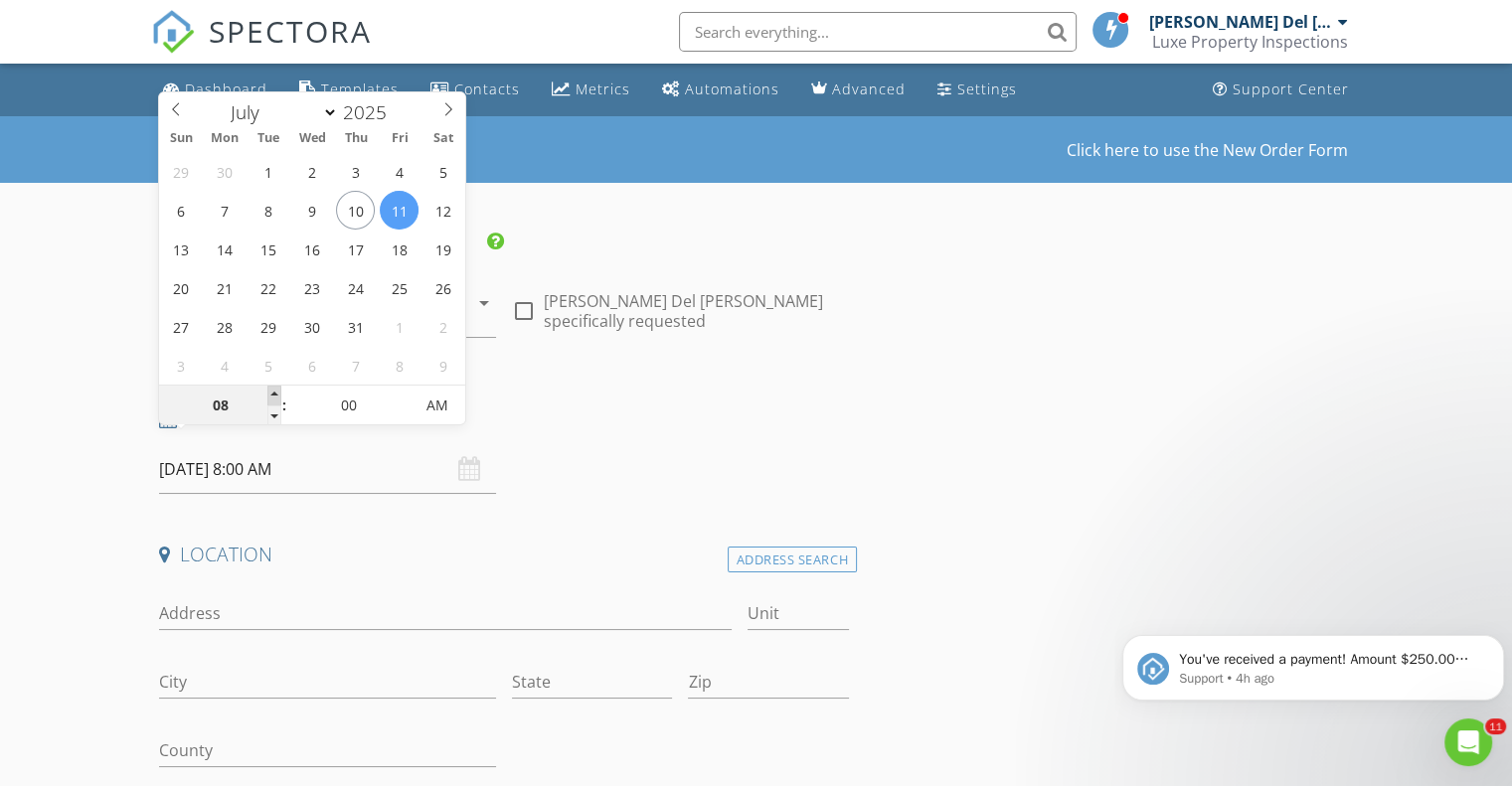 type on "09" 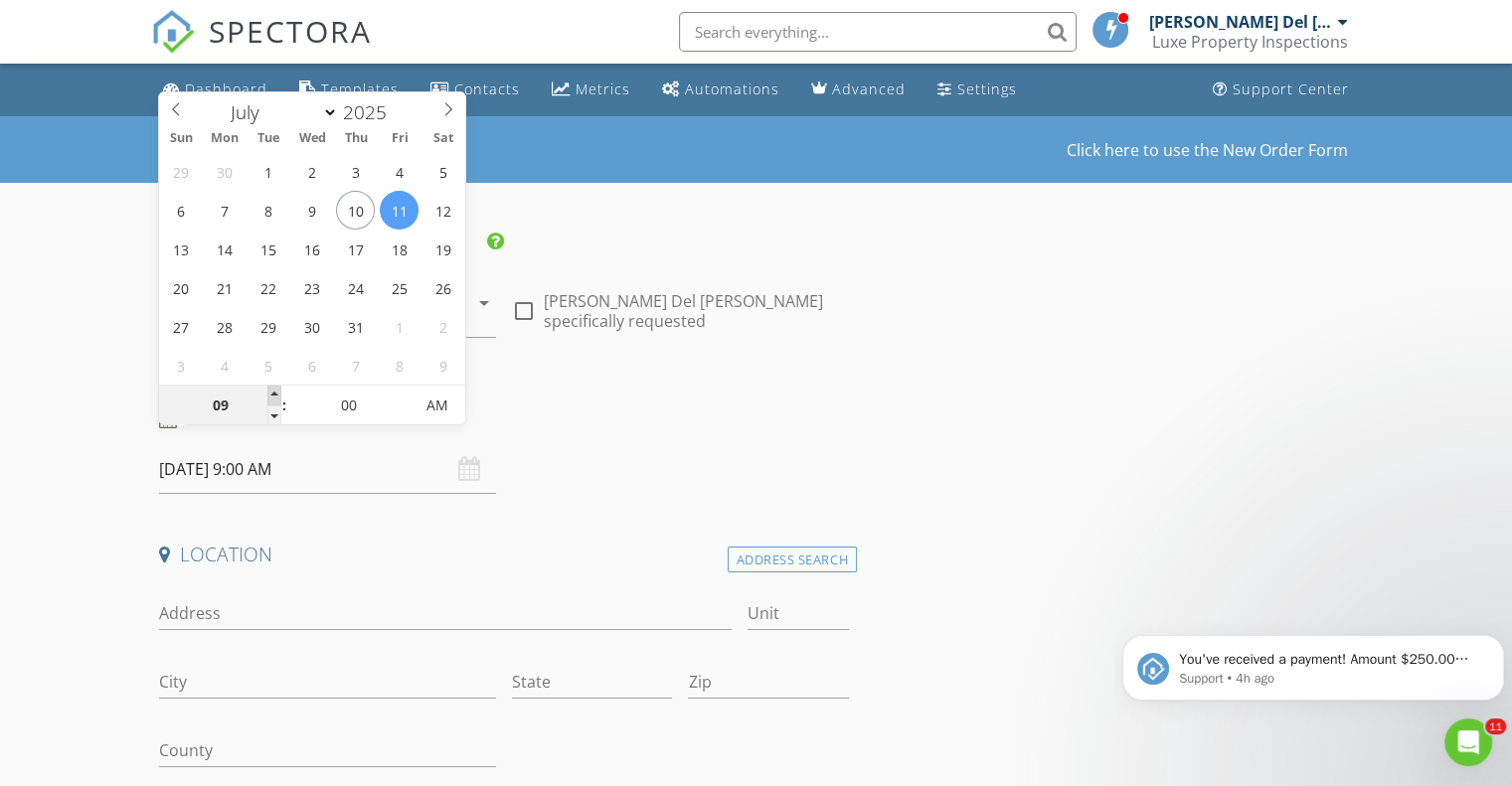 click at bounding box center [274, 395] 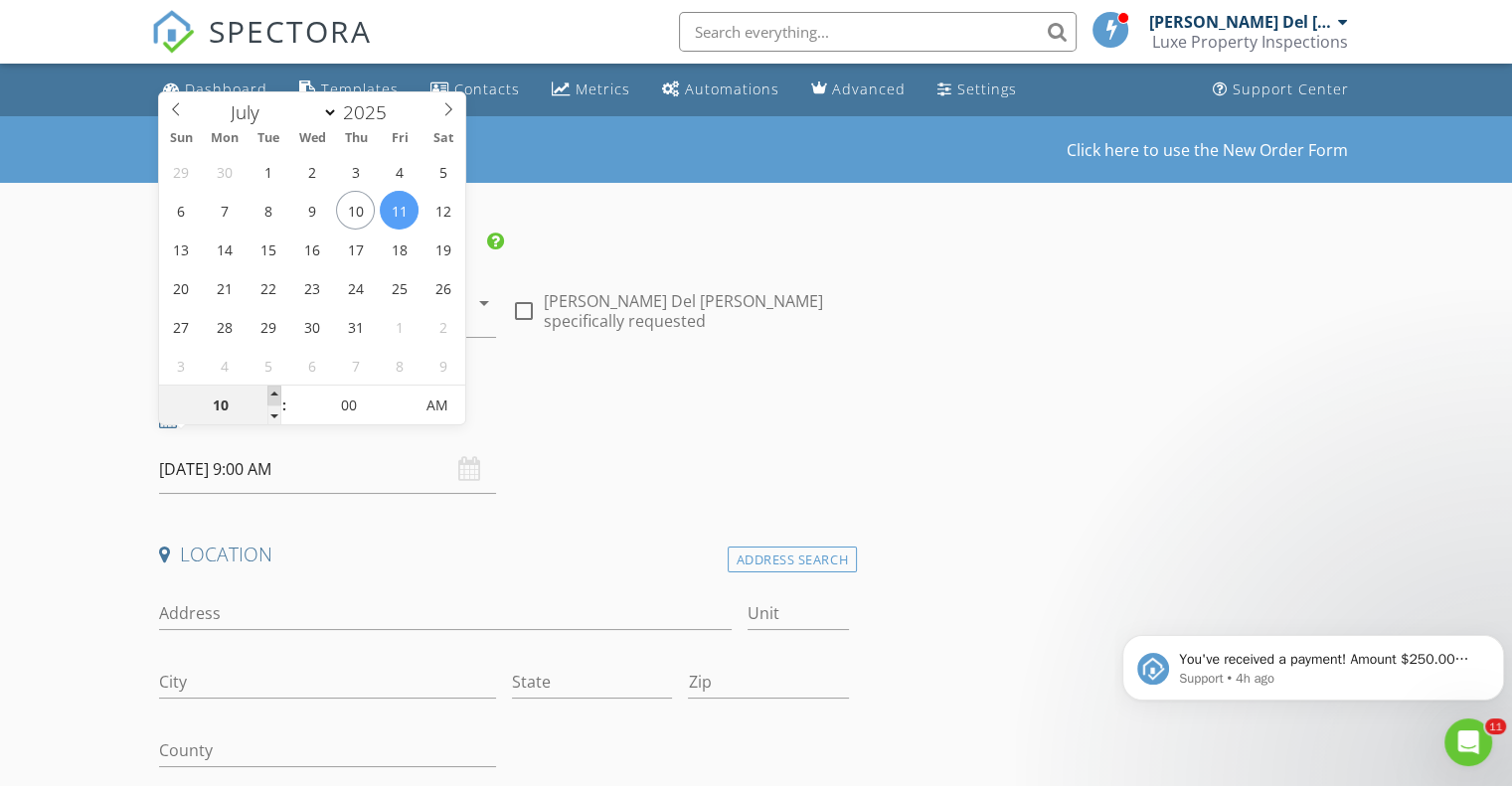 type on "07/11/2025 10:00 AM" 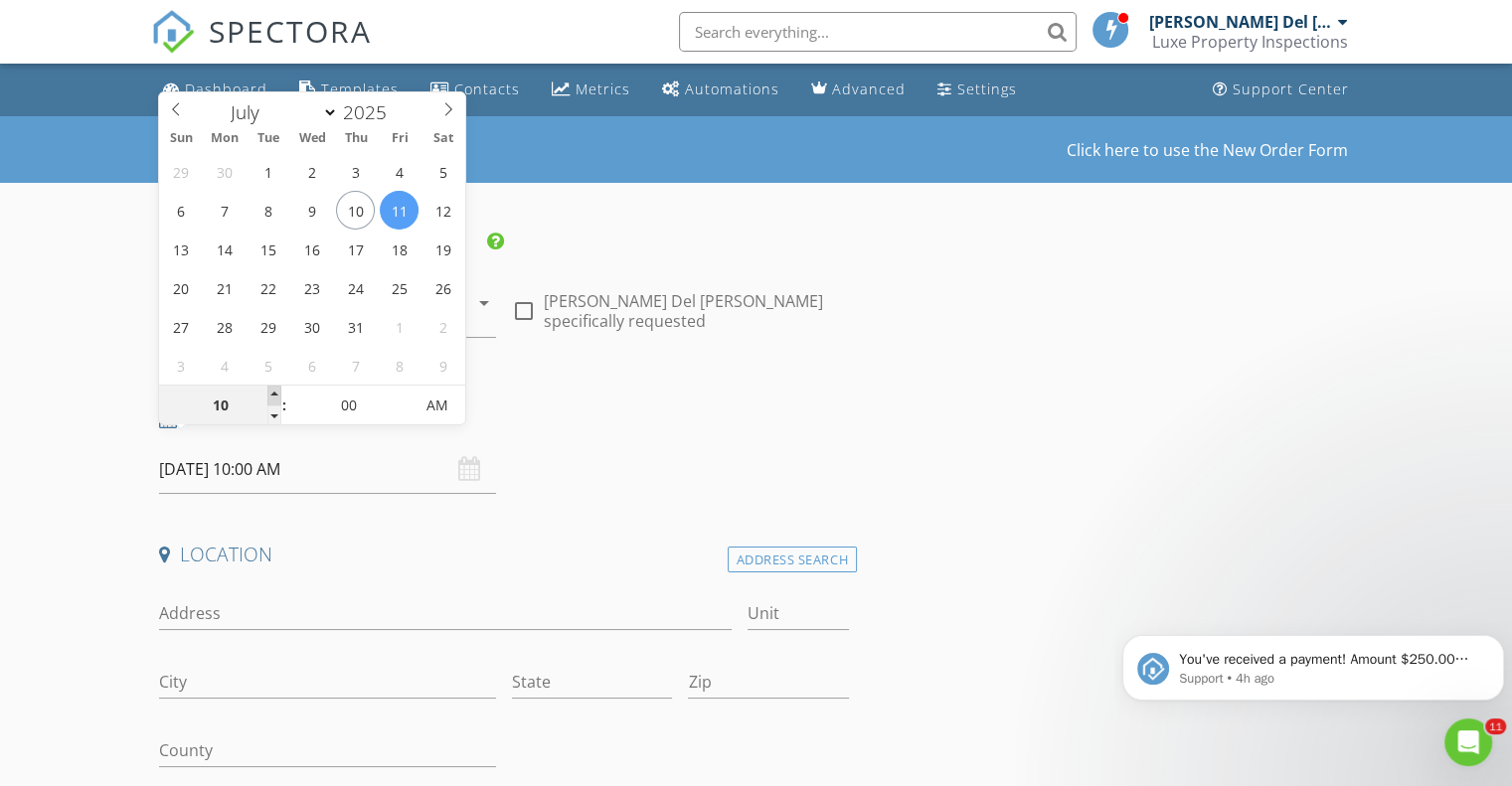 click at bounding box center [274, 395] 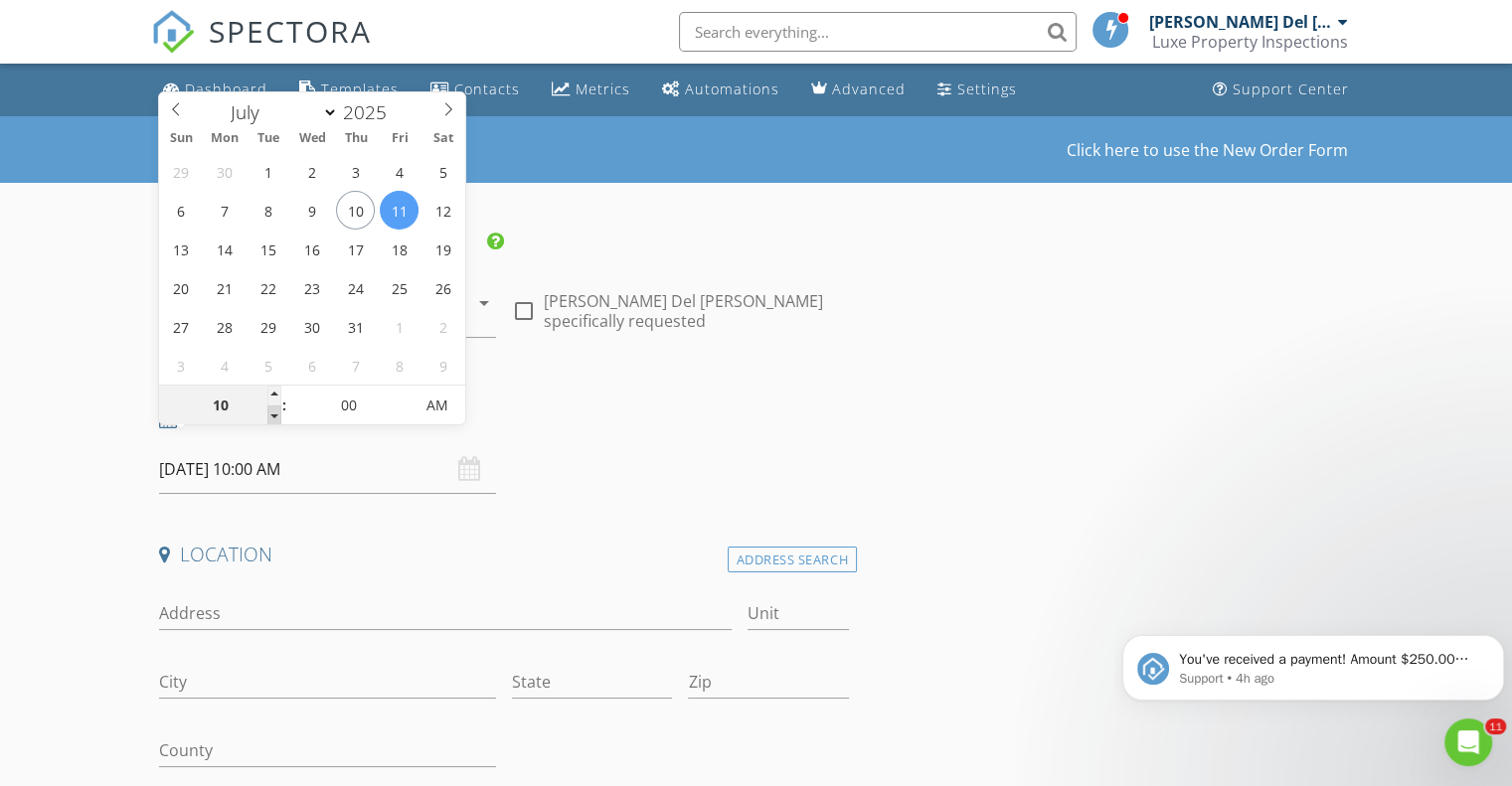 type on "09" 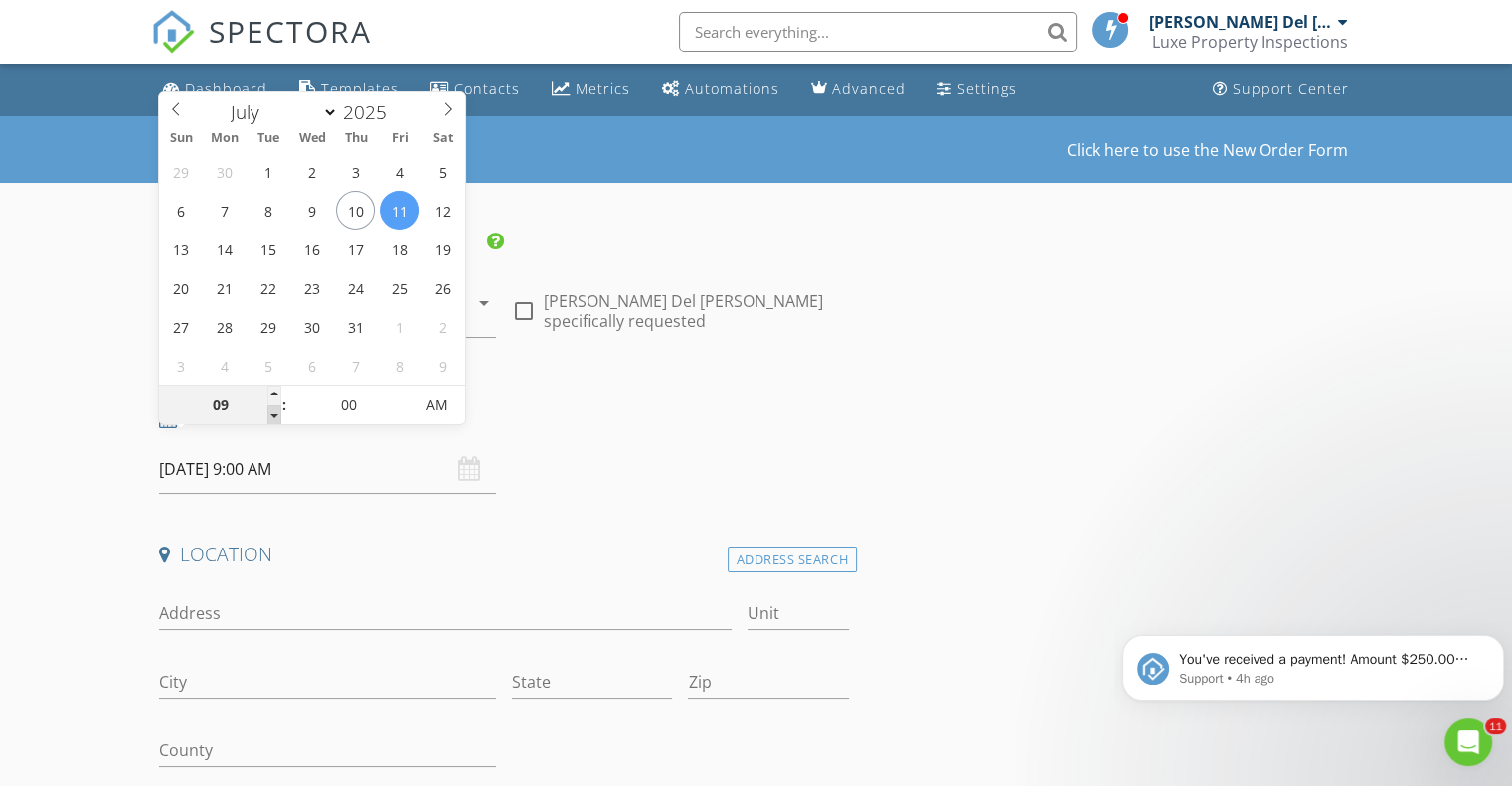 click at bounding box center [274, 415] 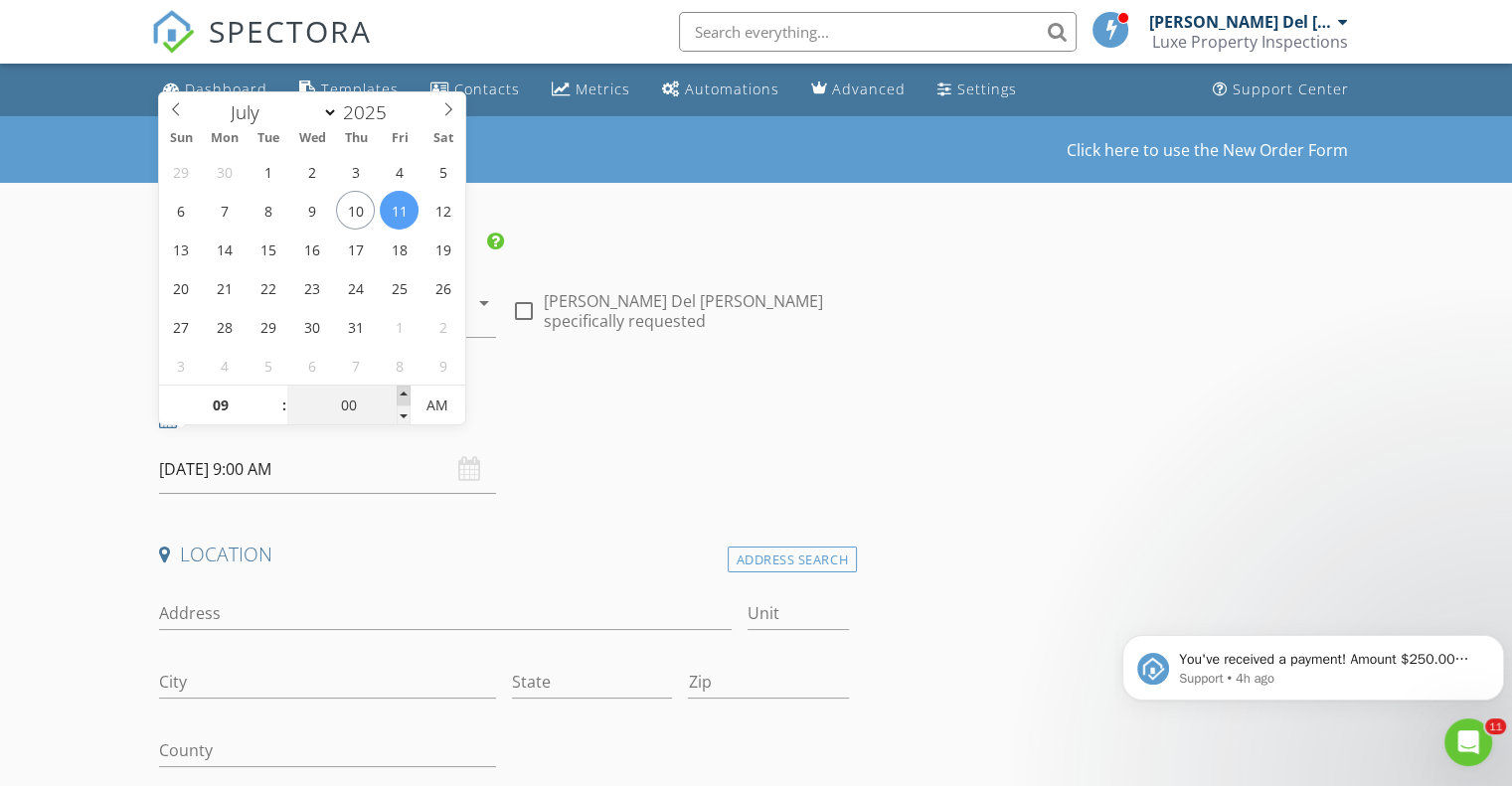 type on "05" 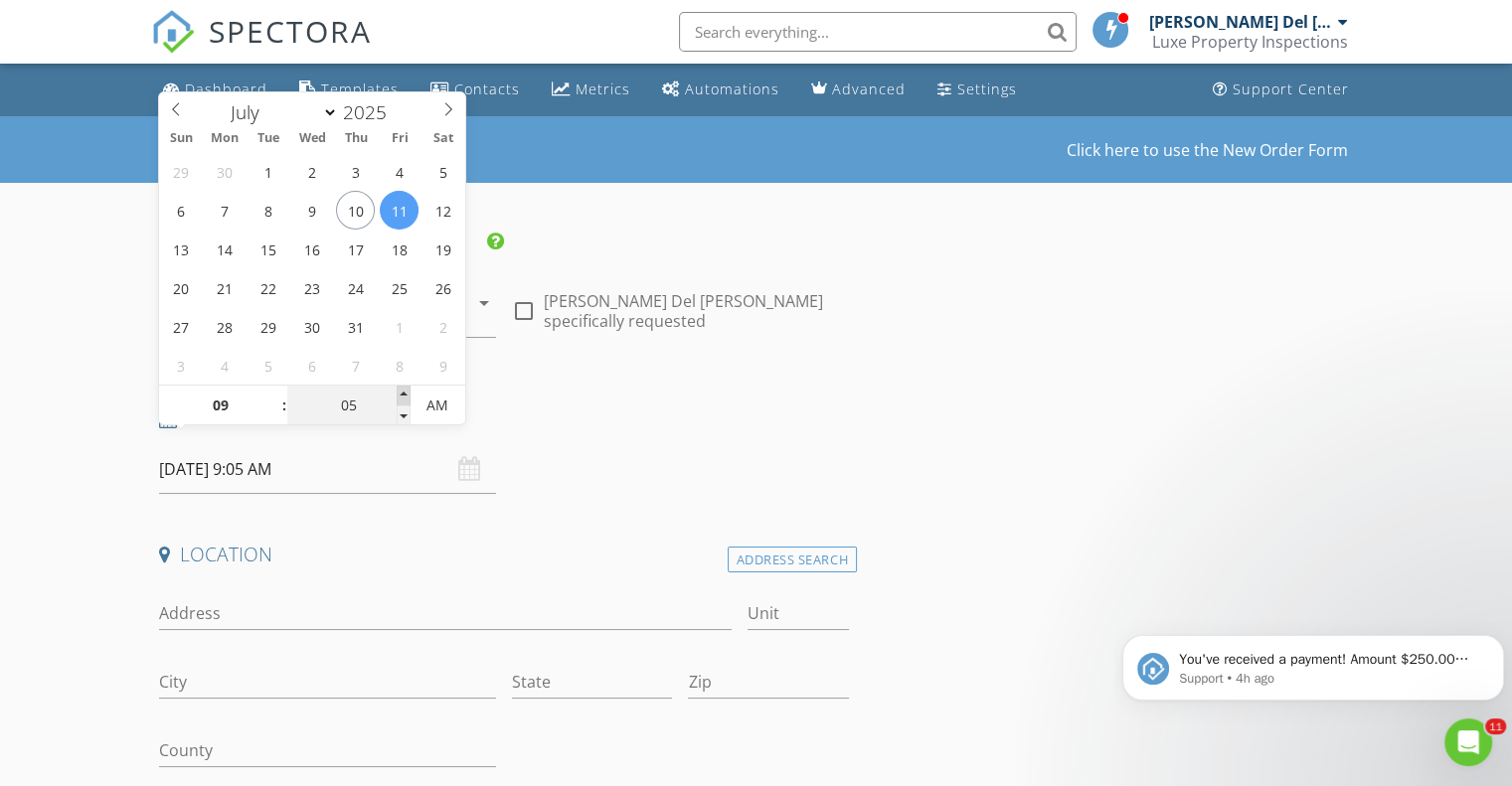 click at bounding box center [404, 395] 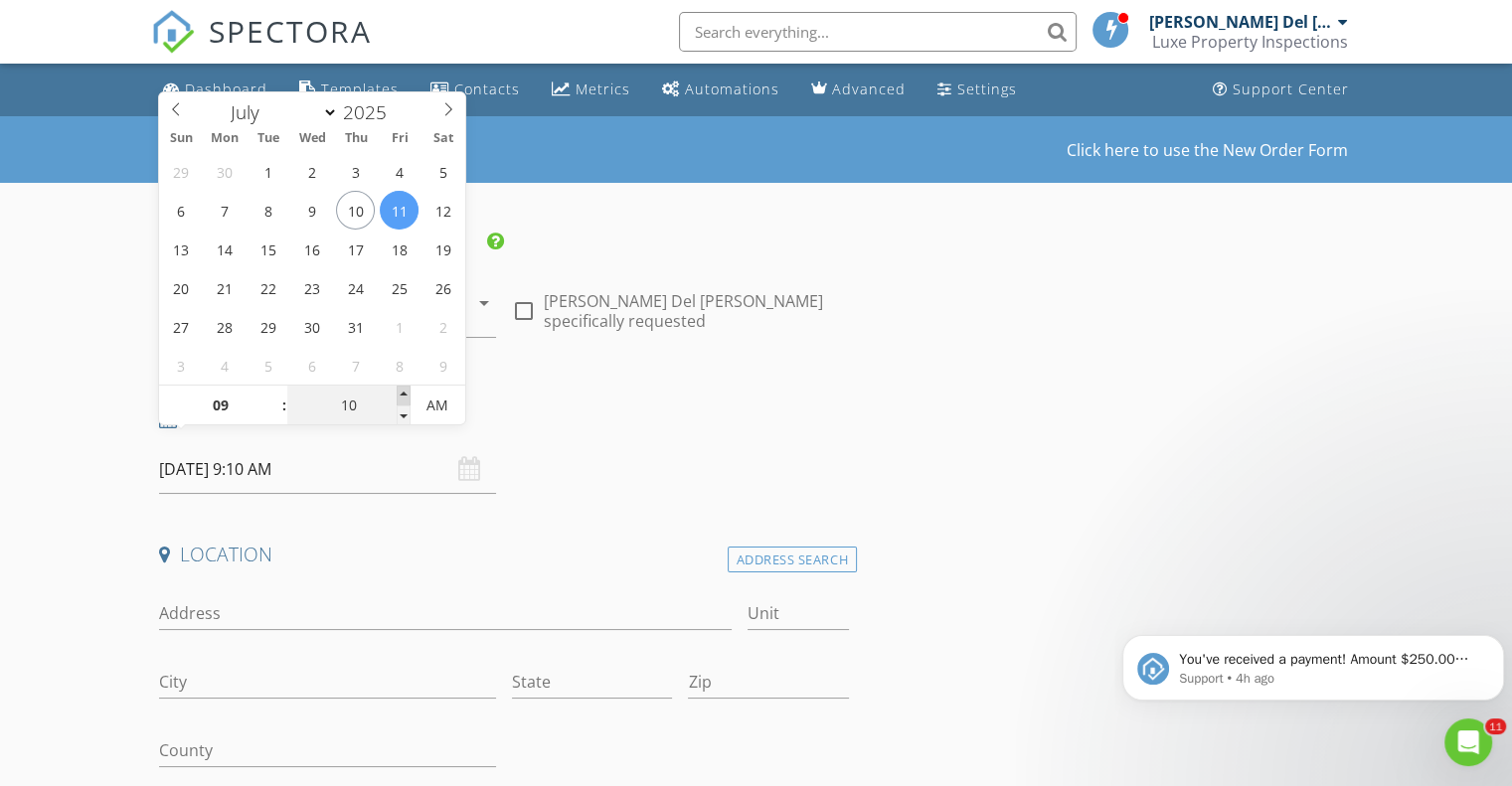 click at bounding box center (404, 395) 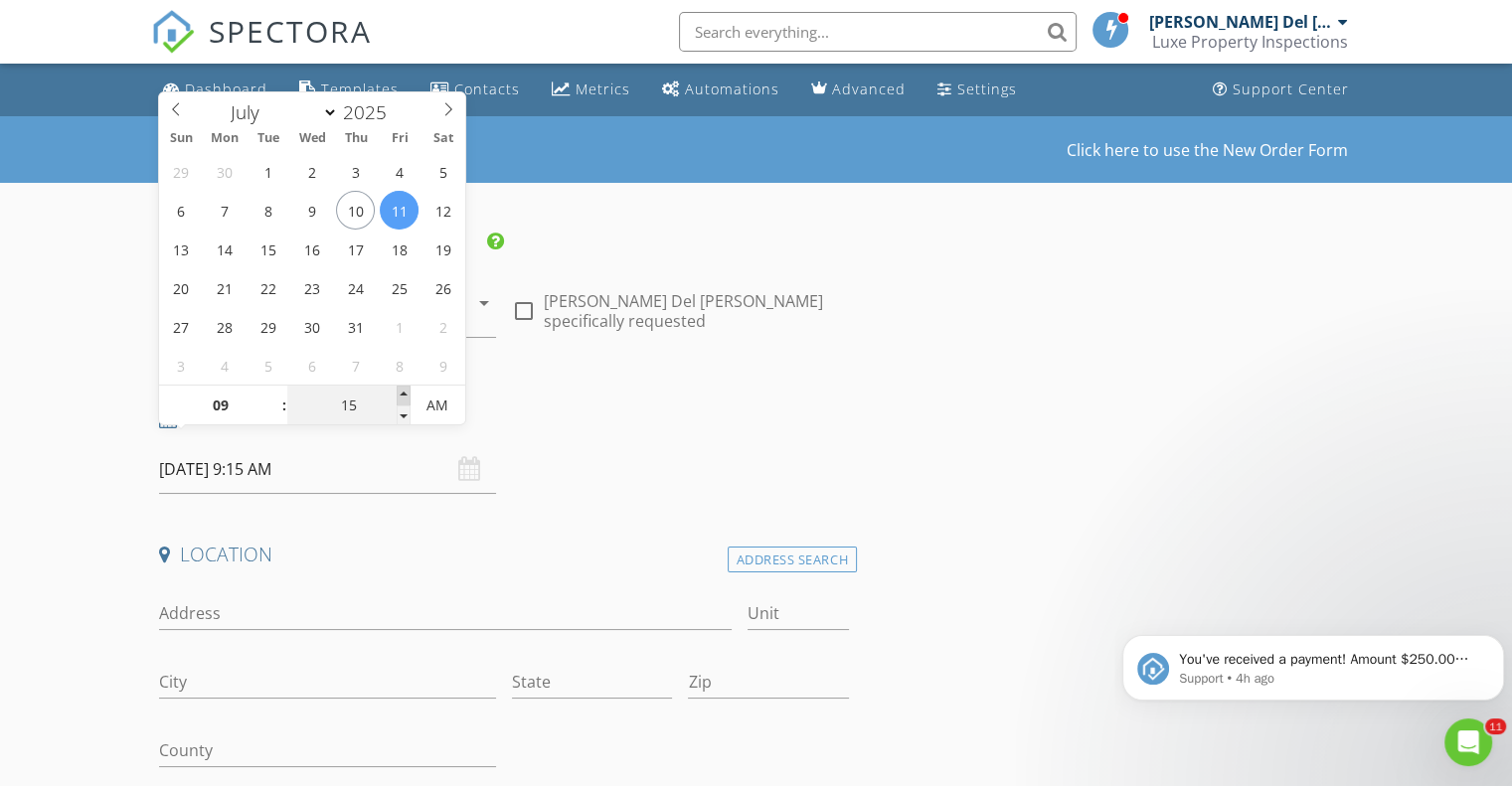 click at bounding box center (404, 395) 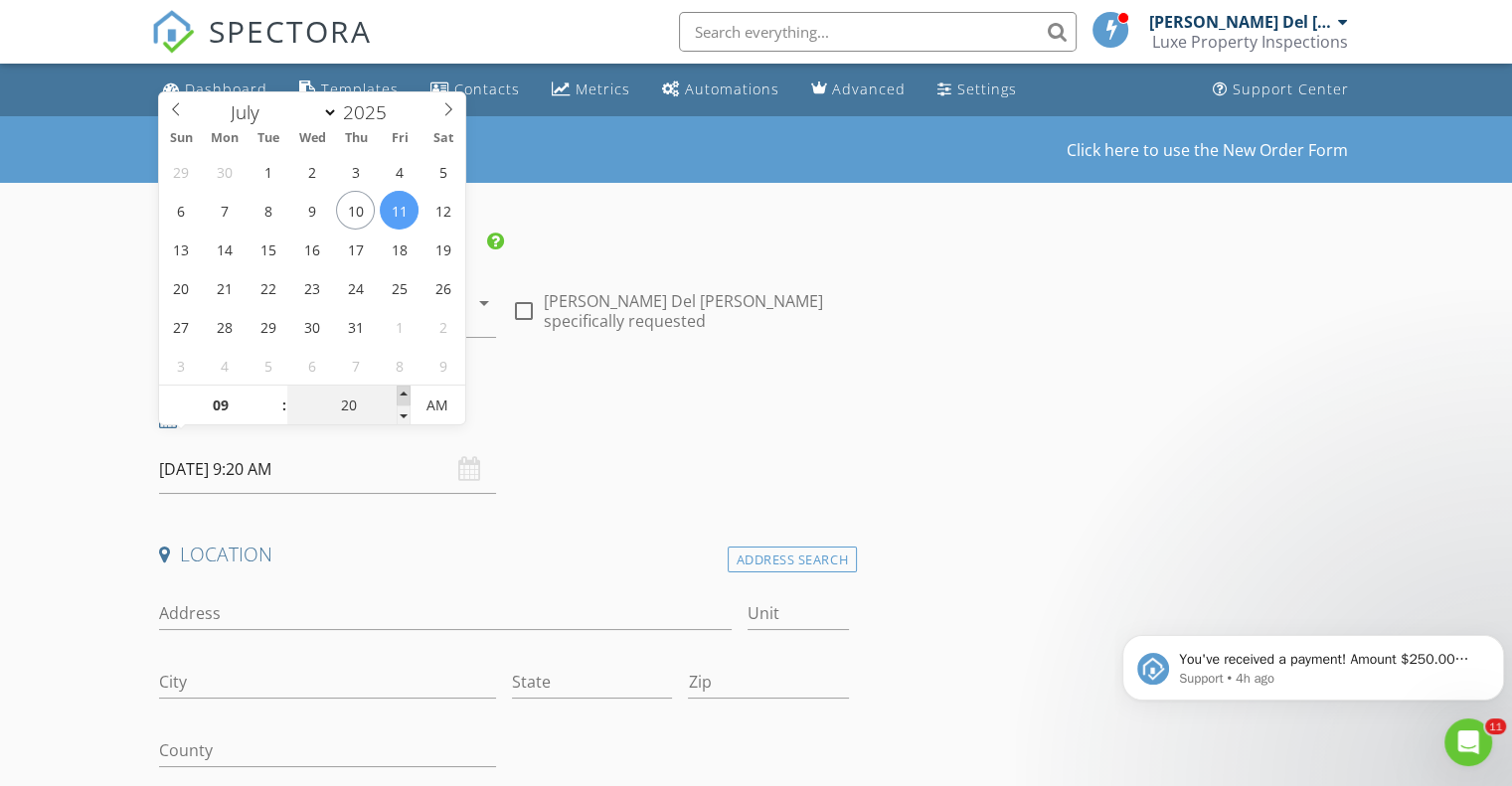 click at bounding box center (404, 395) 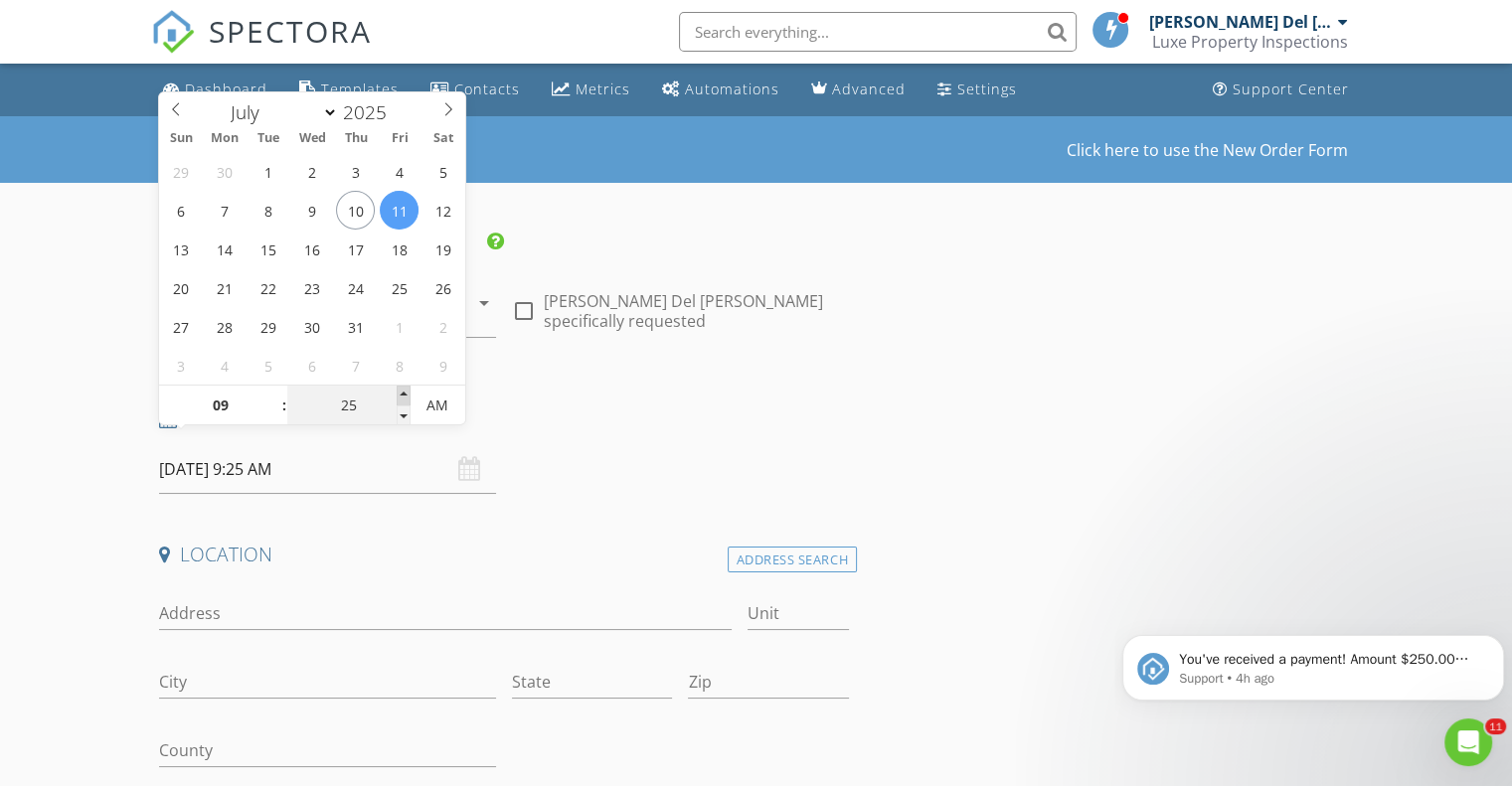 click at bounding box center [404, 395] 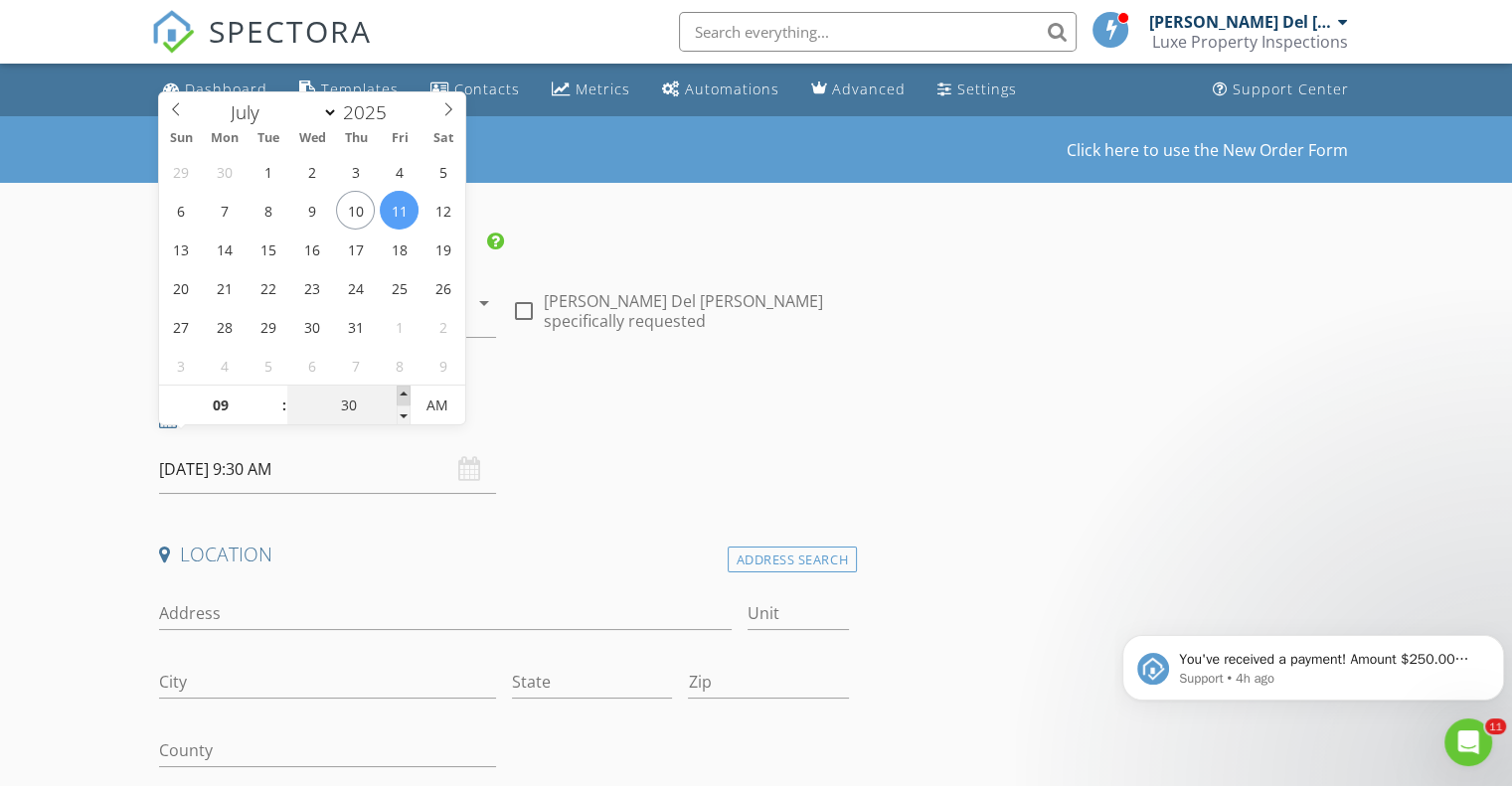 click at bounding box center [404, 395] 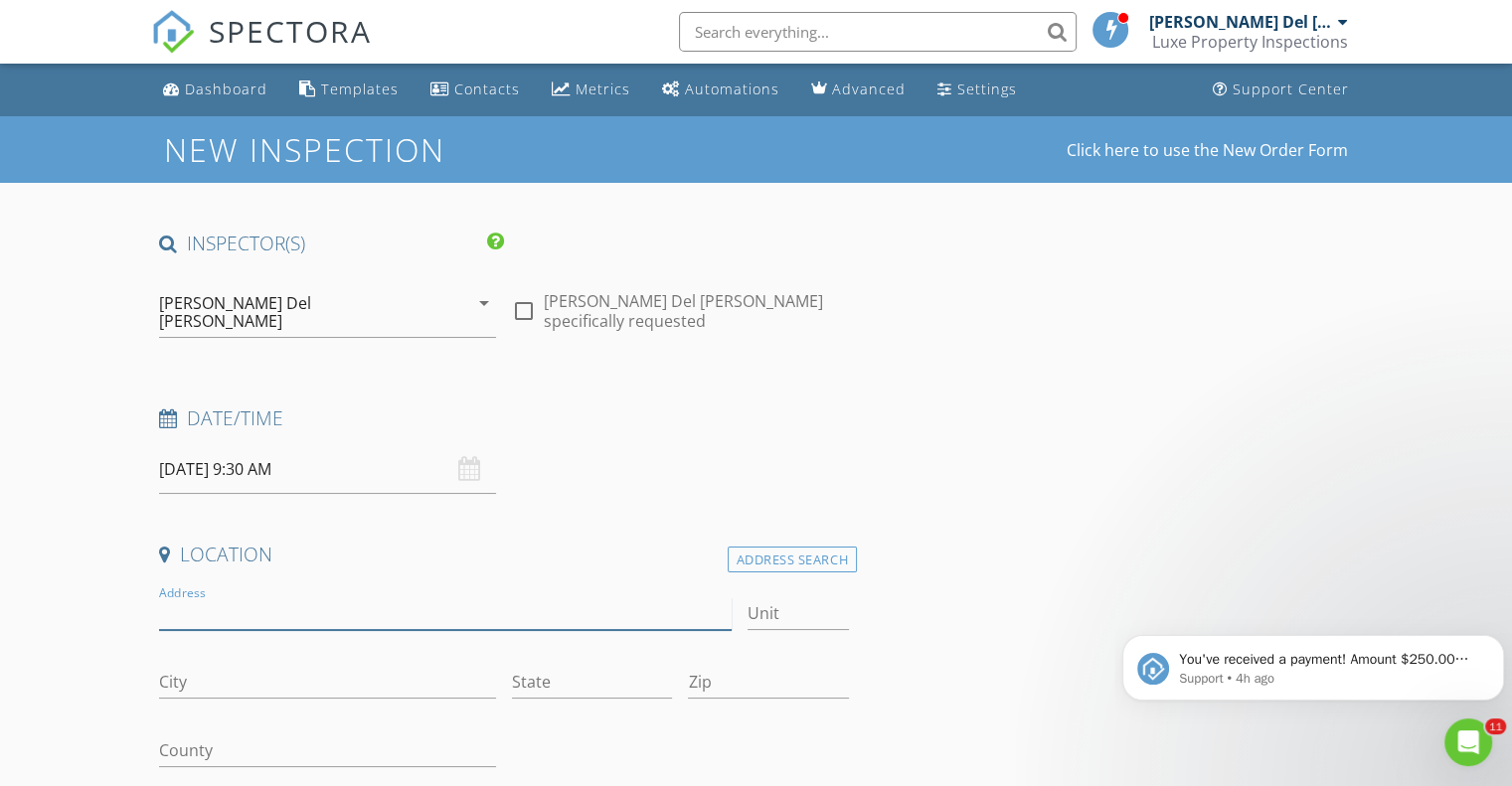 click on "Address" at bounding box center (444, 613) 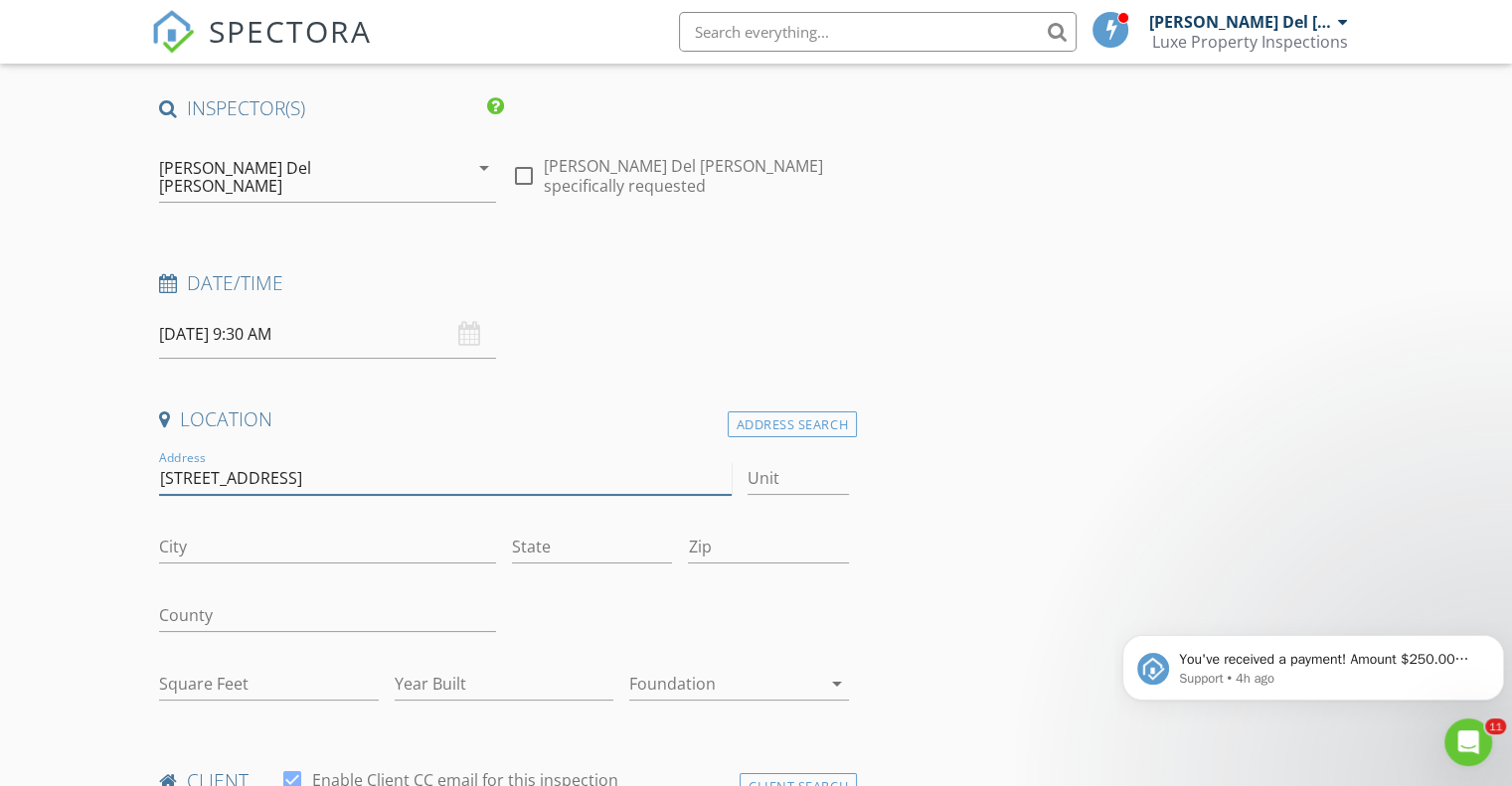 scroll, scrollTop: 142, scrollLeft: 0, axis: vertical 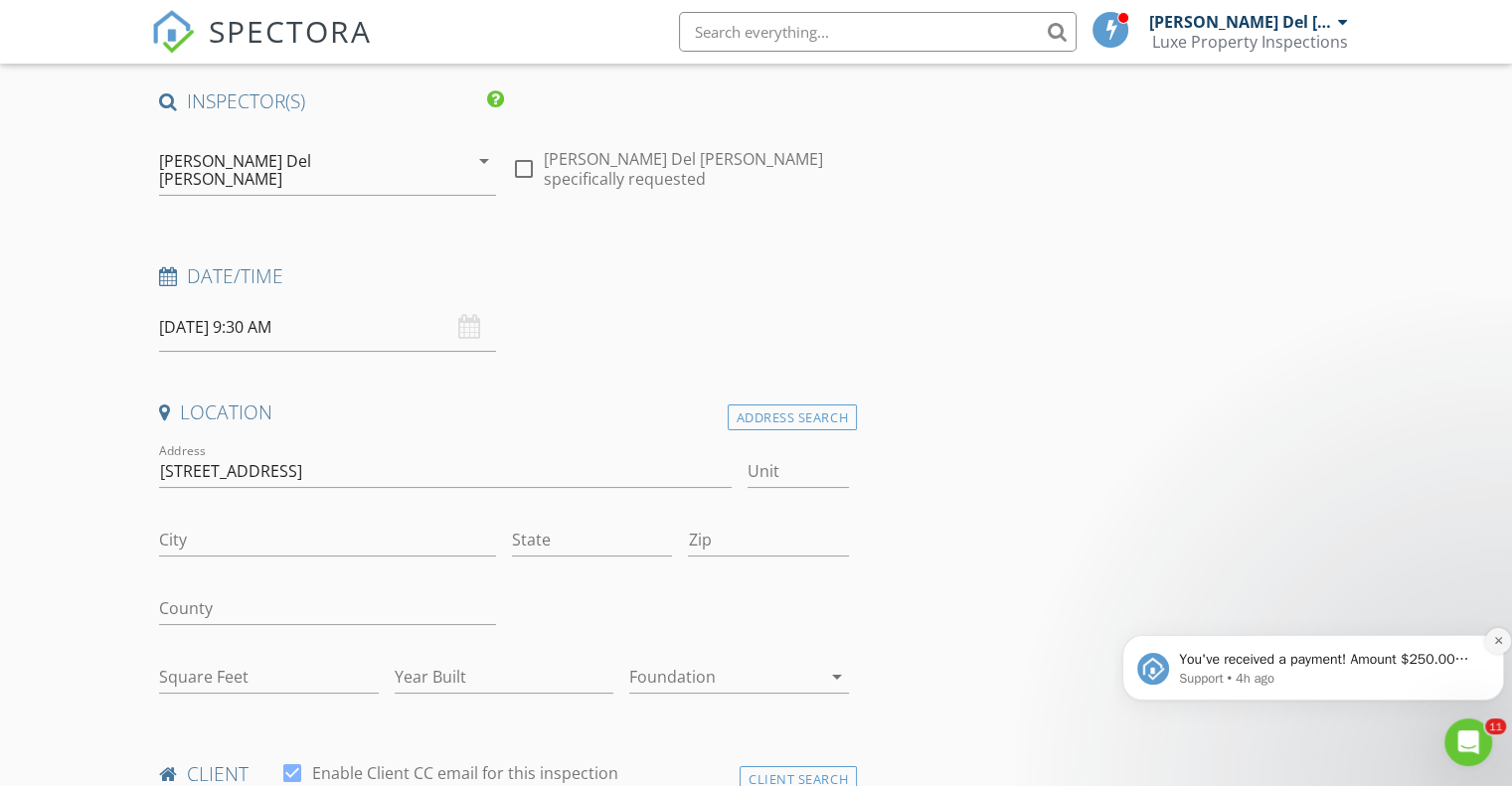 click 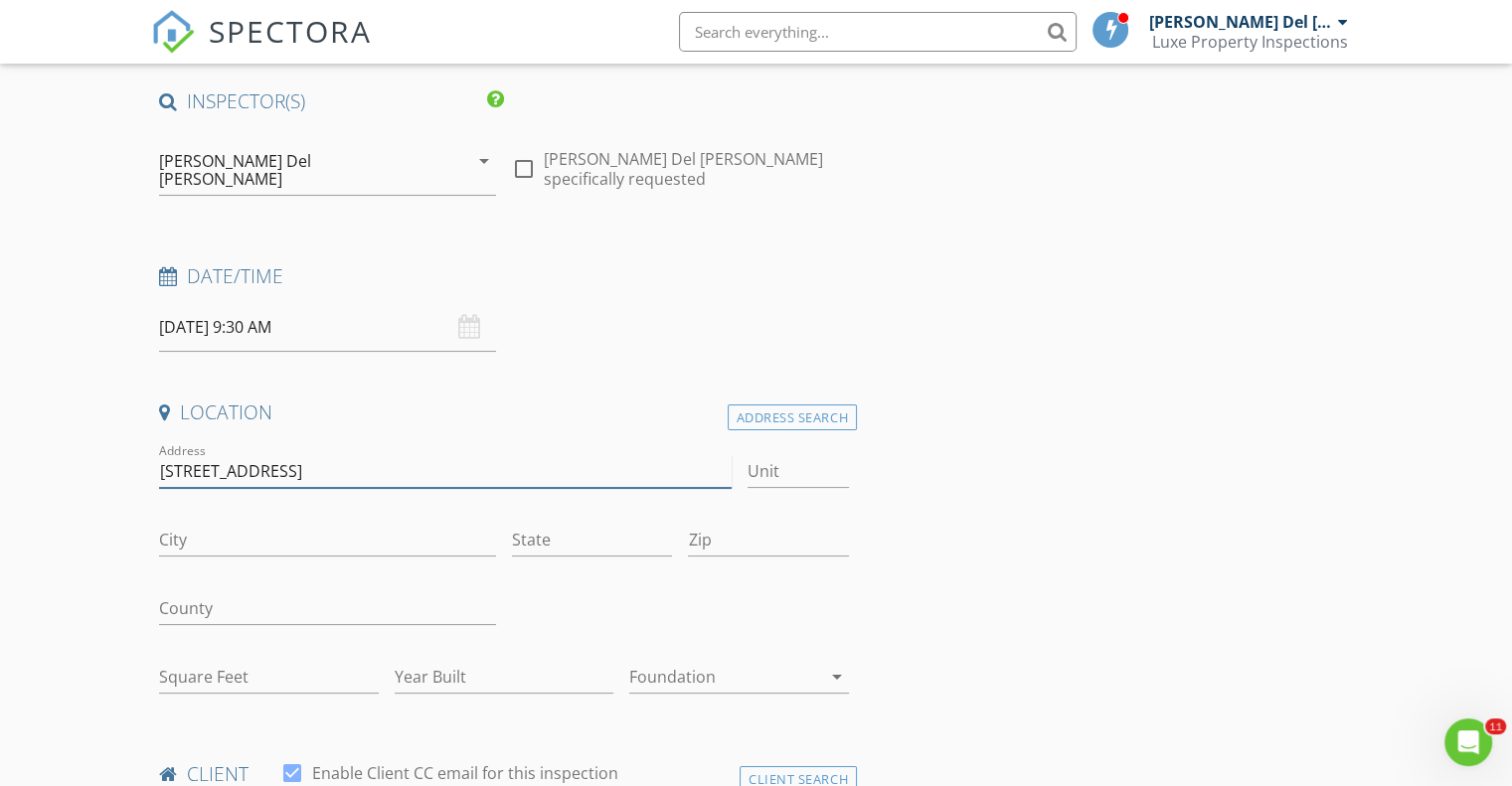 click on "8530 sw 121 st" at bounding box center (444, 471) 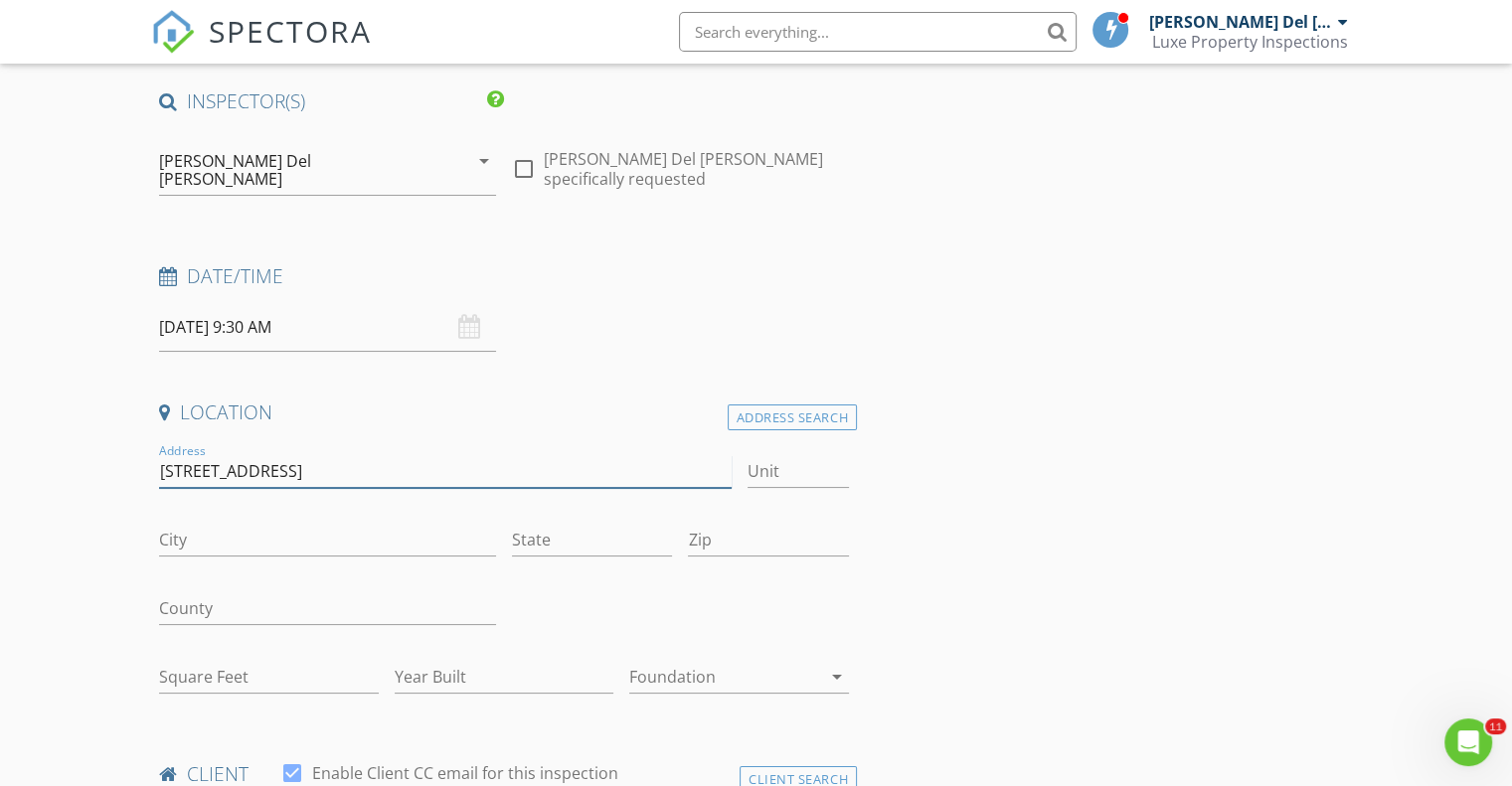 click on "8530 sw 121 st" at bounding box center [444, 471] 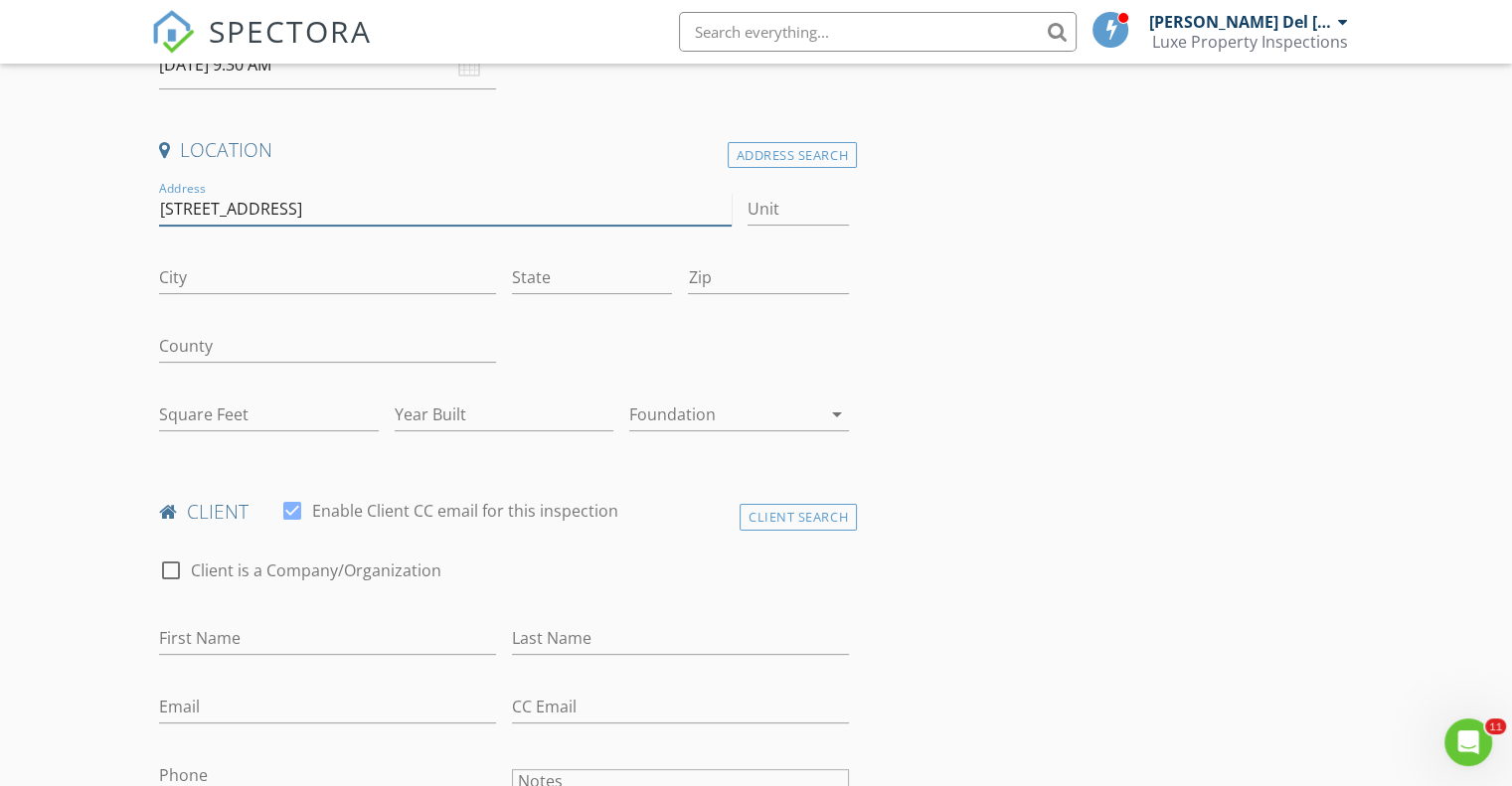 scroll, scrollTop: 417, scrollLeft: 0, axis: vertical 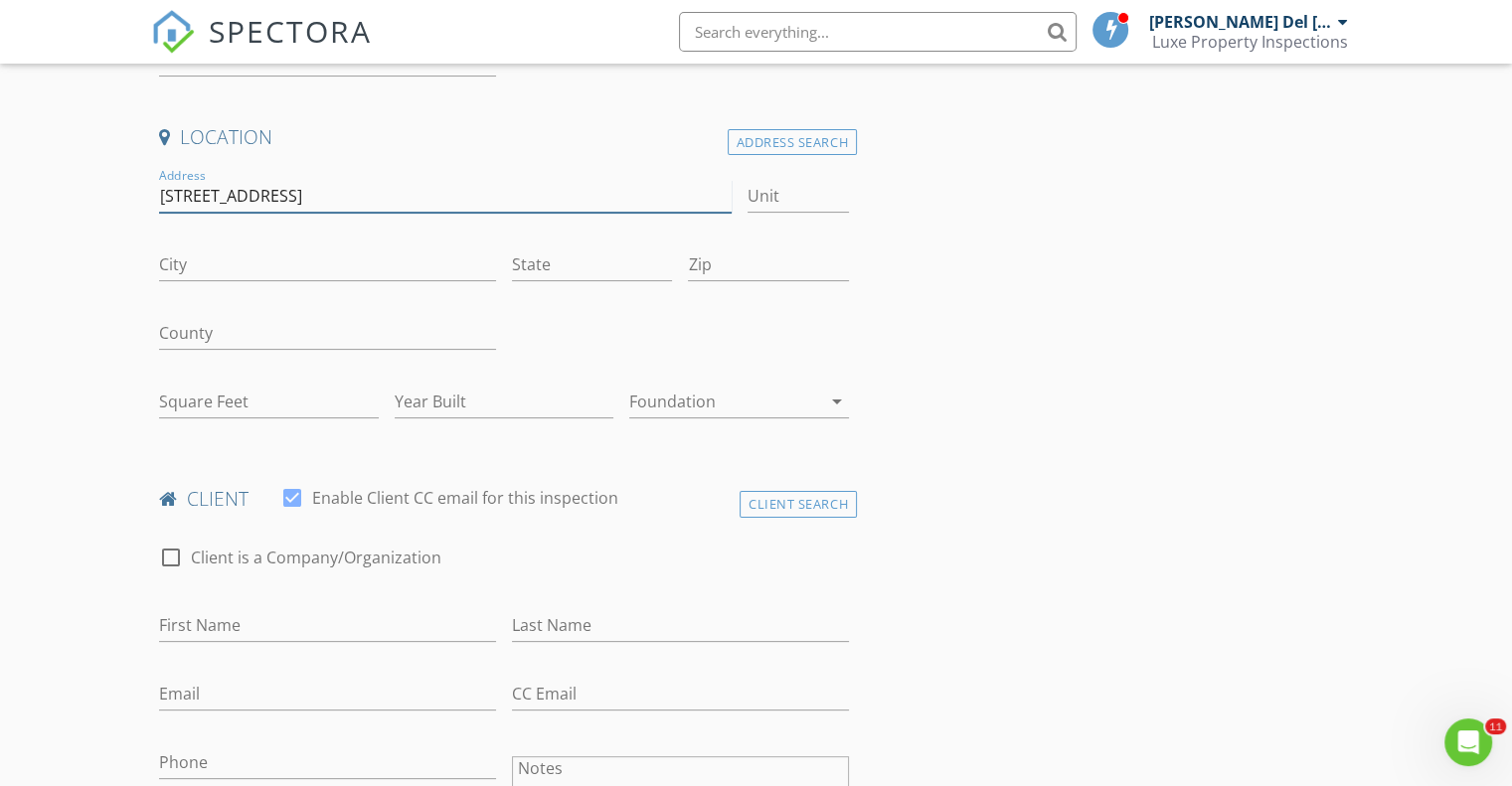 type on "8530 SW 121st St, Miami, FL 33156" 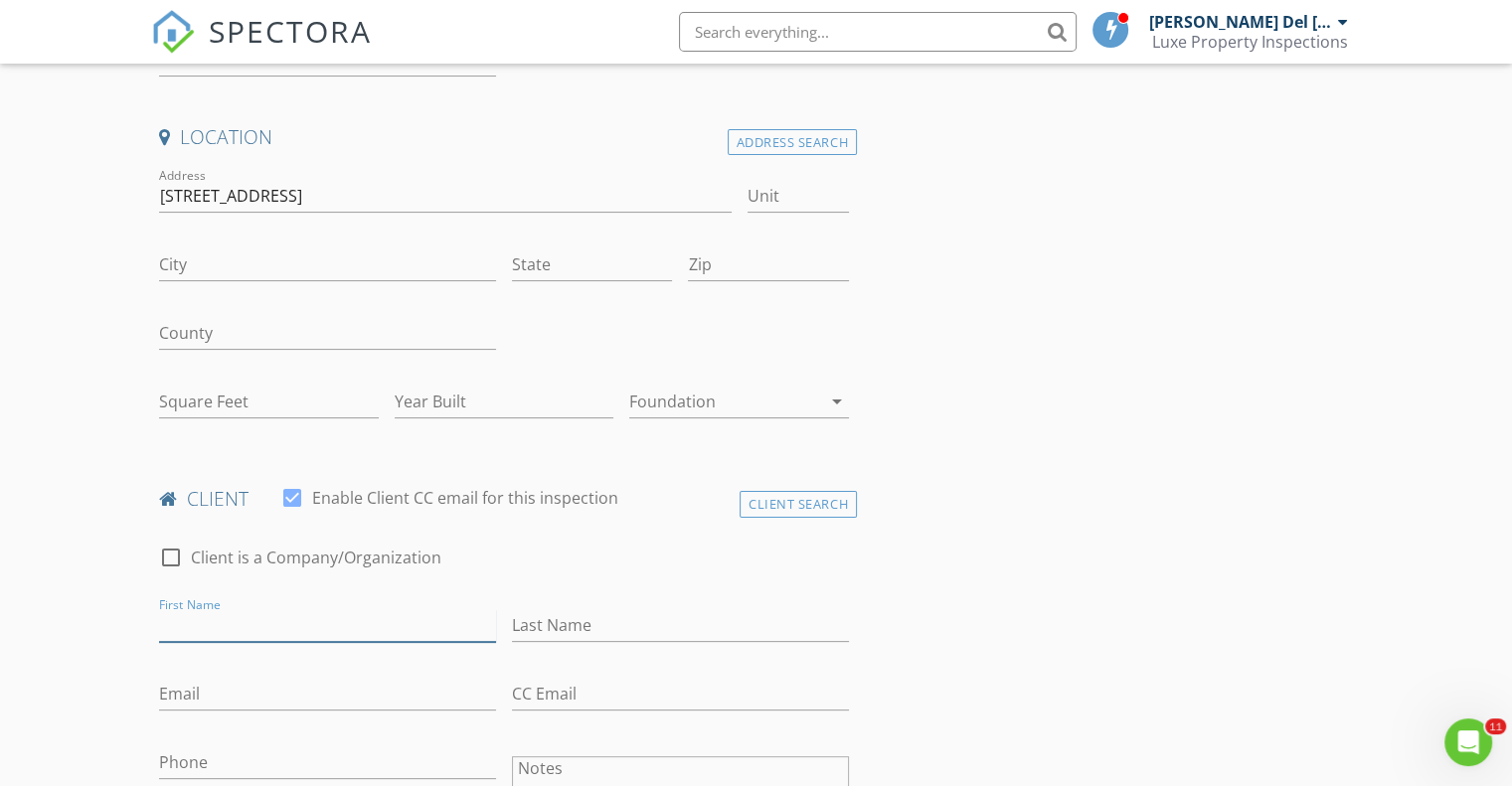 click on "First Name" at bounding box center (327, 625) 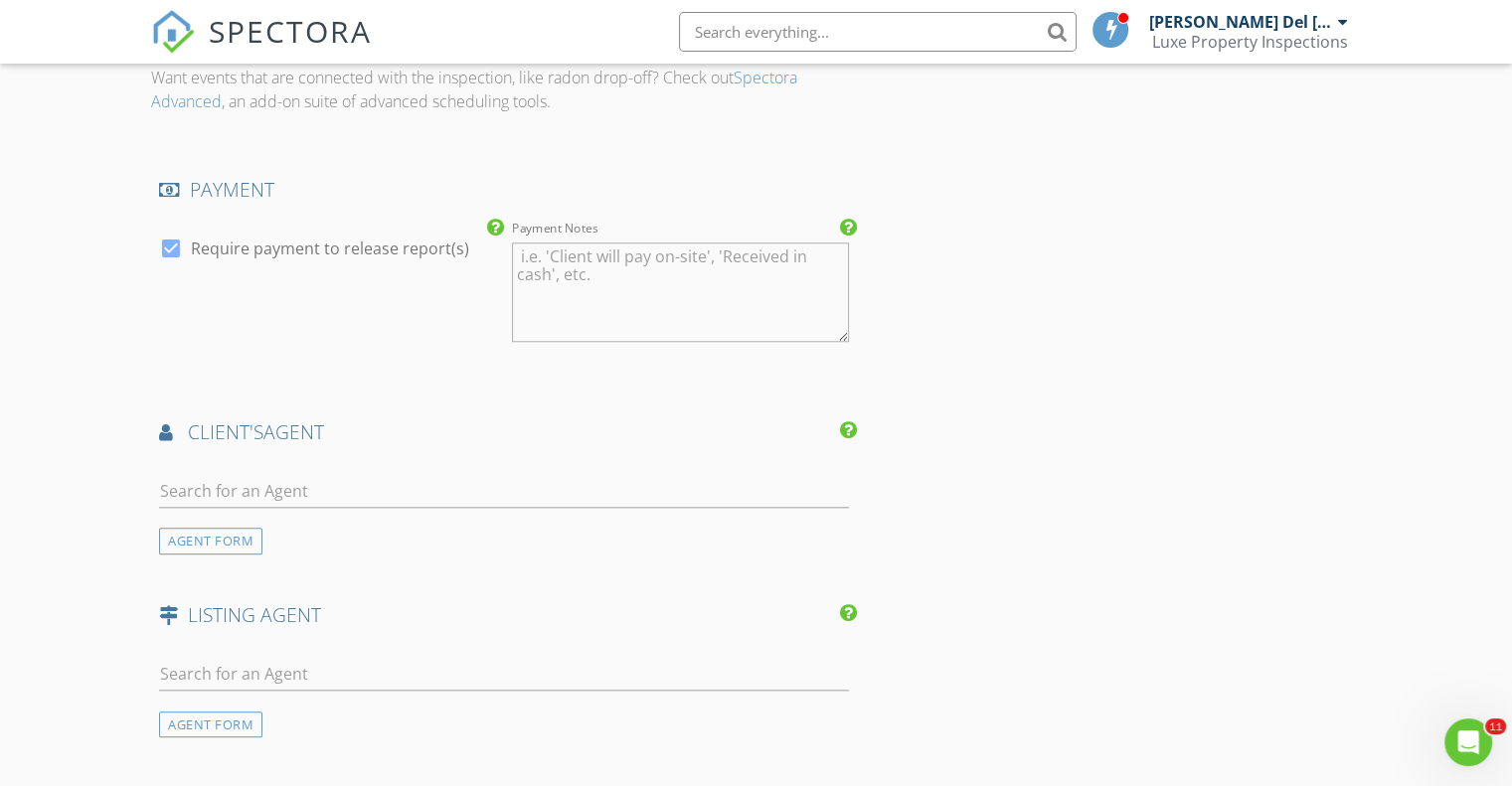 scroll, scrollTop: 1904, scrollLeft: 0, axis: vertical 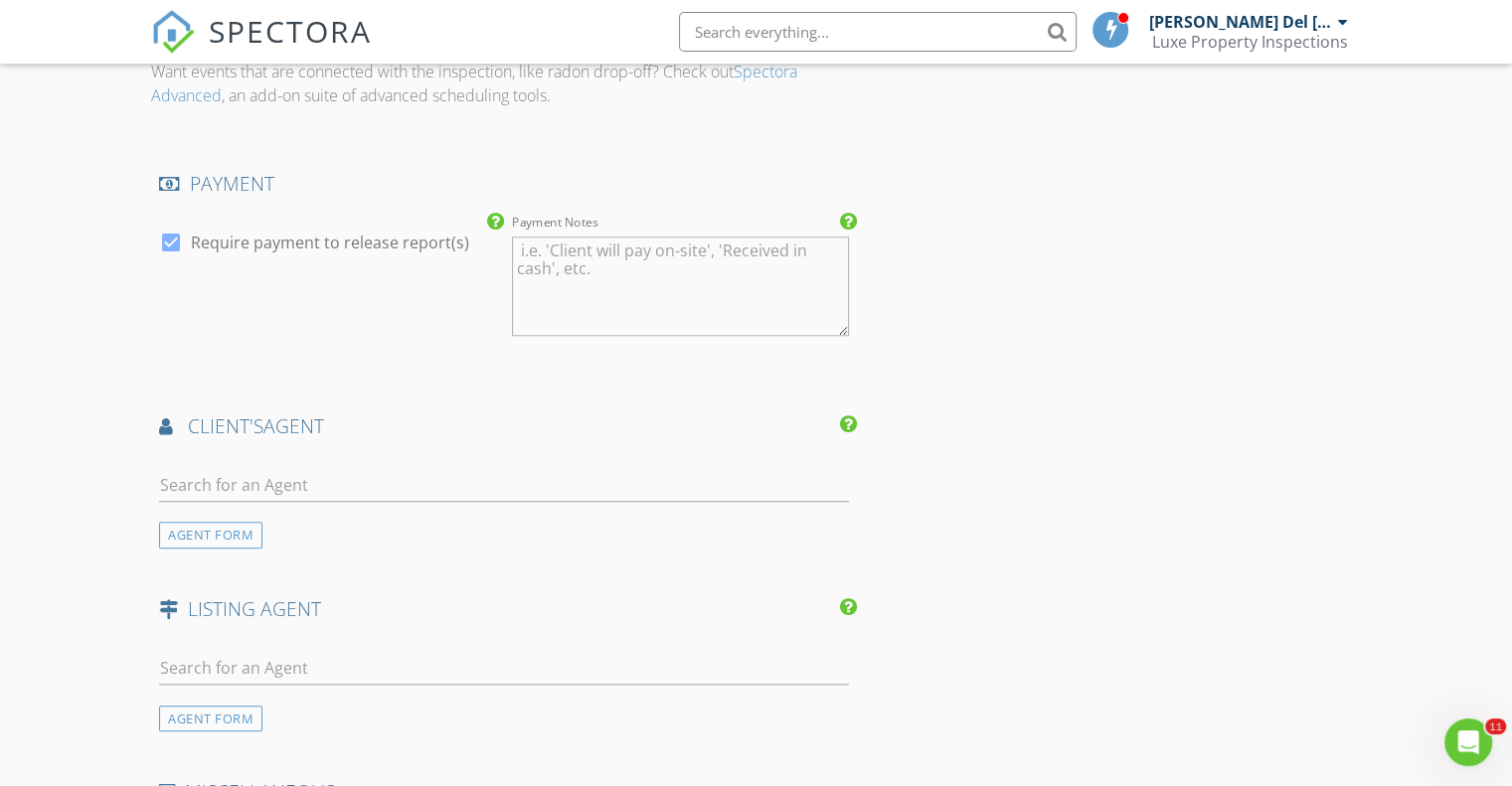 click at bounding box center (504, 489) 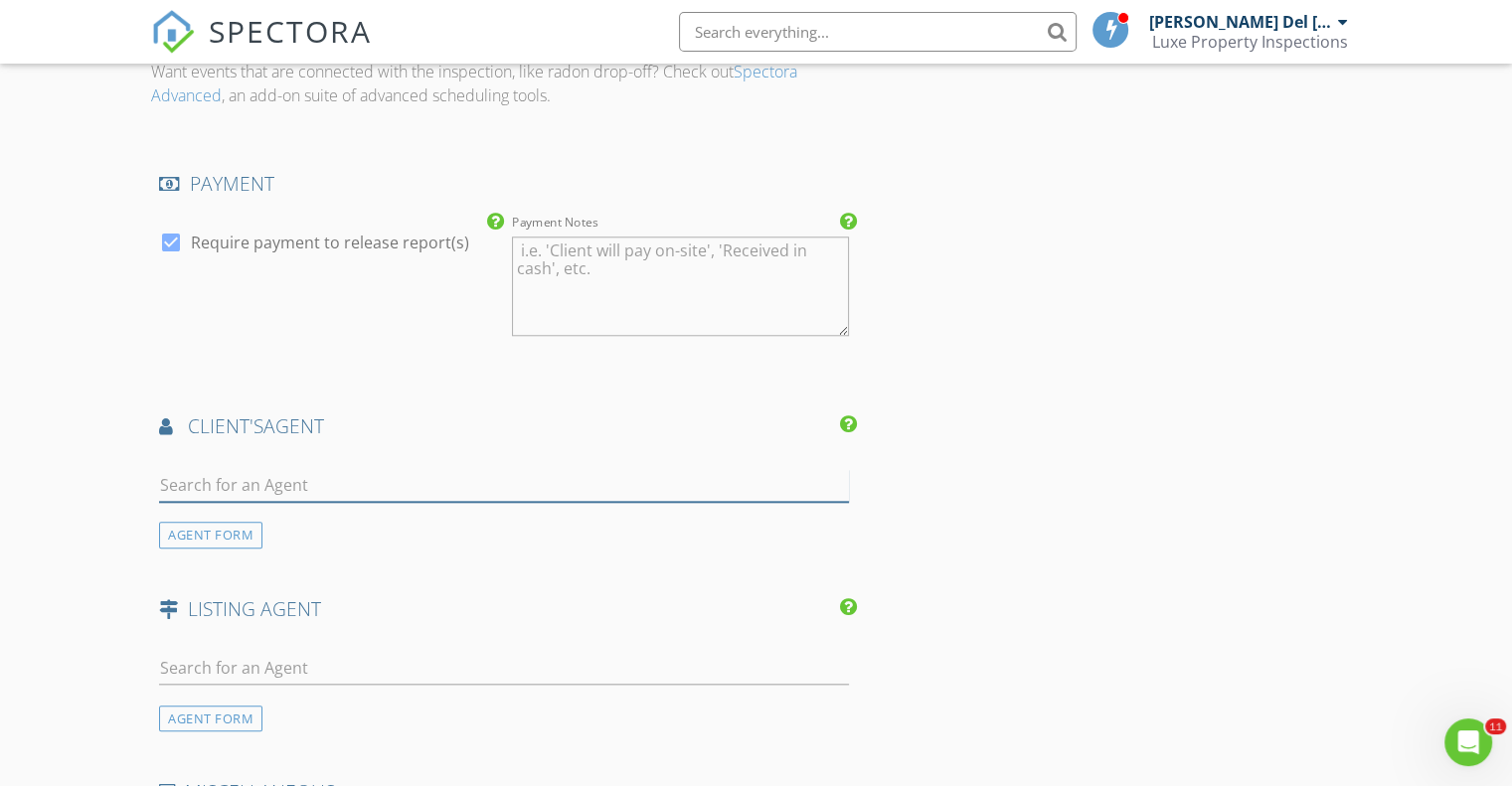 click at bounding box center [504, 485] 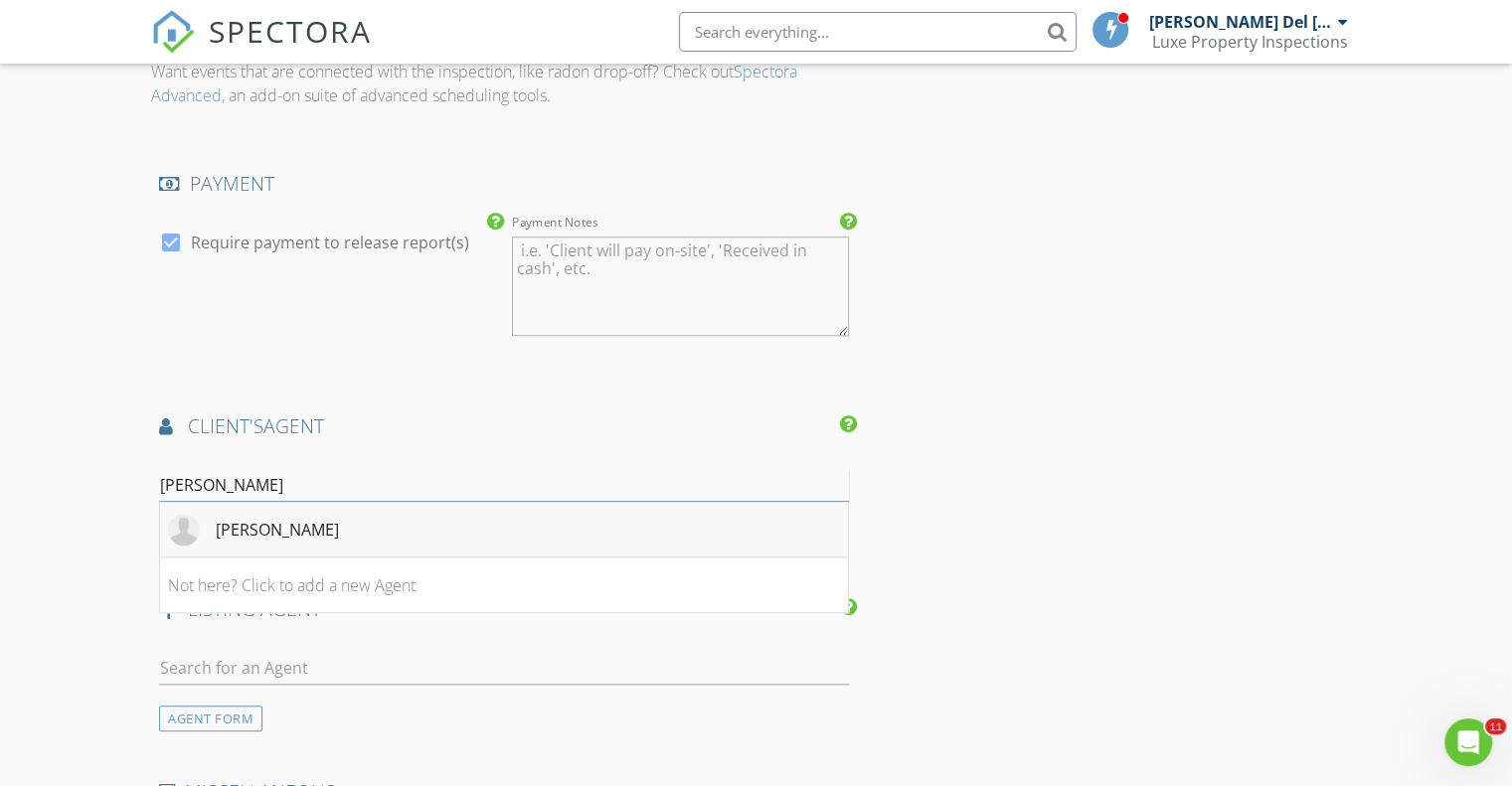 type on "leo" 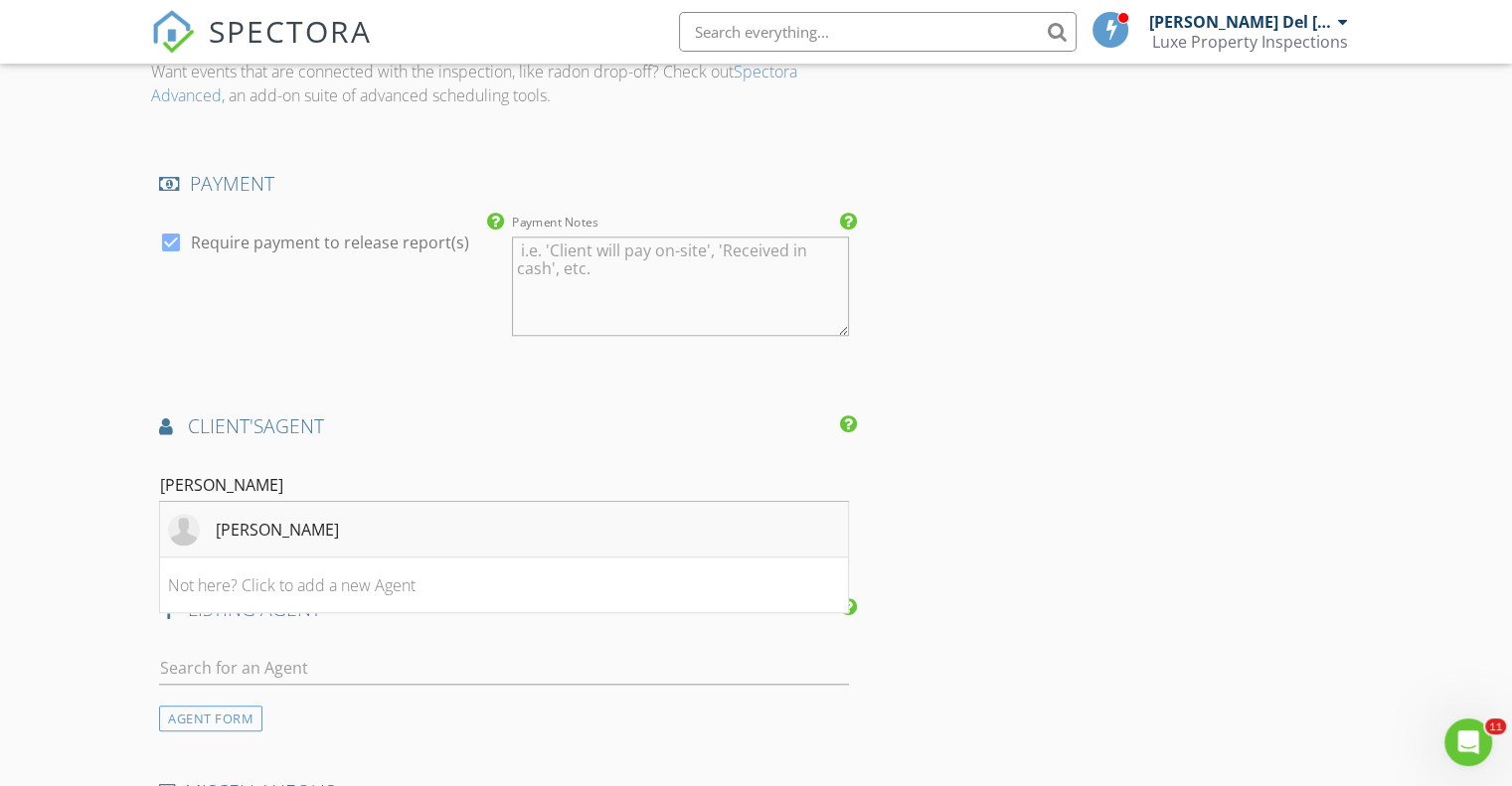 click on "Leo Venereo" at bounding box center (277, 530) 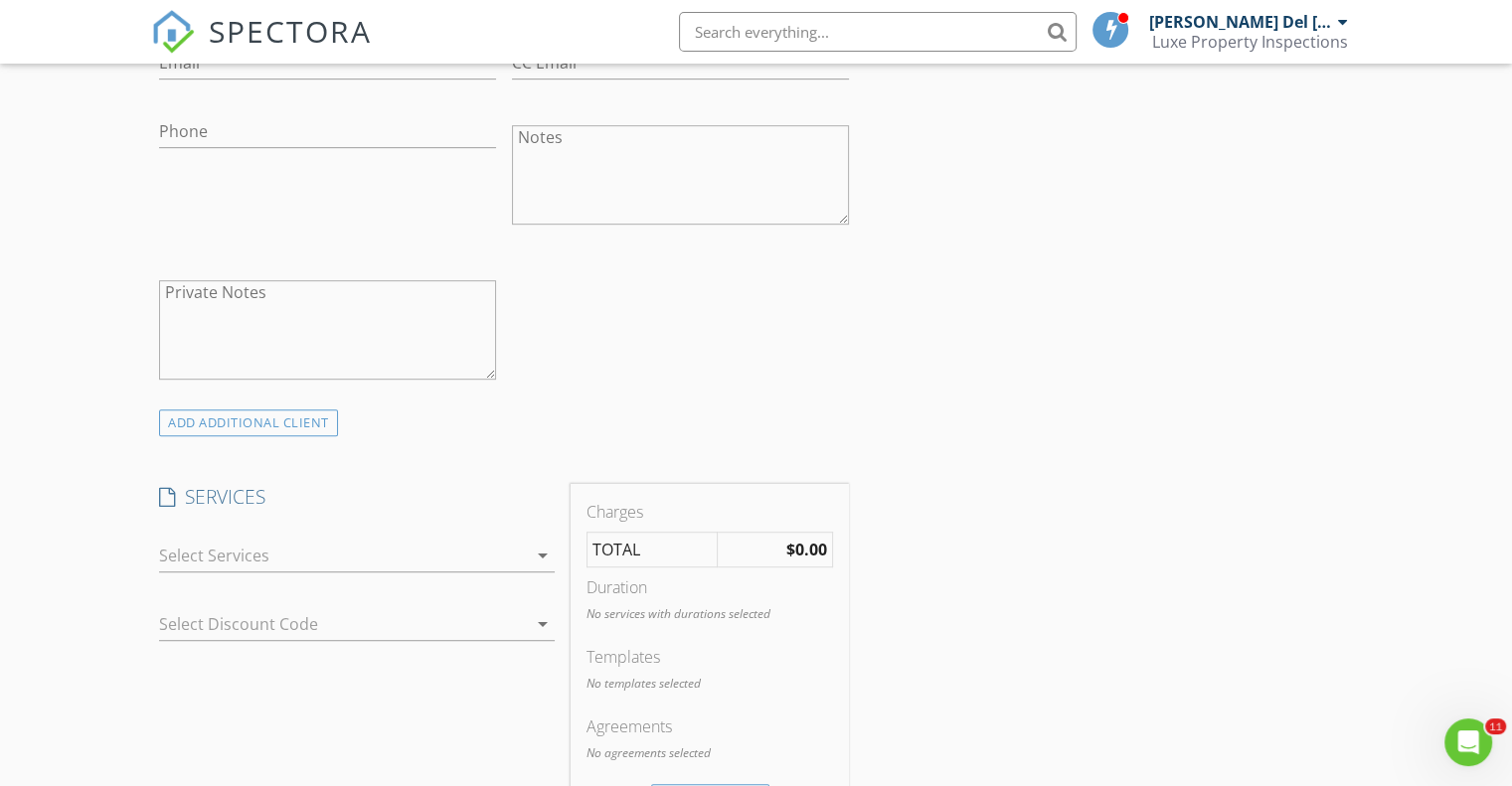 scroll, scrollTop: 1049, scrollLeft: 0, axis: vertical 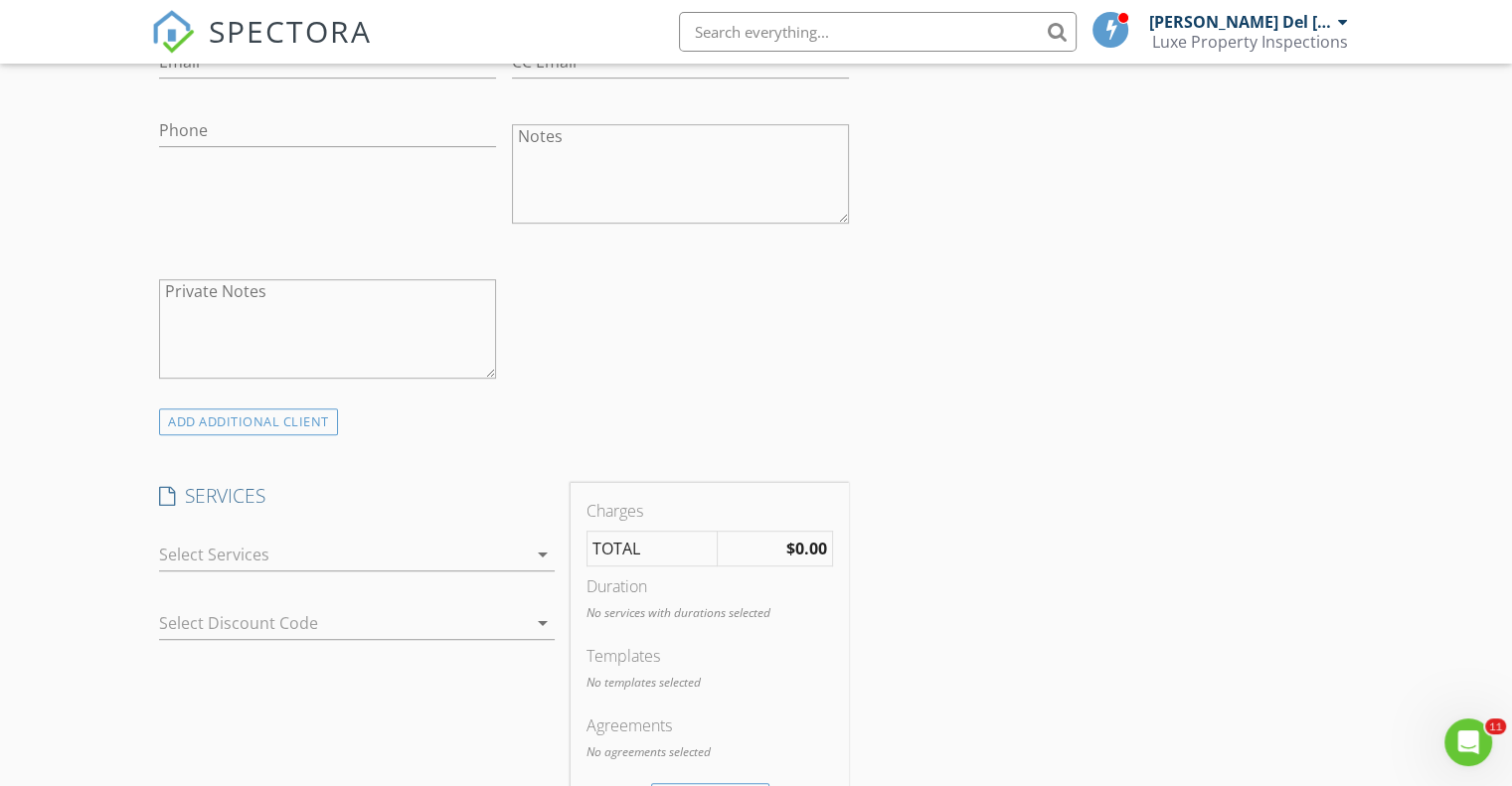 click at bounding box center (343, 554) 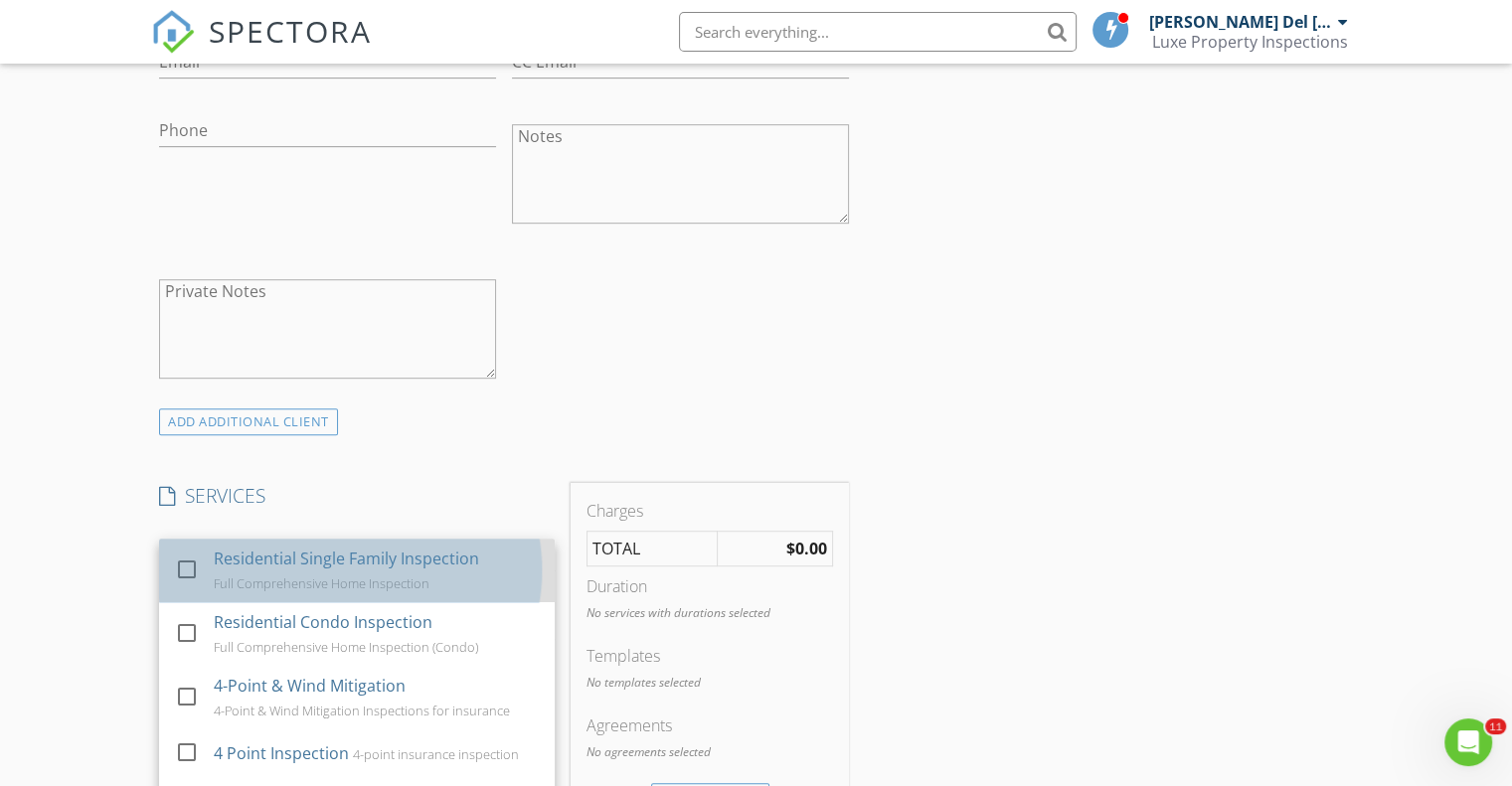 click on "Residential Single Family Inspection" at bounding box center [346, 558] 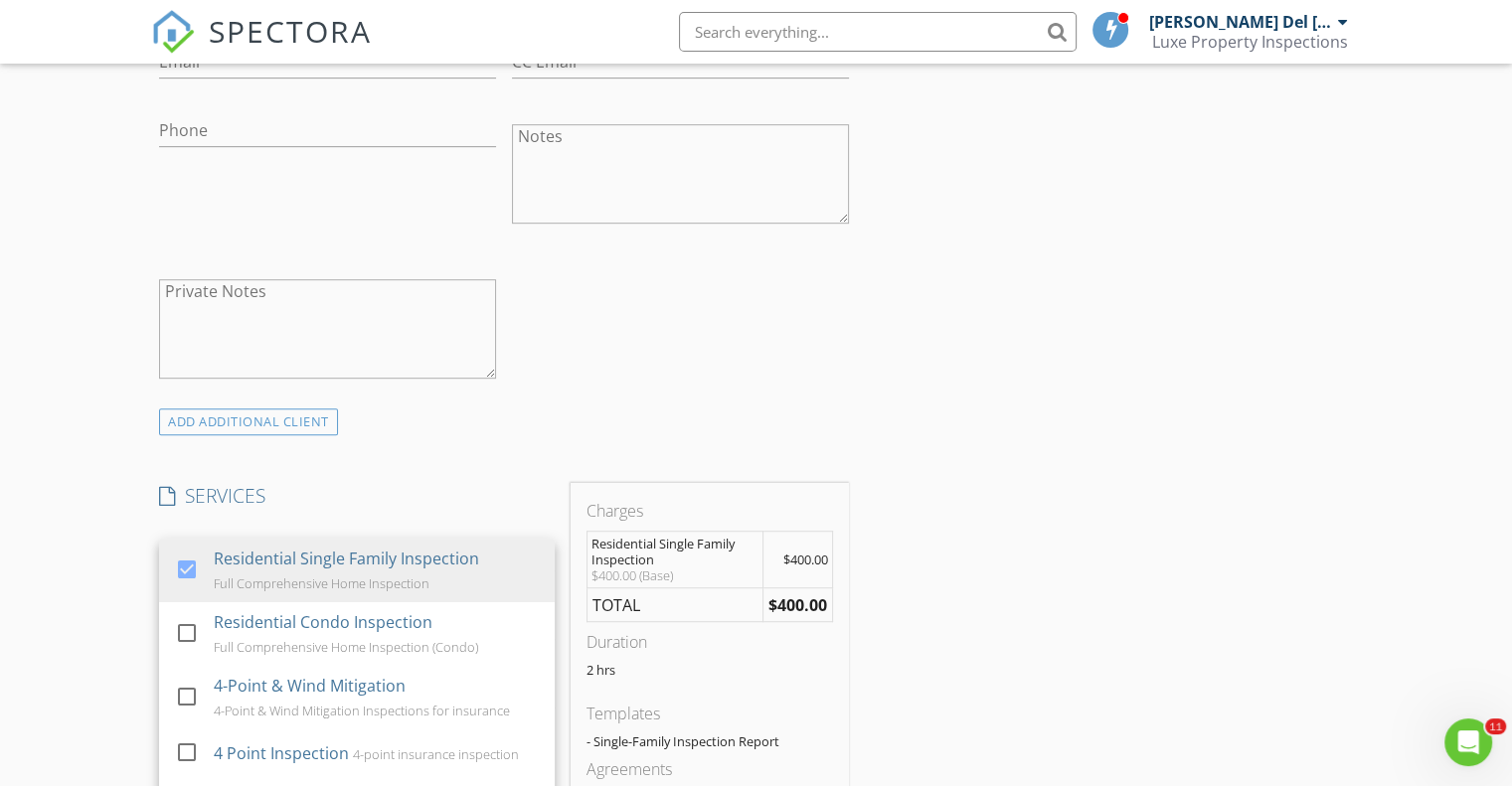 click on "New Inspection
Click here to use the New Order Form
INSPECTOR(S)
check_box   Ariel Soto Del Valle   PRIMARY   Ariel Soto Del Valle arrow_drop_down   check_box_outline_blank Ariel Soto Del Valle specifically requested
Date/Time
07/11/2025 9:30 AM
Location
Address Search       Address 8530 SW 121st St, Miami, FL 33156   Unit   City   State   Zip   County     Square Feet   Year Built   Foundation arrow_drop_down
client
check_box Enable Client CC email for this inspection   Client Search     check_box_outline_blank Client is a Company/Organization     First Name   Last Name   Email   CC Email   Phone           Notes   Private Notes
ADD ADDITIONAL client
SERVICES
check_box   Residential Single Family Inspection   Full Comprehensive Home Inspection" at bounding box center (756, 937) 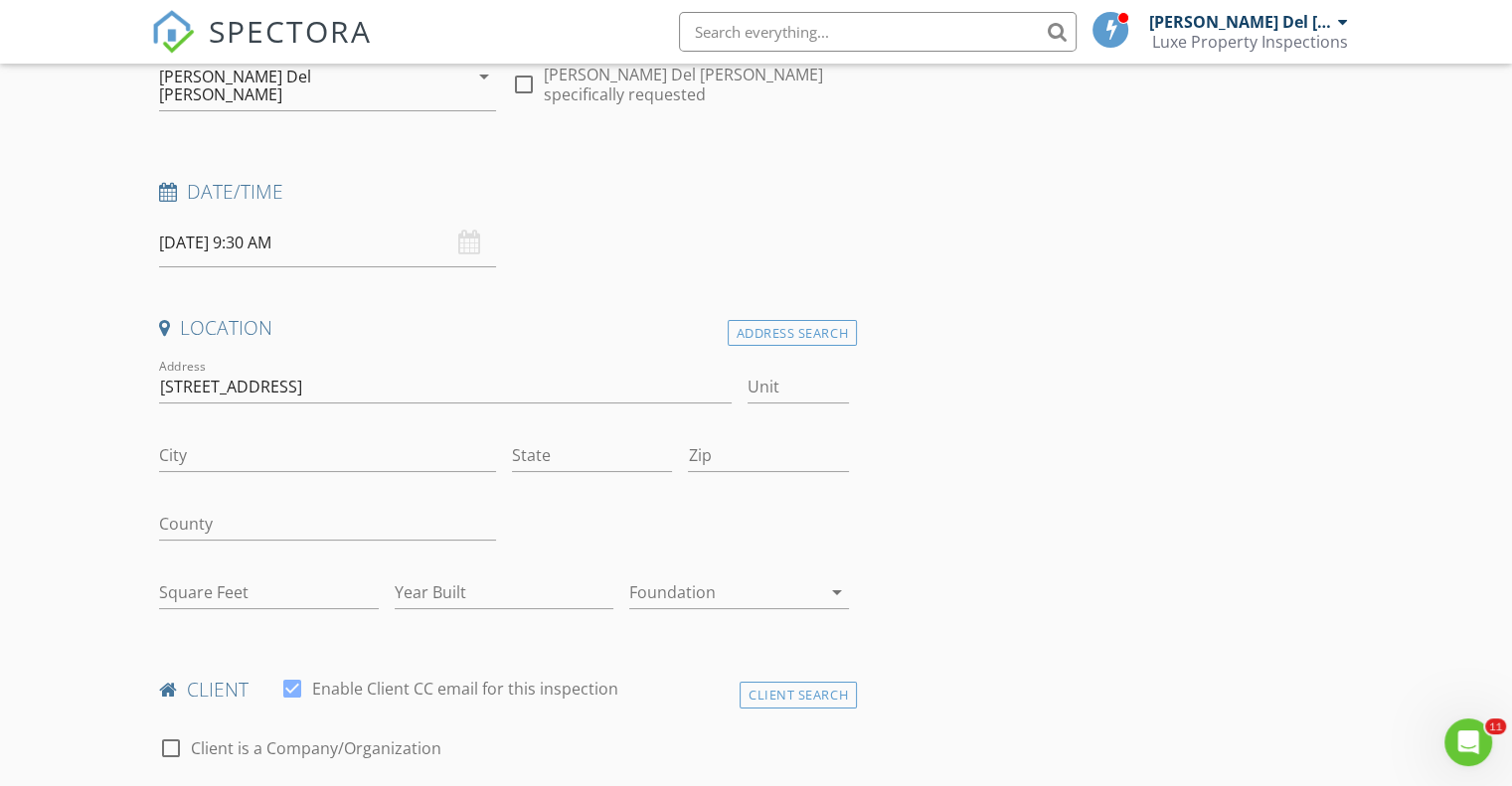 scroll, scrollTop: 229, scrollLeft: 0, axis: vertical 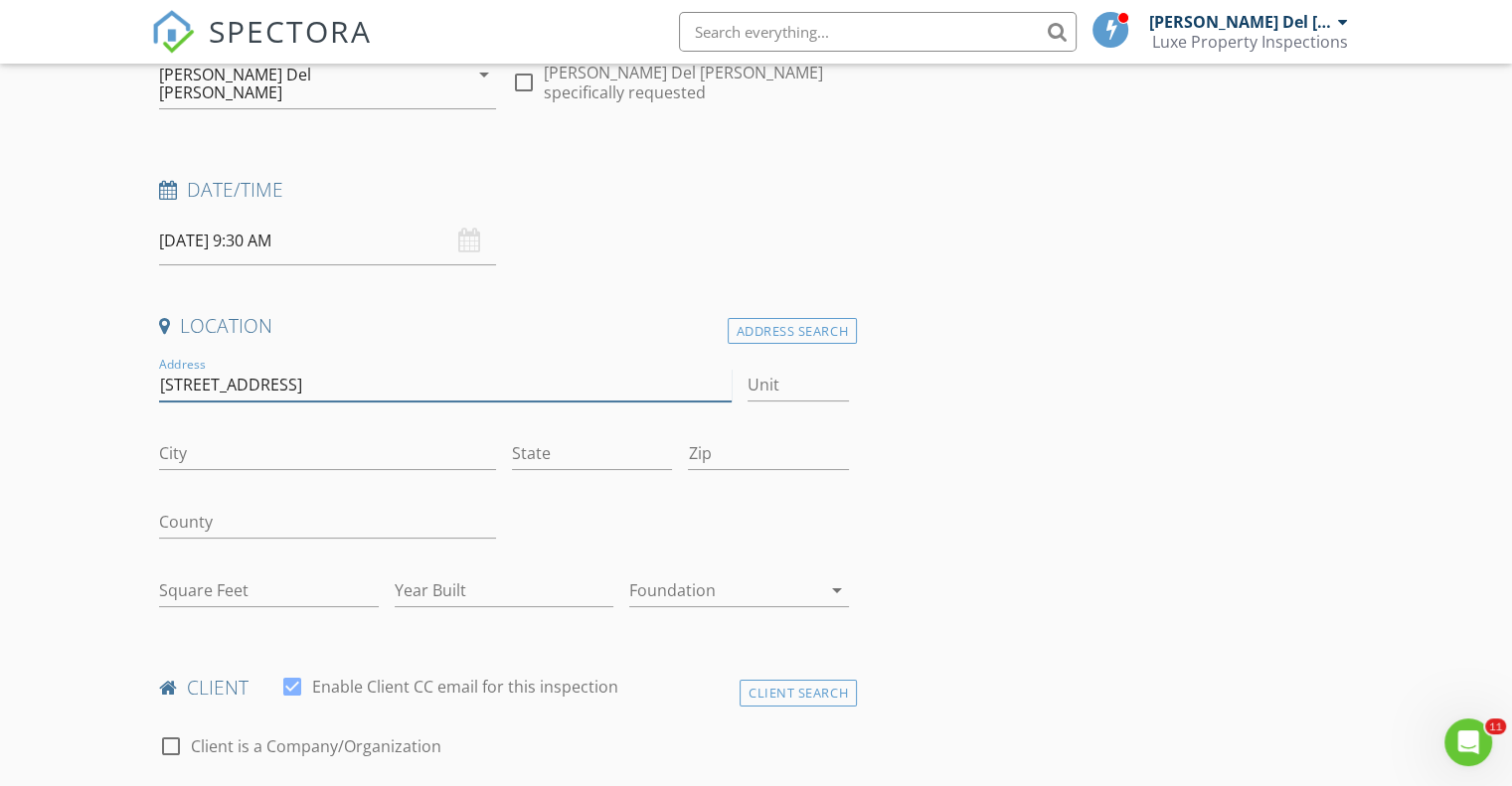 click on "8530 SW 121st St, Miami, FL 33156" at bounding box center (444, 385) 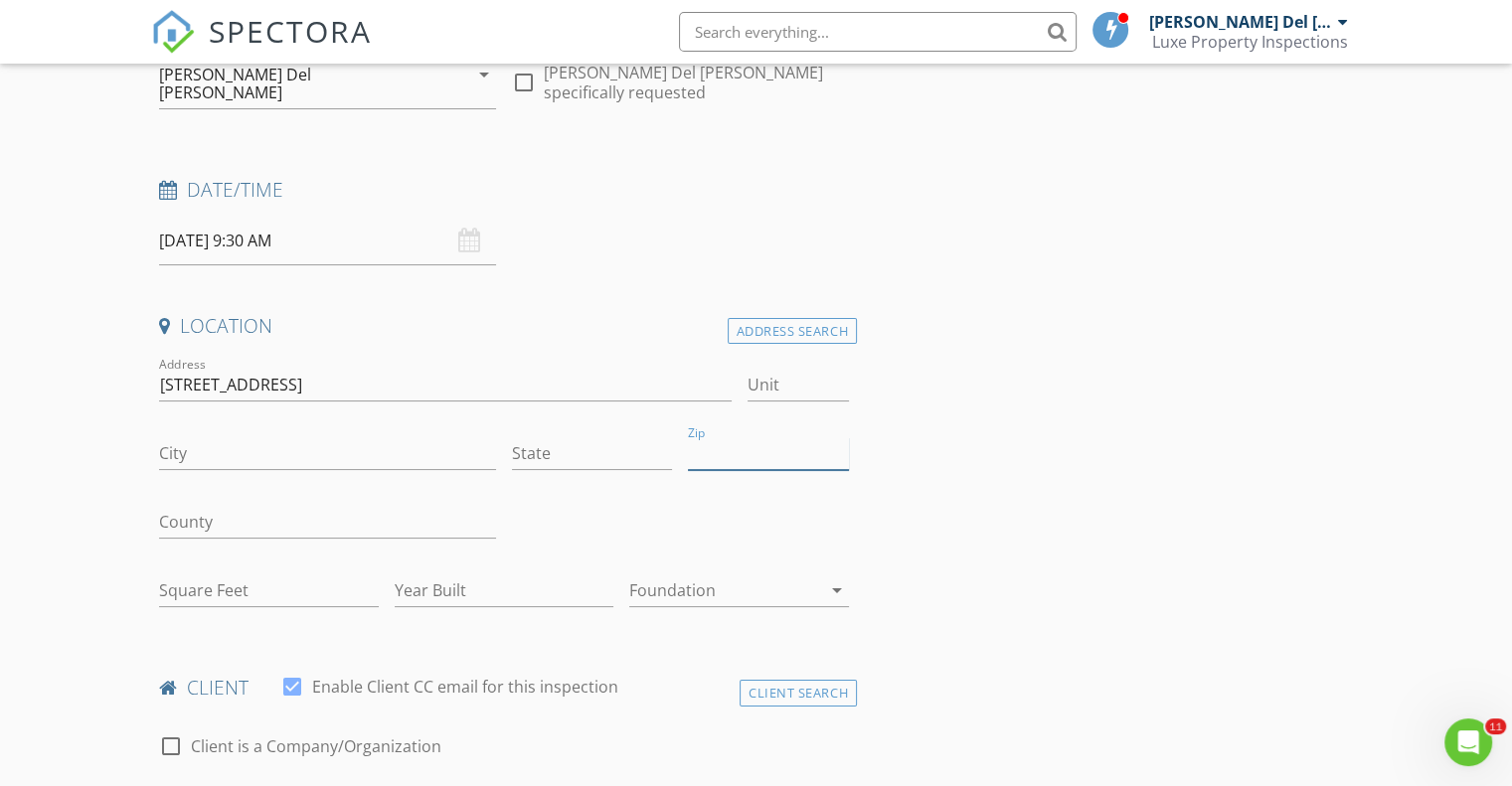 click on "Zip" at bounding box center [767, 453] 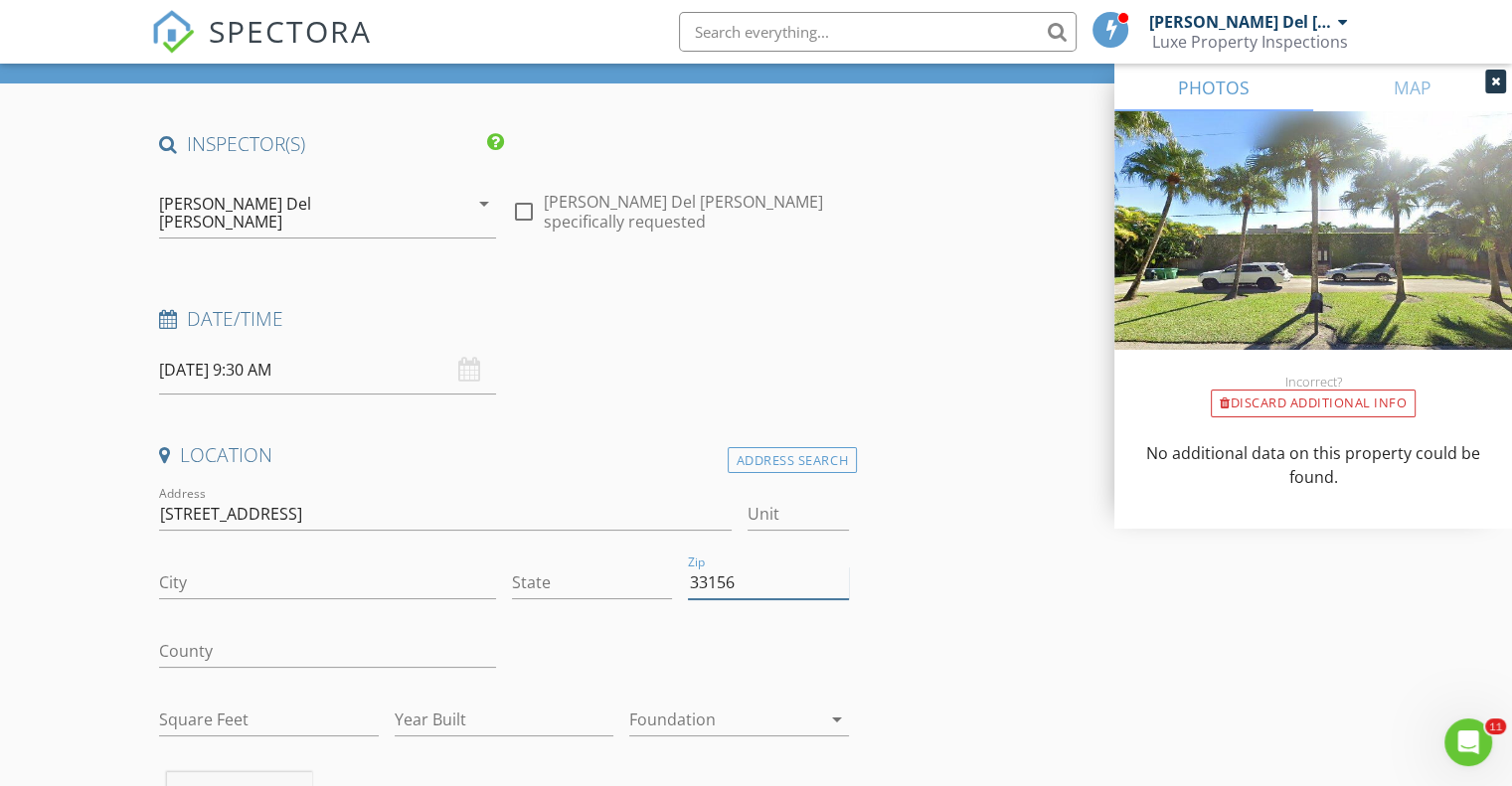 scroll, scrollTop: 131, scrollLeft: 0, axis: vertical 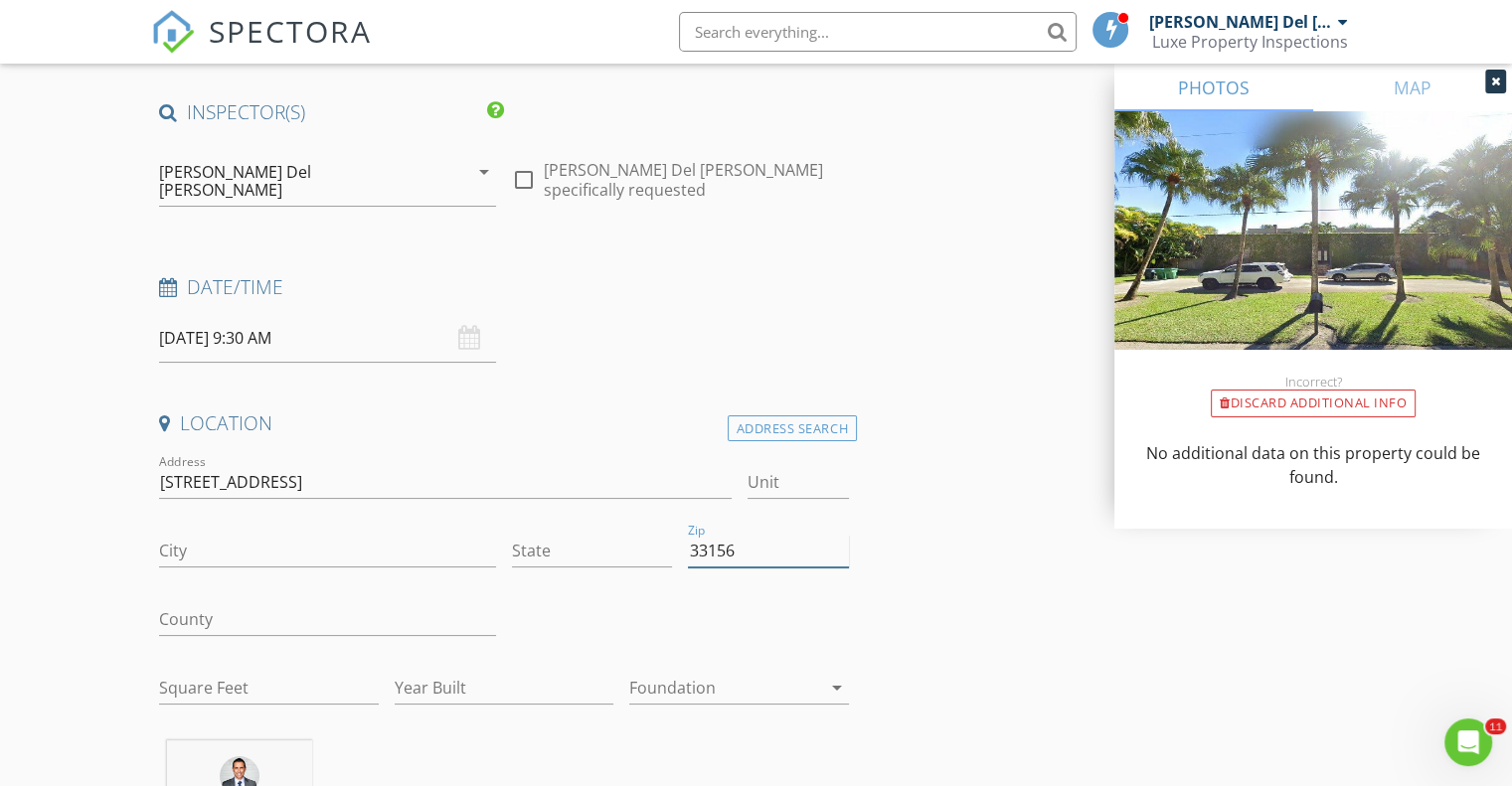 type on "33156" 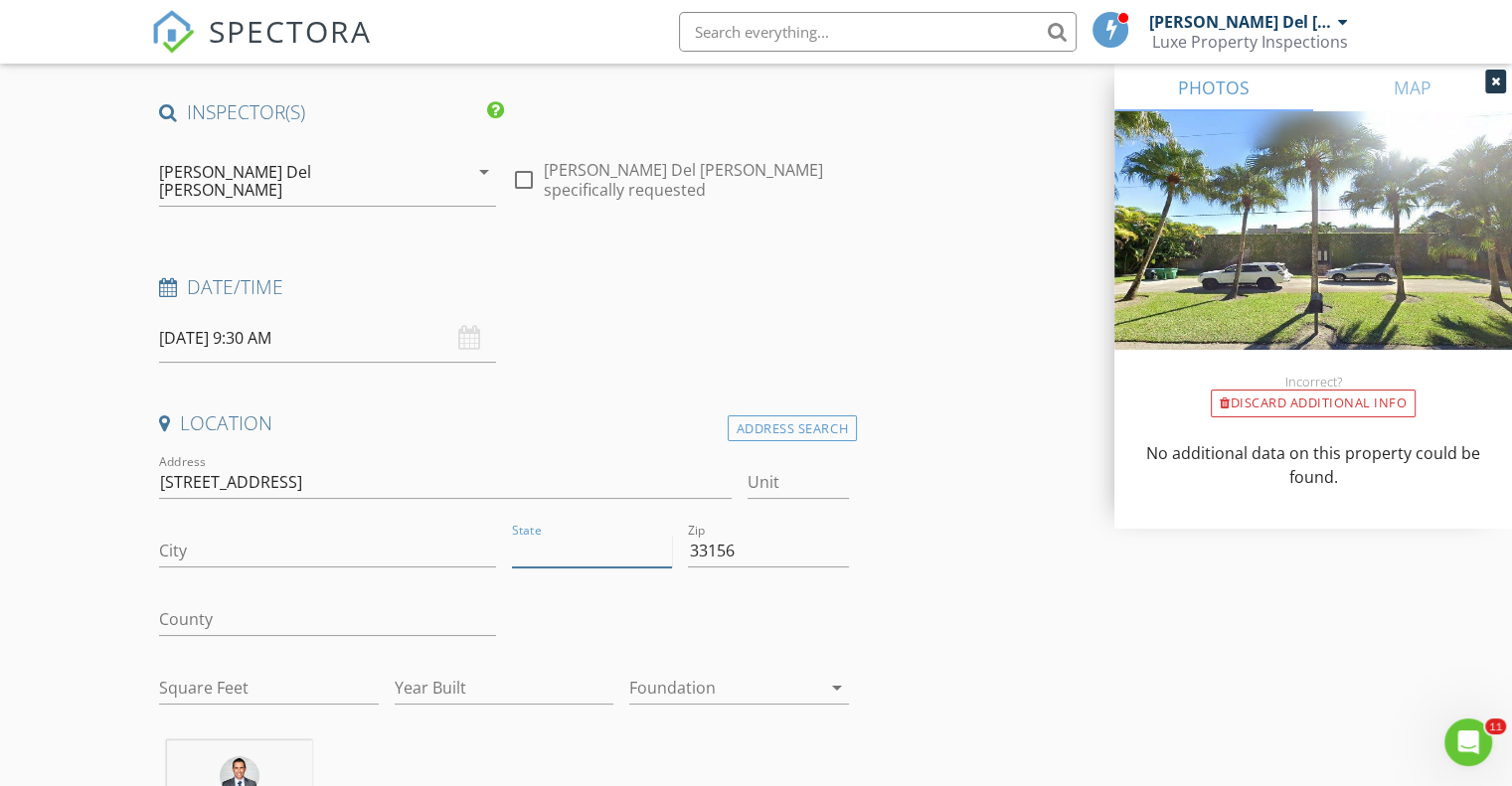 click on "State" at bounding box center (591, 550) 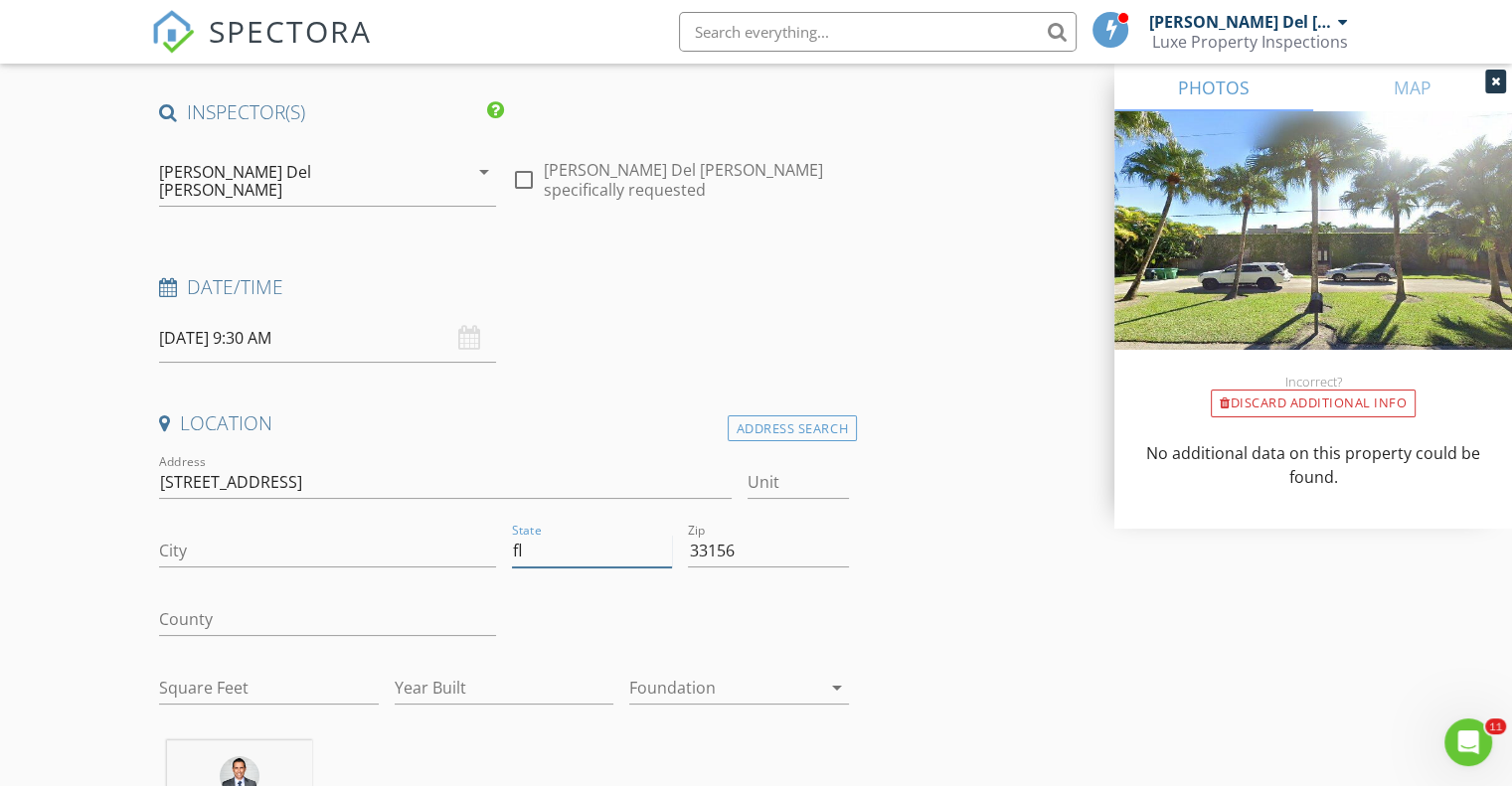 type on "fl" 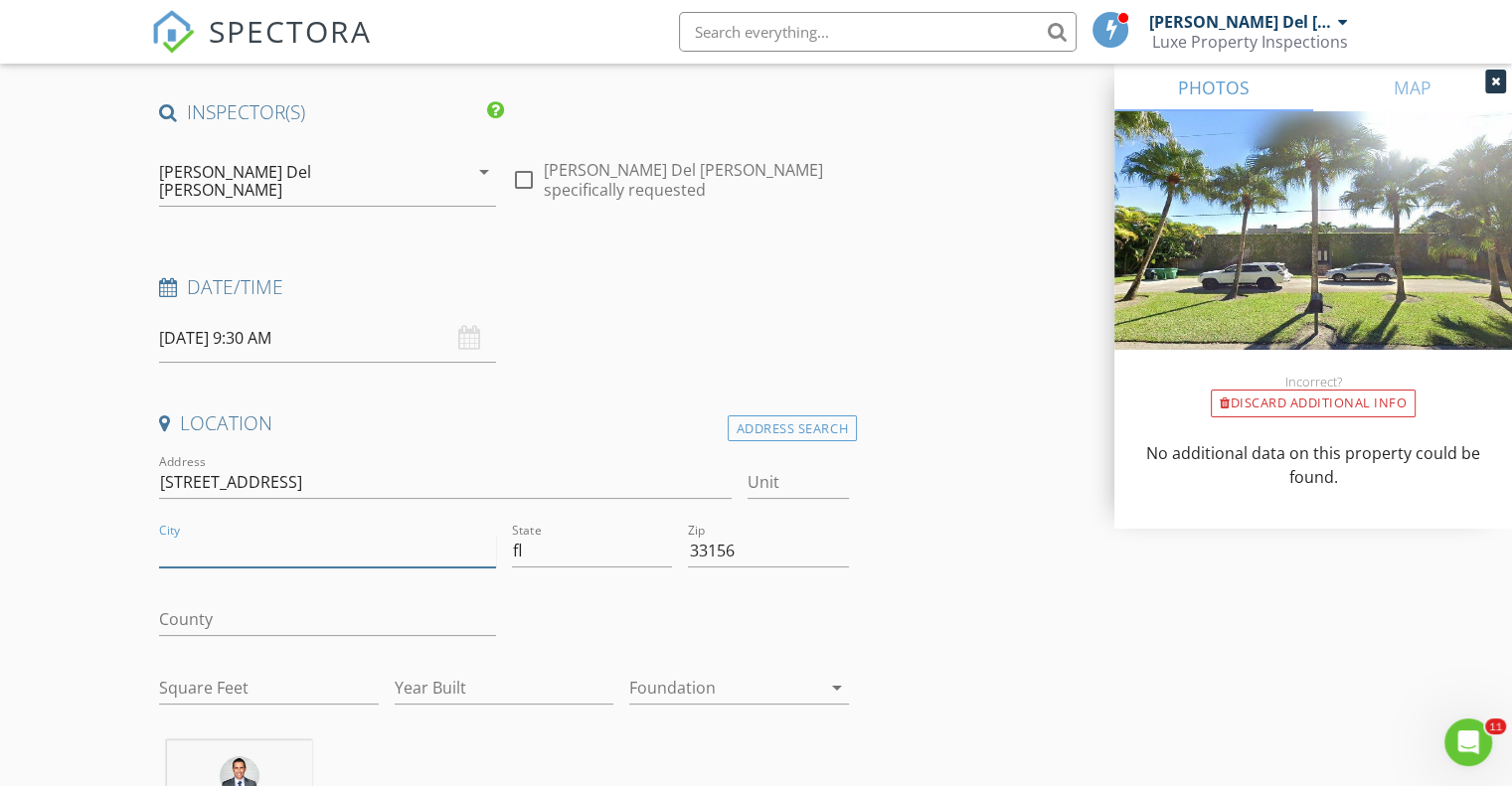 click on "City" at bounding box center [327, 550] 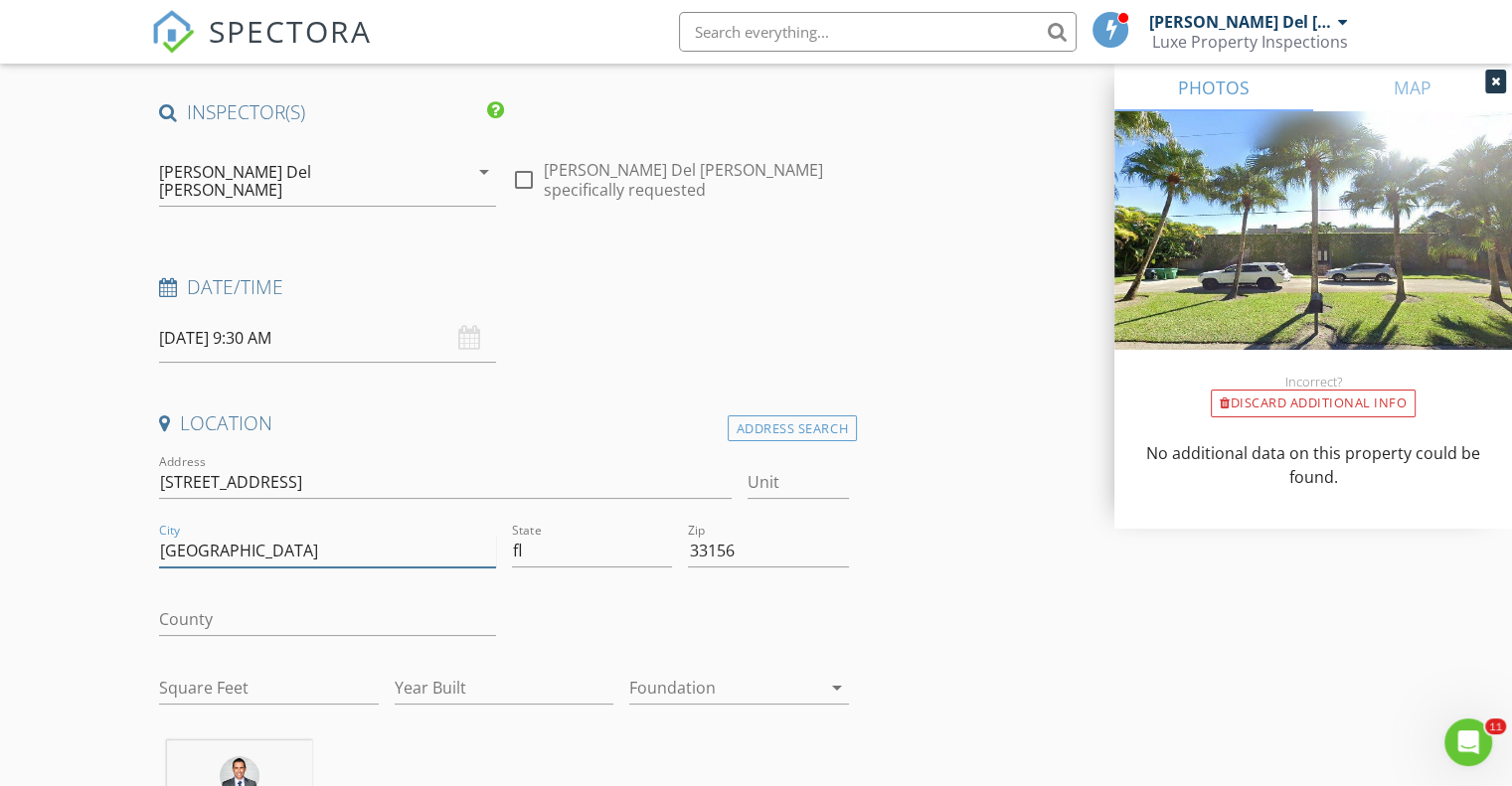 type on "miami" 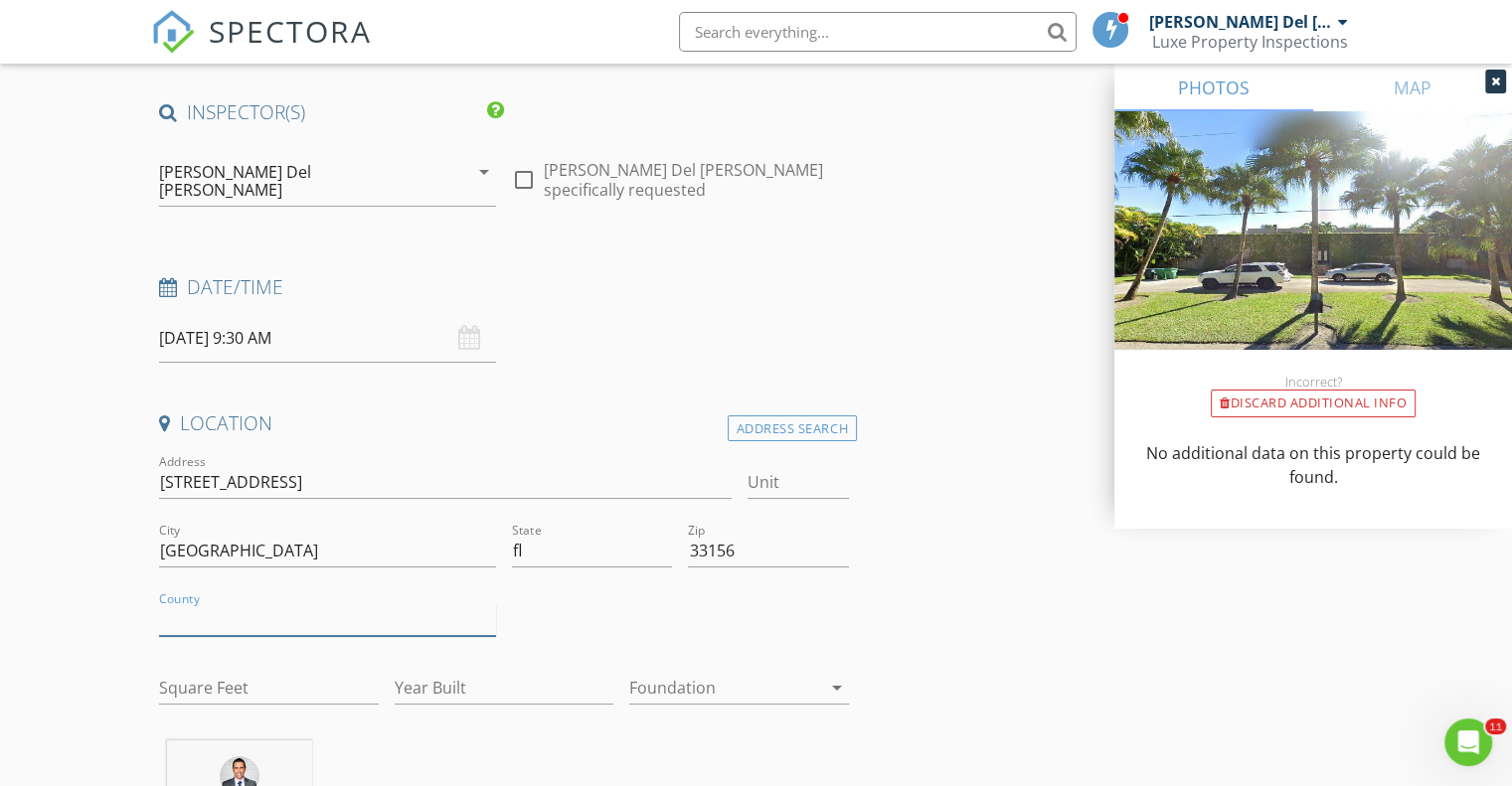 click on "County" at bounding box center (327, 619) 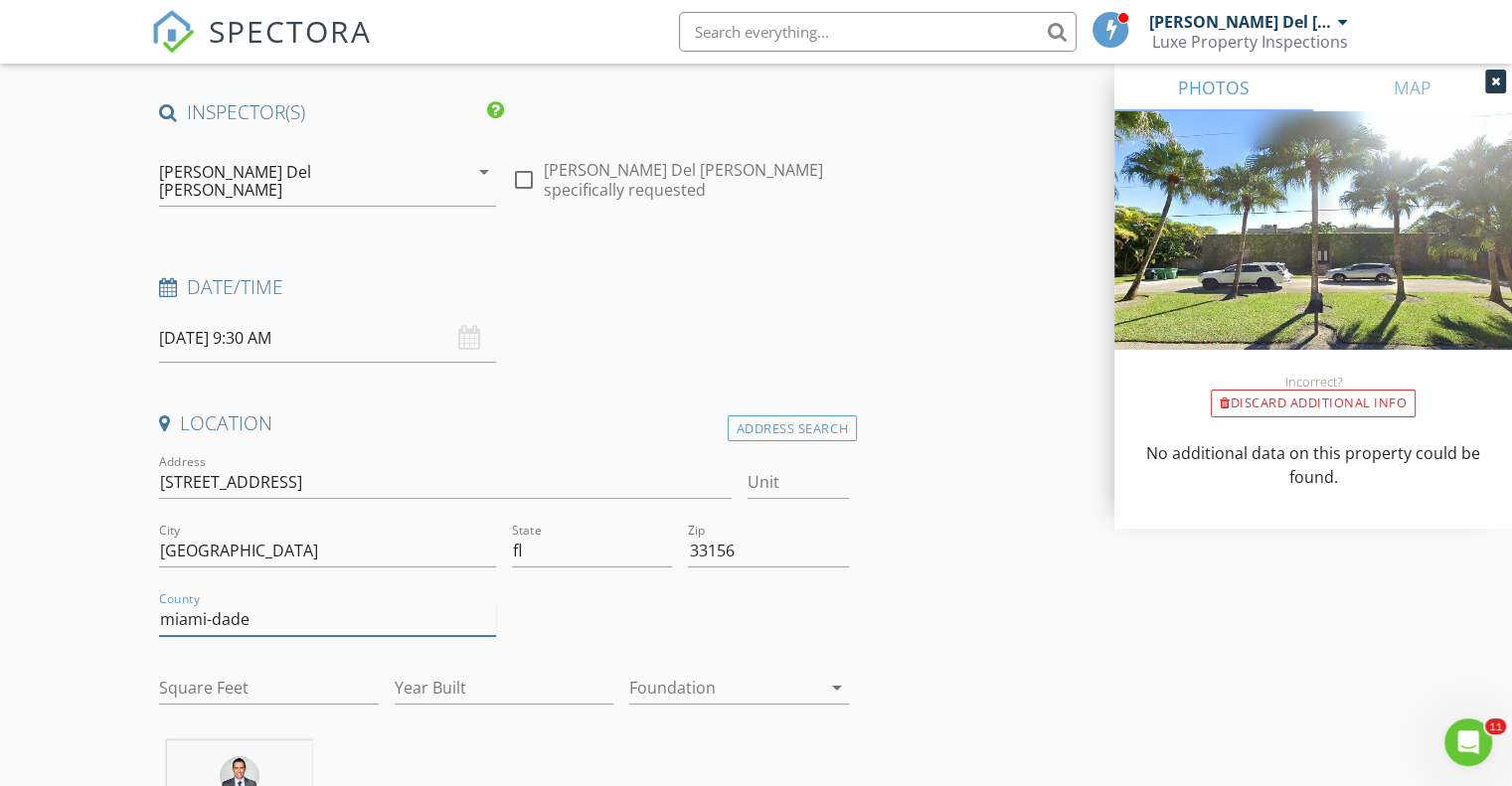 type on "miami-dade" 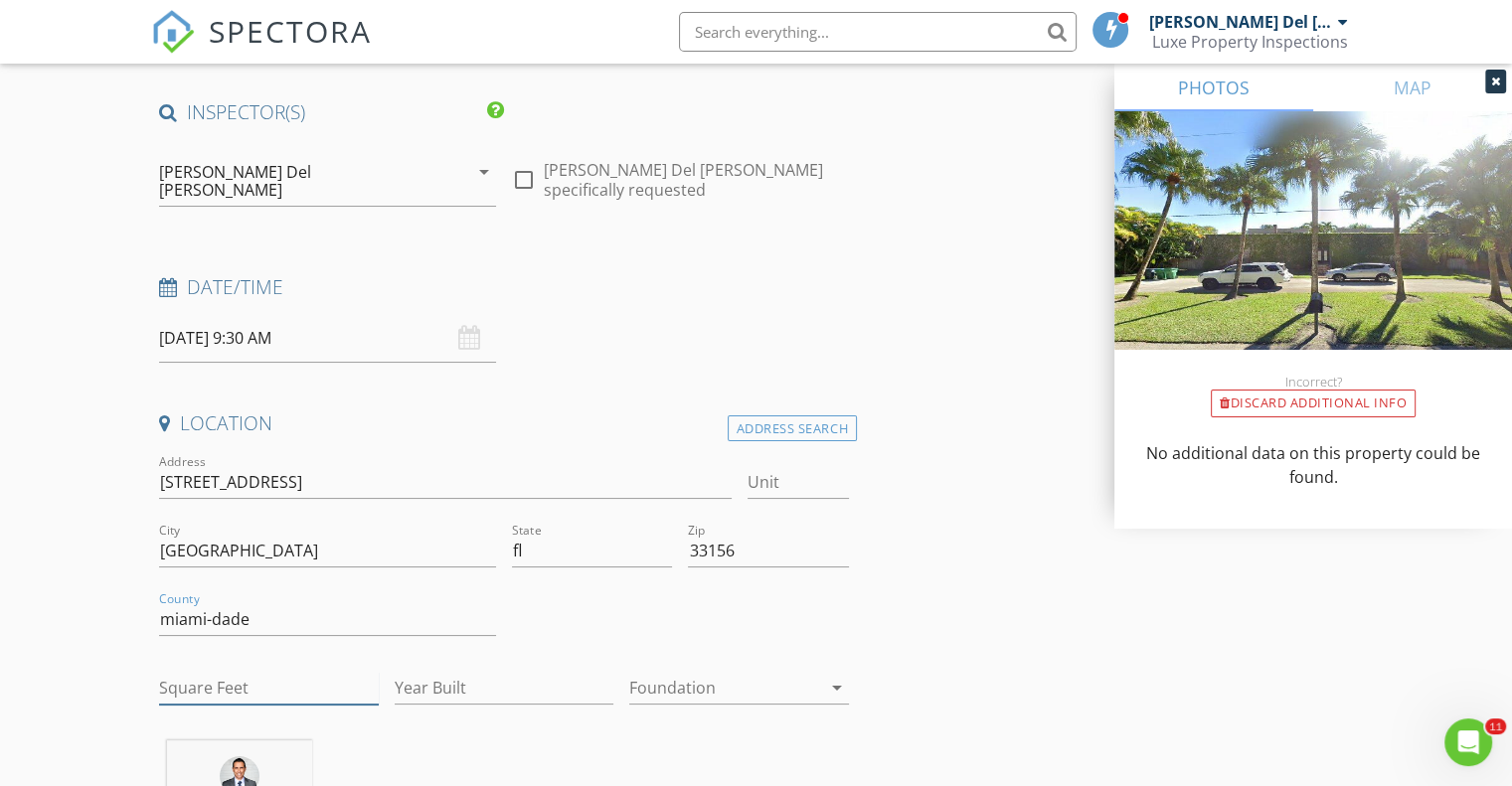 click on "Square Feet" at bounding box center (268, 688) 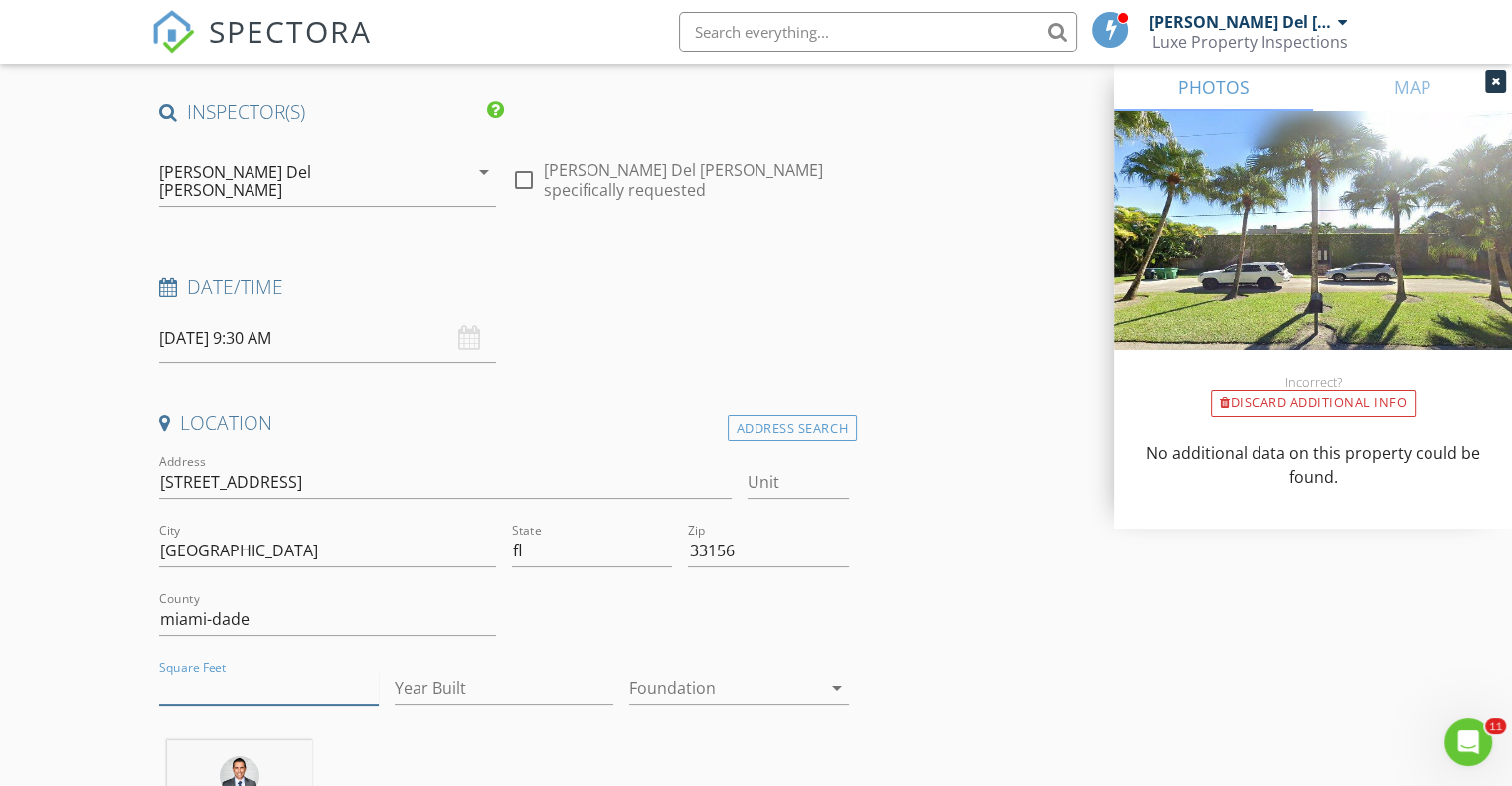 paste on "3542" 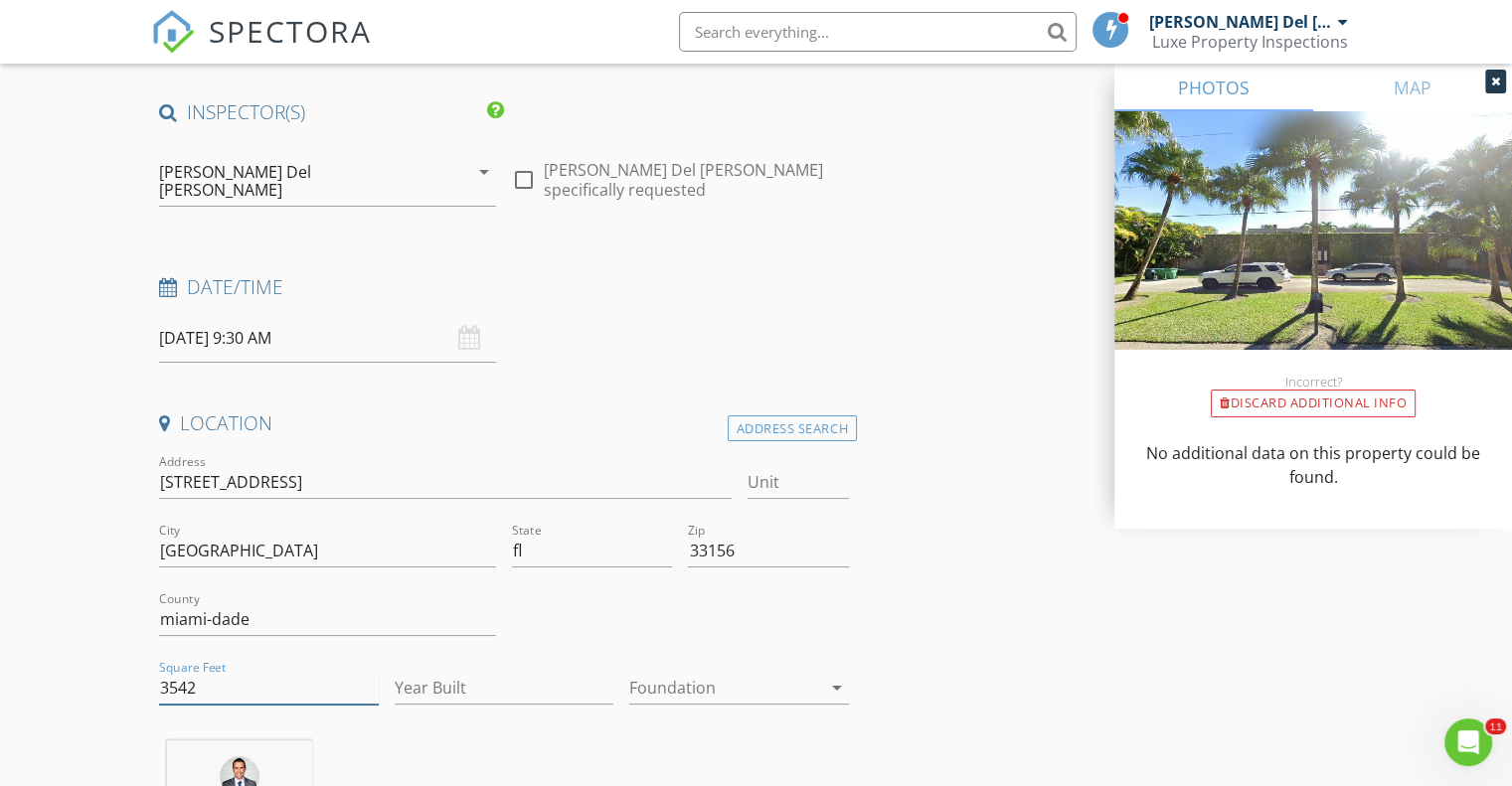 type on "3542" 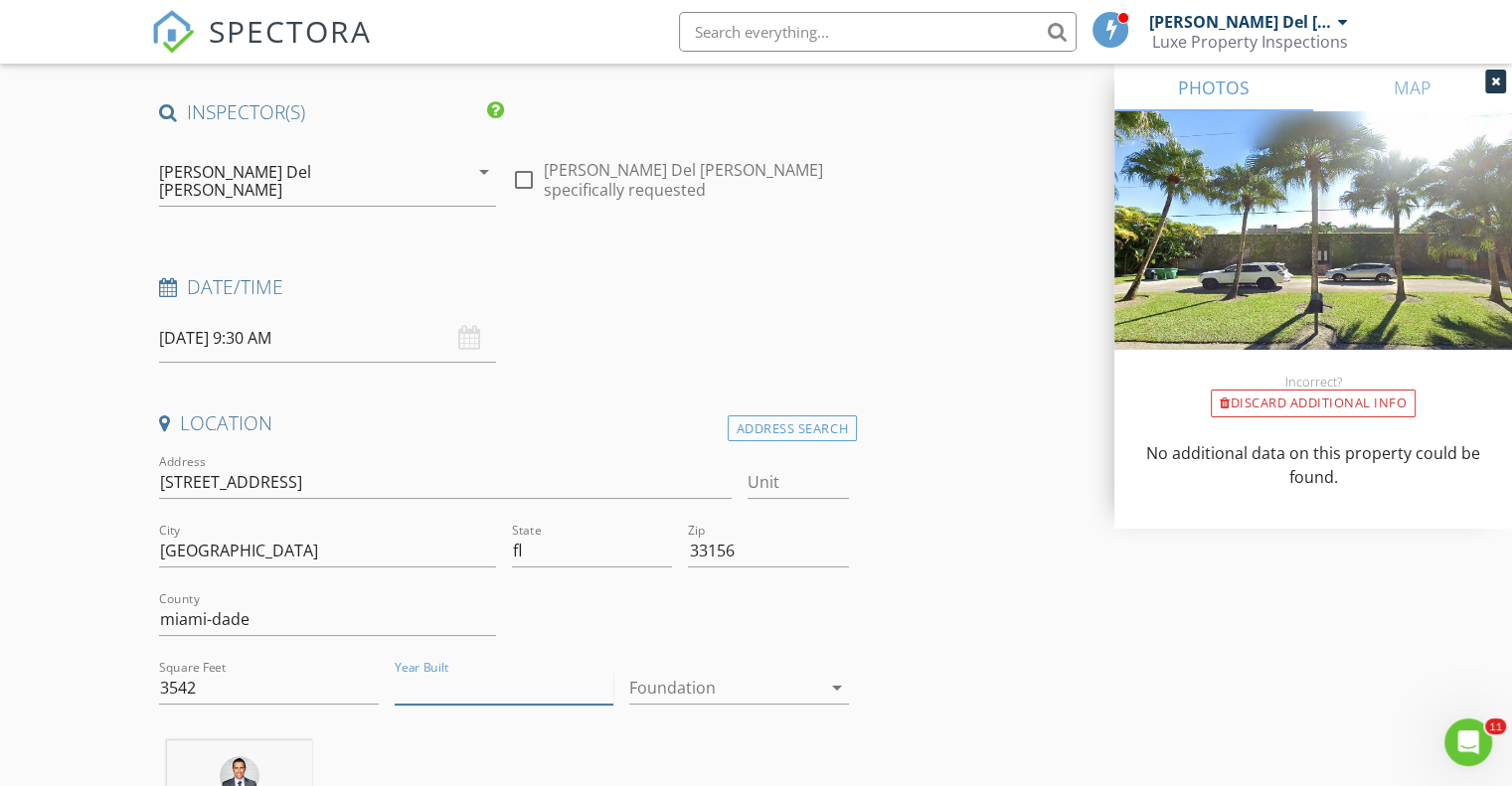 click on "Year Built" at bounding box center (504, 688) 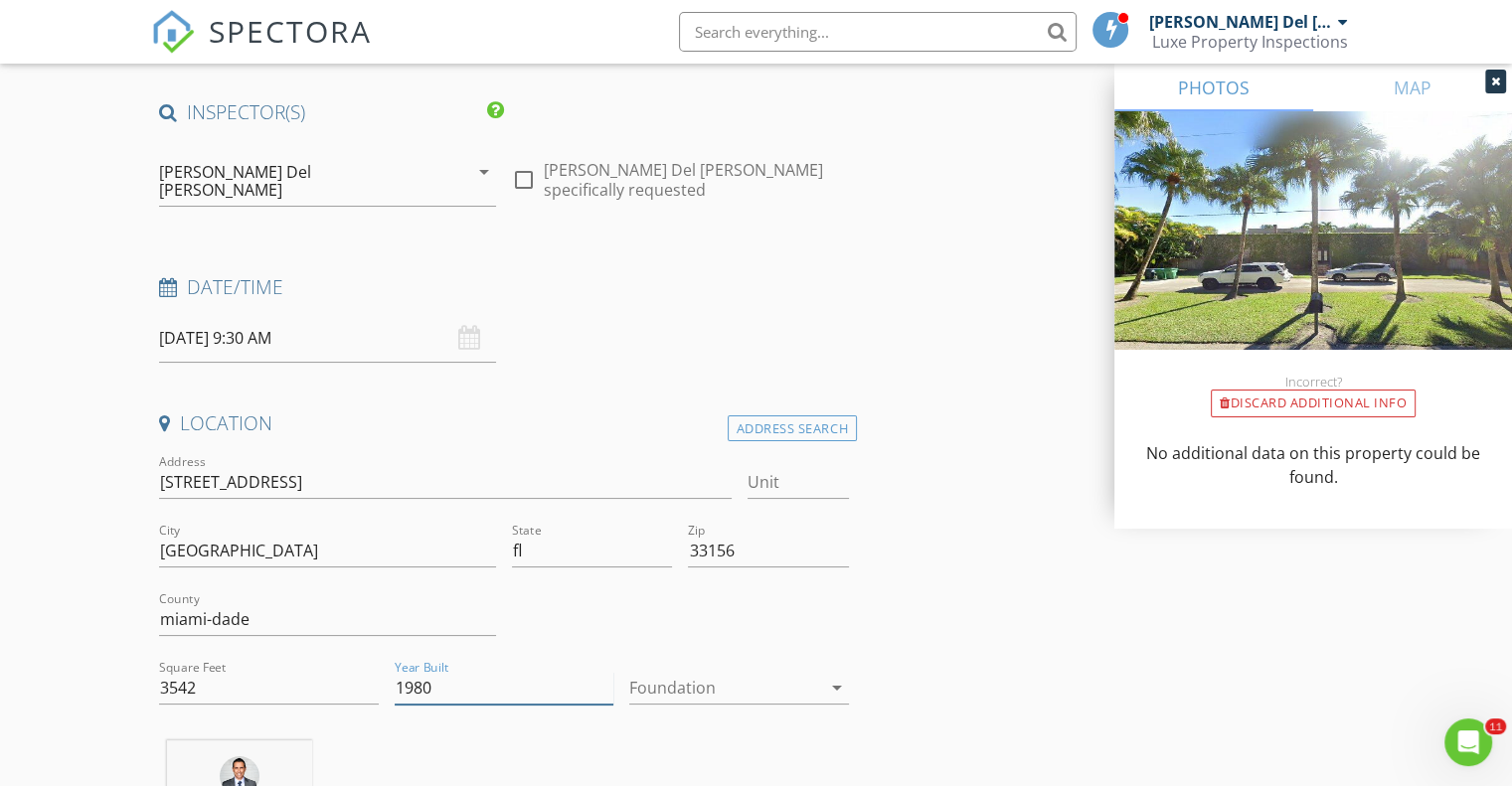 type on "1980" 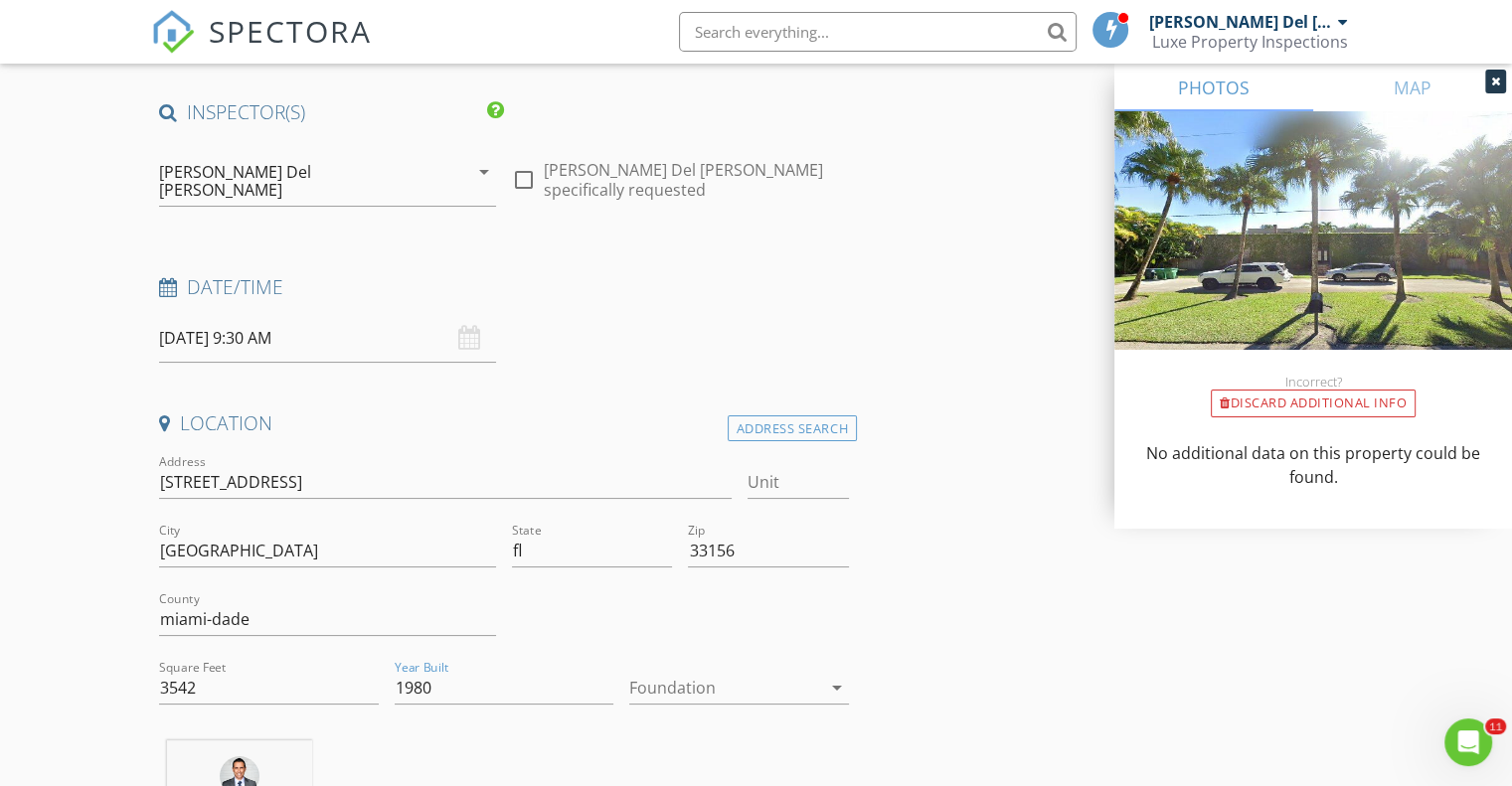 click at bounding box center [725, 688] 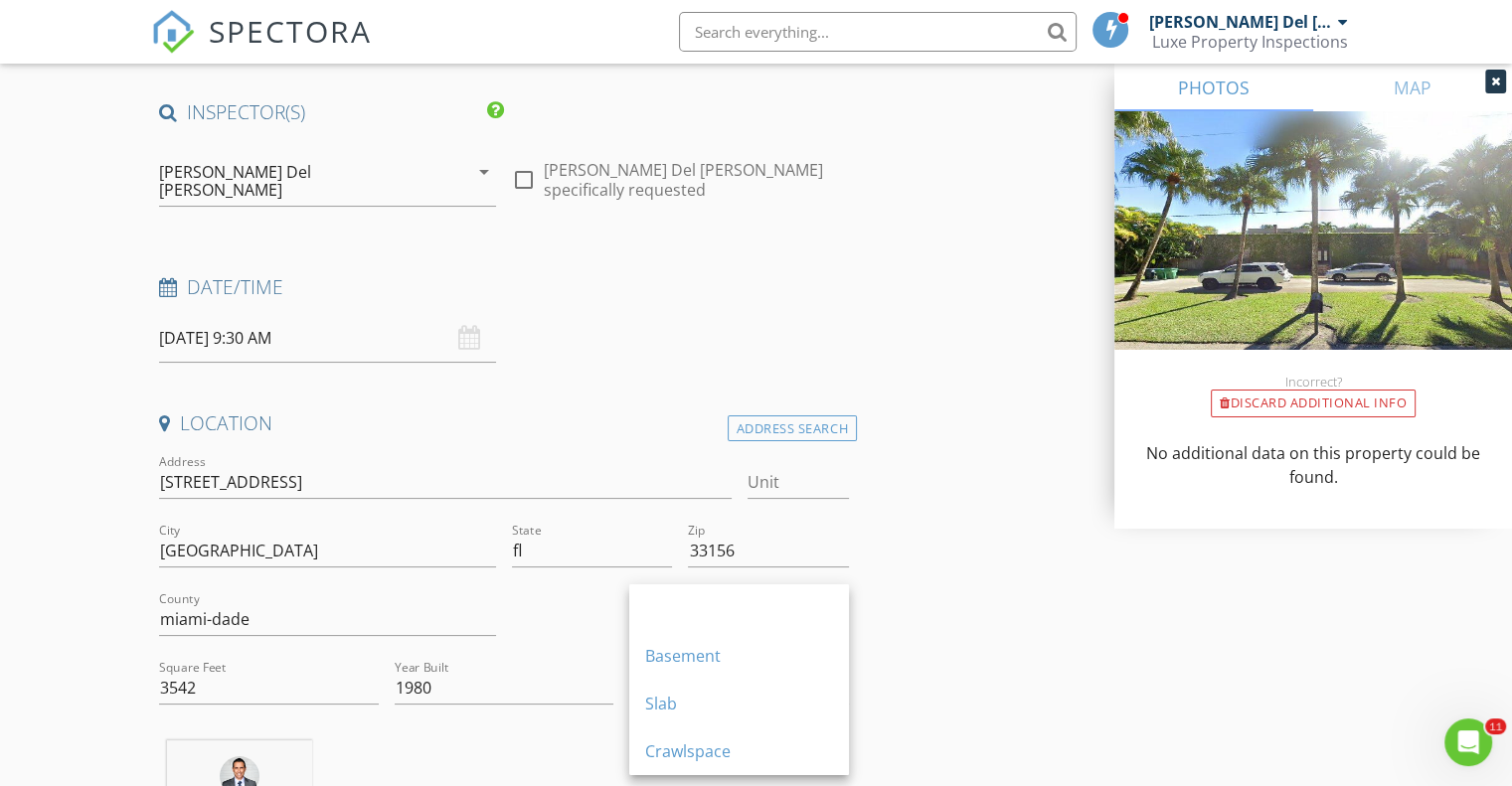 click on "INSPECTOR(S)
check_box   Ariel Soto Del Valle   PRIMARY   Ariel Soto Del Valle arrow_drop_down   check_box_outline_blank Ariel Soto Del Valle specifically requested
Date/Time
07/11/2025 9:30 AM
Location
Address Search       Address 8530 SW 121st St, Miami, FL 33156   Unit   City miami   State fl   Zip 33156   County miami-dade     Square Feet 3542   Year Built 1980   Foundation arrow_drop_down     Ariel Soto Del Valle     19.7 miles     (30 minutes)
client
check_box Enable Client CC email for this inspection   Client Search     check_box_outline_blank Client is a Company/Organization     First Name   Last Name   Email   CC Email   Phone           Notes   Private Notes
ADD ADDITIONAL client
SERVICES
check_box   Residential Single Family Inspection   check_box_outline_blank" at bounding box center [756, 1996] 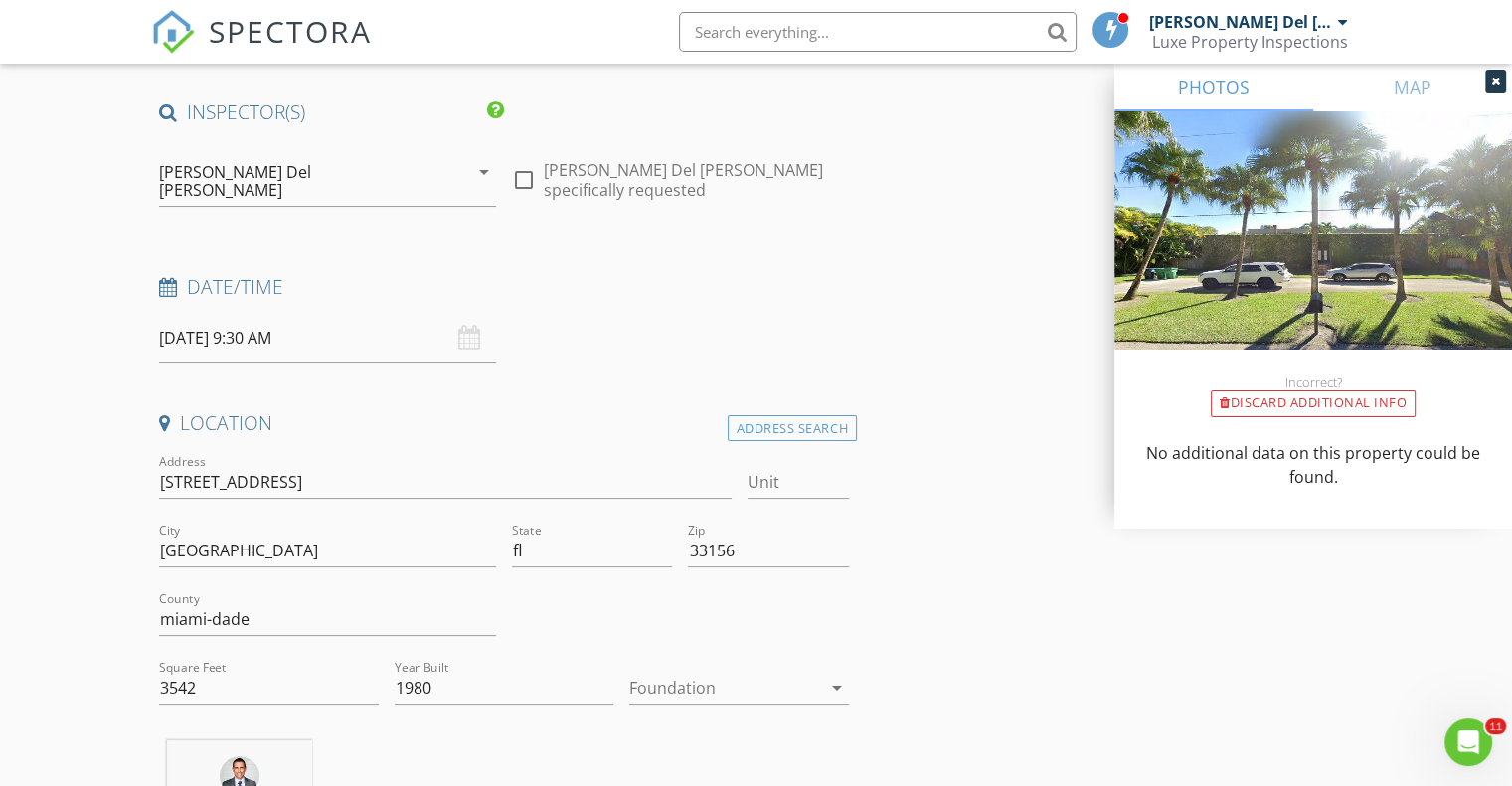 click at bounding box center (725, 688) 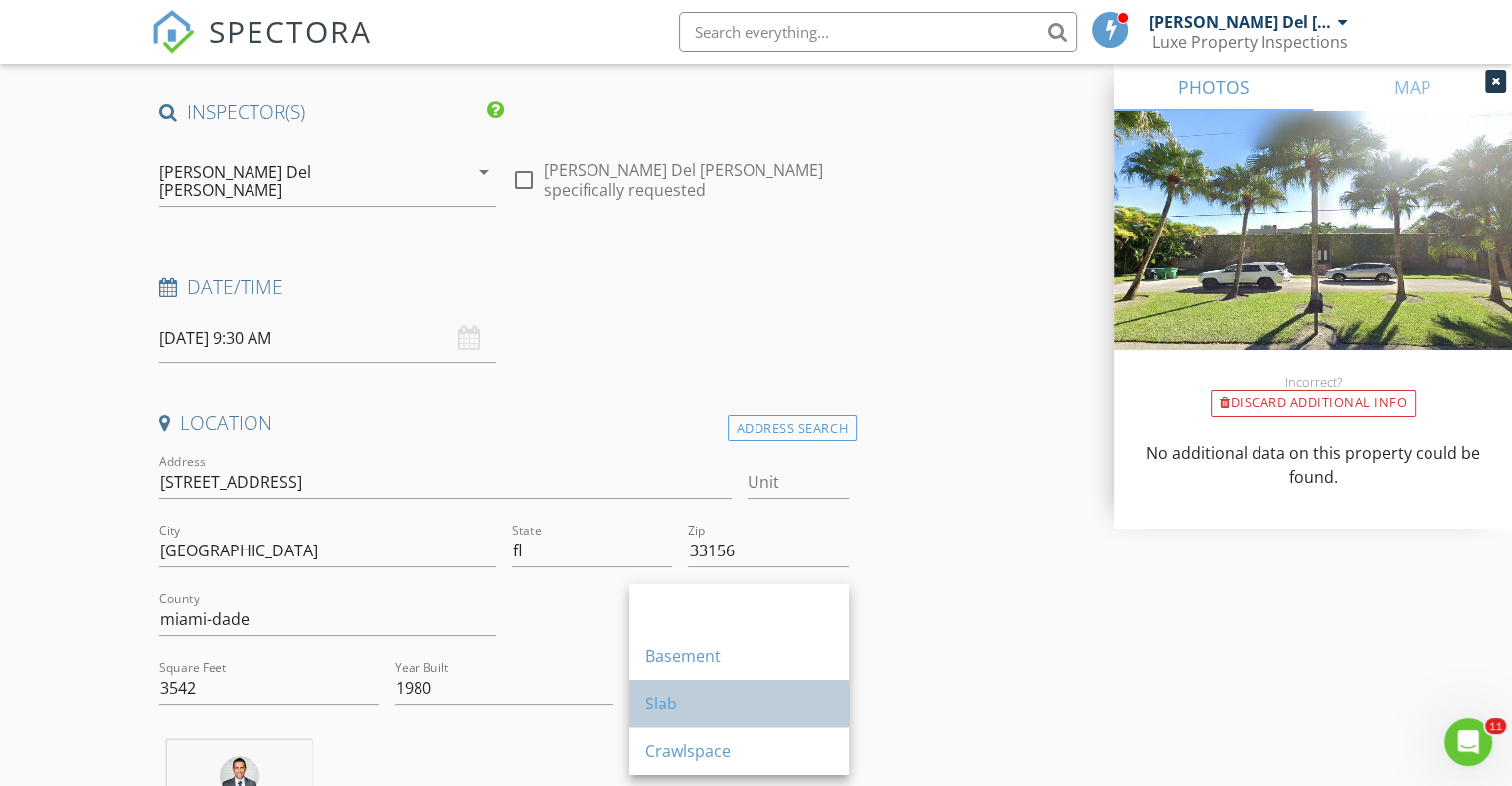 click on "Slab" at bounding box center (739, 704) 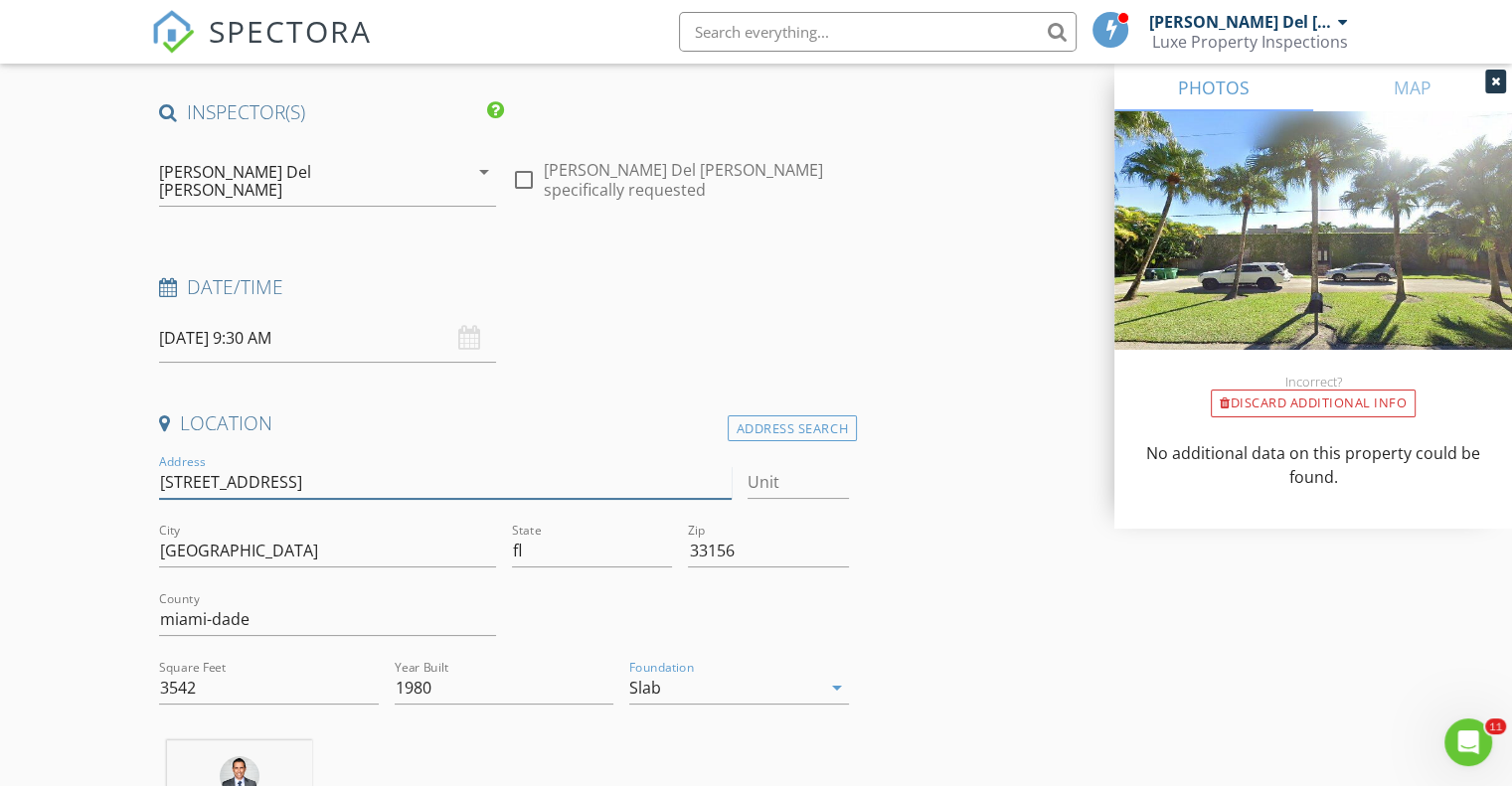 drag, startPoint x: 284, startPoint y: 463, endPoint x: 613, endPoint y: 483, distance: 329.60734 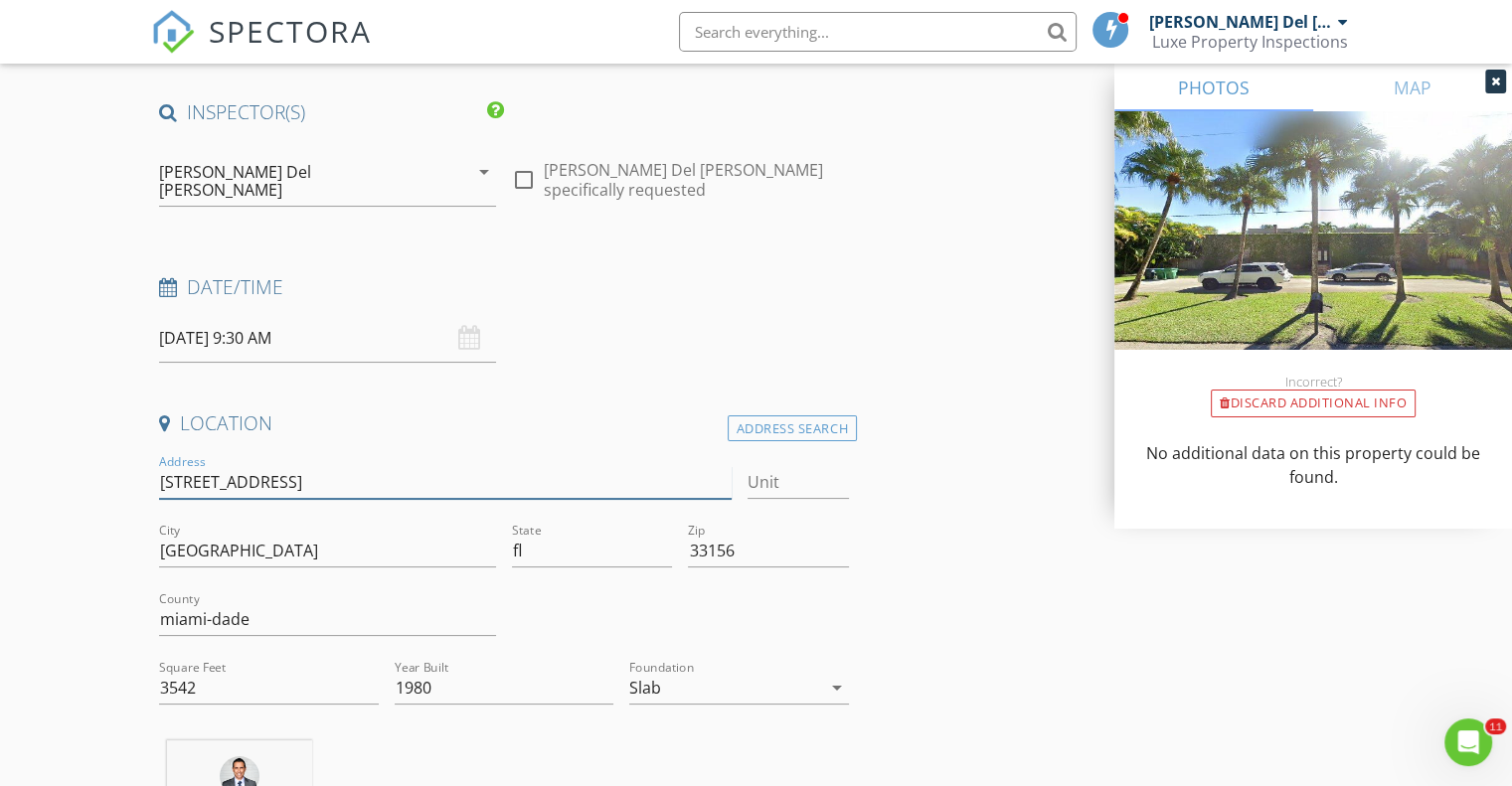 type on "8530 SW 121st St" 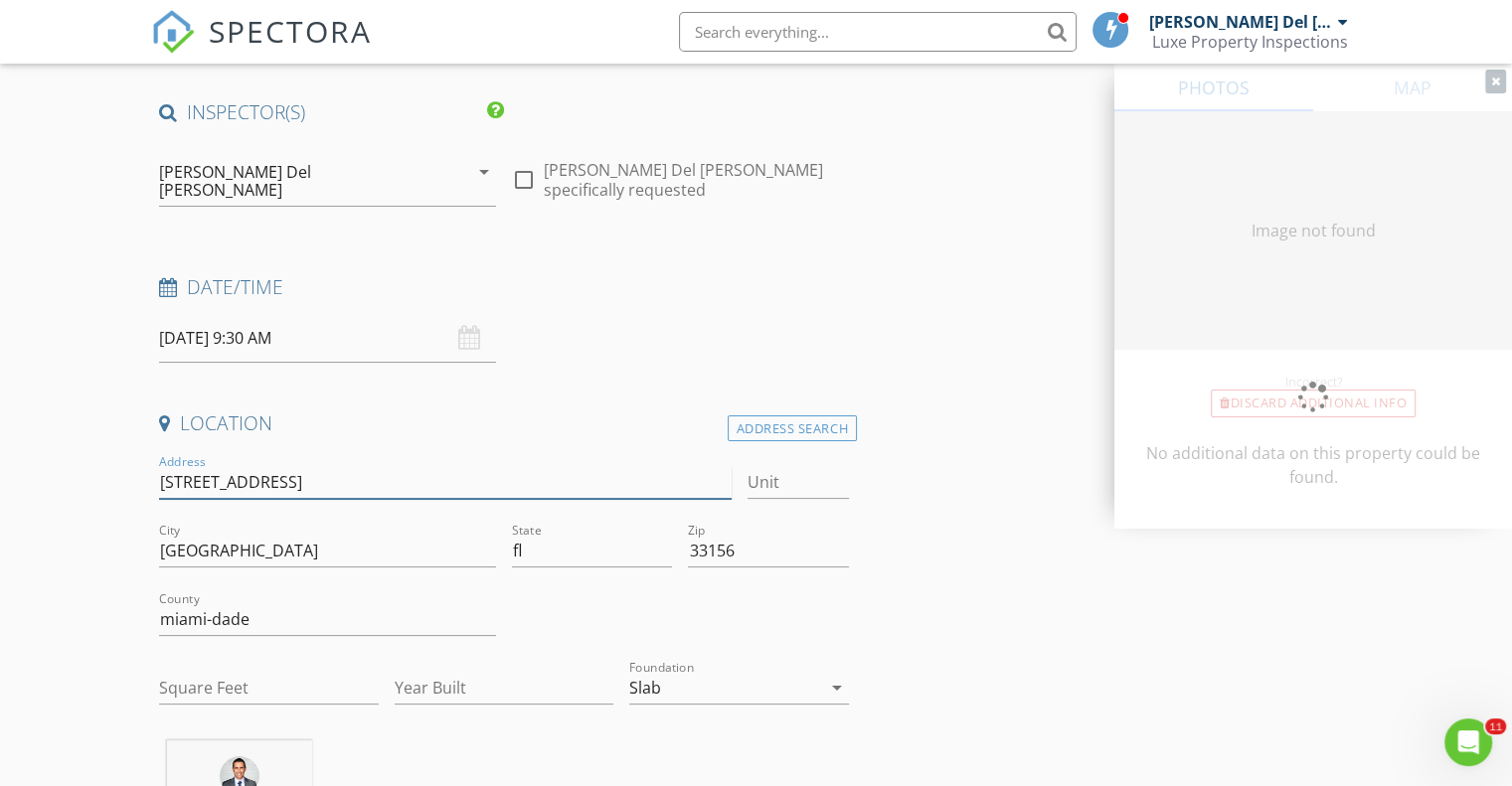 type on "3542" 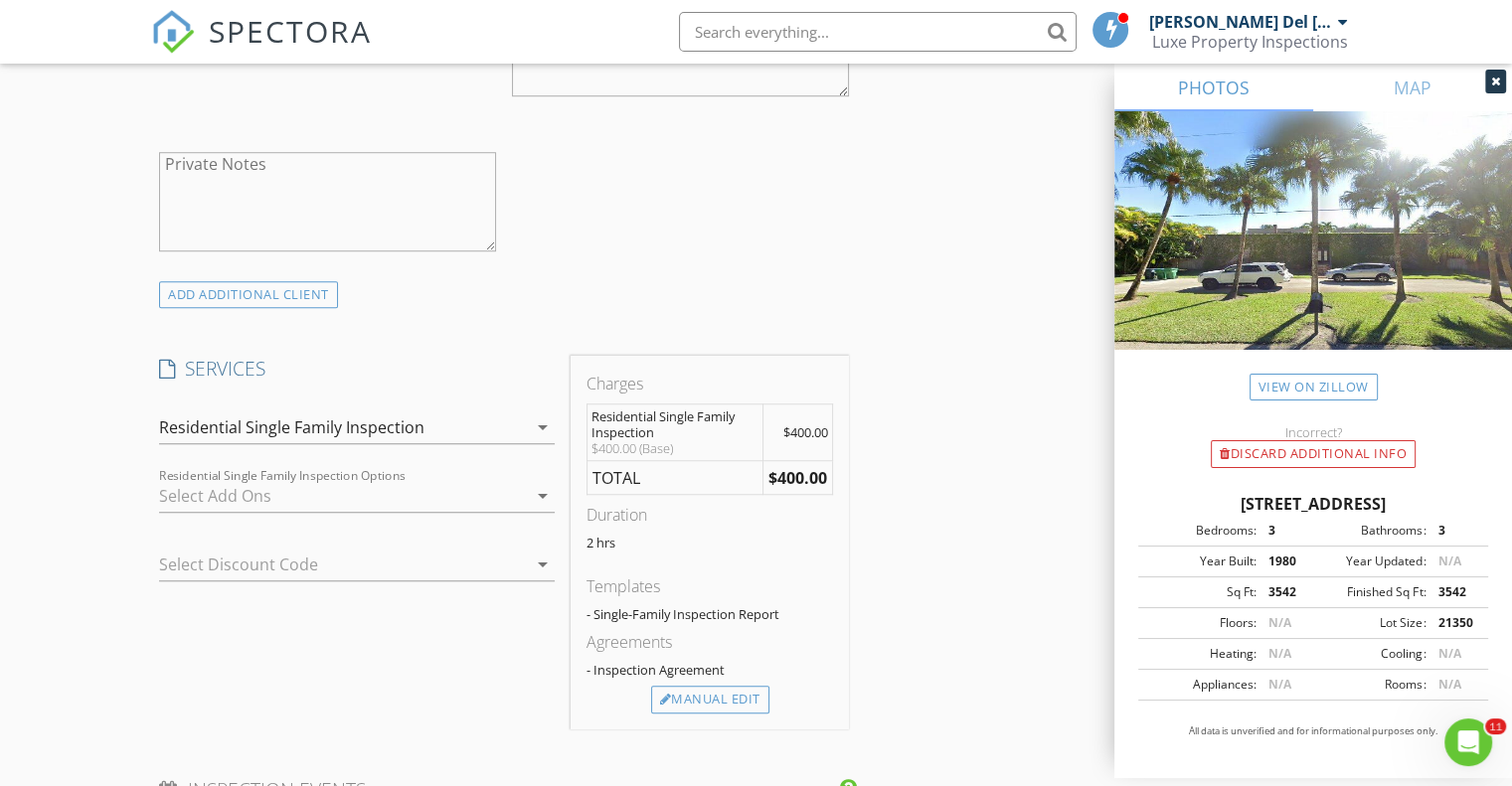 scroll, scrollTop: 1392, scrollLeft: 0, axis: vertical 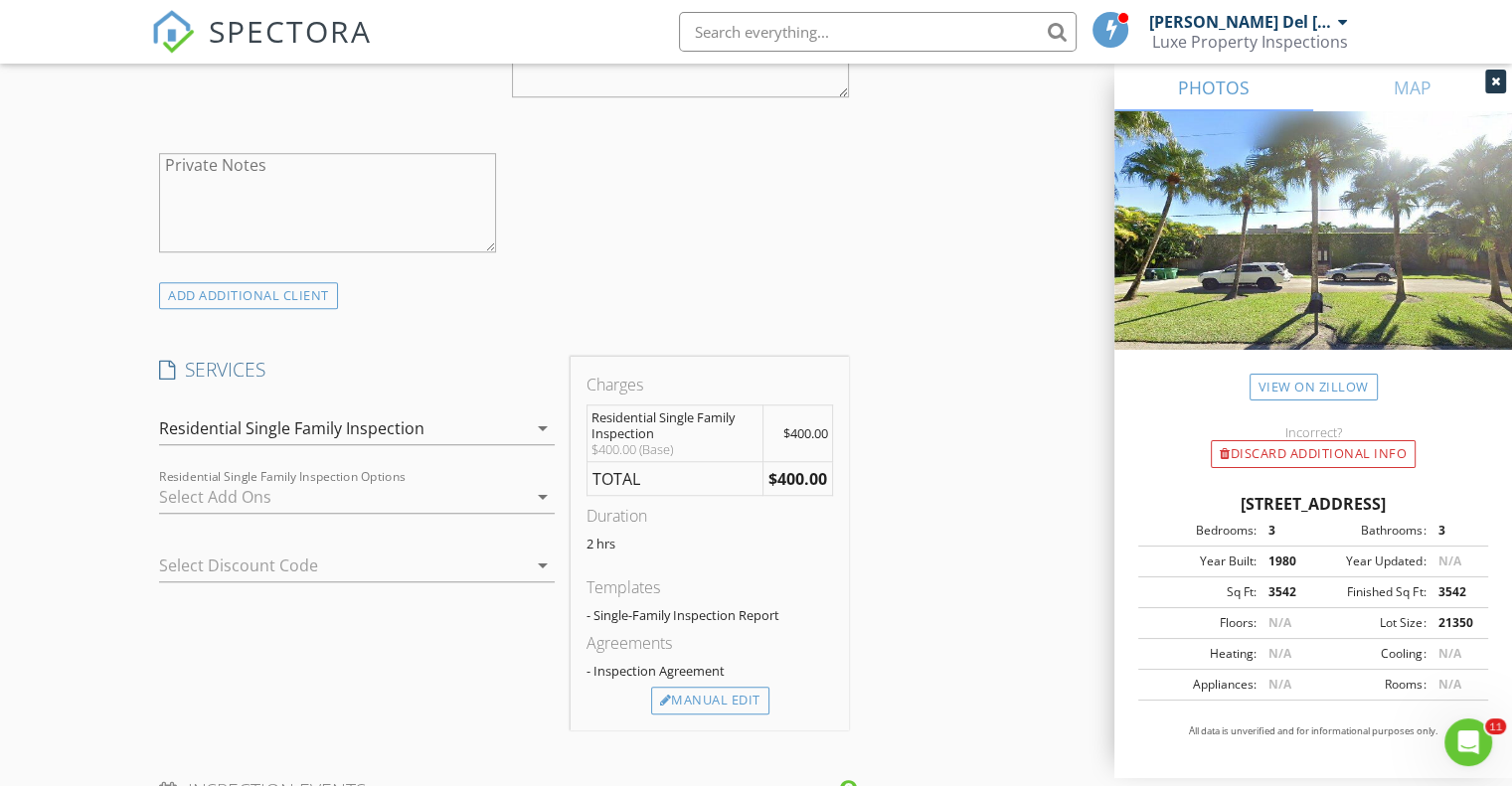 type on "[STREET_ADDRESS]" 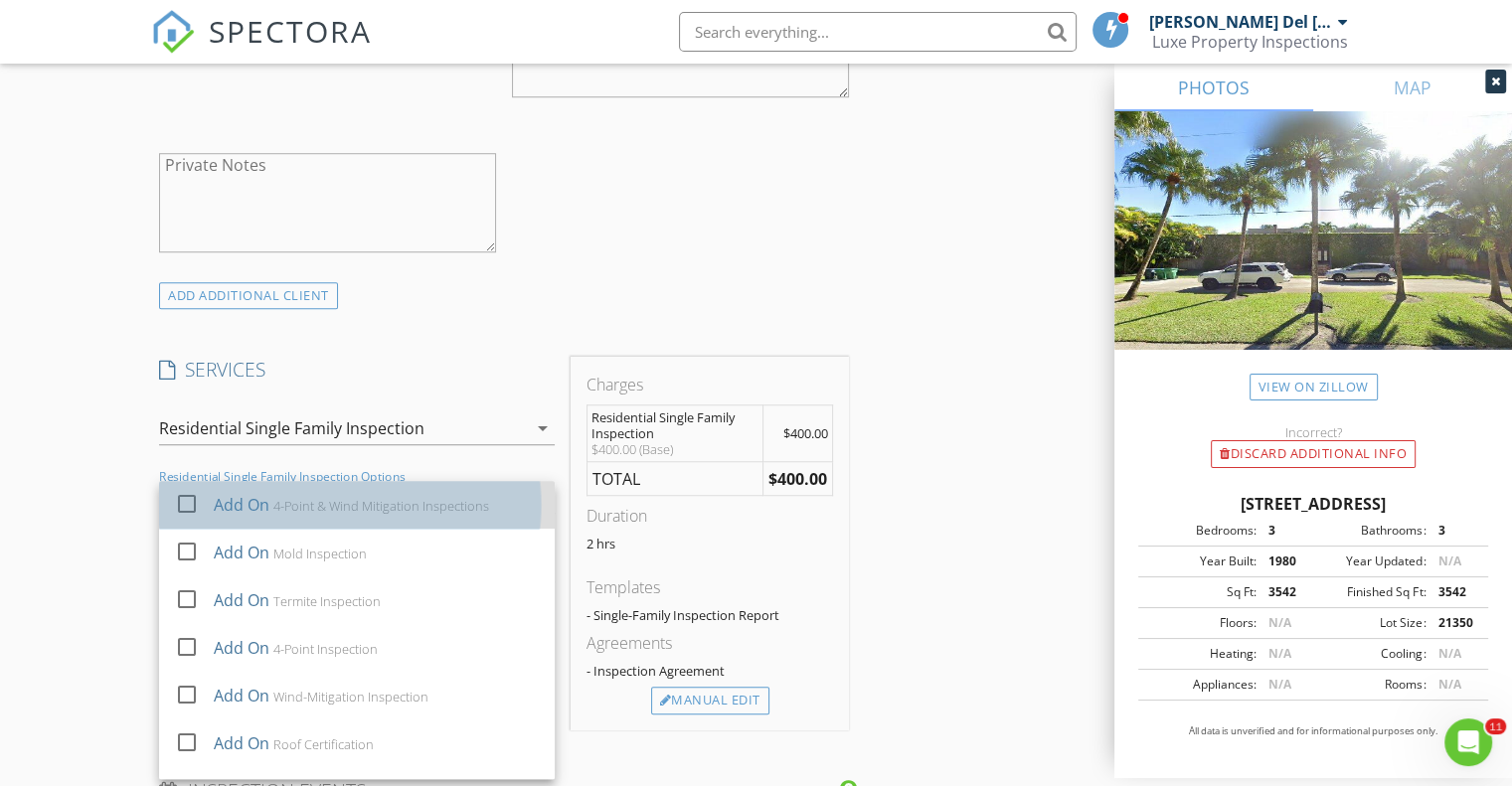 click on "4-Point & Wind Mitigation Inspections" at bounding box center (381, 506) 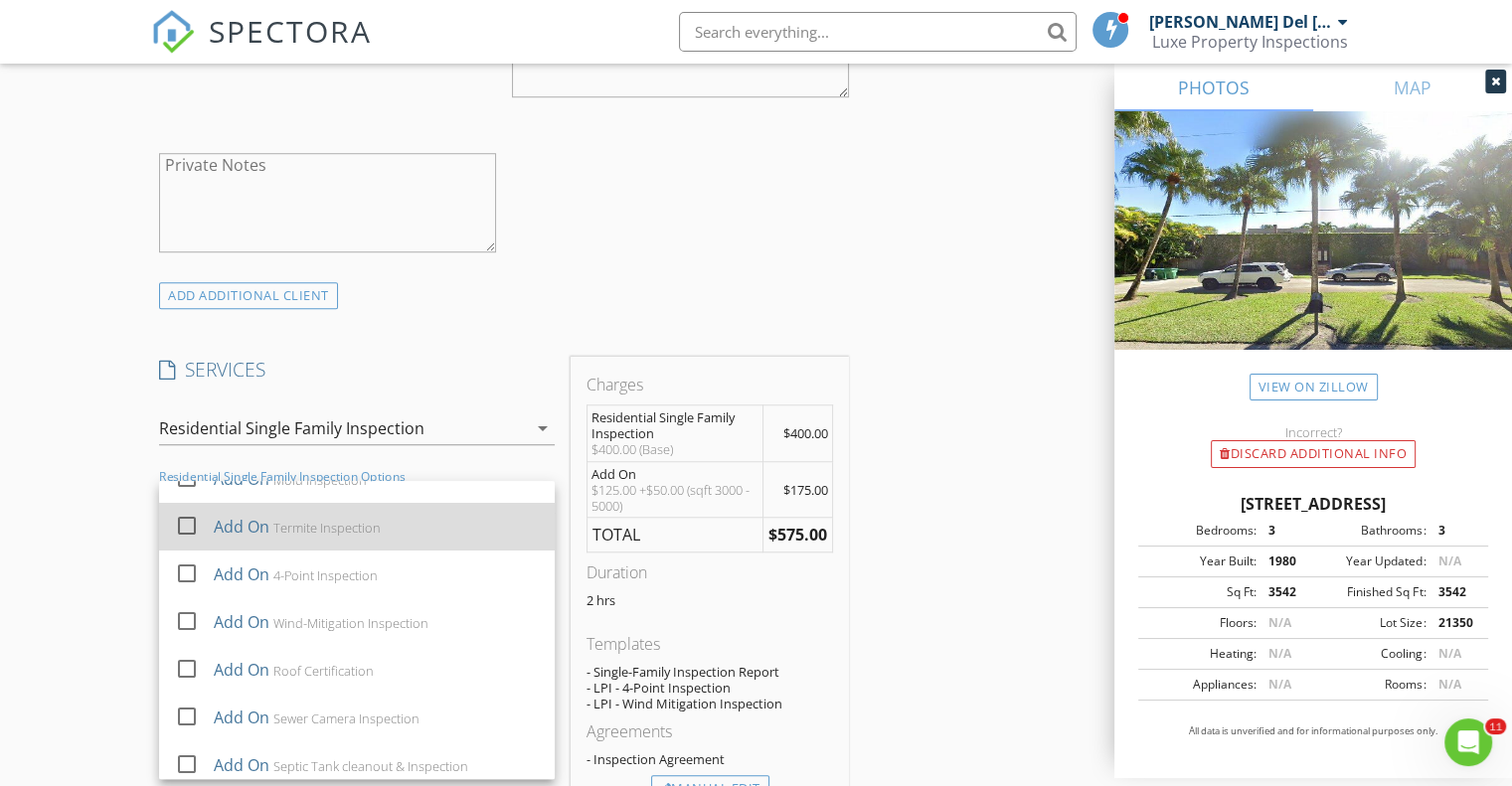 scroll, scrollTop: 83, scrollLeft: 0, axis: vertical 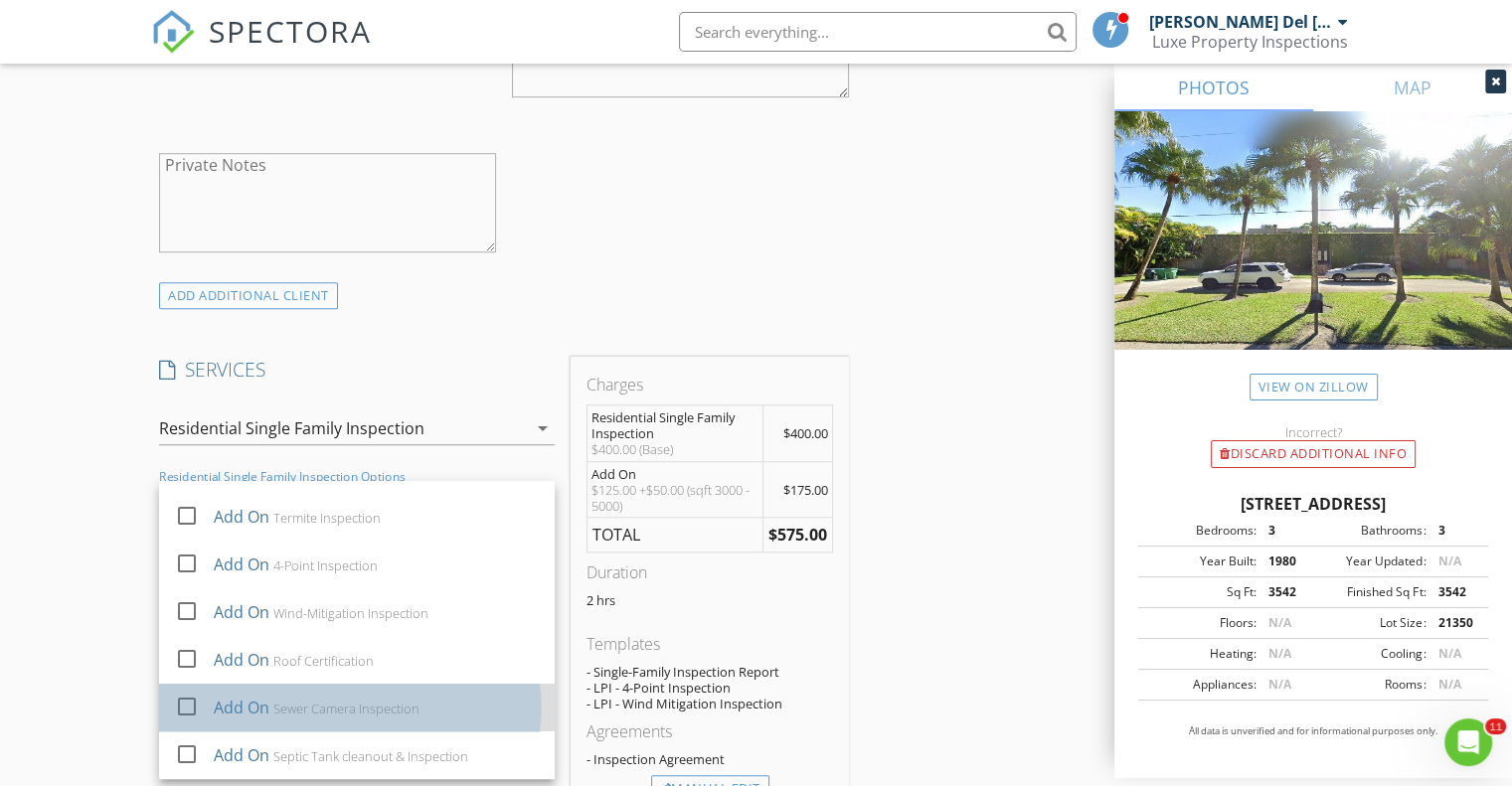 click on "check_box_outline_blank" at bounding box center [191, 707] 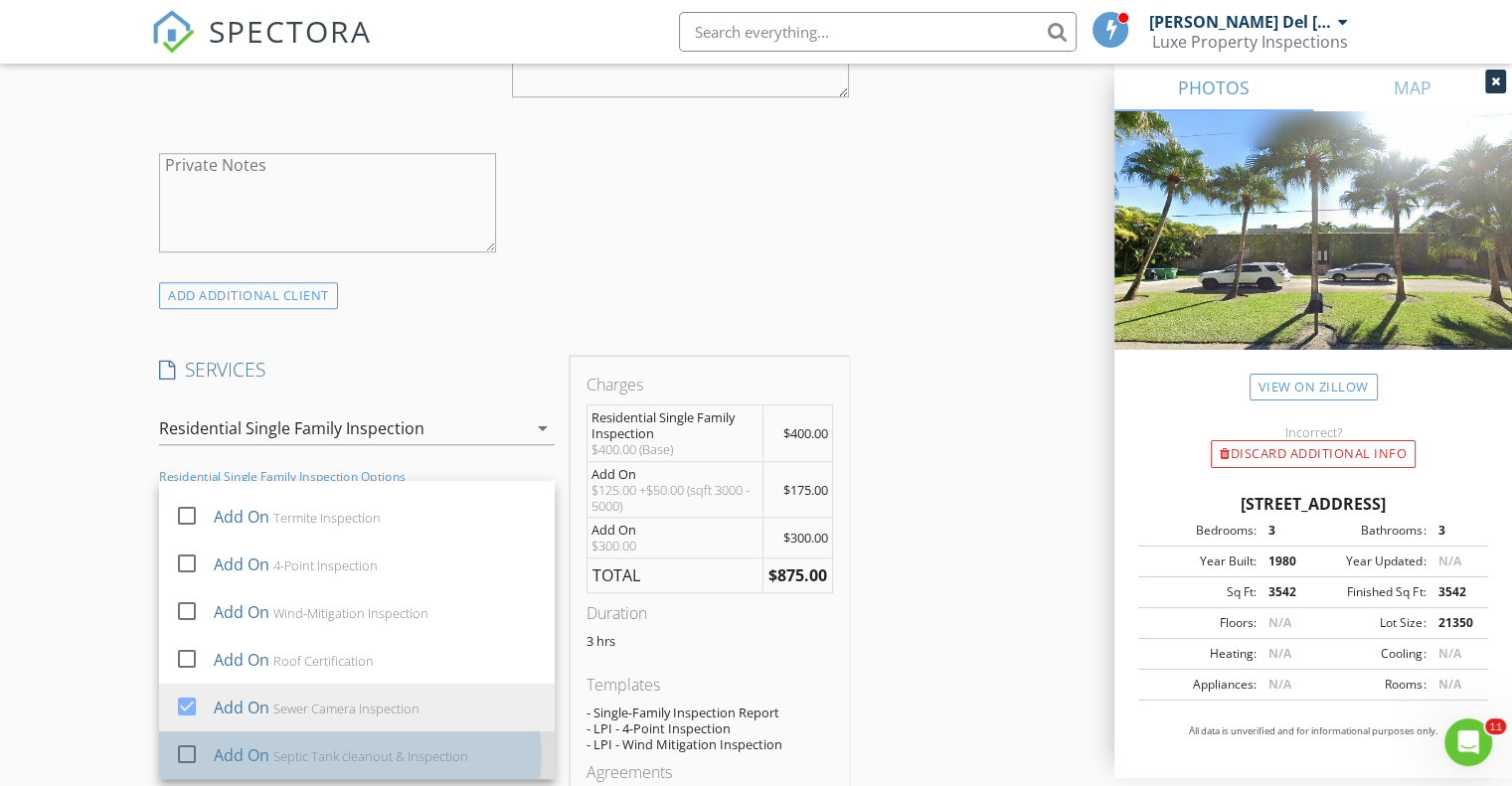 click on "Add On" at bounding box center [242, 755] 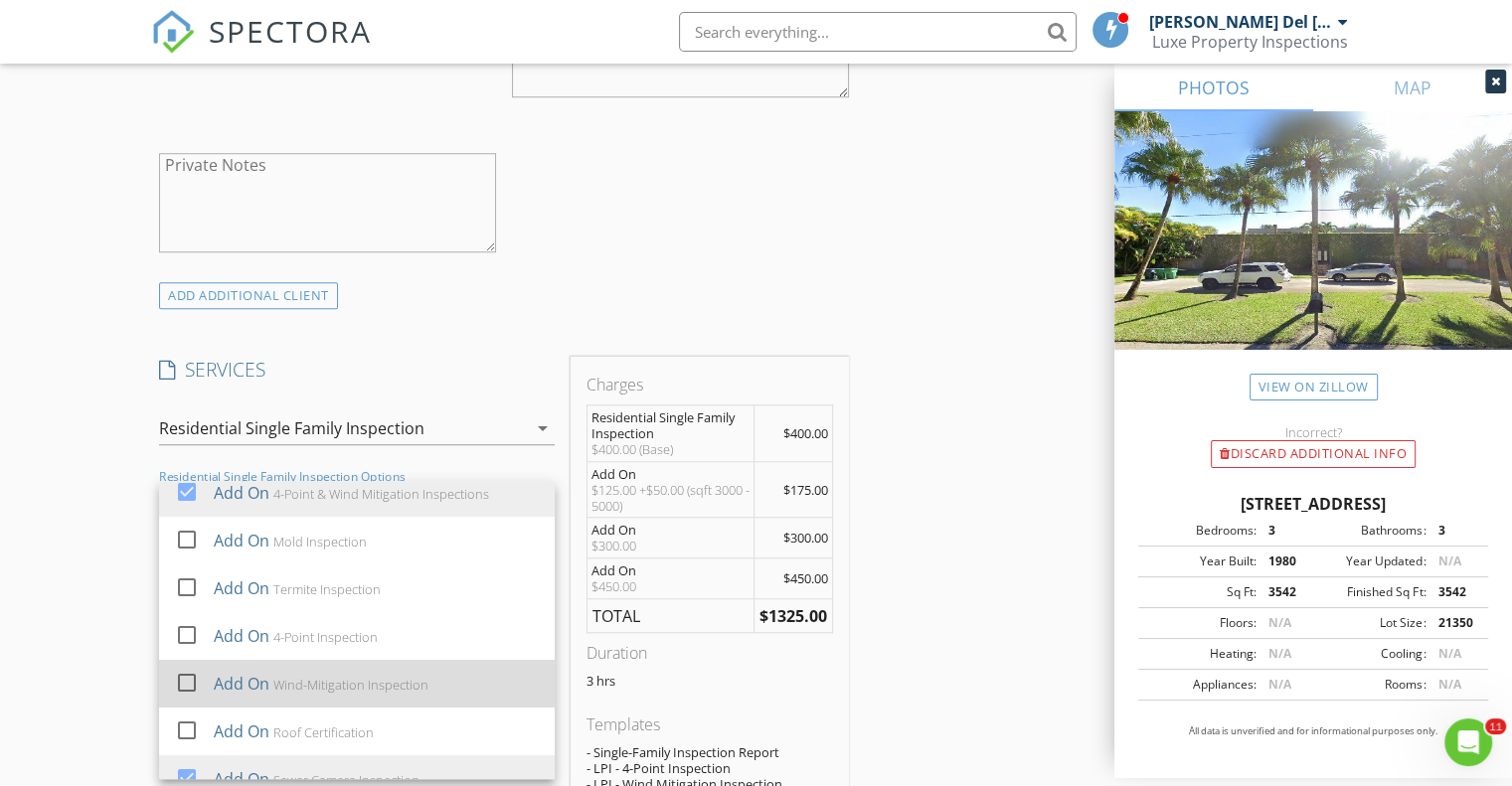 scroll, scrollTop: 0, scrollLeft: 0, axis: both 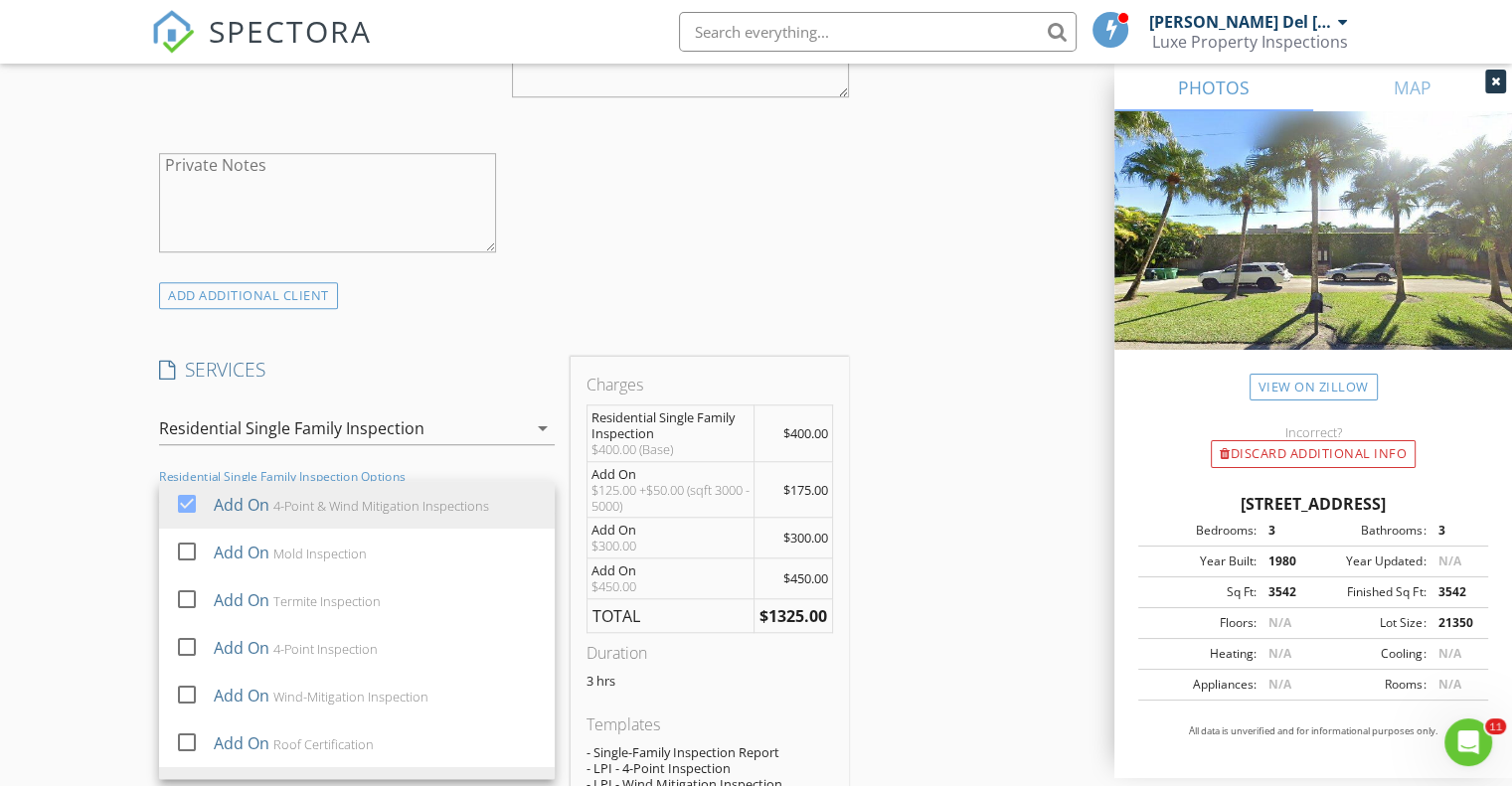 click on "New Inspection
Click here to use the New Order Form
INSPECTOR(S)
check_box   Ariel Soto Del Valle   PRIMARY   Ariel Soto Del Valle arrow_drop_down   check_box_outline_blank Ariel Soto Del Valle specifically requested
Date/Time
07/11/2025 9:30 AM
Location
Address Search       Address 8530 SW 121st St   Unit   City miami   State fl   Zip 33156   County miami-dade     Square Feet 3542   Year Built 1980   Foundation Slab arrow_drop_down     Ariel Soto Del Valle     19.7 miles     (30 minutes)
client
check_box Enable Client CC email for this inspection   Client Search     check_box_outline_blank Client is a Company/Organization     First Name   Last Name   Email   CC Email   Phone           Notes   Private Notes
ADD ADDITIONAL client
SERVICES
check_box" at bounding box center [756, 787] 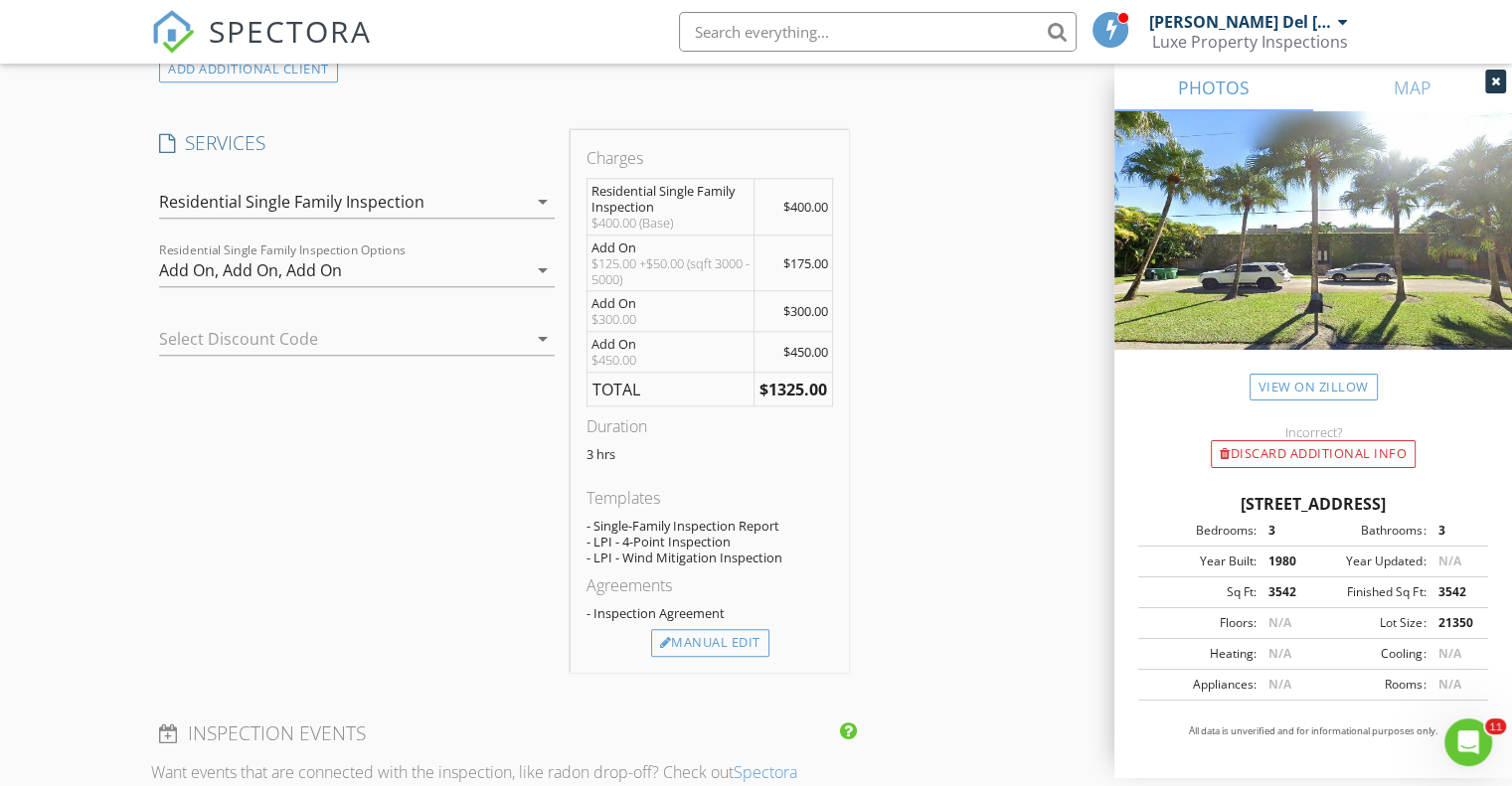 scroll, scrollTop: 1620, scrollLeft: 0, axis: vertical 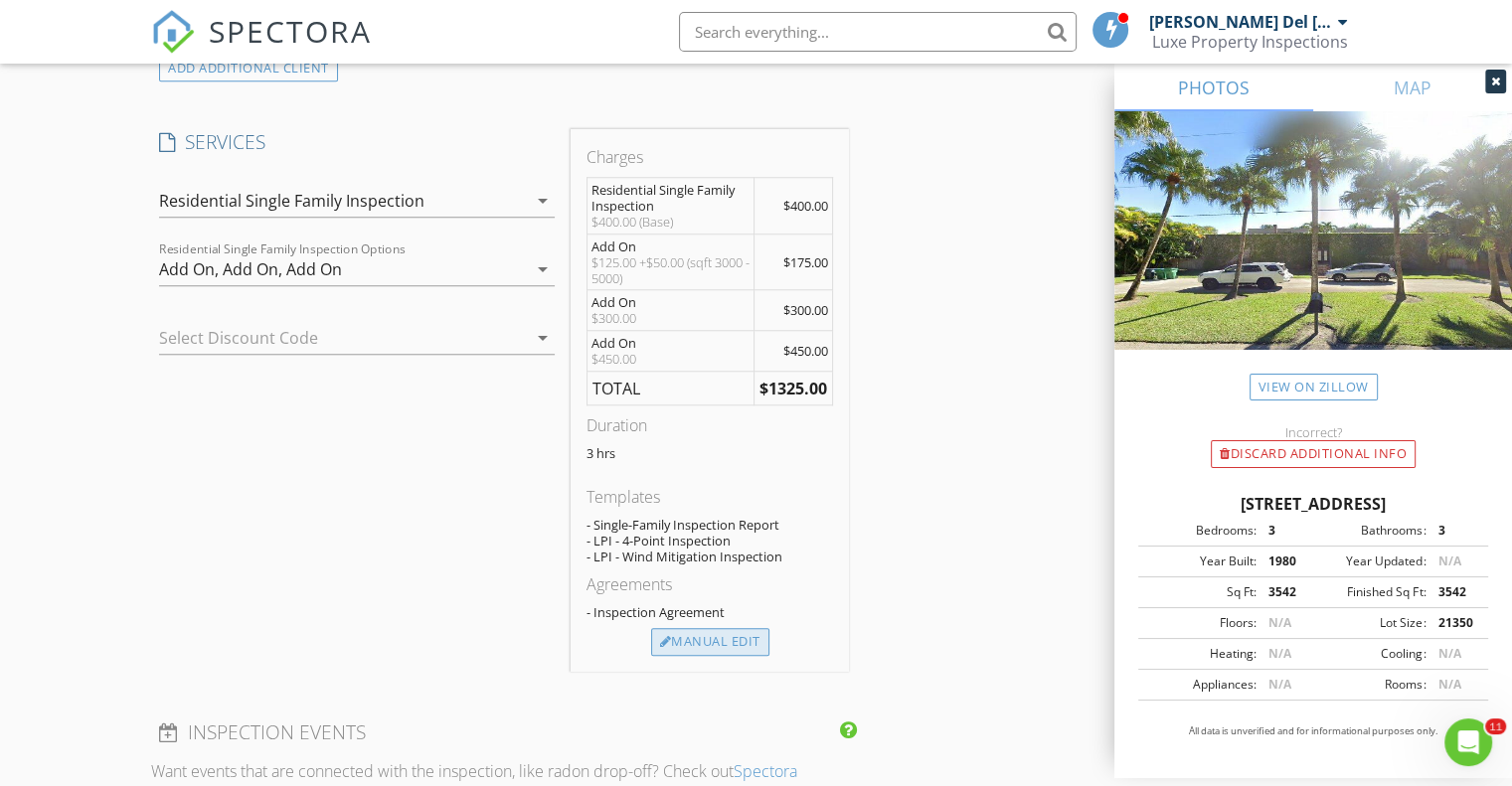 click on "Manual Edit" at bounding box center (710, 642) 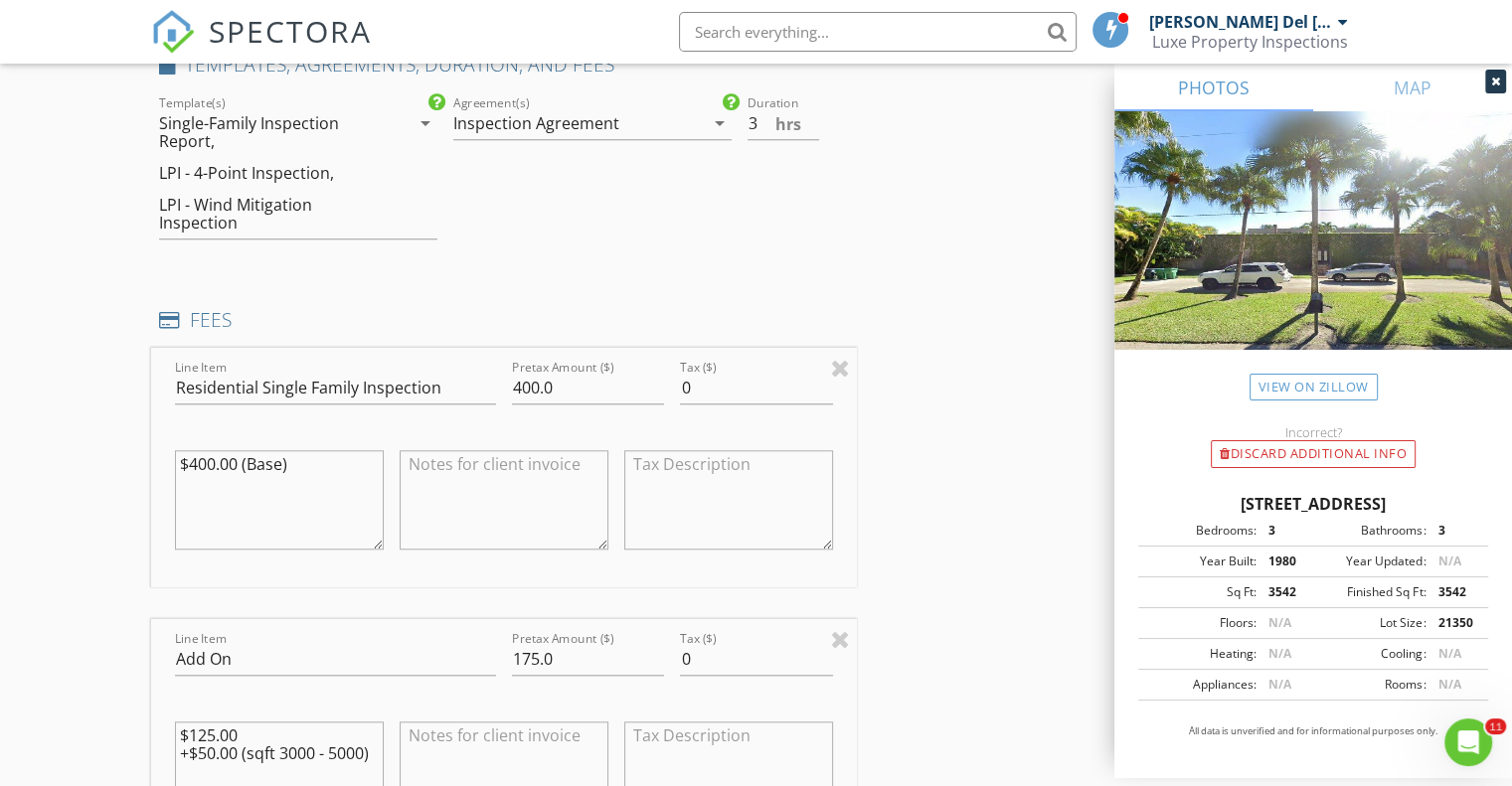 scroll, scrollTop: 1699, scrollLeft: 0, axis: vertical 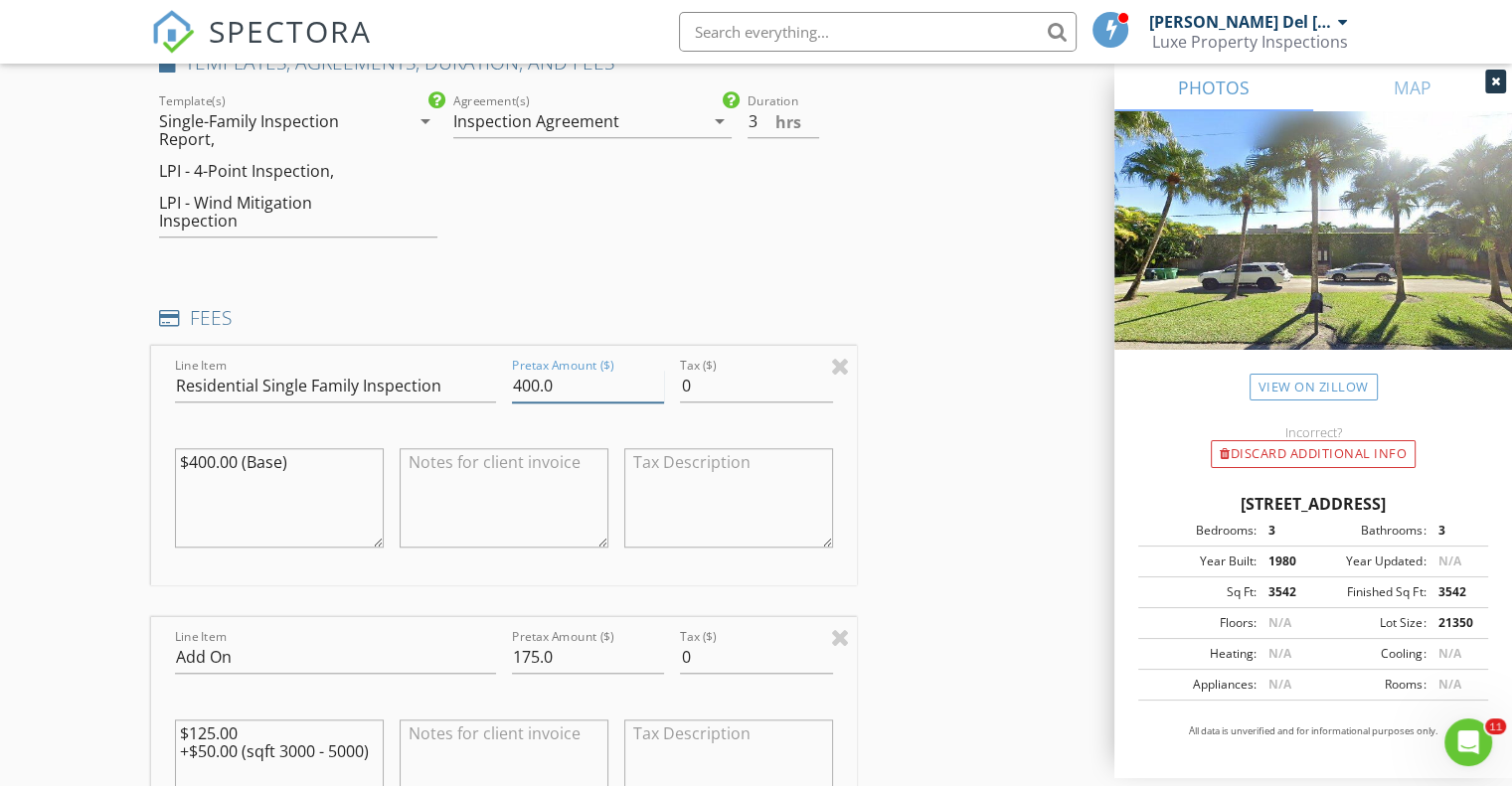 click on "400.0" at bounding box center (588, 386) 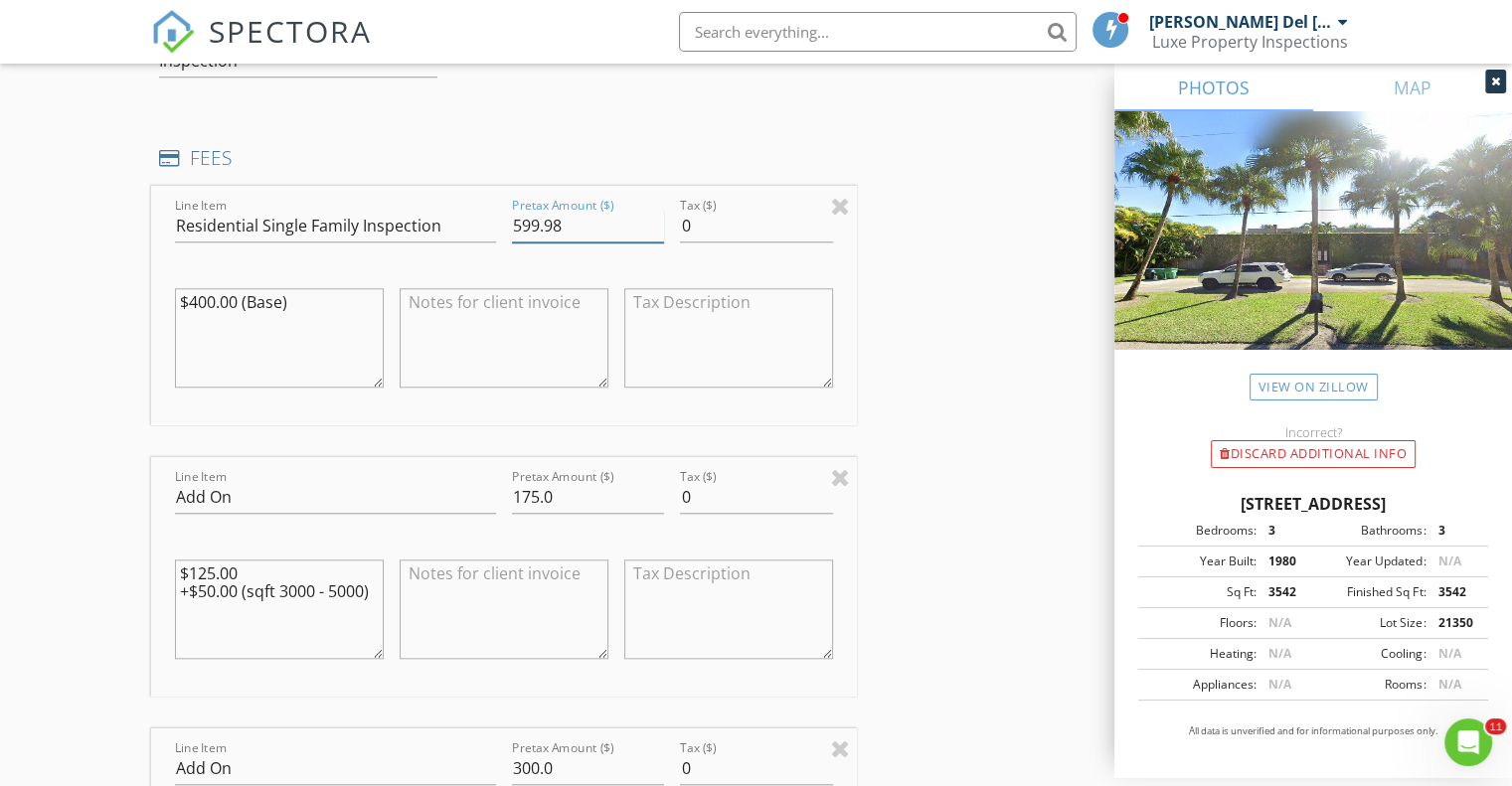 scroll, scrollTop: 1831, scrollLeft: 0, axis: vertical 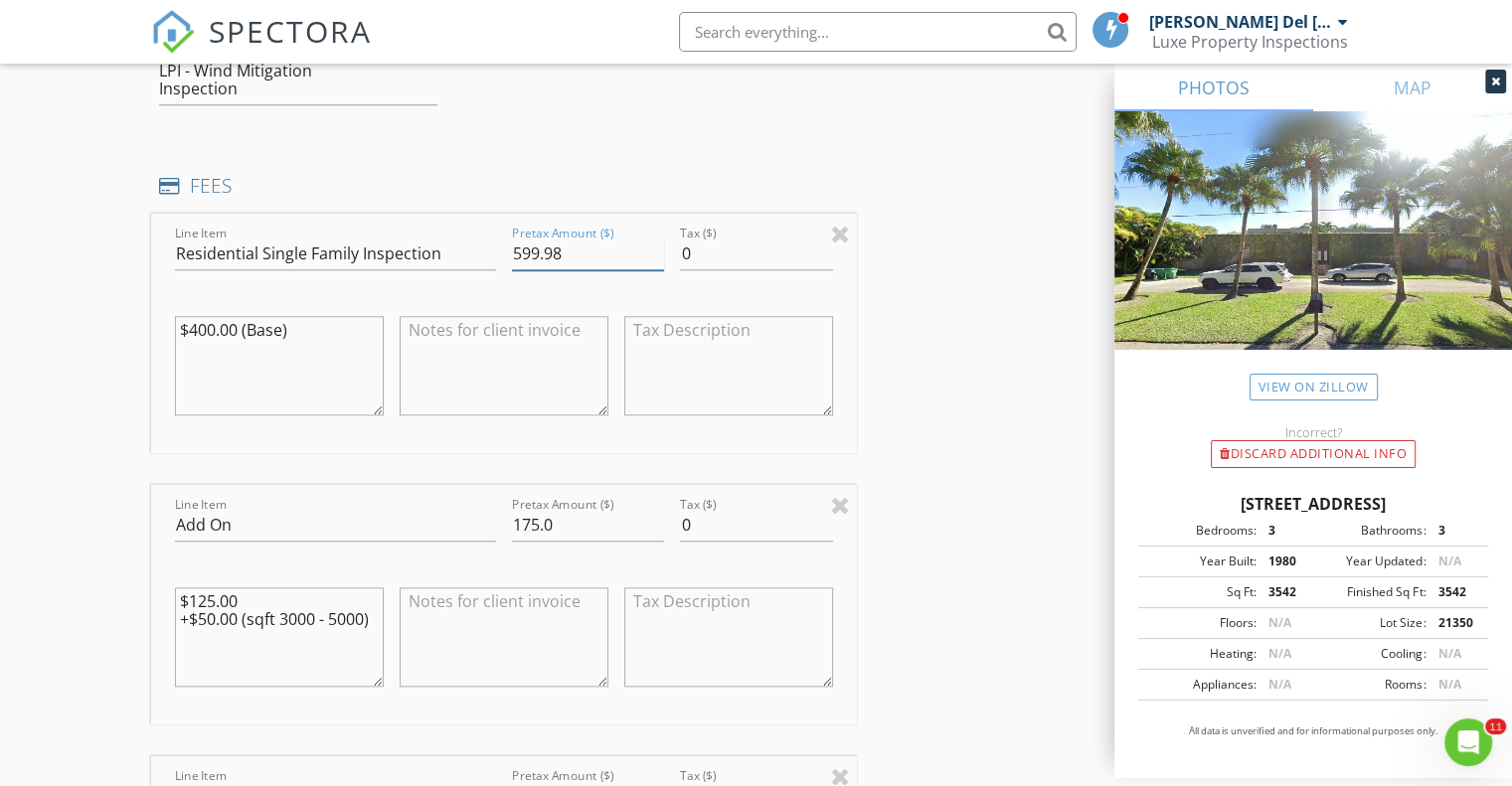 drag, startPoint x: 569, startPoint y: 195, endPoint x: 445, endPoint y: 199, distance: 124.0645 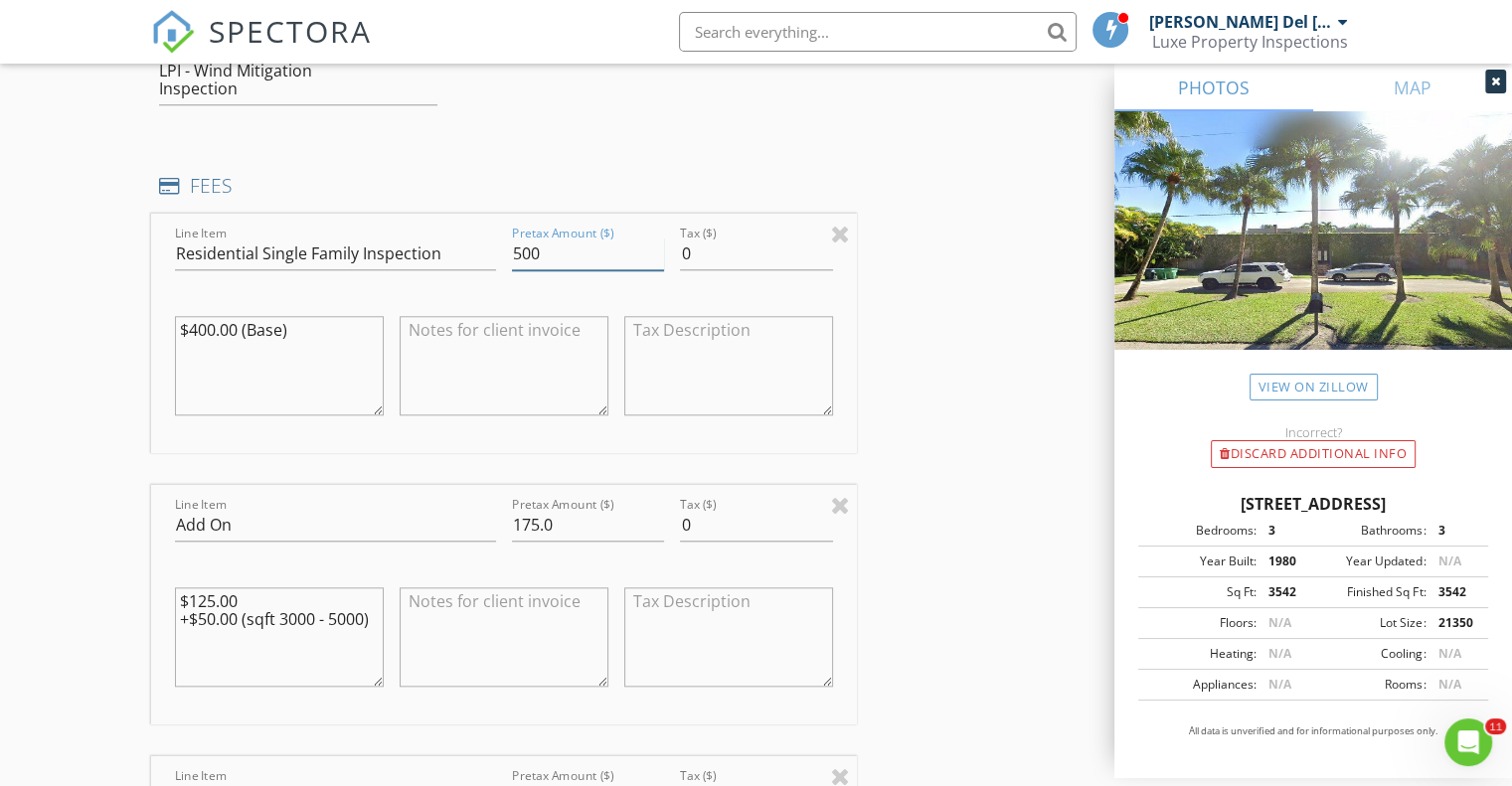 type on "500" 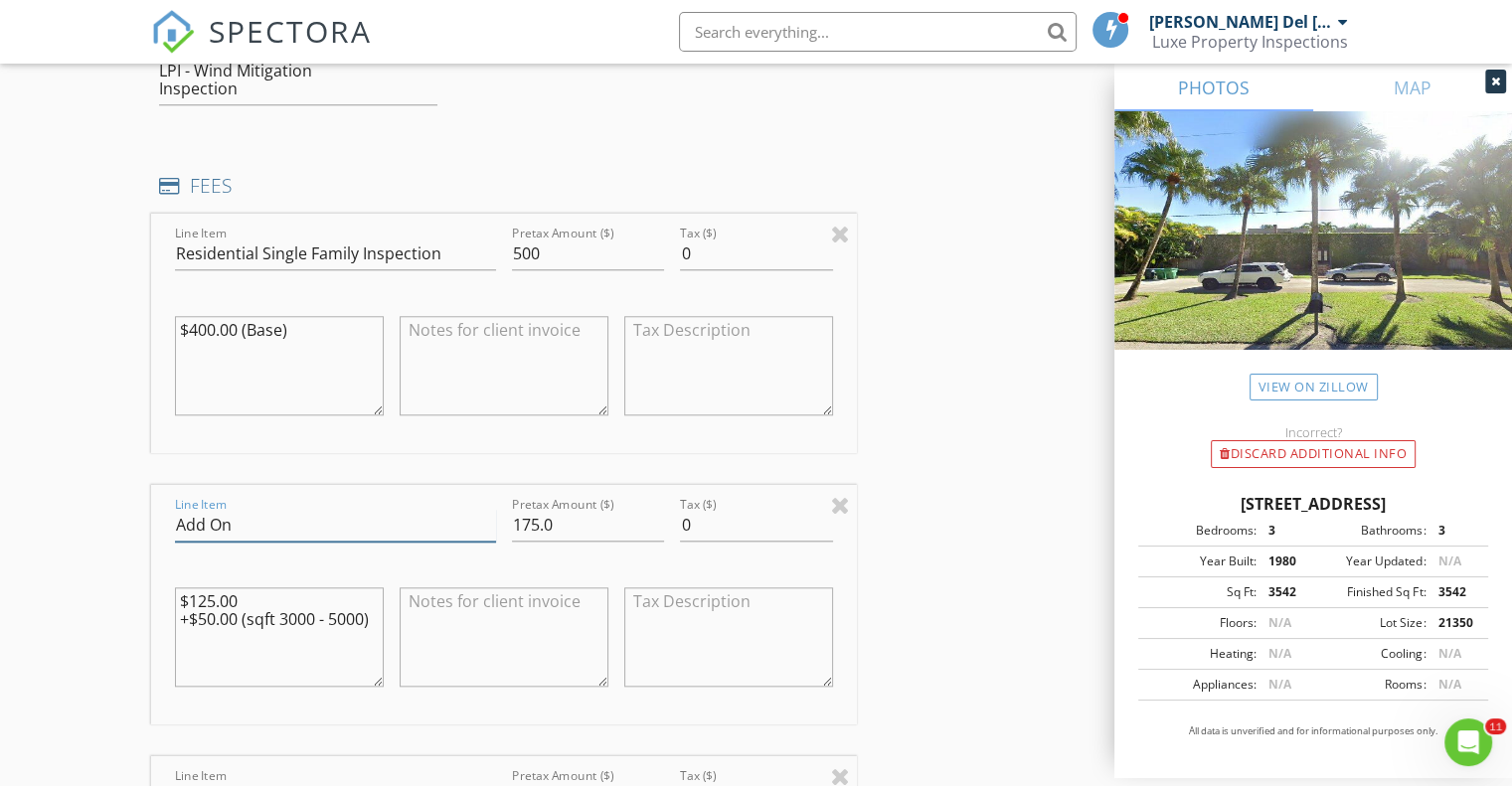 drag, startPoint x: 266, startPoint y: 460, endPoint x: 169, endPoint y: 472, distance: 97.73945 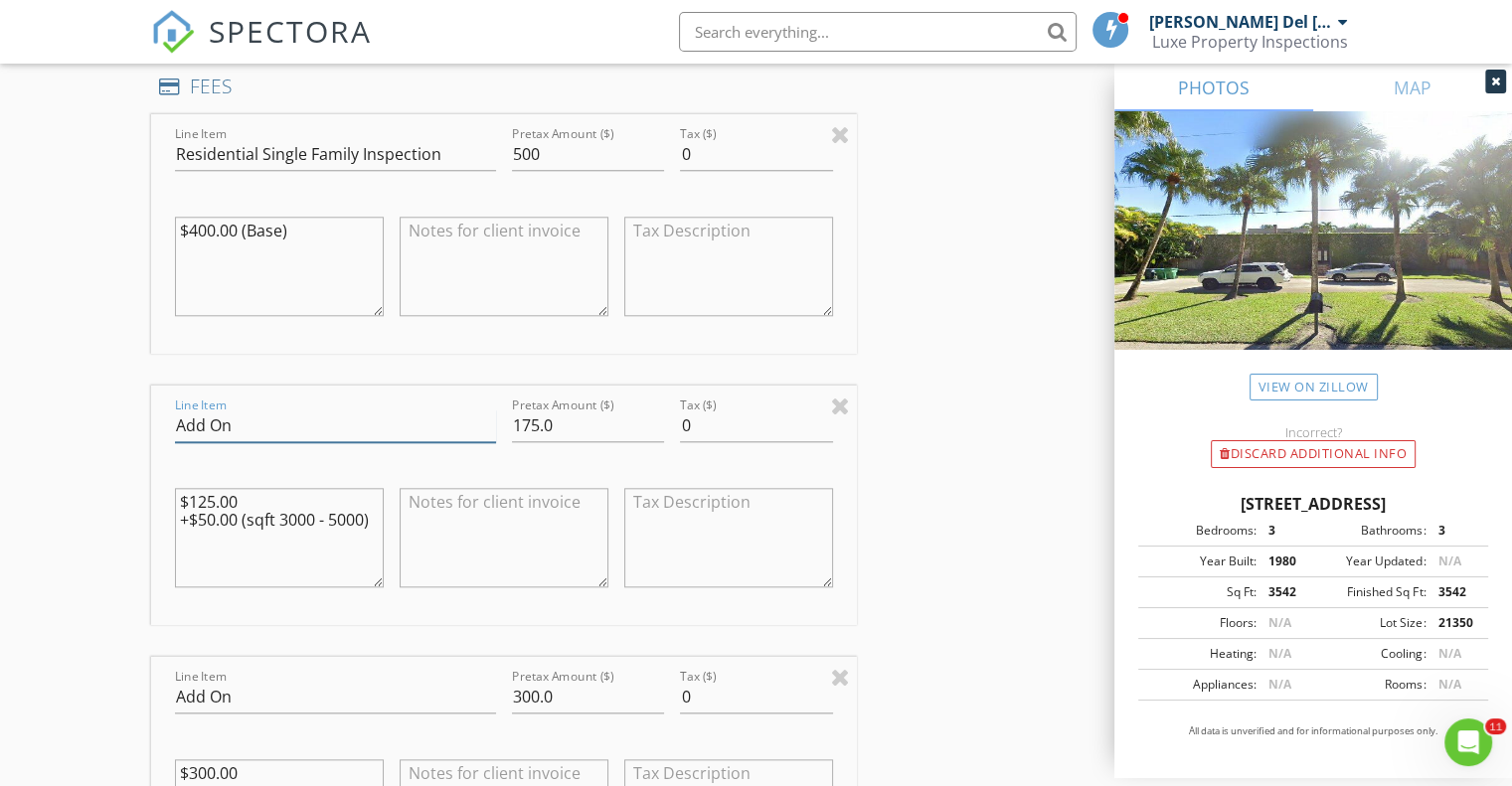 scroll, scrollTop: 1932, scrollLeft: 0, axis: vertical 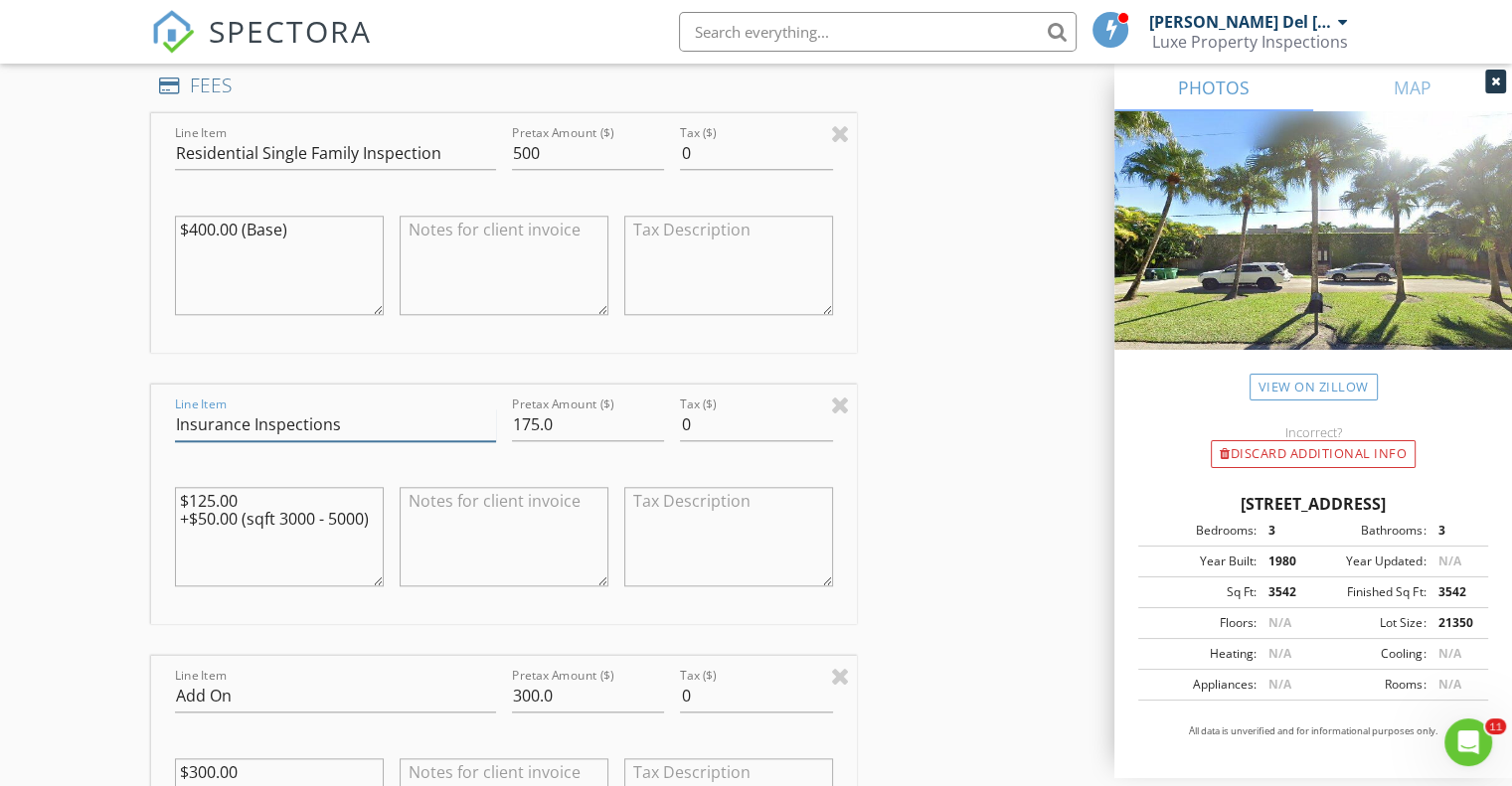 type on "Insurance Inspections" 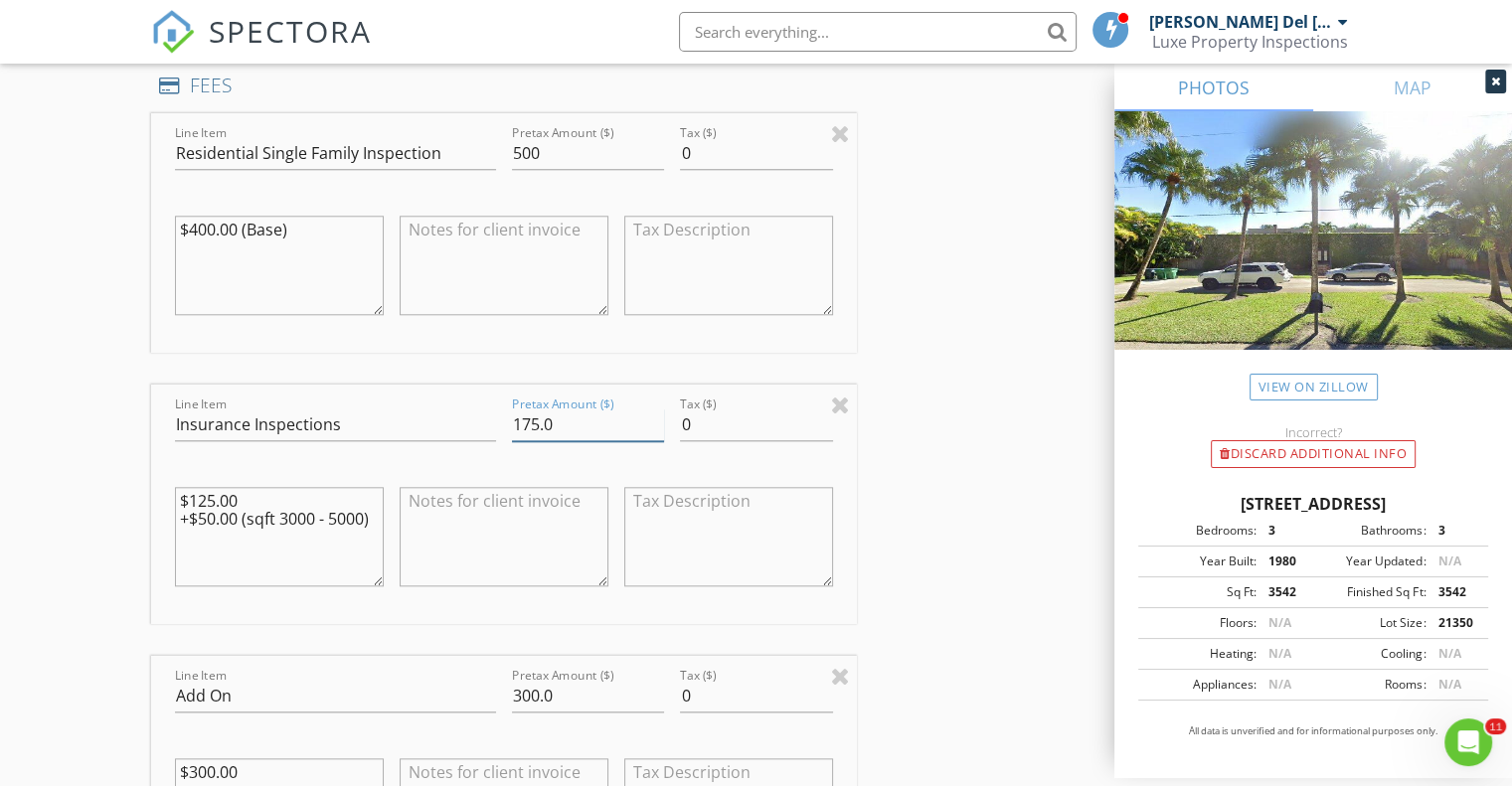 drag, startPoint x: 561, startPoint y: 369, endPoint x: 502, endPoint y: 375, distance: 59.3043 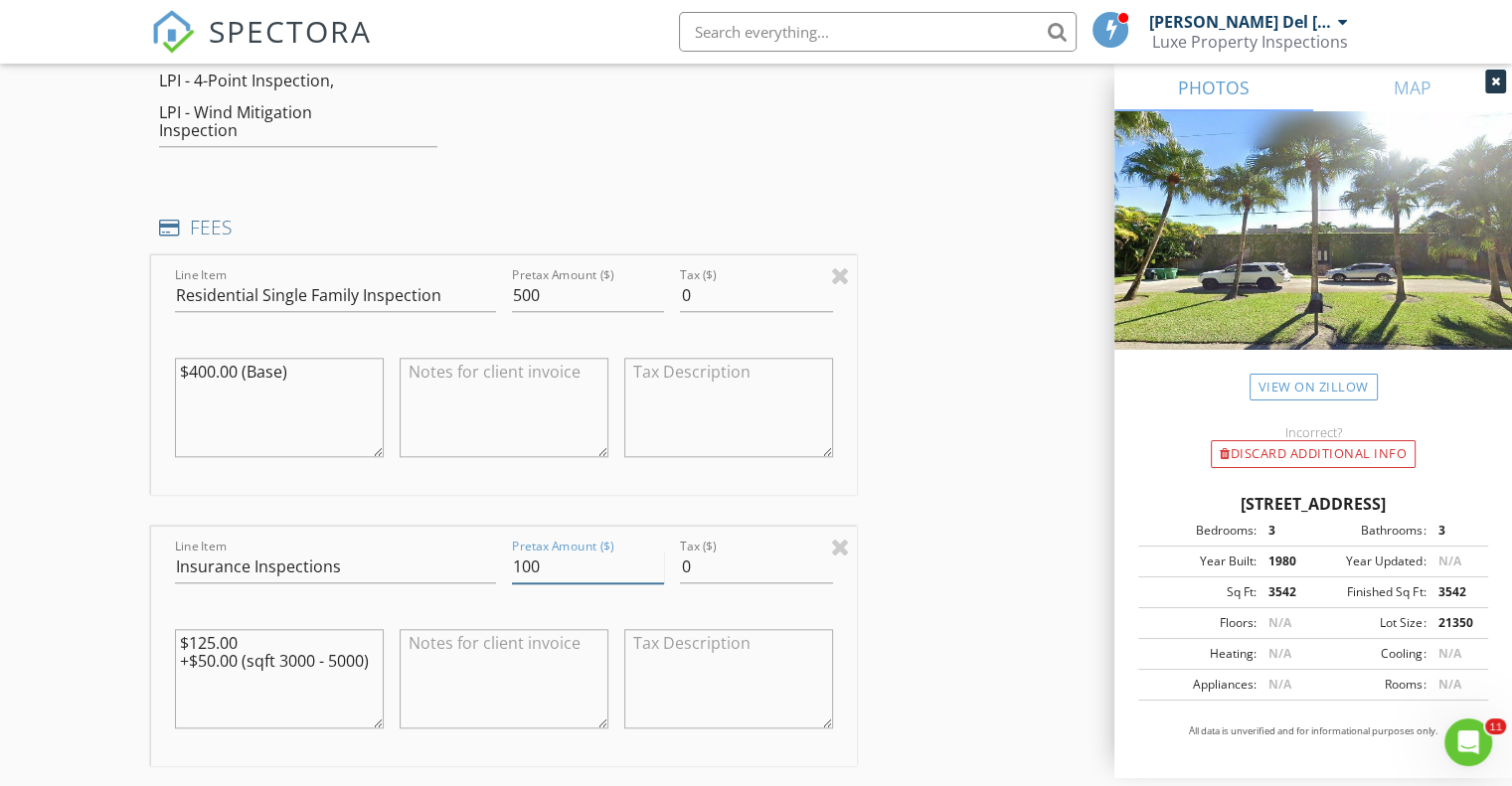 scroll, scrollTop: 1757, scrollLeft: 0, axis: vertical 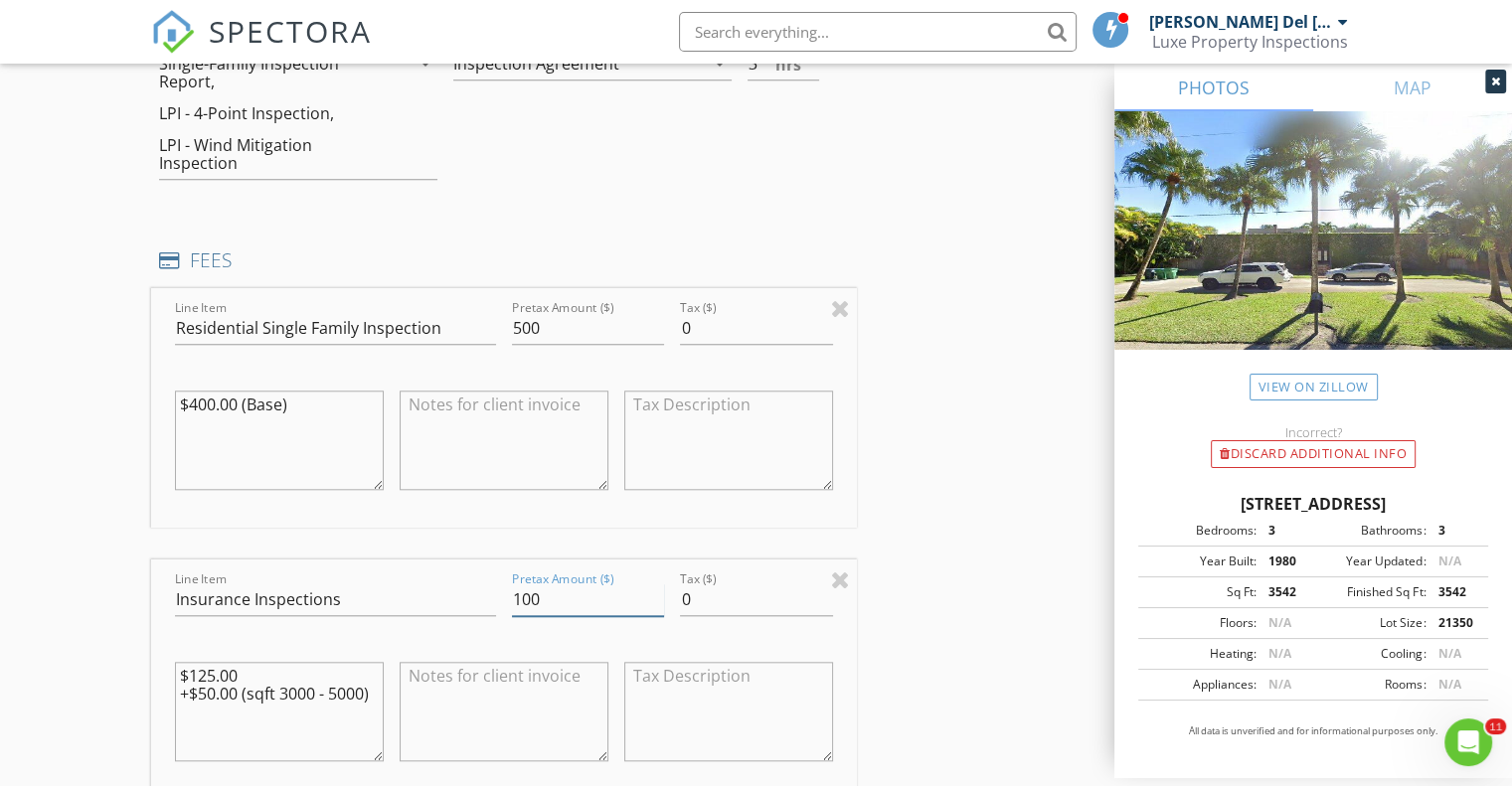 type on "100" 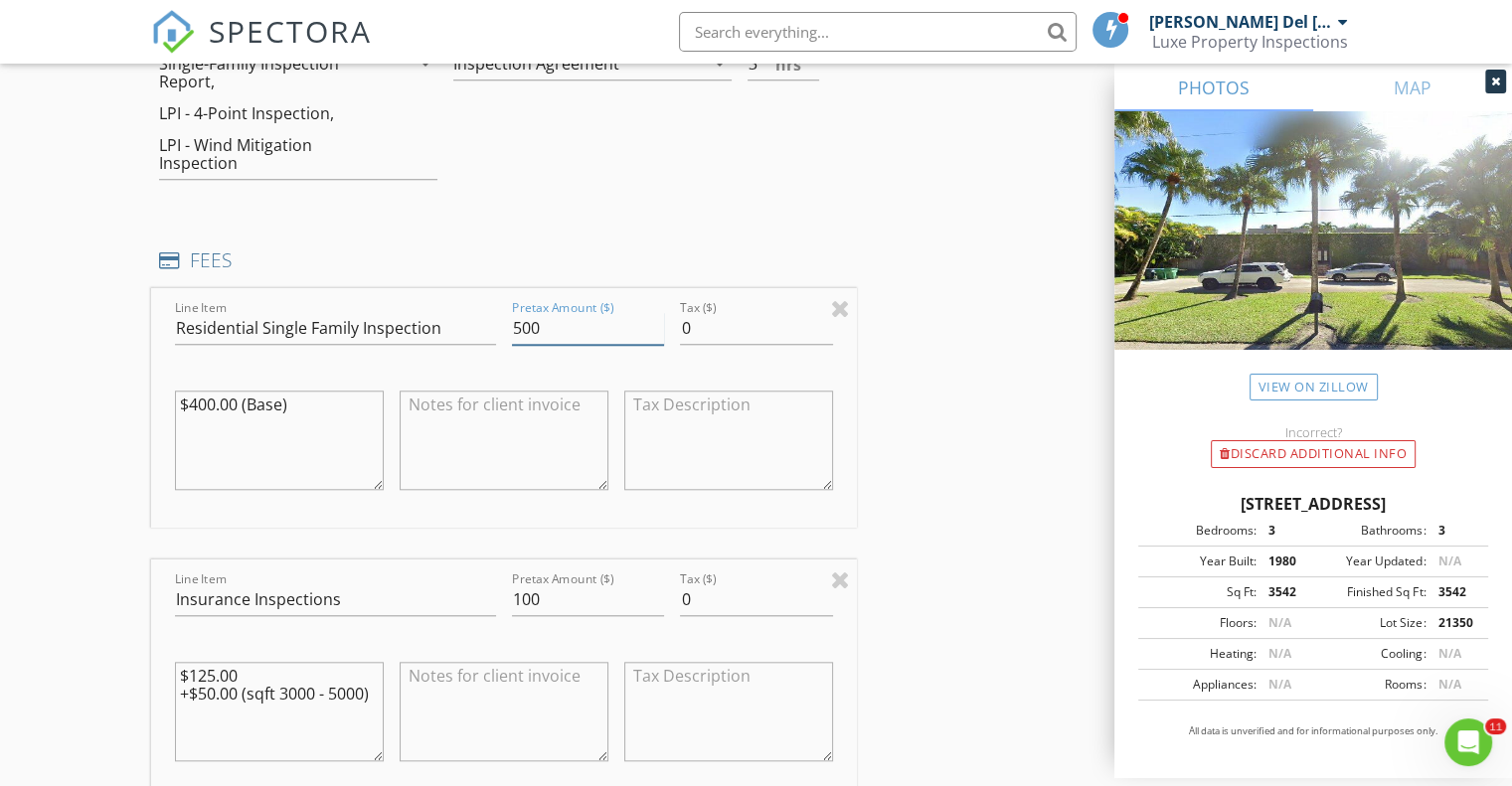 drag, startPoint x: 543, startPoint y: 265, endPoint x: 493, endPoint y: 272, distance: 50.48762 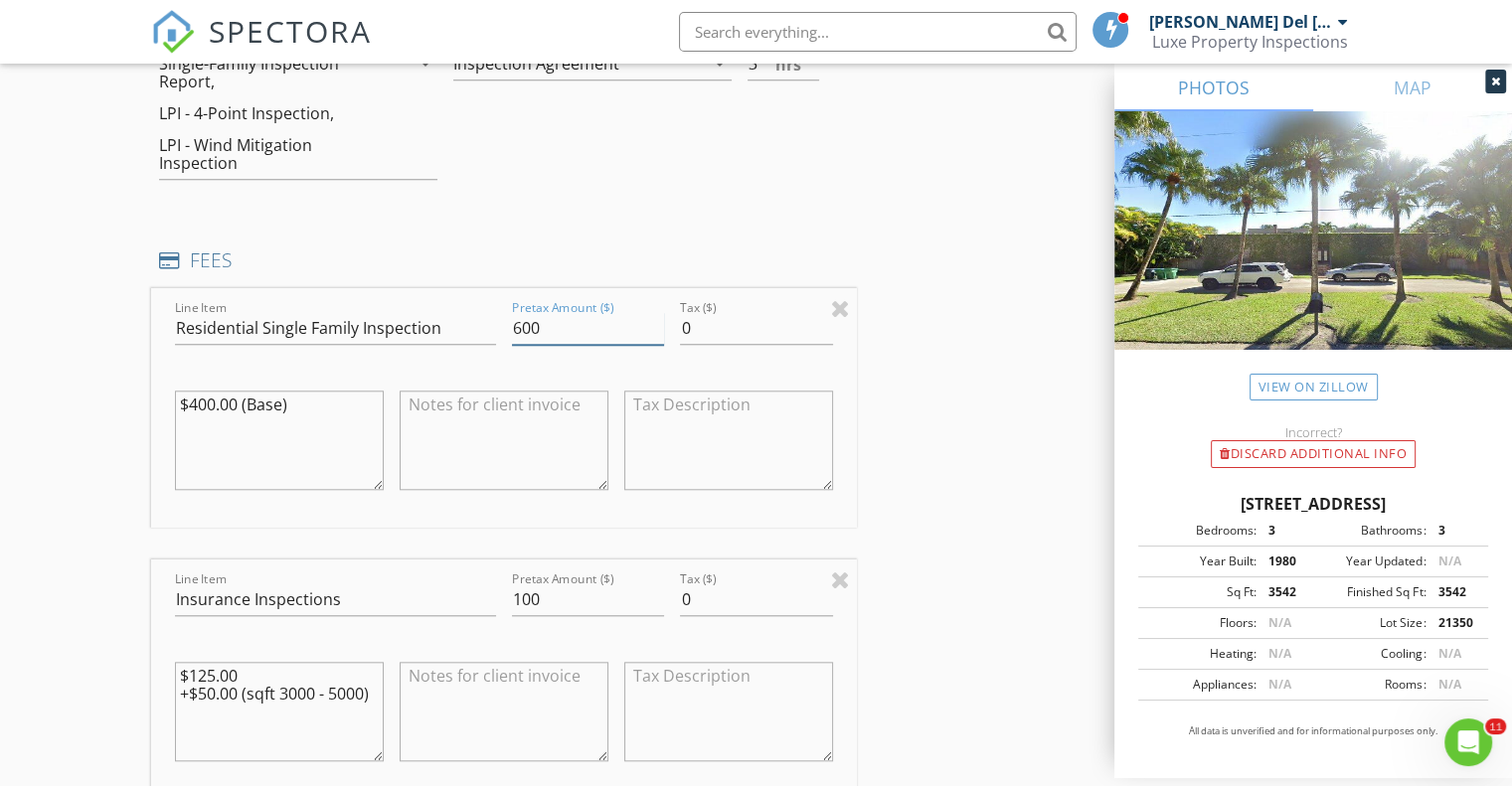 type on "600" 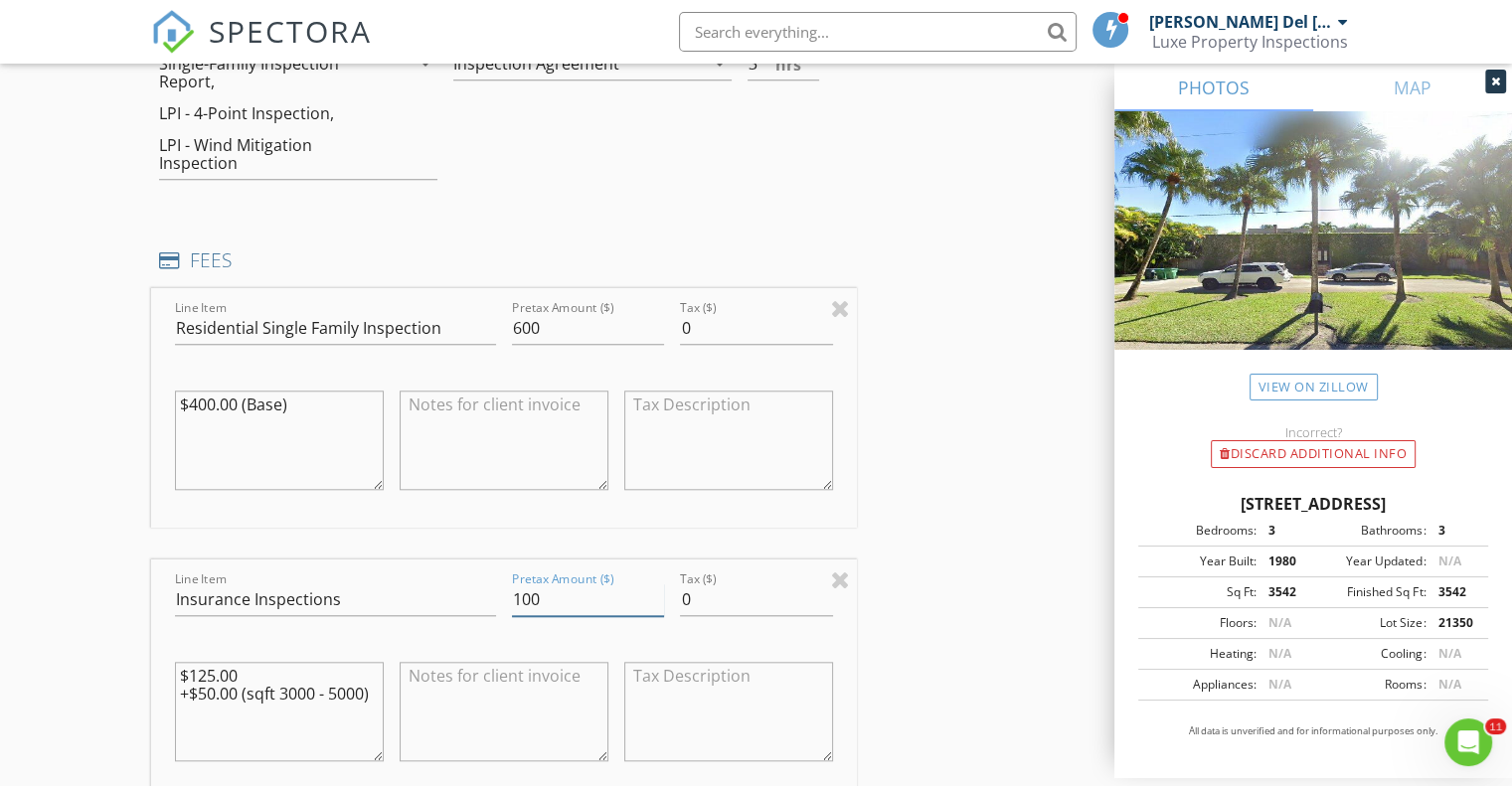 drag, startPoint x: 552, startPoint y: 539, endPoint x: 505, endPoint y: 539, distance: 47 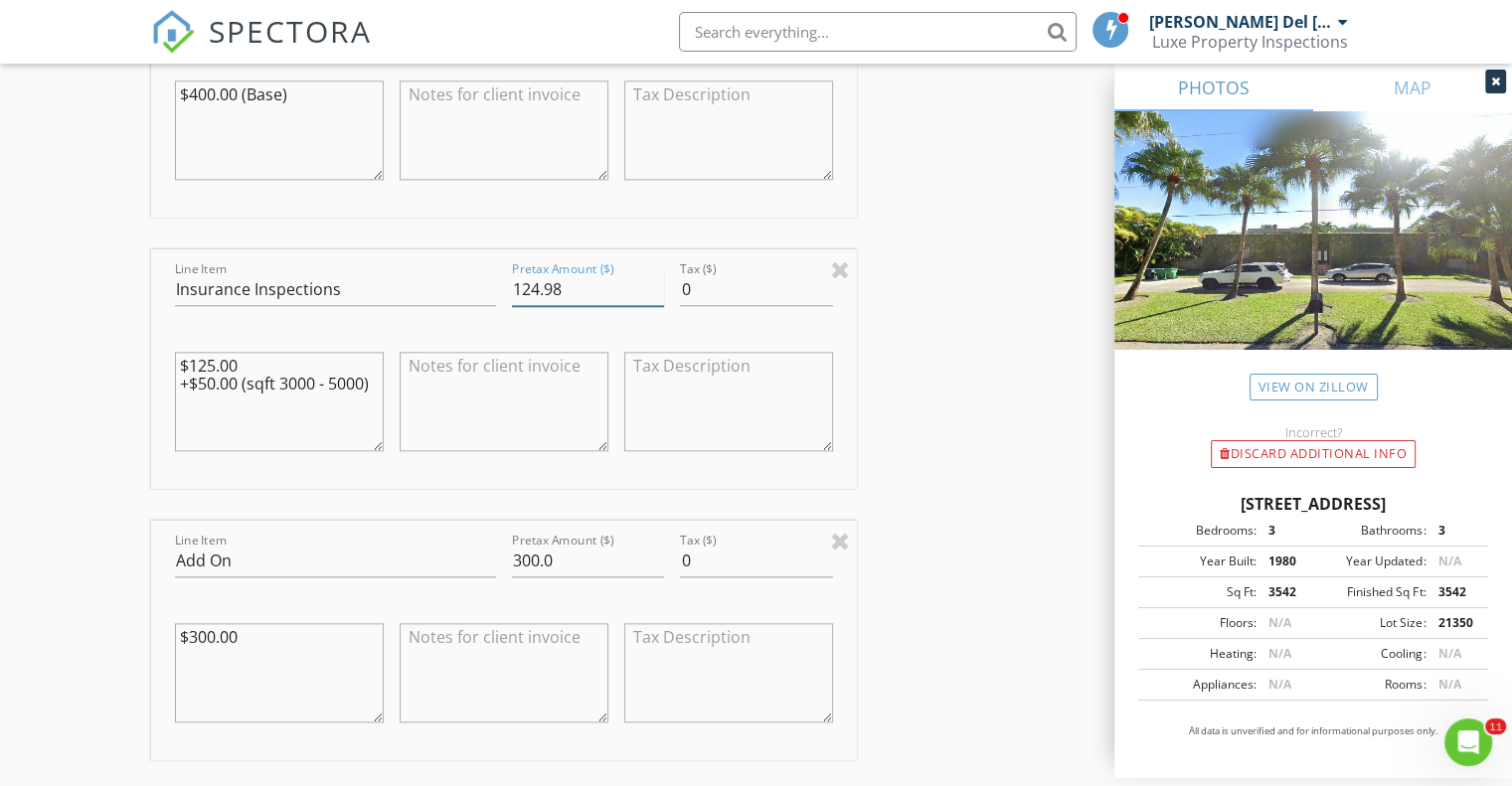 scroll, scrollTop: 2073, scrollLeft: 0, axis: vertical 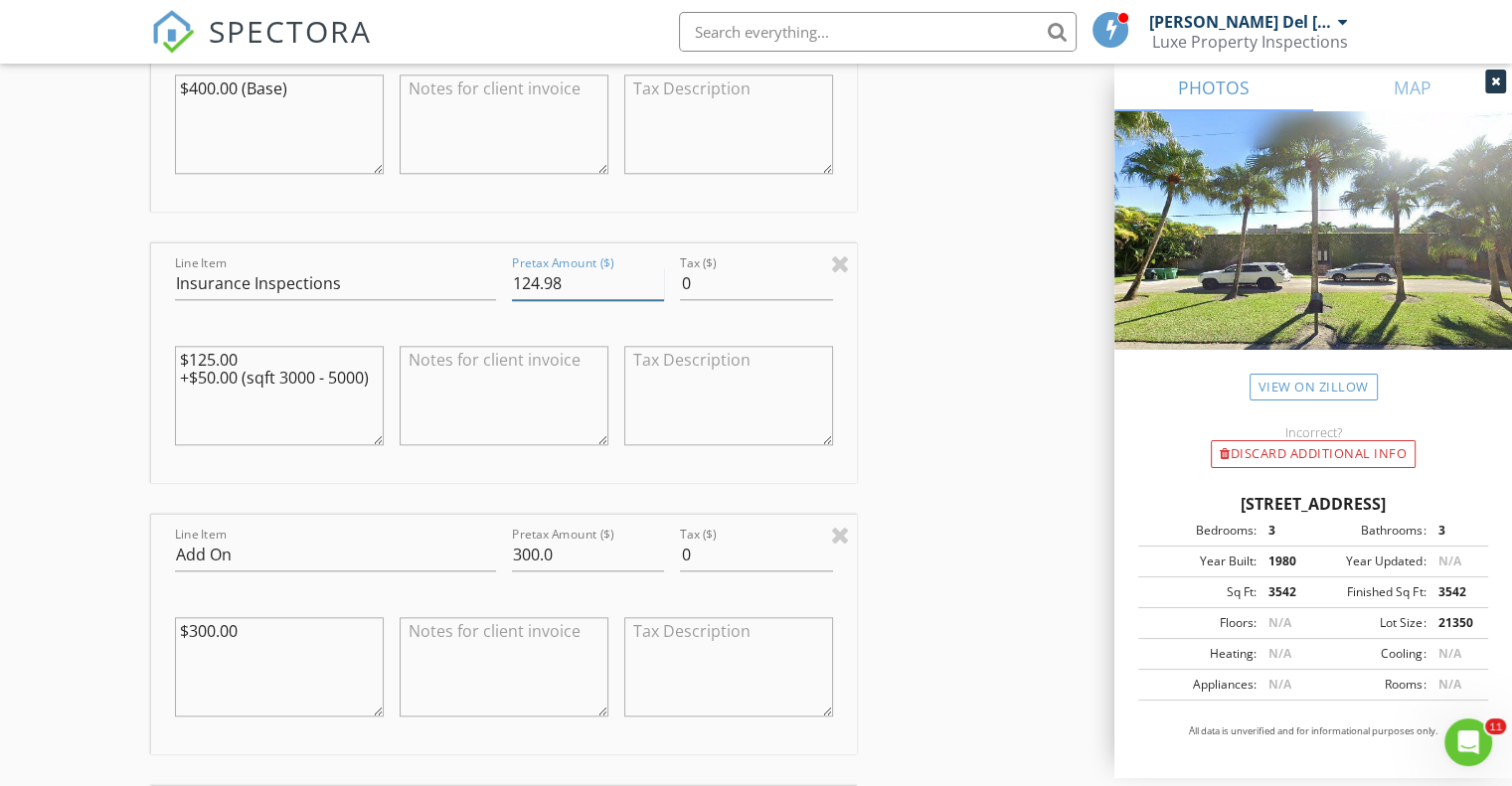 type on "124.98" 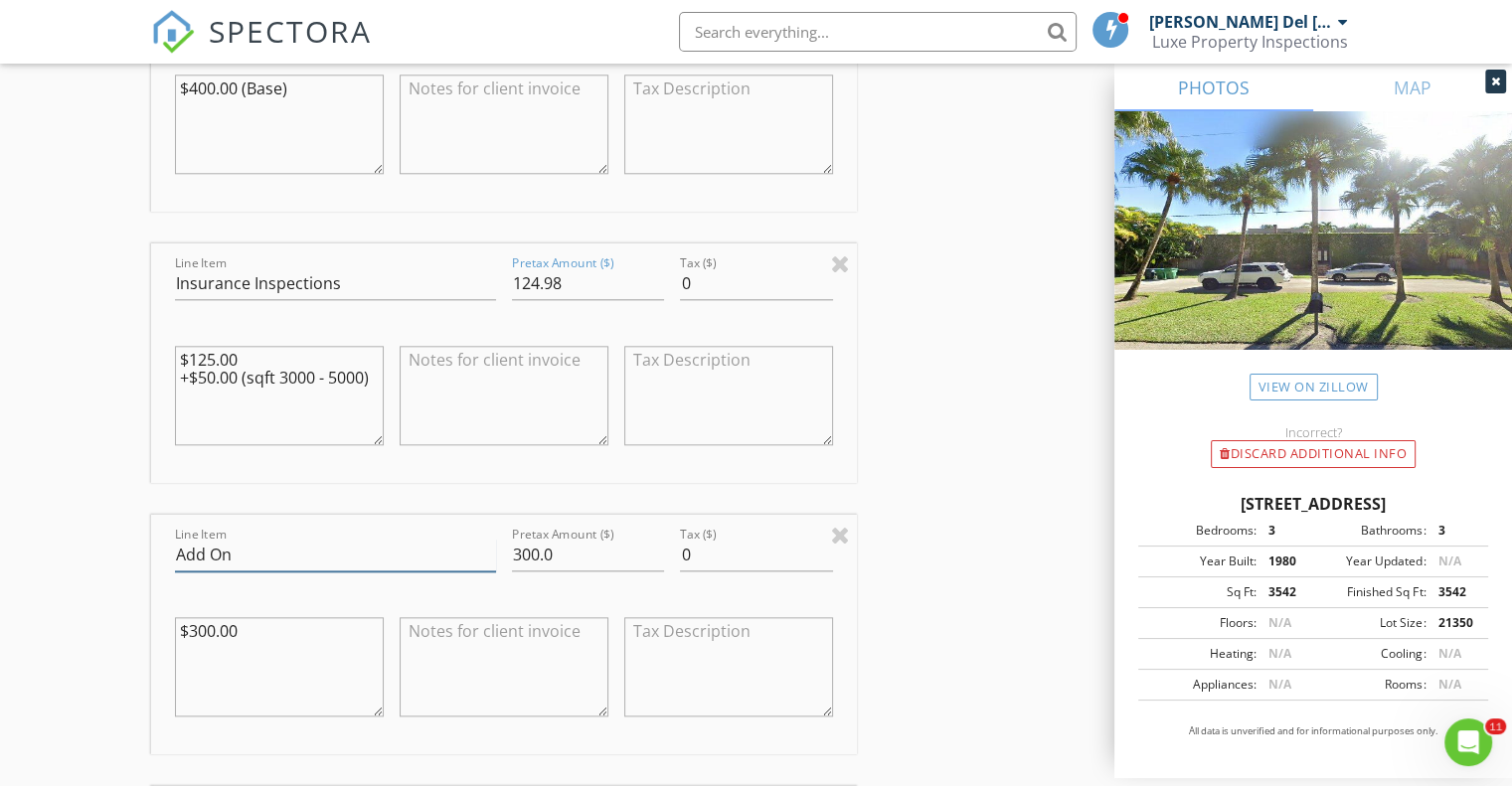 click on "Add On" at bounding box center (335, 554) 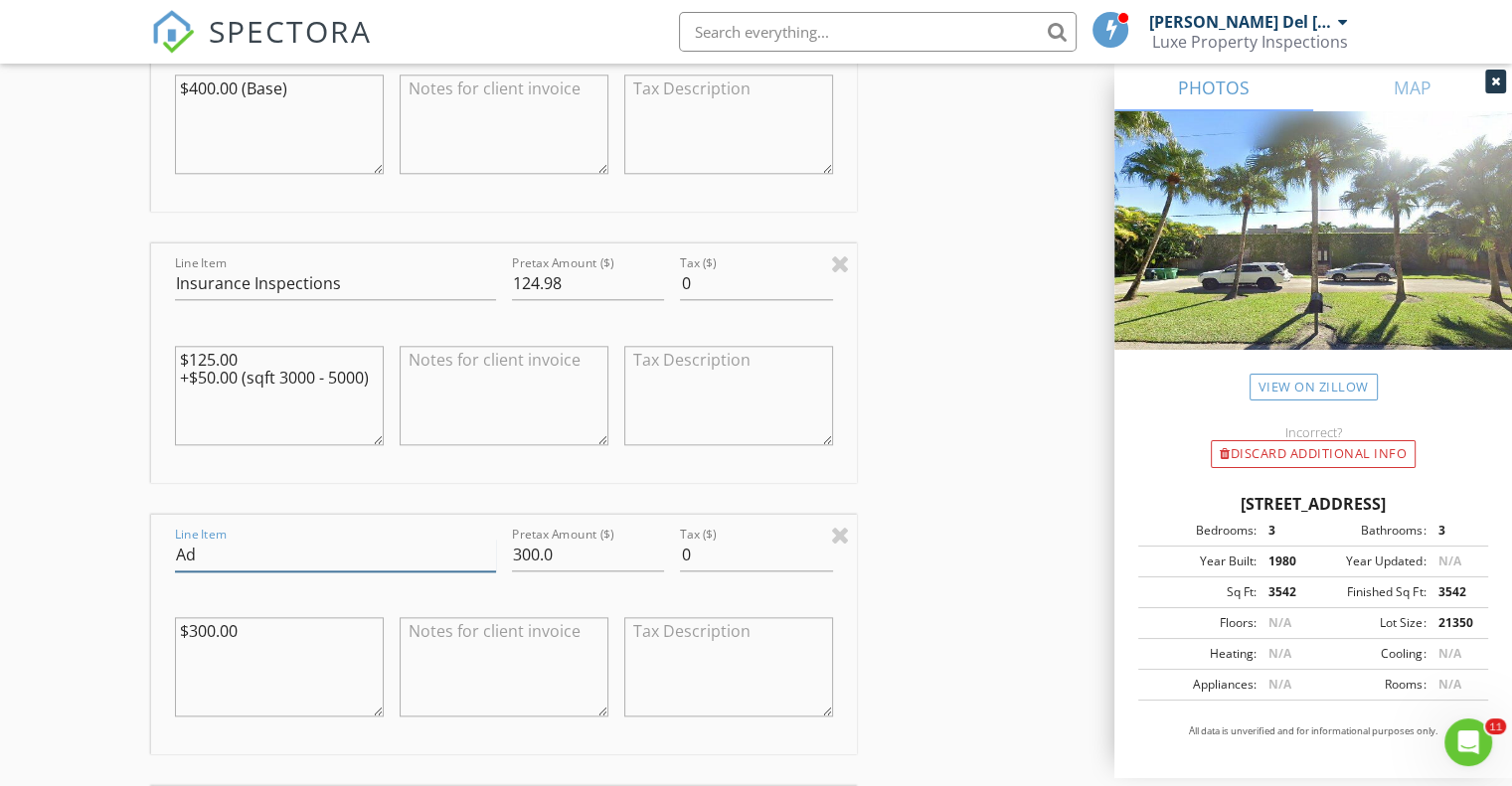 type on "A" 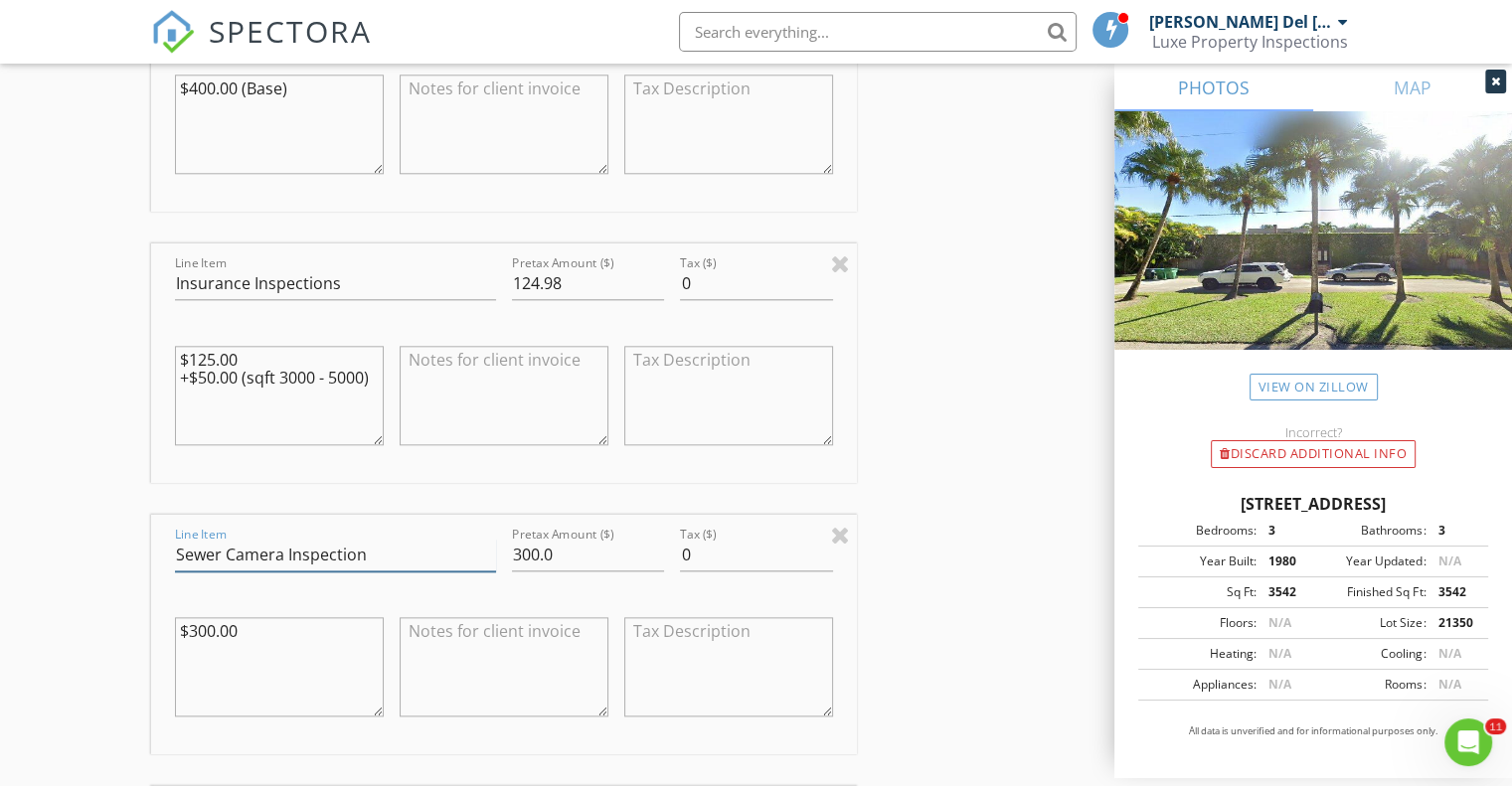 type on "Sewer Camera Inspection" 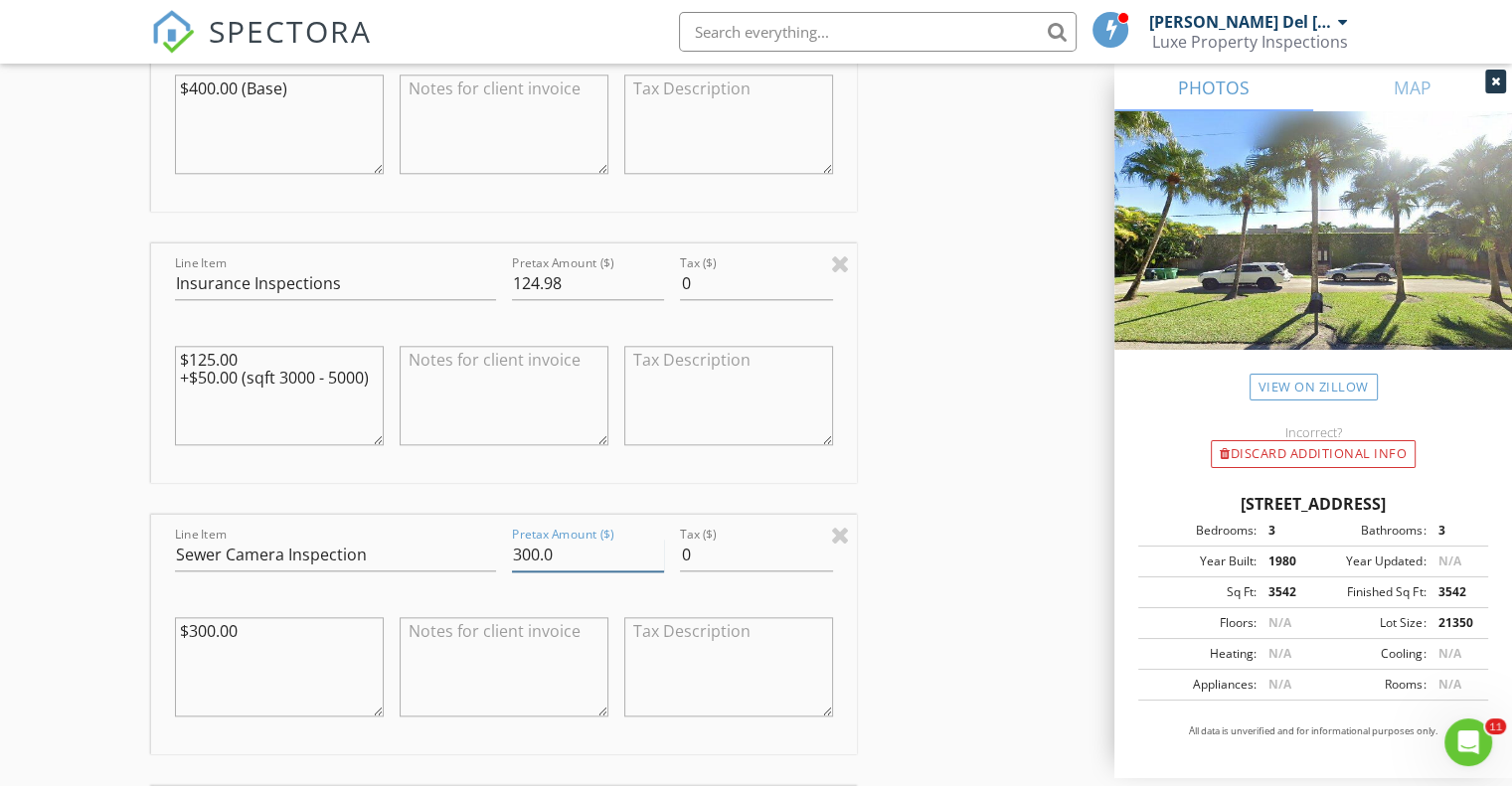 click on "300.0" at bounding box center (588, 554) 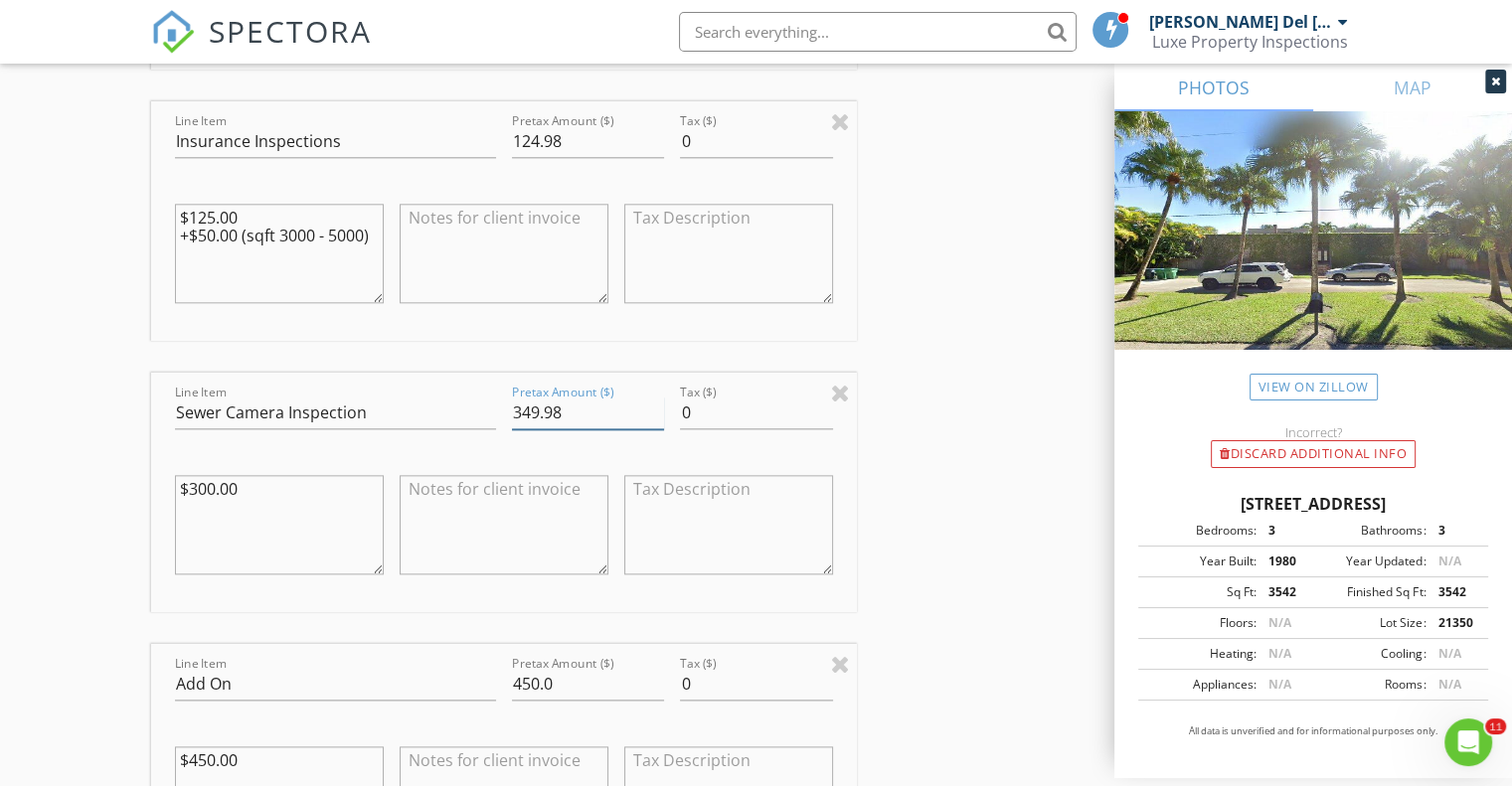 scroll, scrollTop: 2243, scrollLeft: 0, axis: vertical 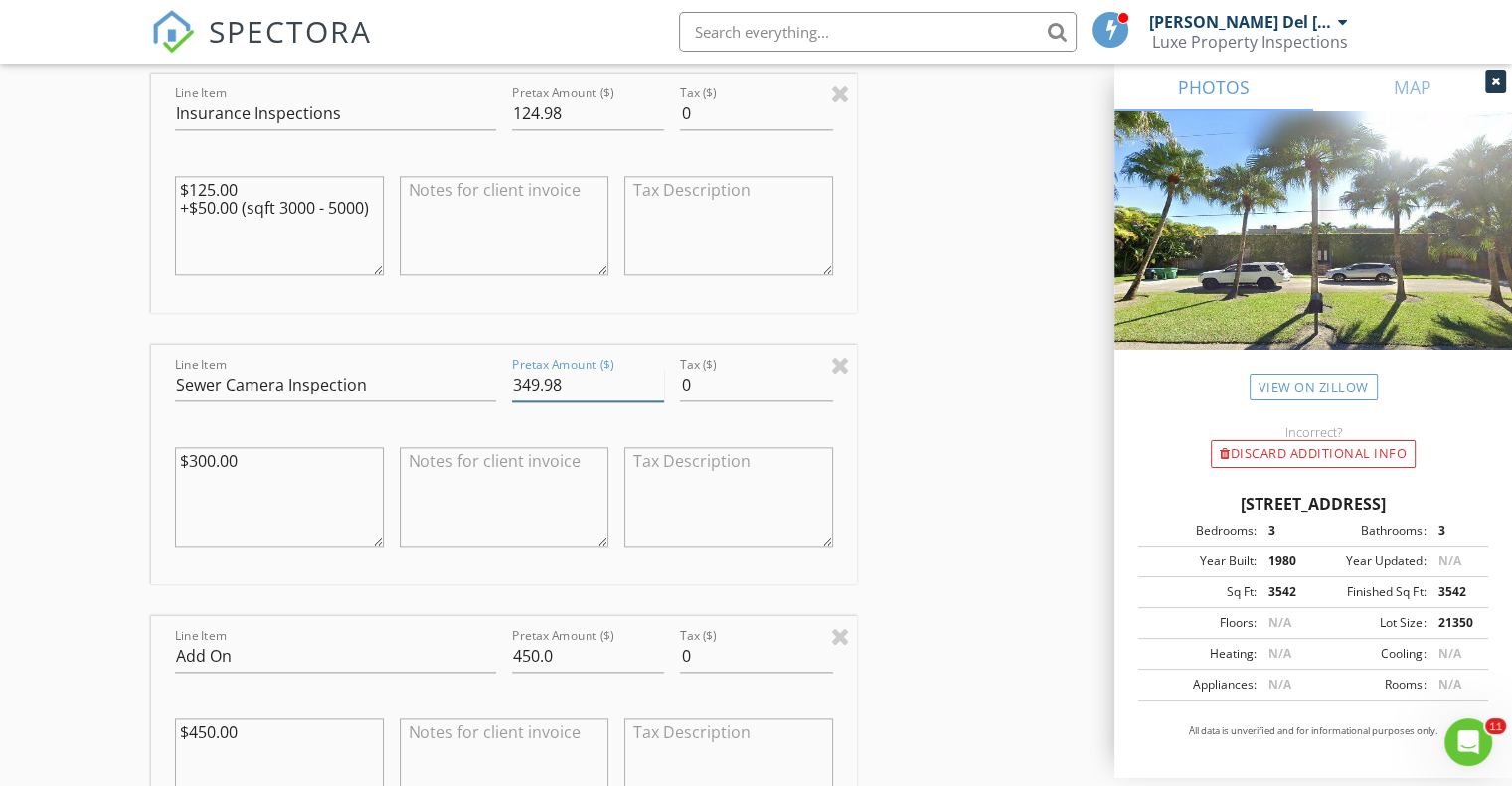 drag, startPoint x: 563, startPoint y: 325, endPoint x: 489, endPoint y: 326, distance: 74.00676 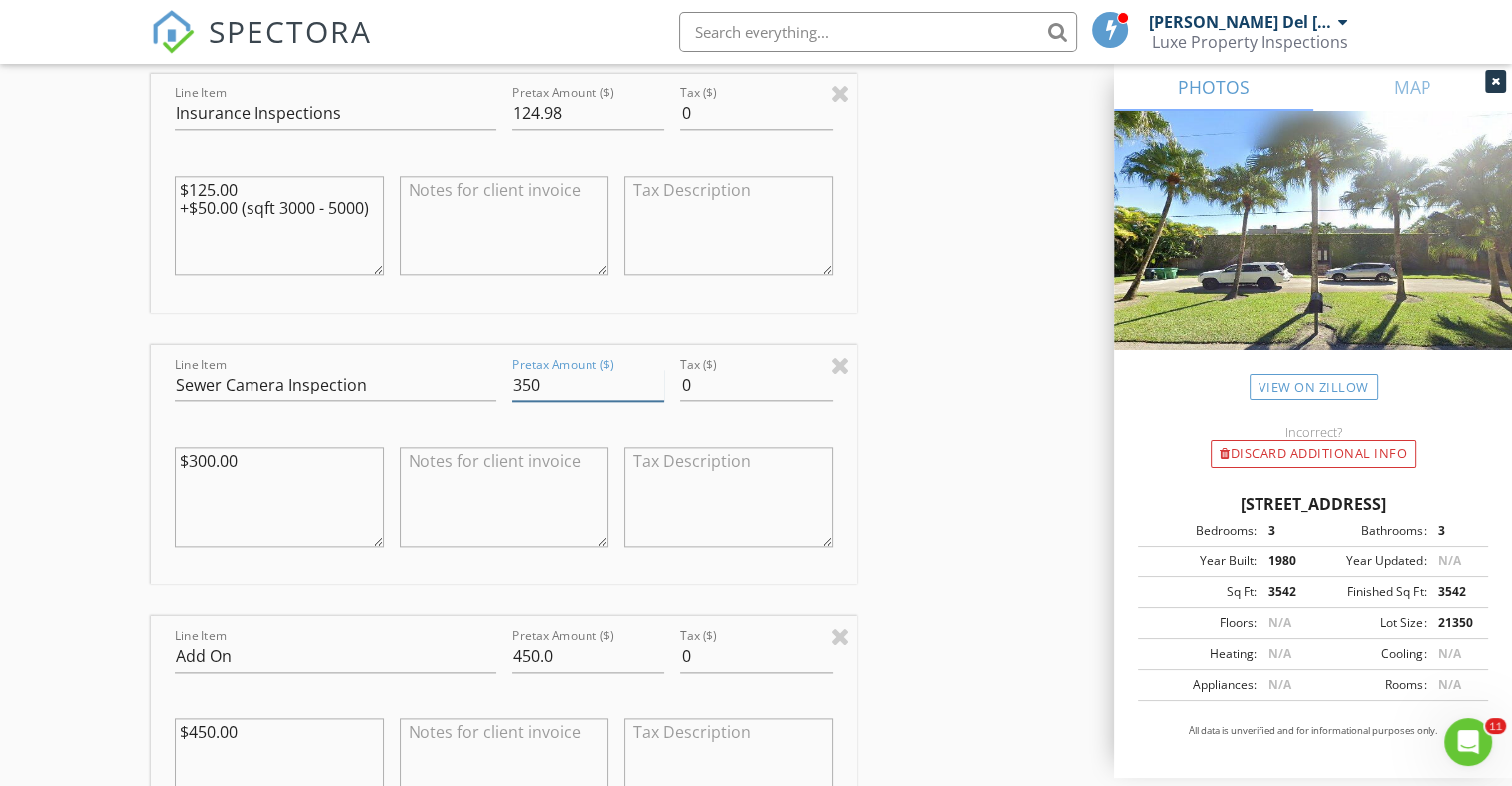 type on "350" 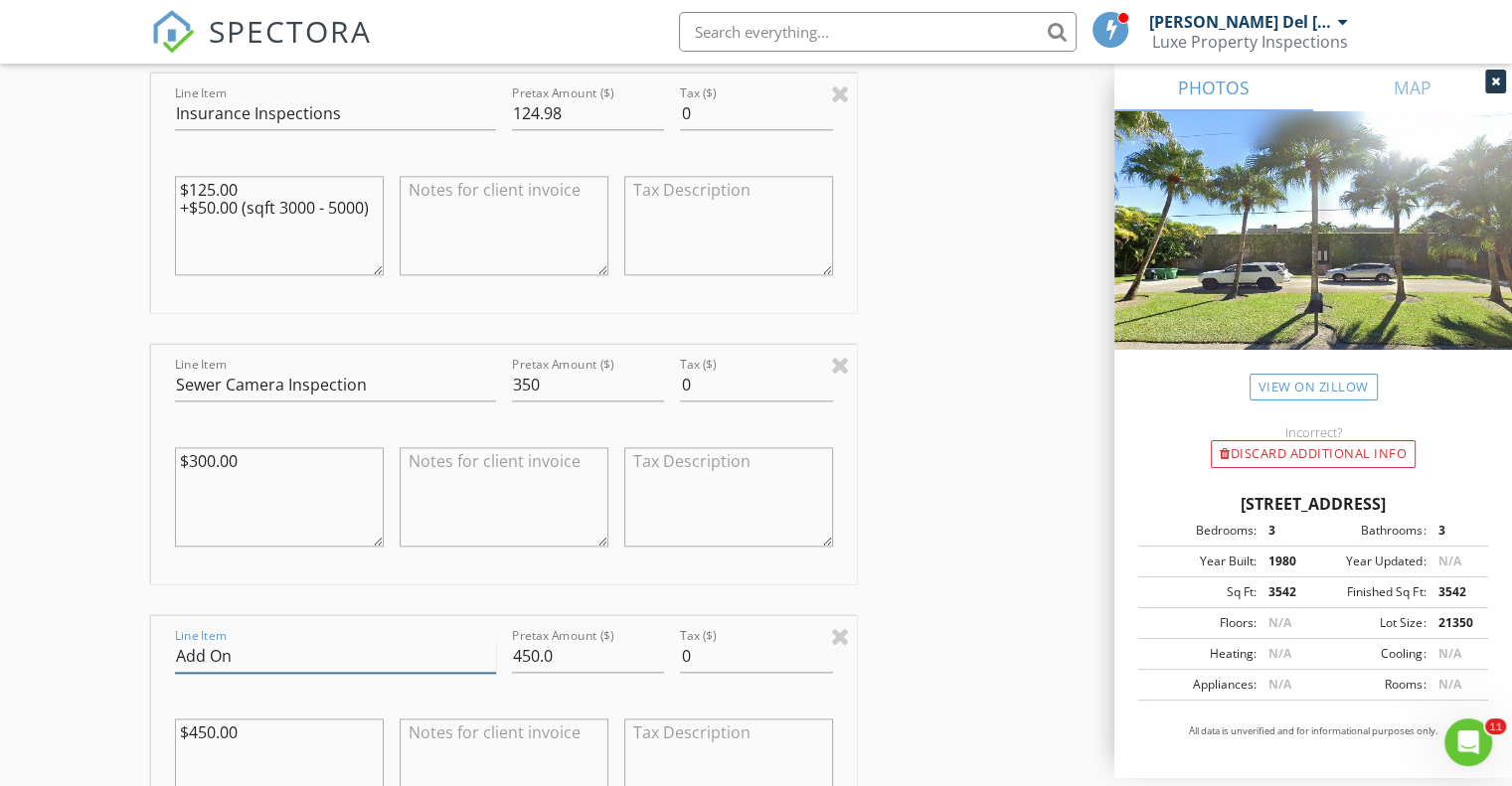 click on "Add On" at bounding box center (335, 656) 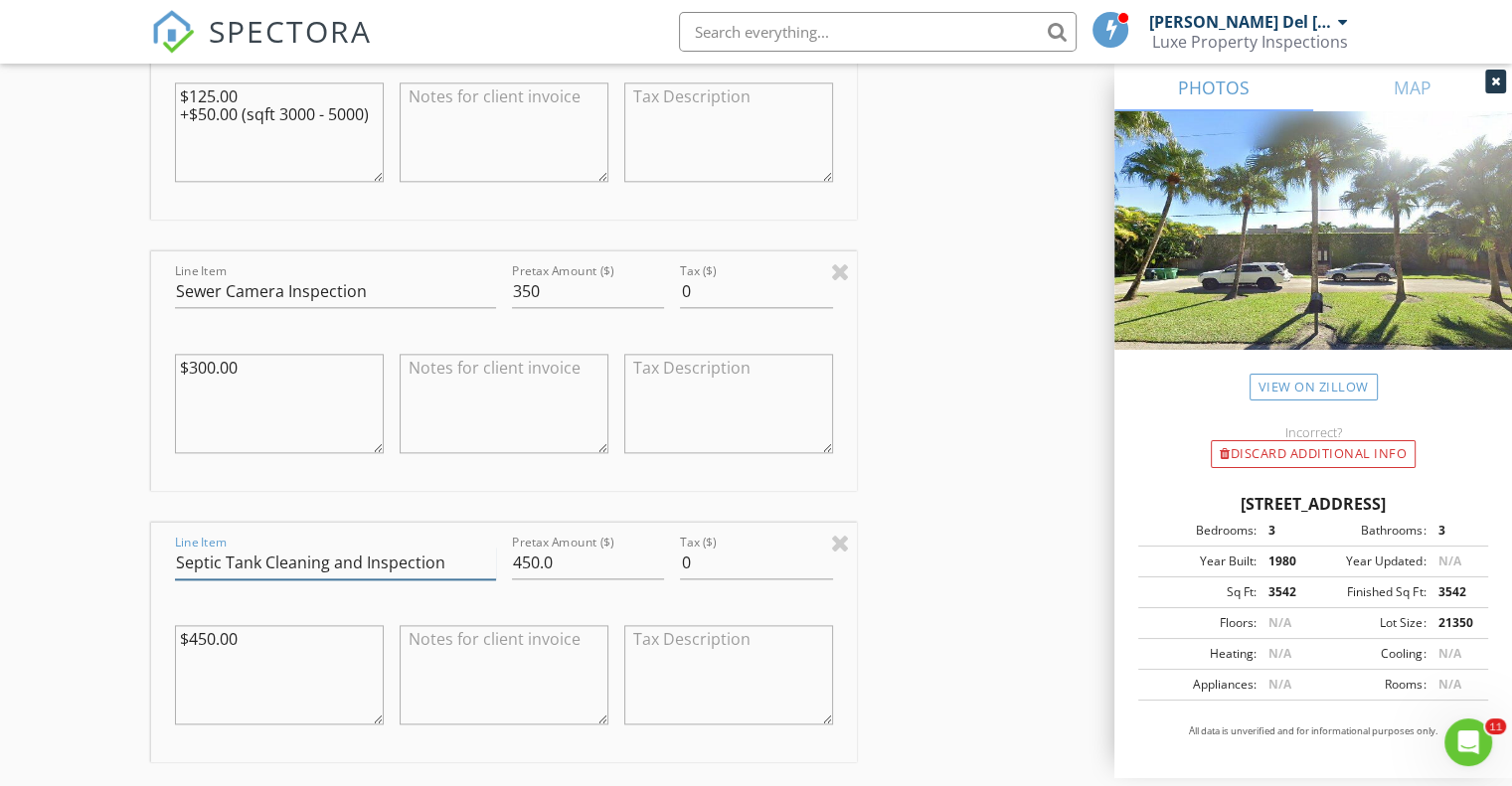 scroll, scrollTop: 2335, scrollLeft: 0, axis: vertical 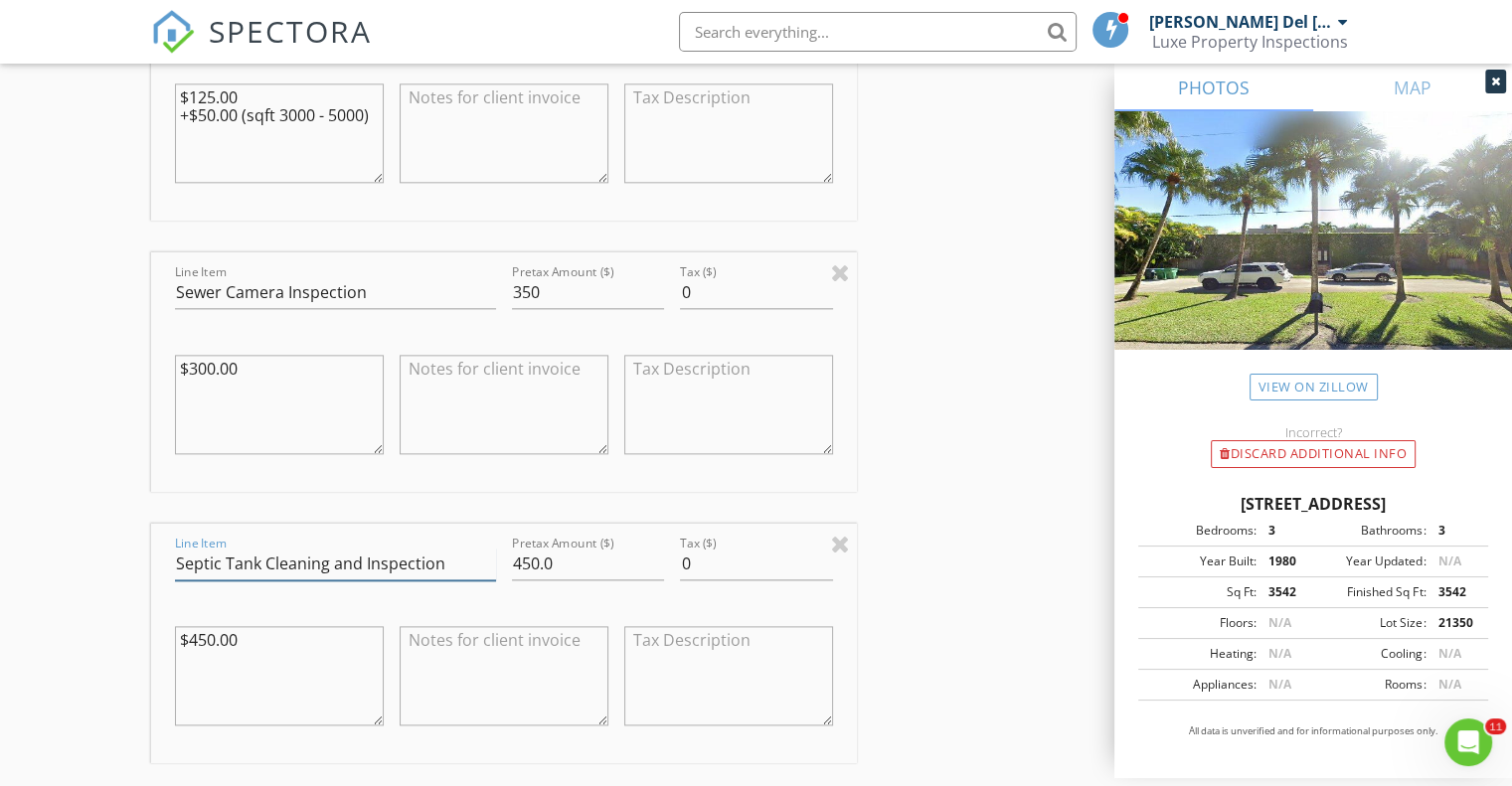 type on "Septic Tank Cleaning and Inspection" 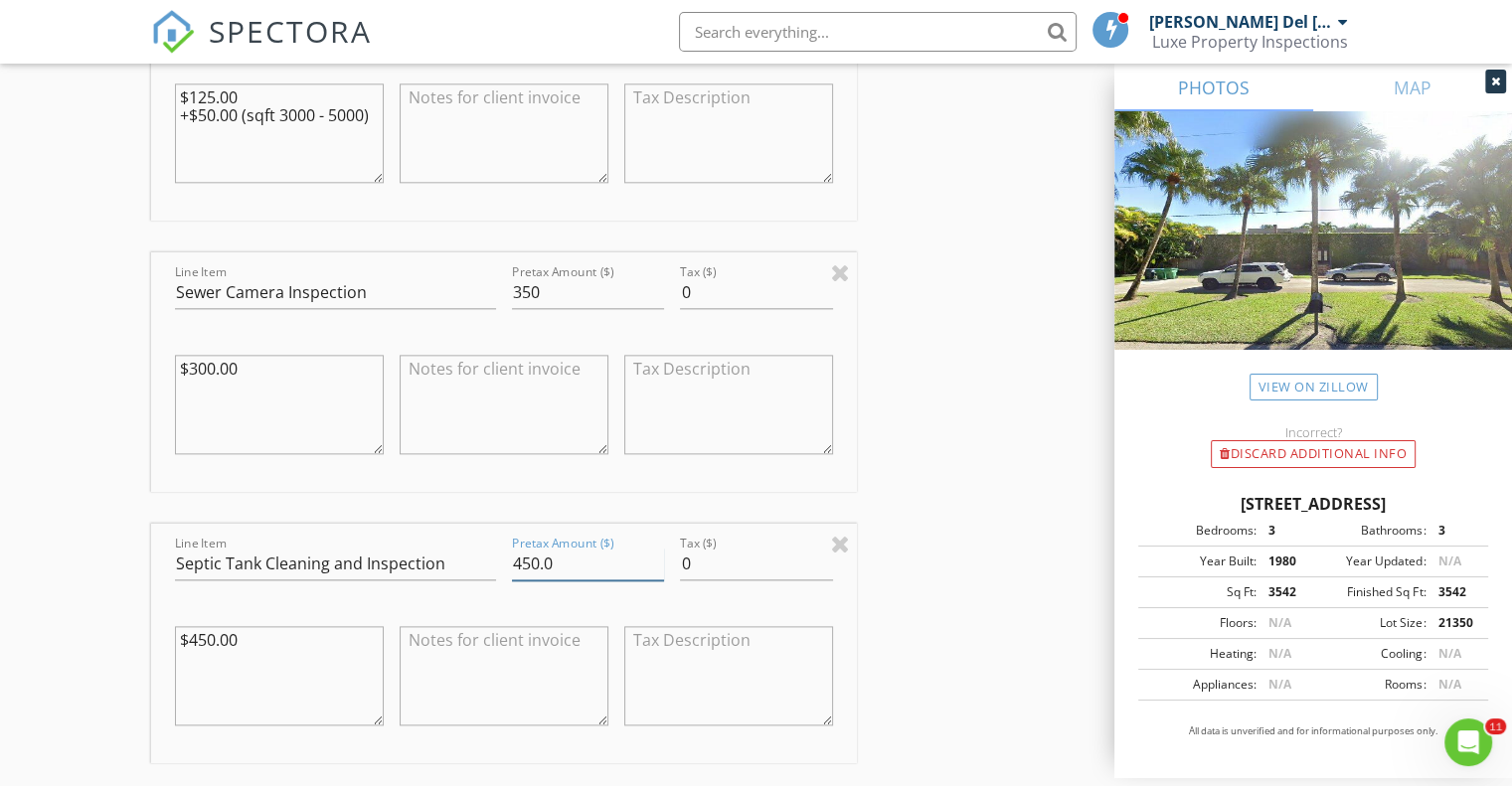 click on "450.0" at bounding box center [588, 563] 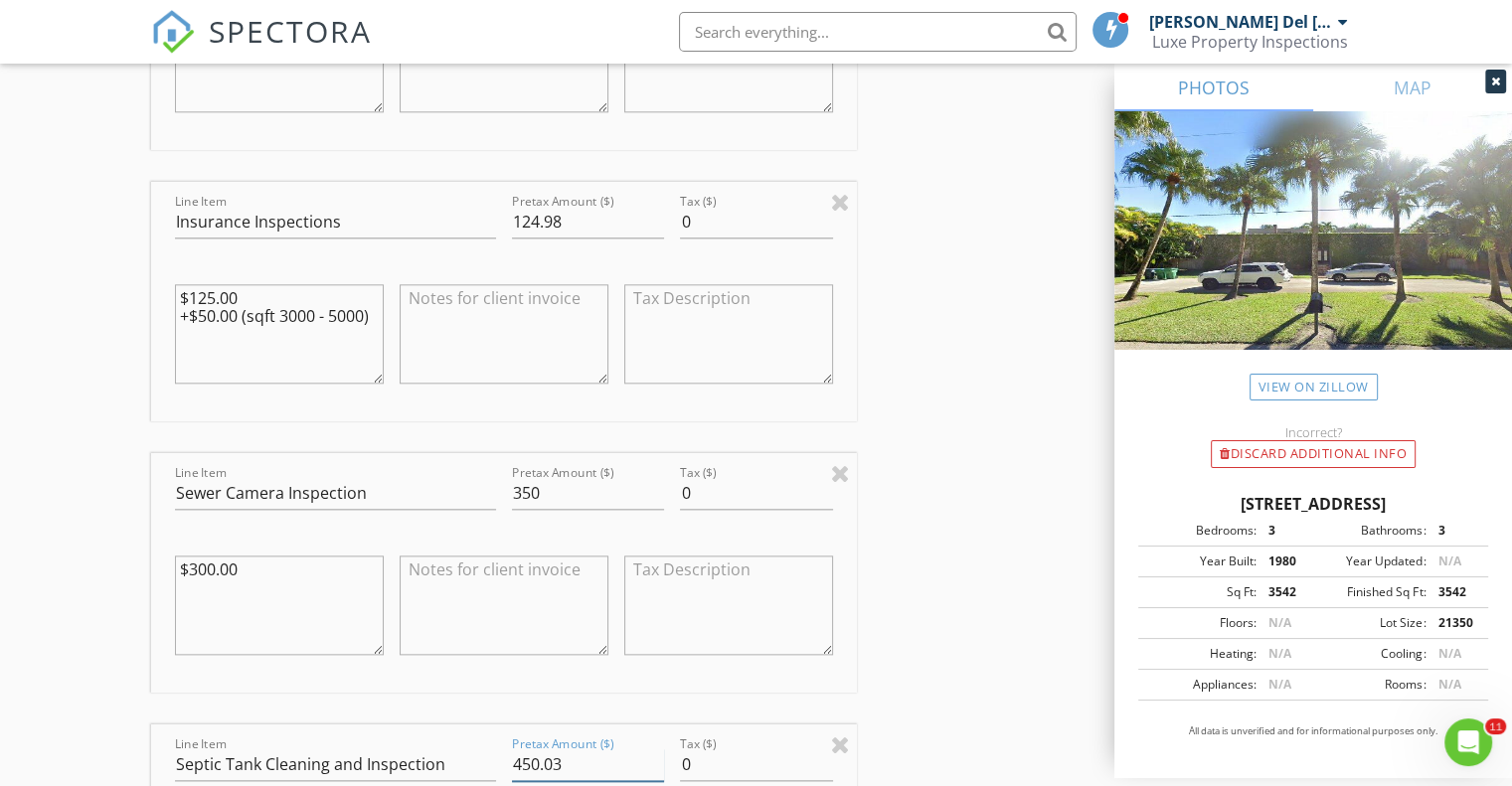 scroll, scrollTop: 2015, scrollLeft: 0, axis: vertical 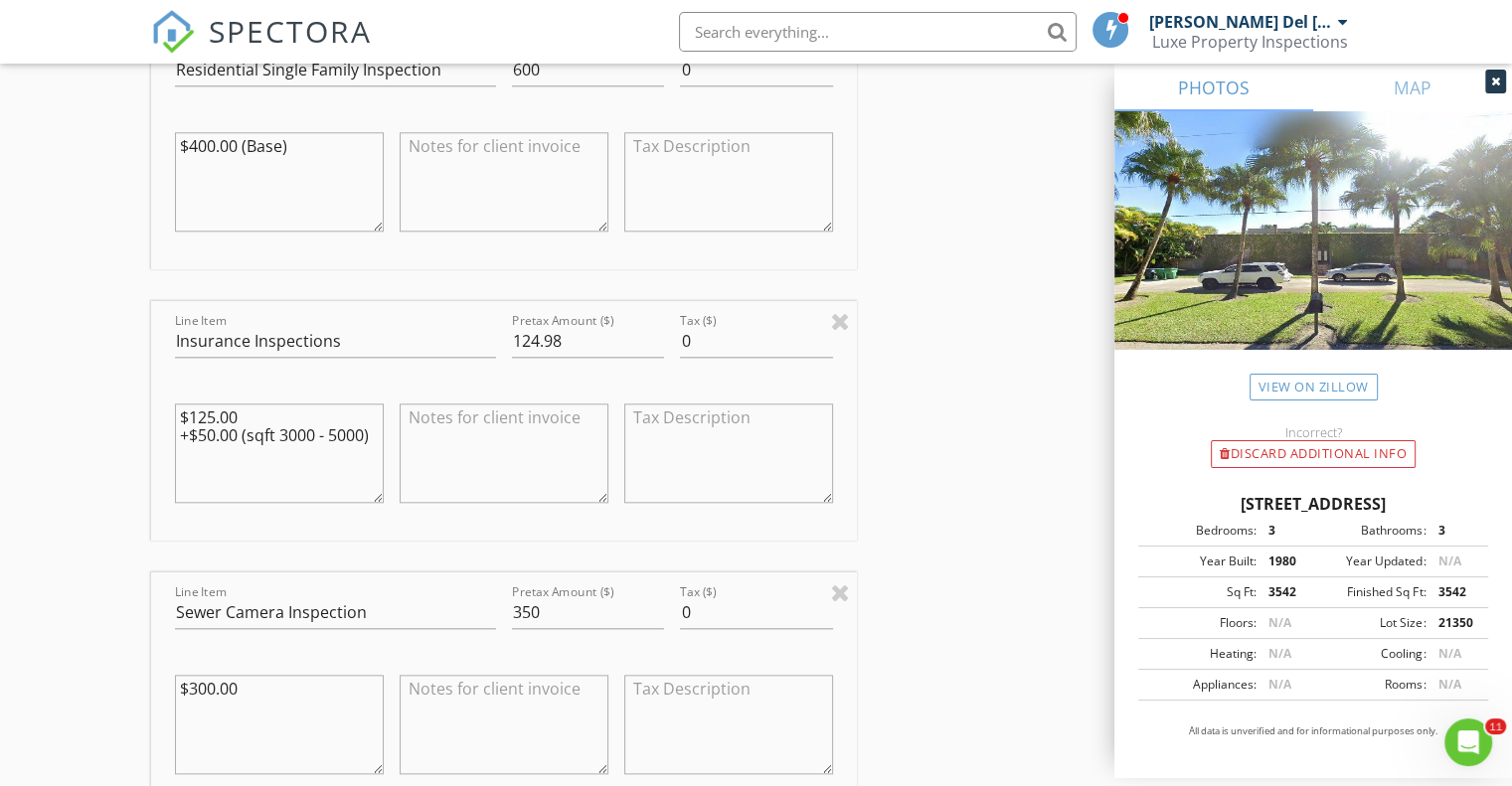 type on "450.03" 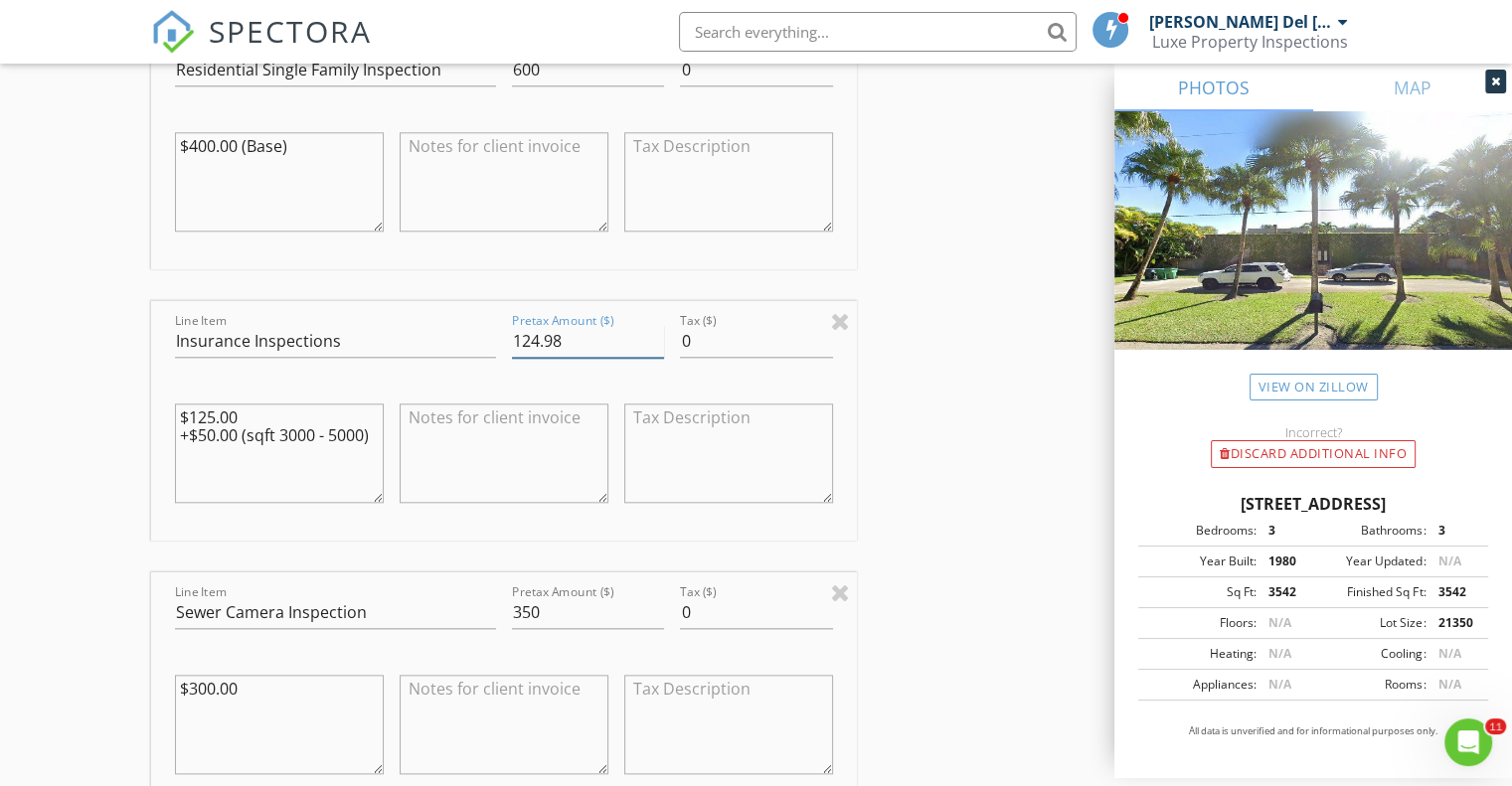 drag, startPoint x: 573, startPoint y: 286, endPoint x: 504, endPoint y: 281, distance: 69.18092 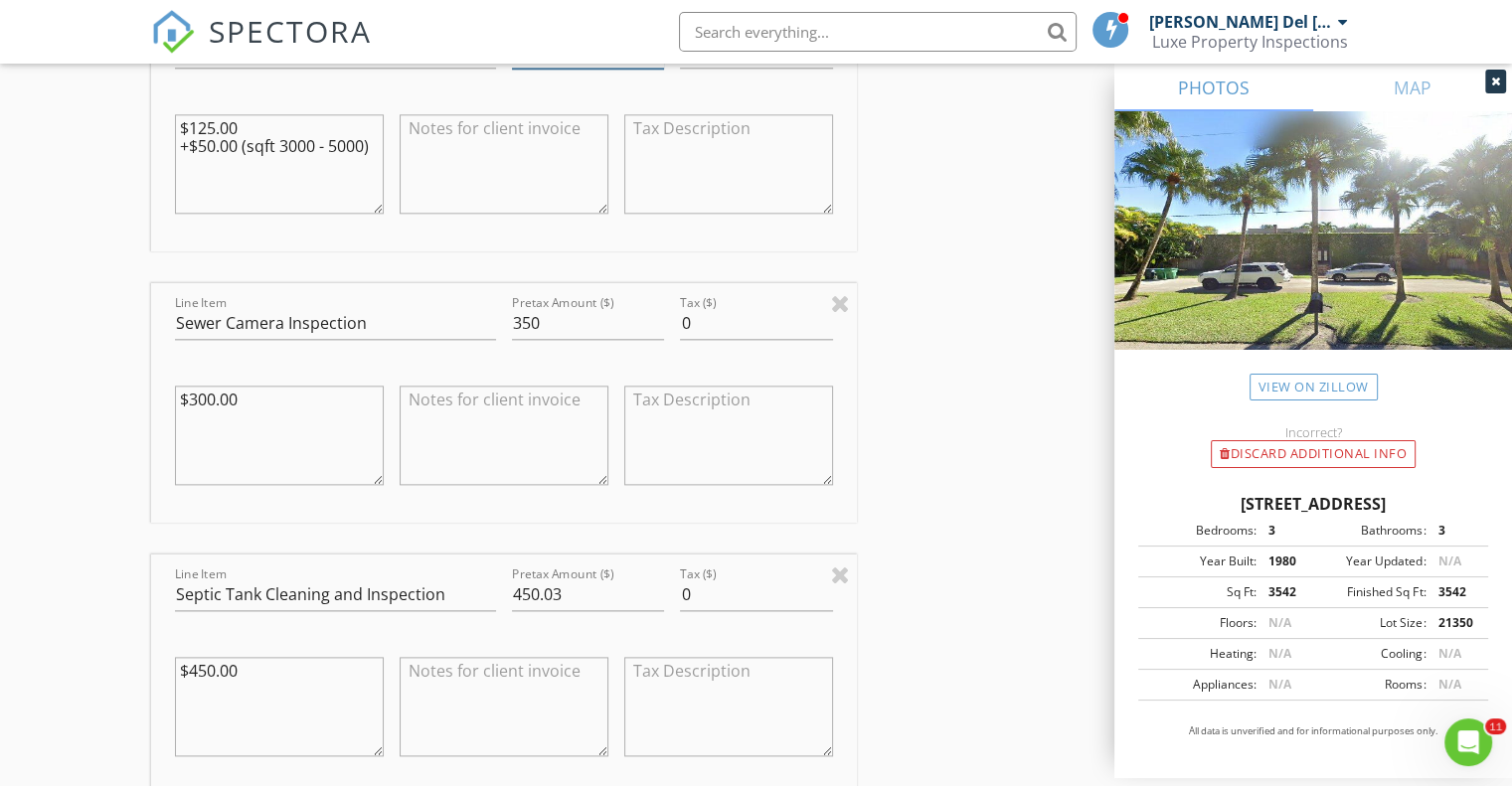 scroll, scrollTop: 2294, scrollLeft: 0, axis: vertical 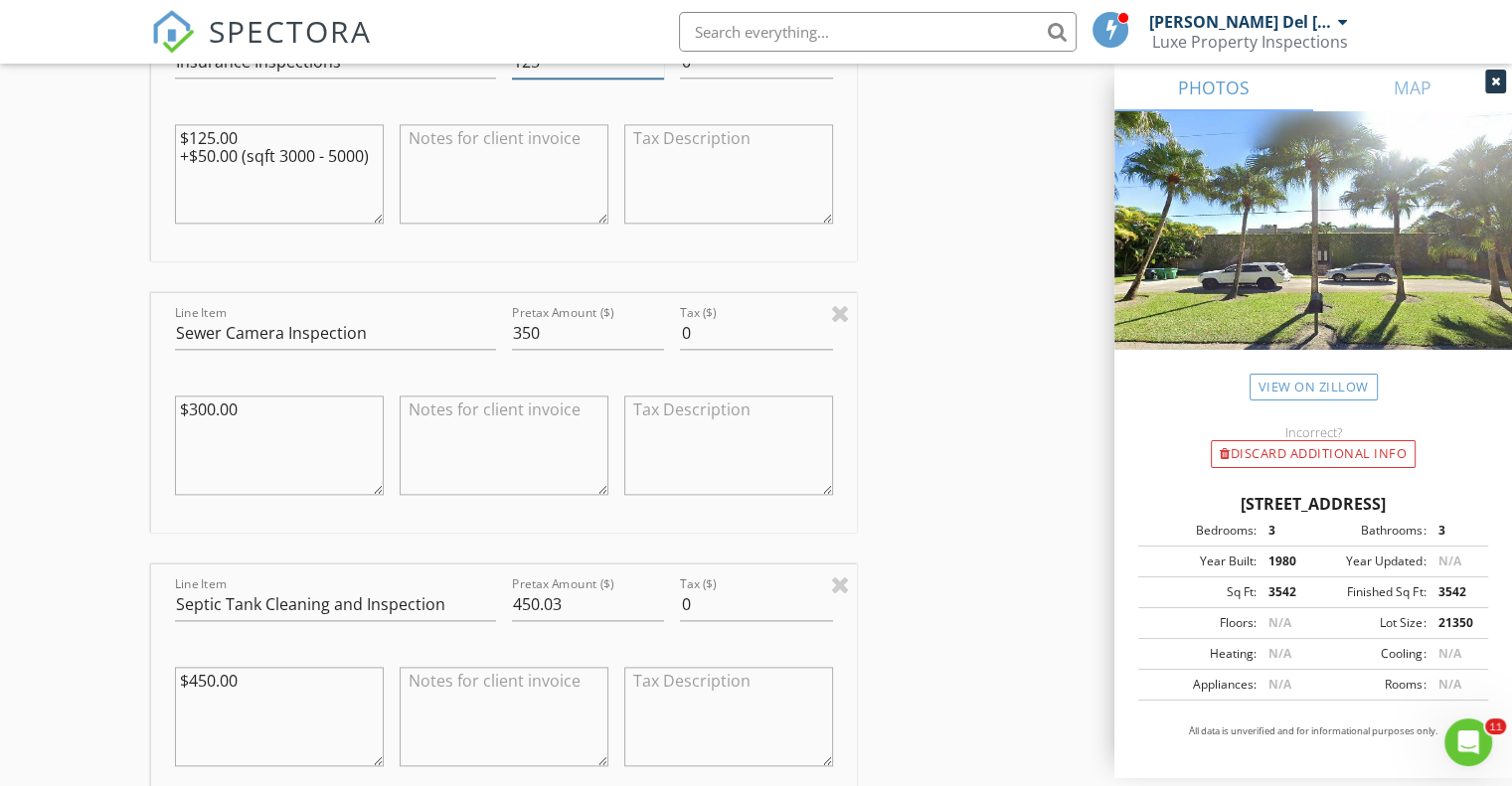 type on "125" 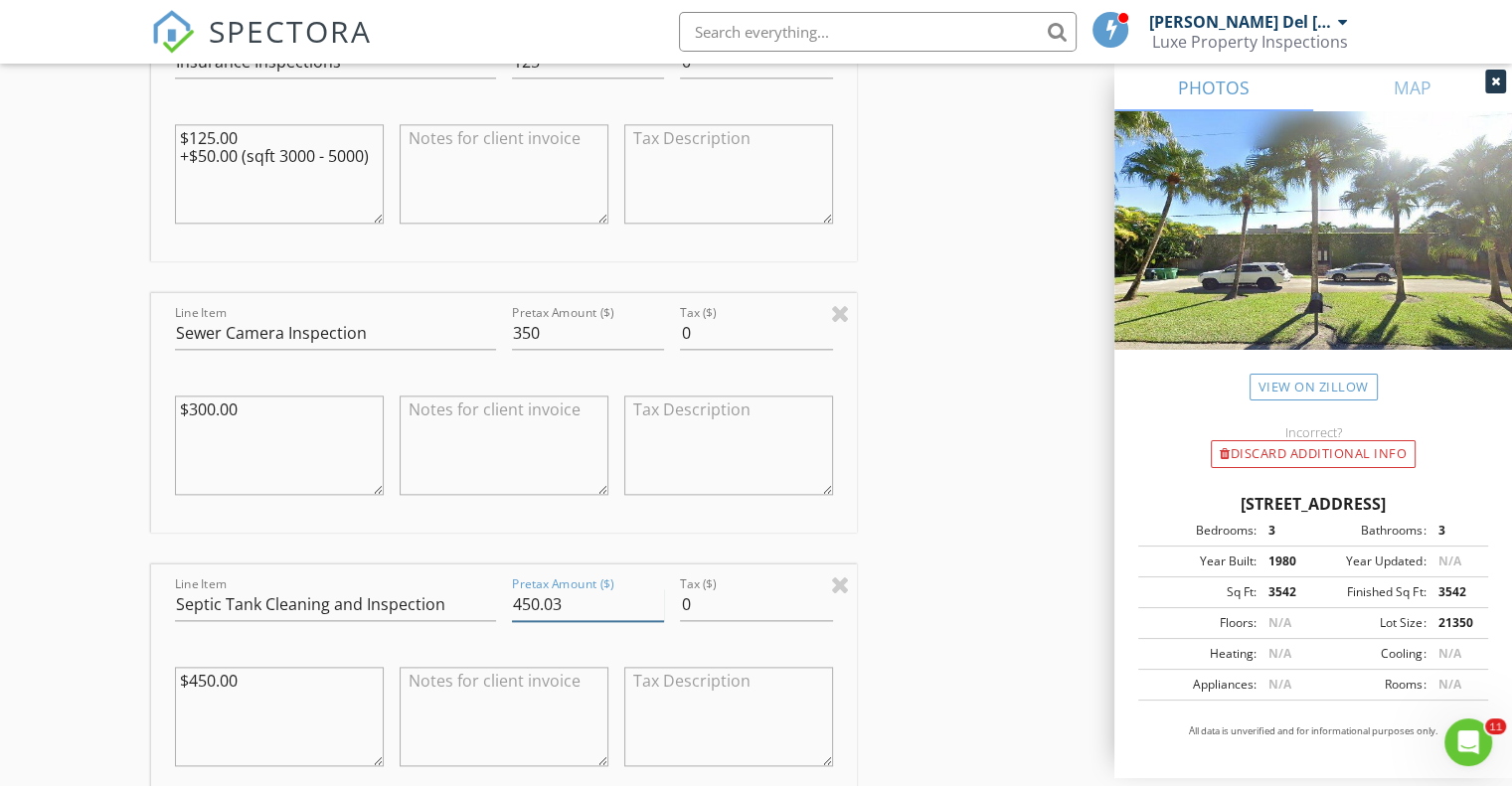 drag, startPoint x: 581, startPoint y: 544, endPoint x: 554, endPoint y: 544, distance: 27 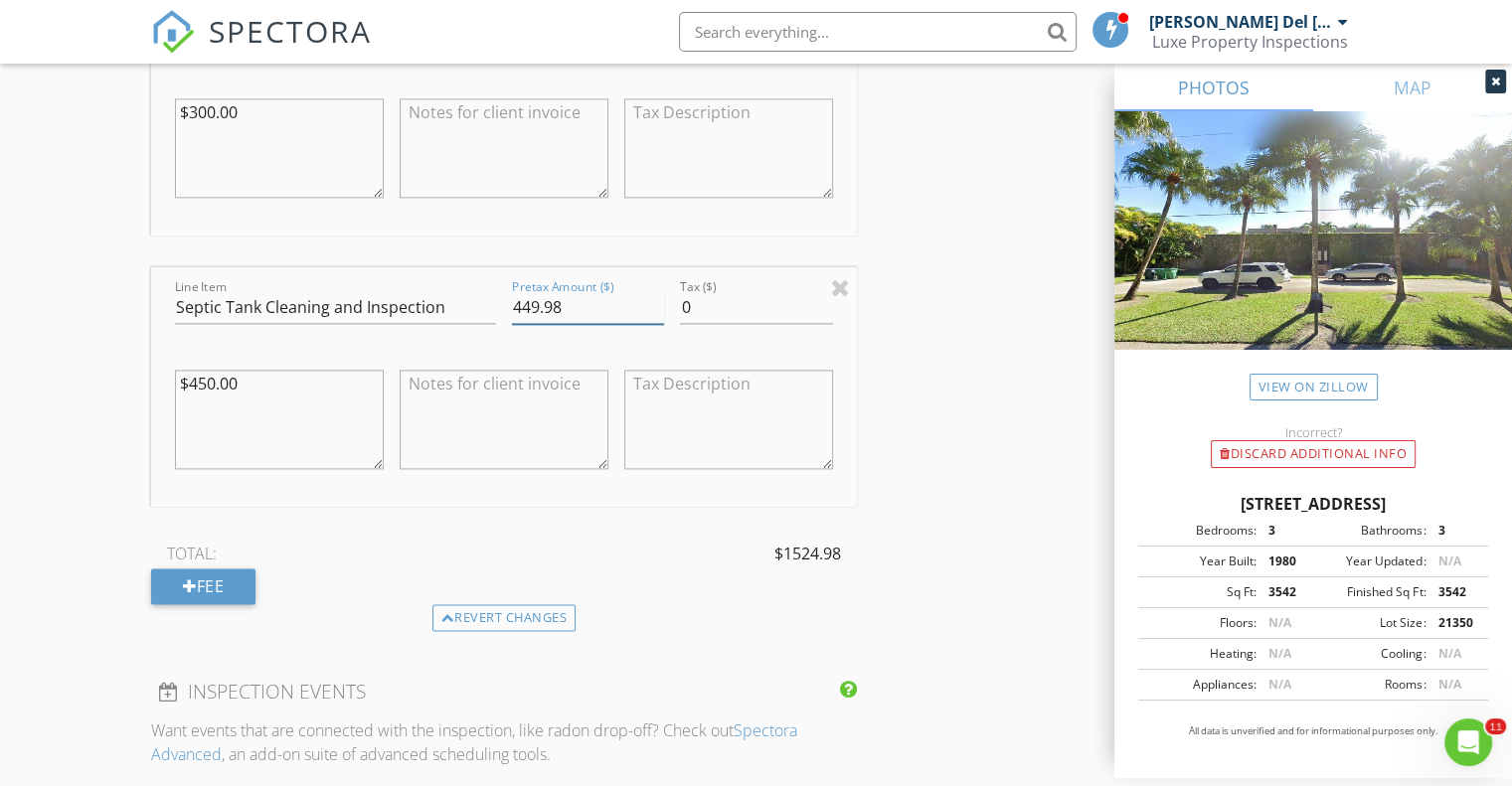 scroll, scrollTop: 2593, scrollLeft: 0, axis: vertical 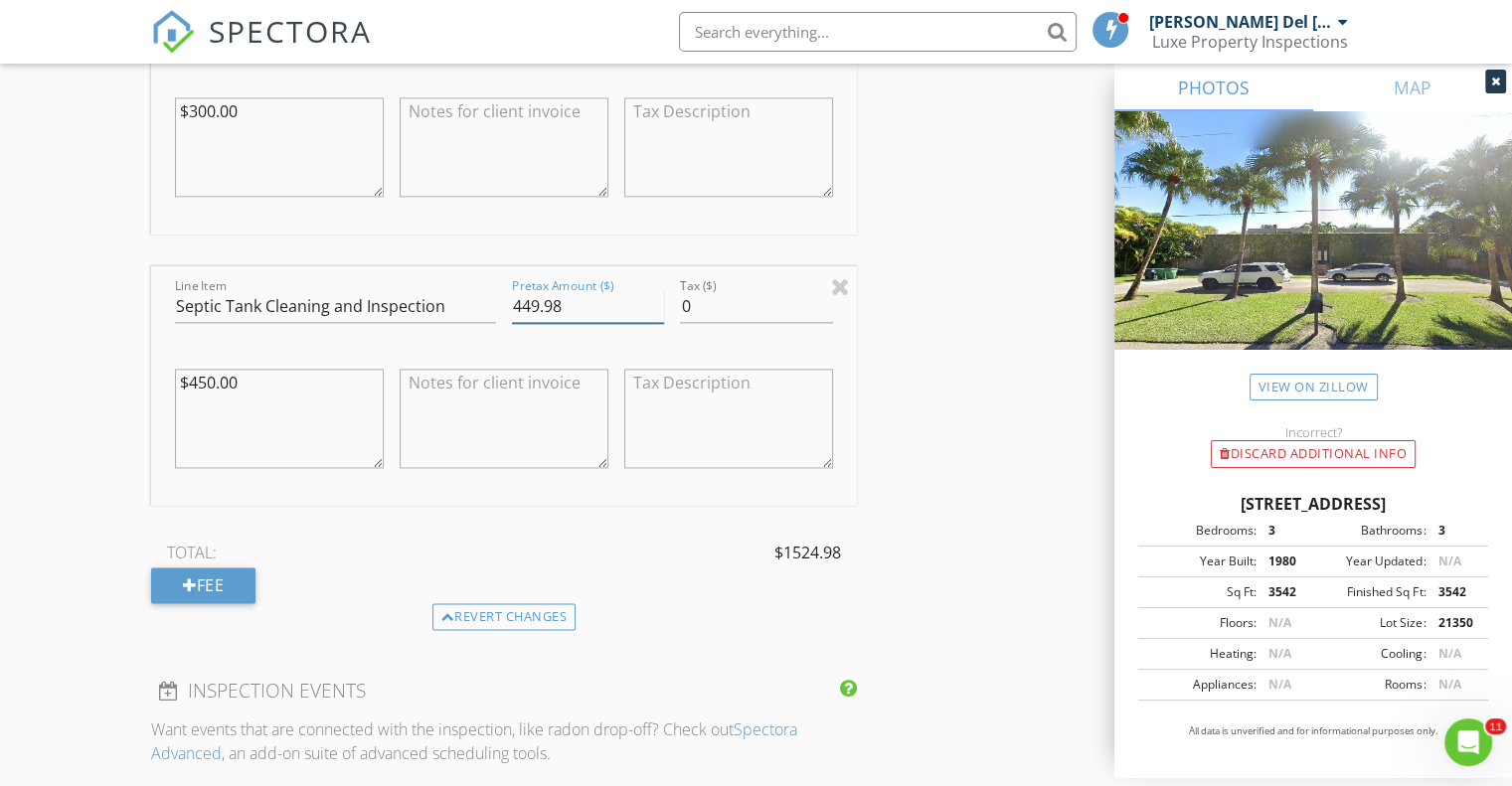drag, startPoint x: 577, startPoint y: 259, endPoint x: 445, endPoint y: 265, distance: 132.13629 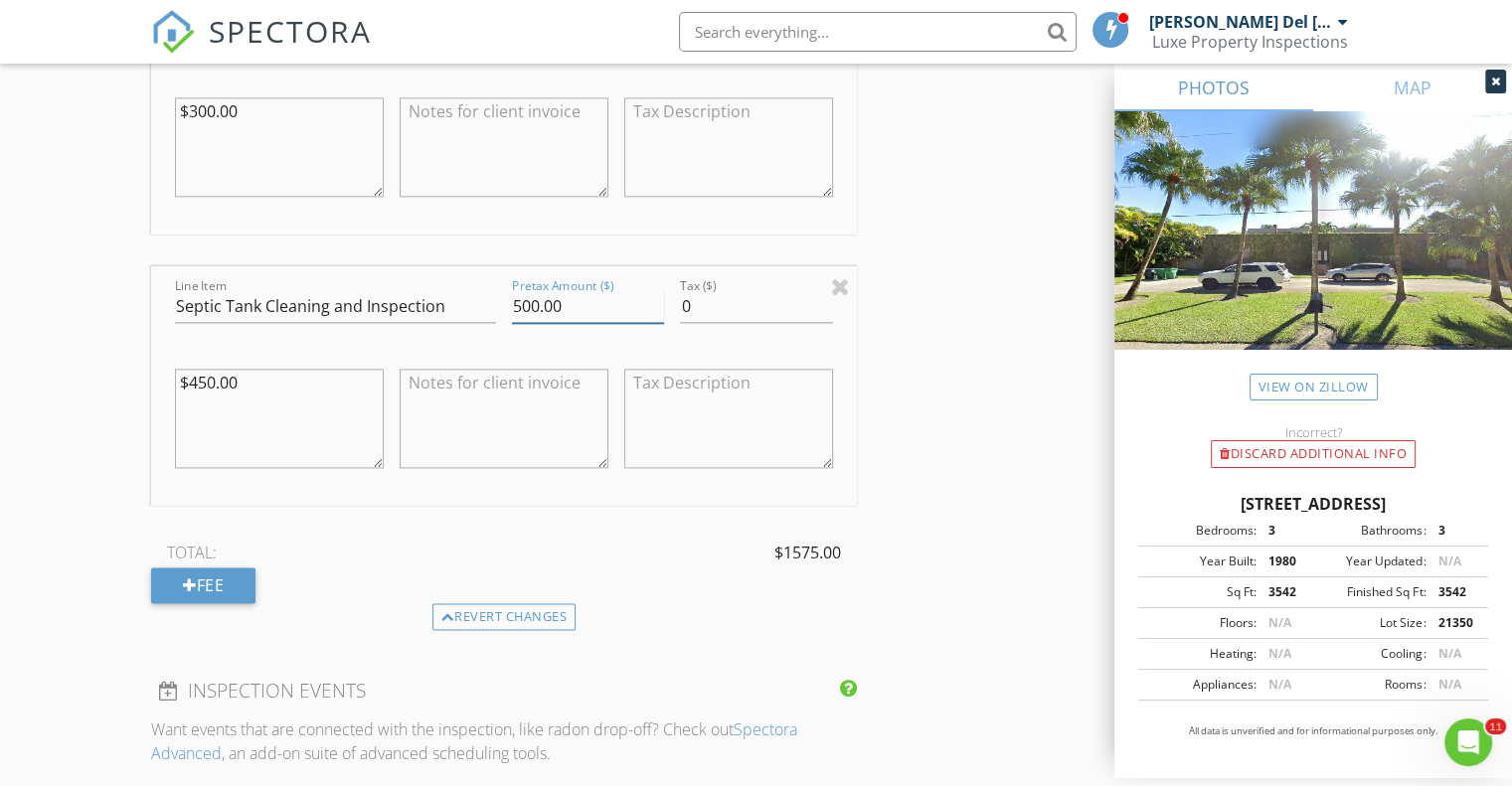 type on "500.00" 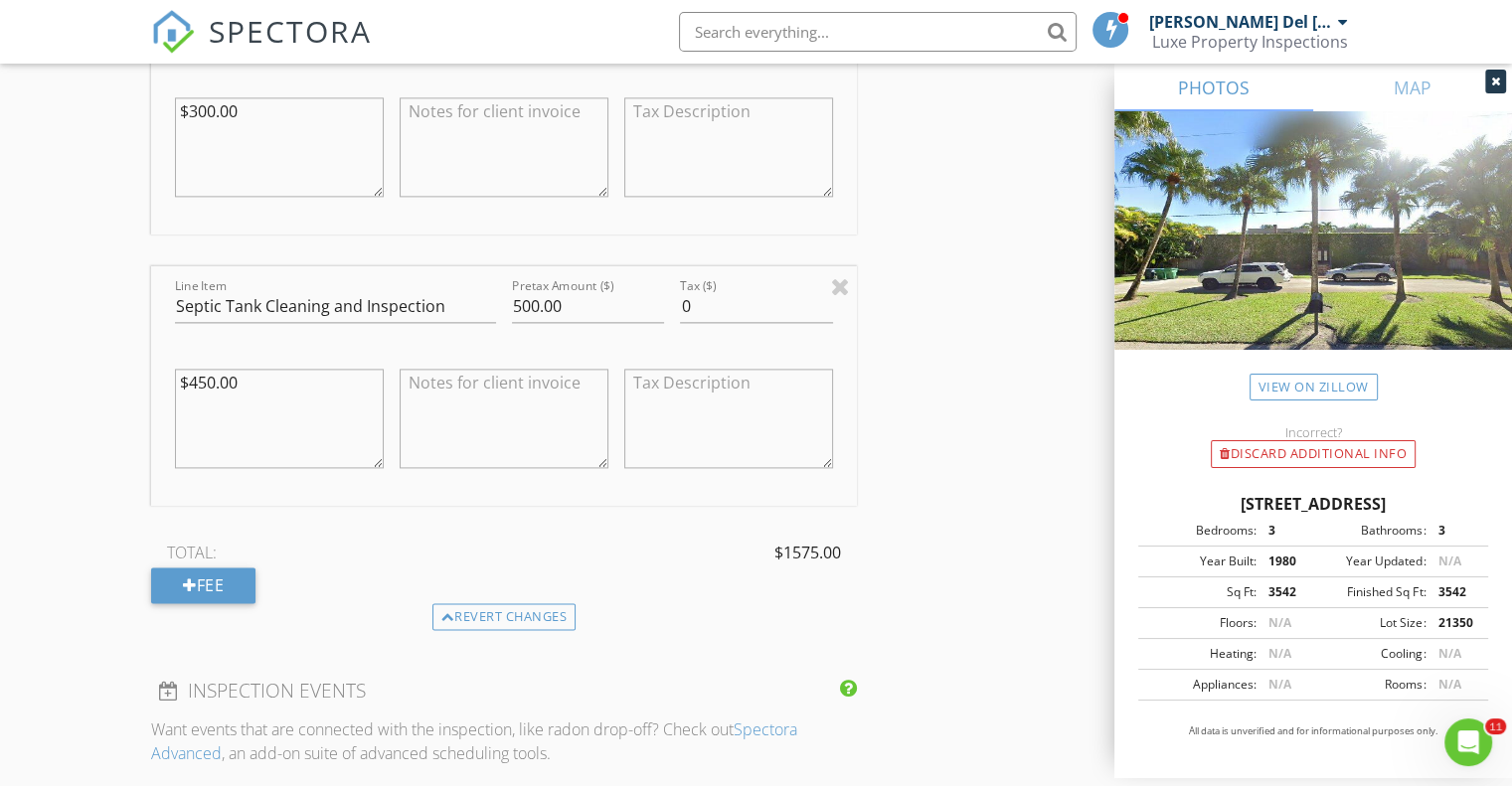 click on "Line Item Septic Tank Cleaning and Inspection" at bounding box center [335, 316] 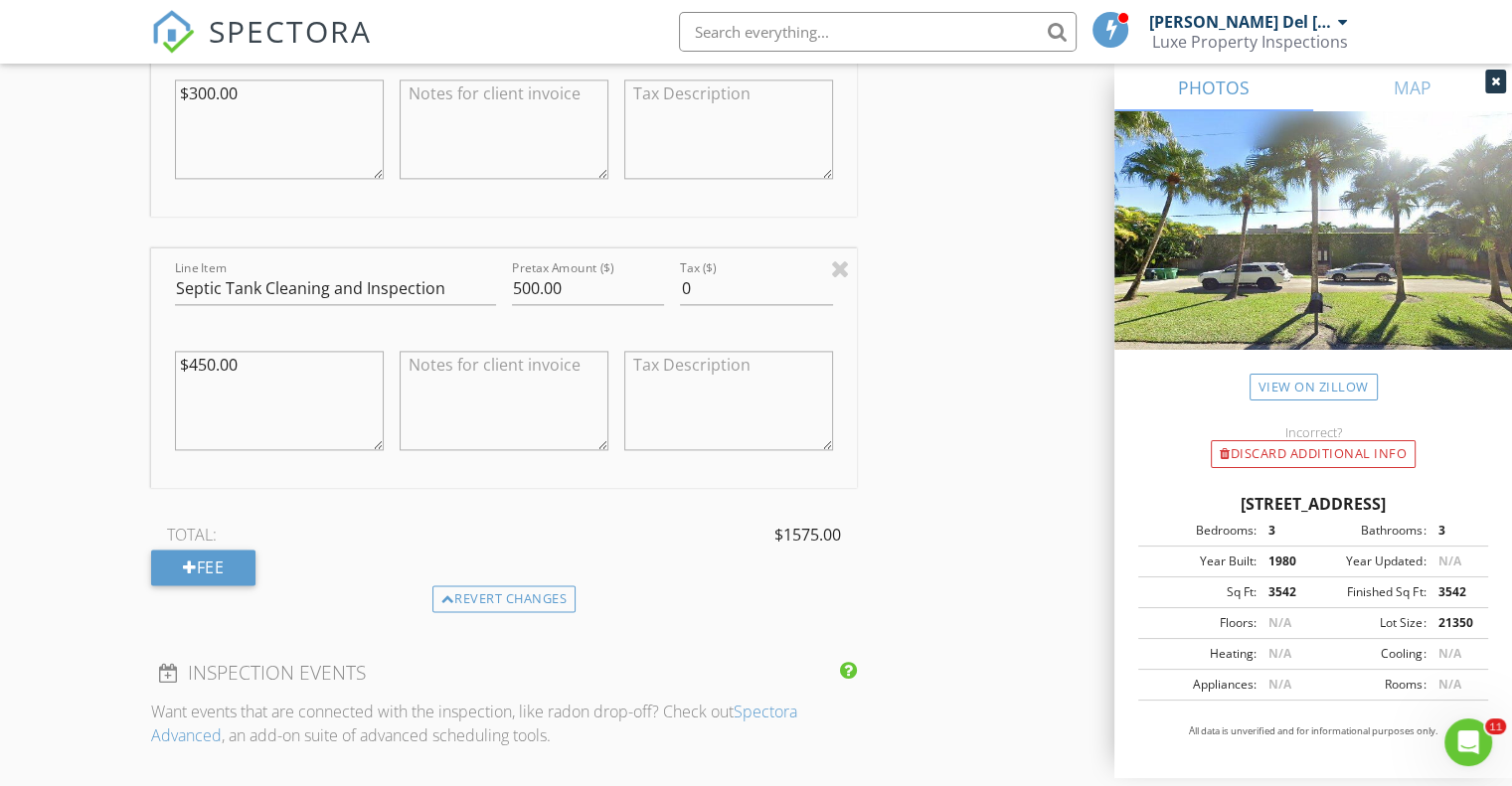 scroll, scrollTop: 2611, scrollLeft: 0, axis: vertical 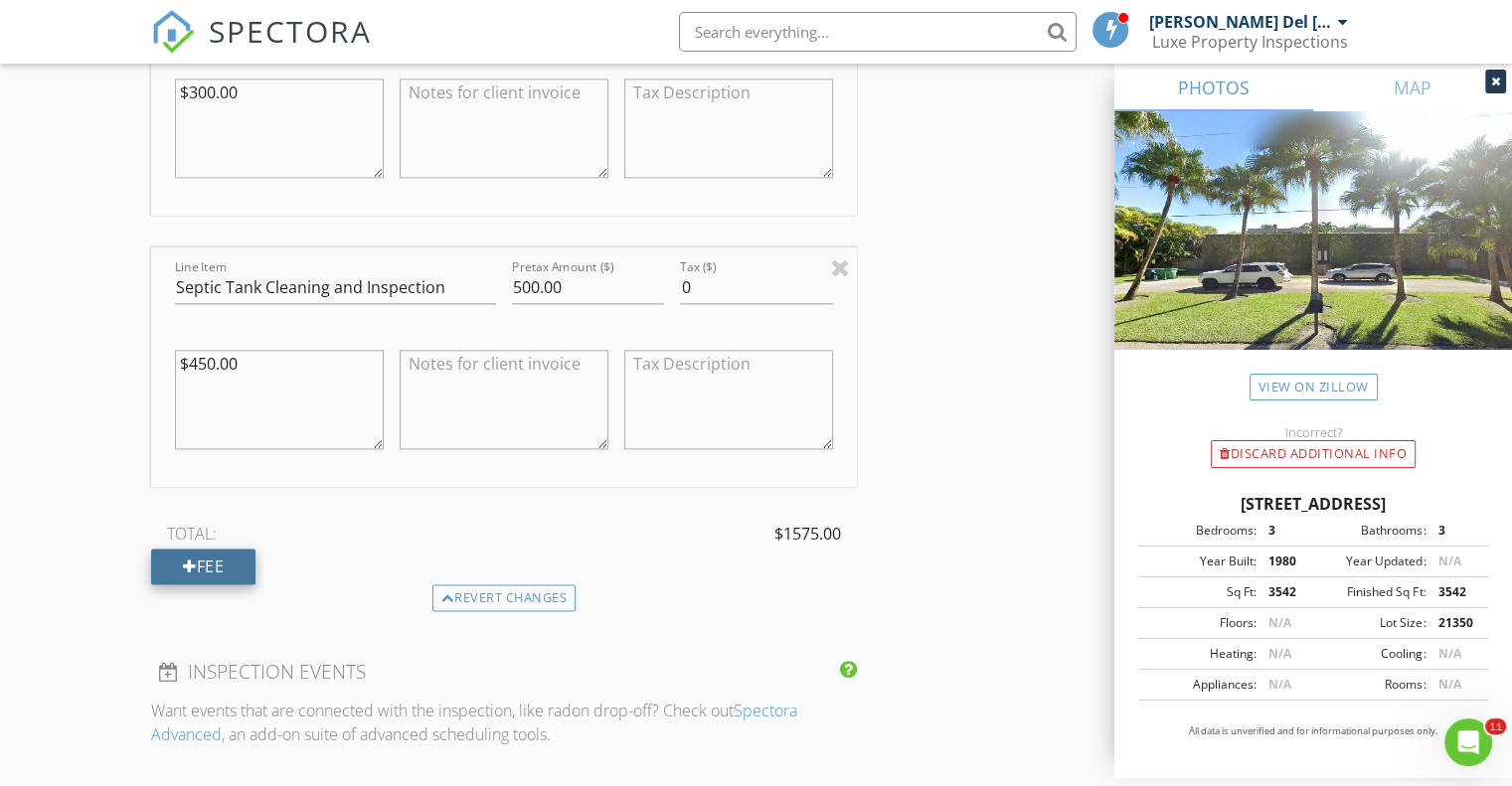 click on "Fee" at bounding box center (203, 566) 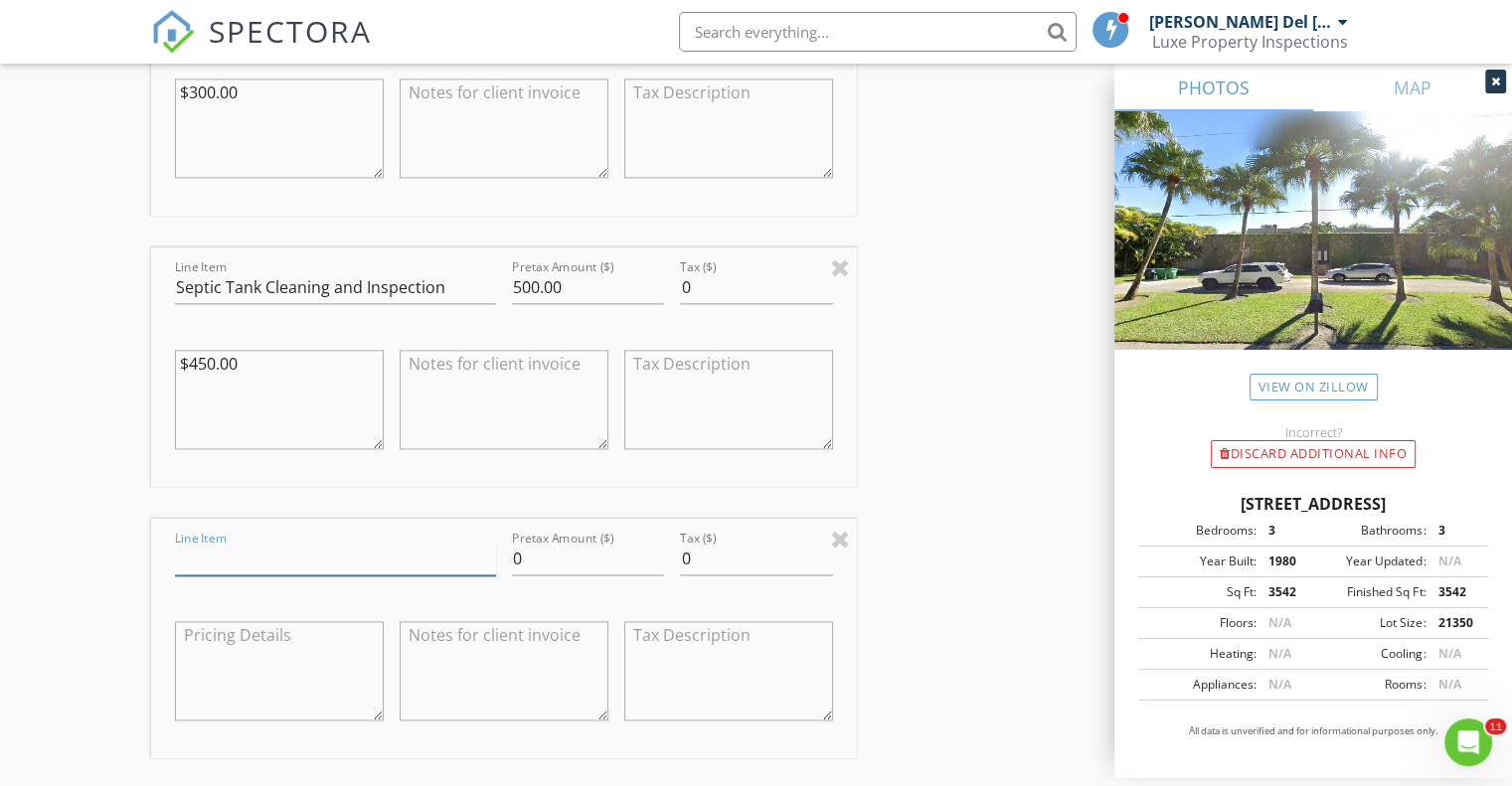 click on "Line Item" at bounding box center [335, 558] 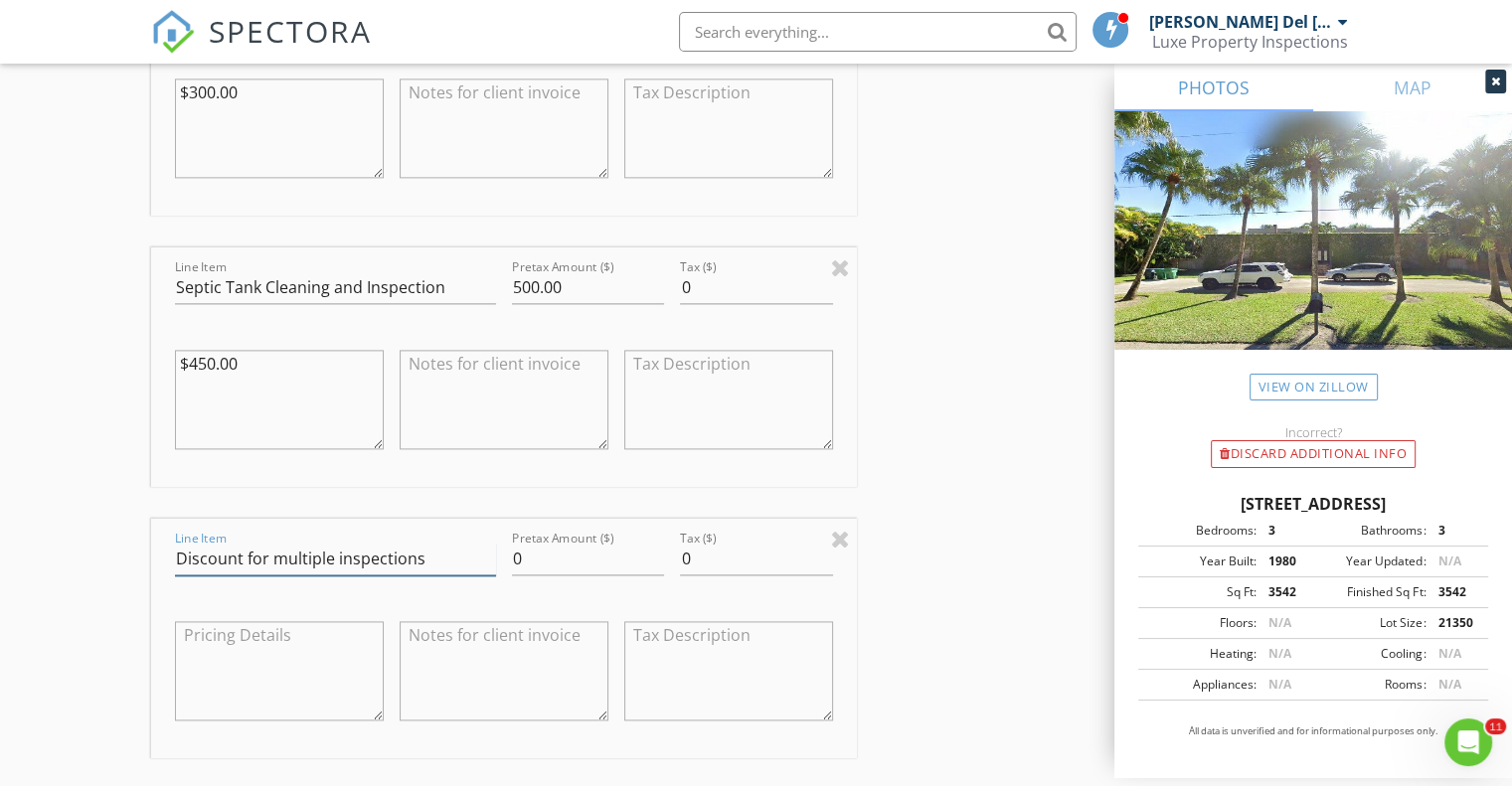 type on "Discount for multiple inspections" 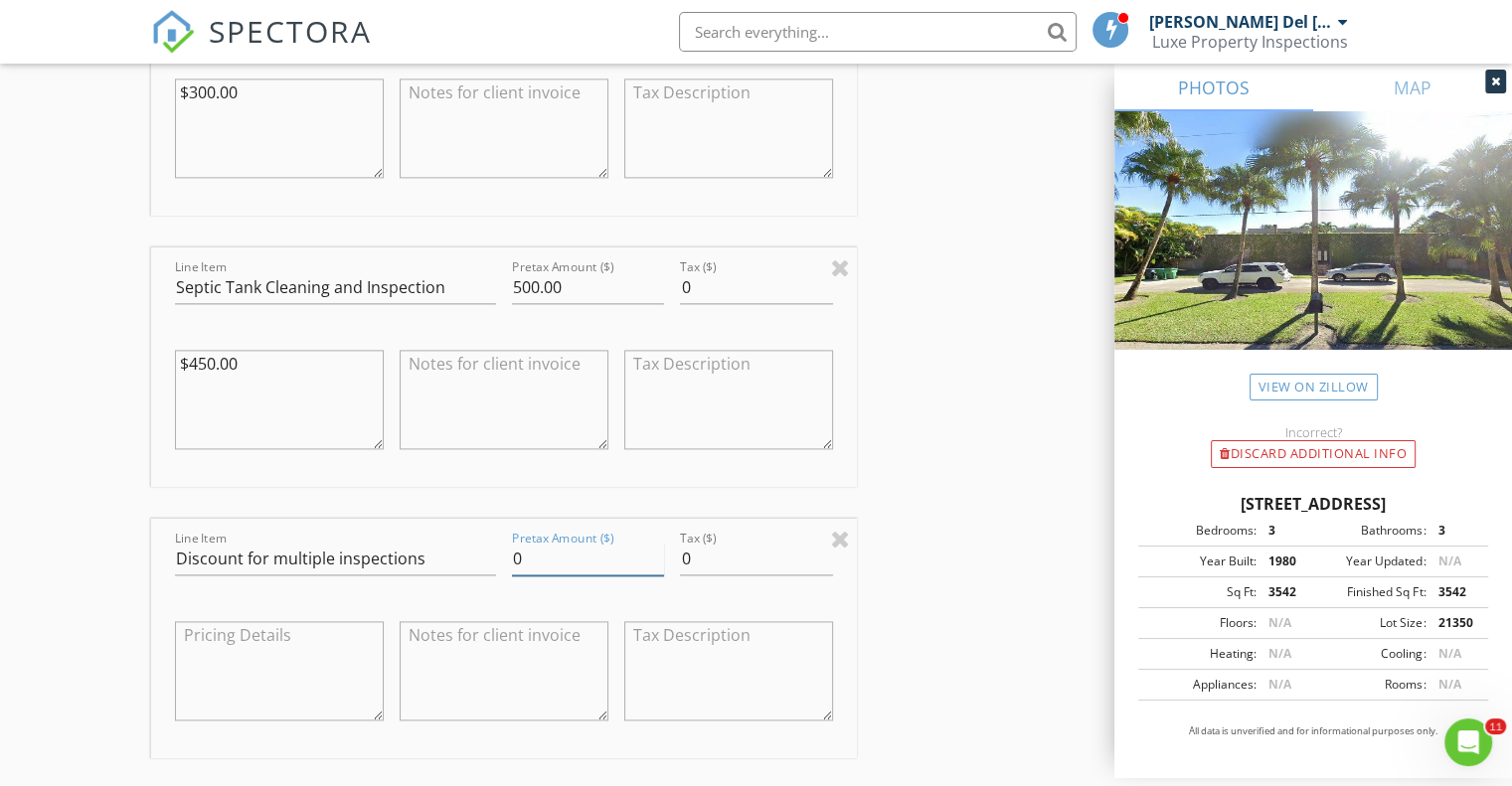 drag, startPoint x: 521, startPoint y: 505, endPoint x: 503, endPoint y: 506, distance: 18.027756 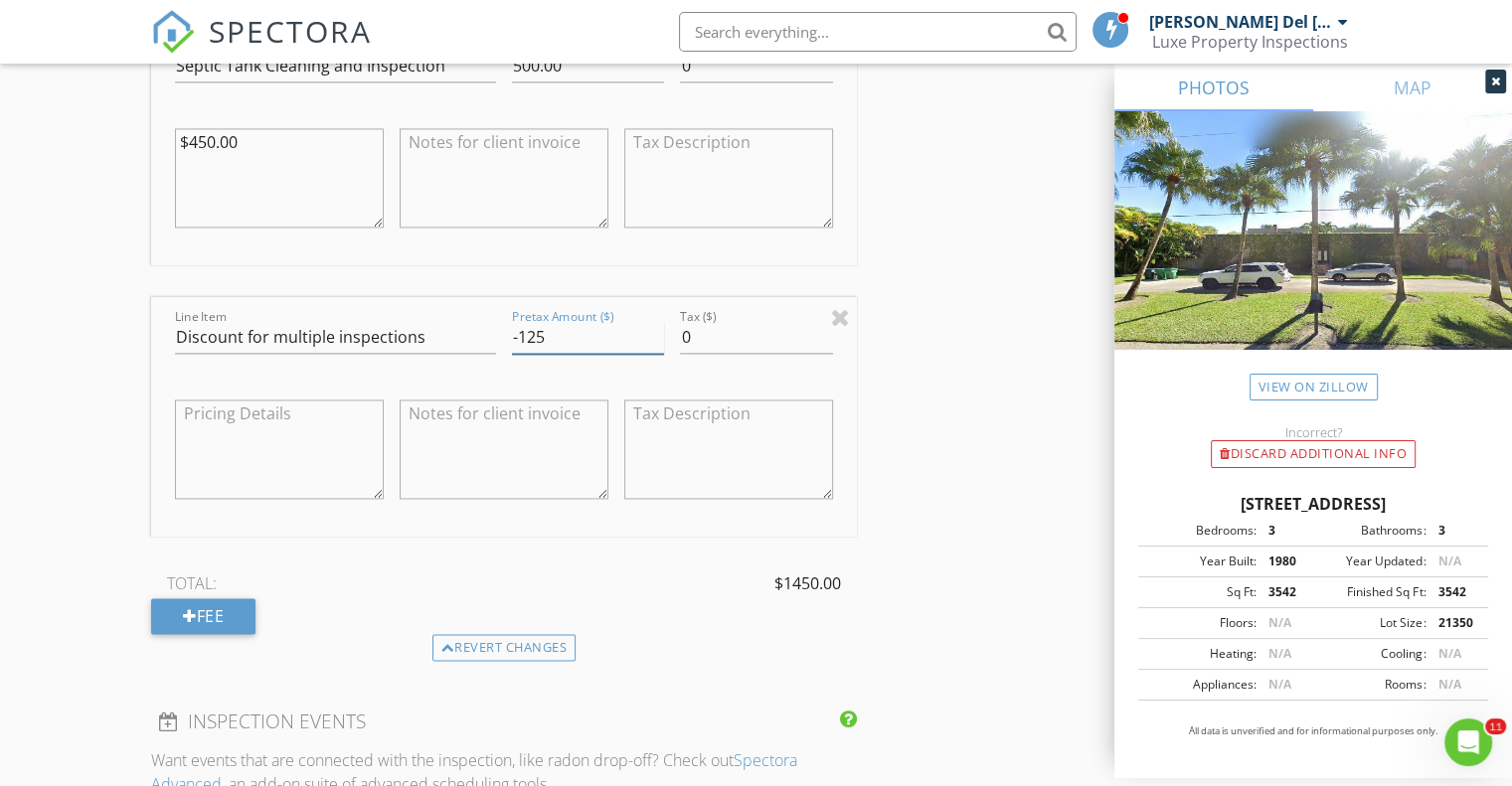 scroll, scrollTop: 2834, scrollLeft: 0, axis: vertical 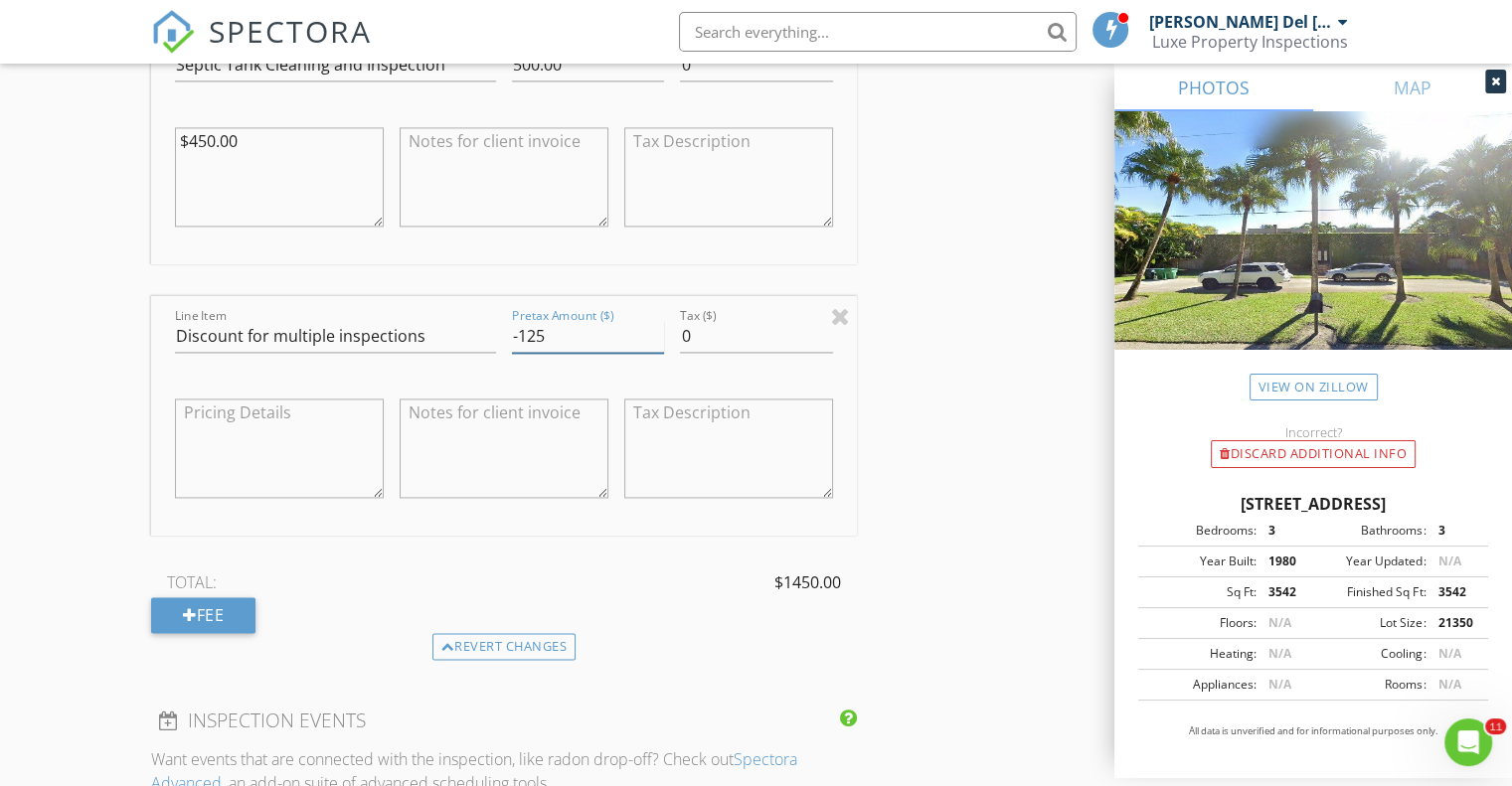 type on "-125" 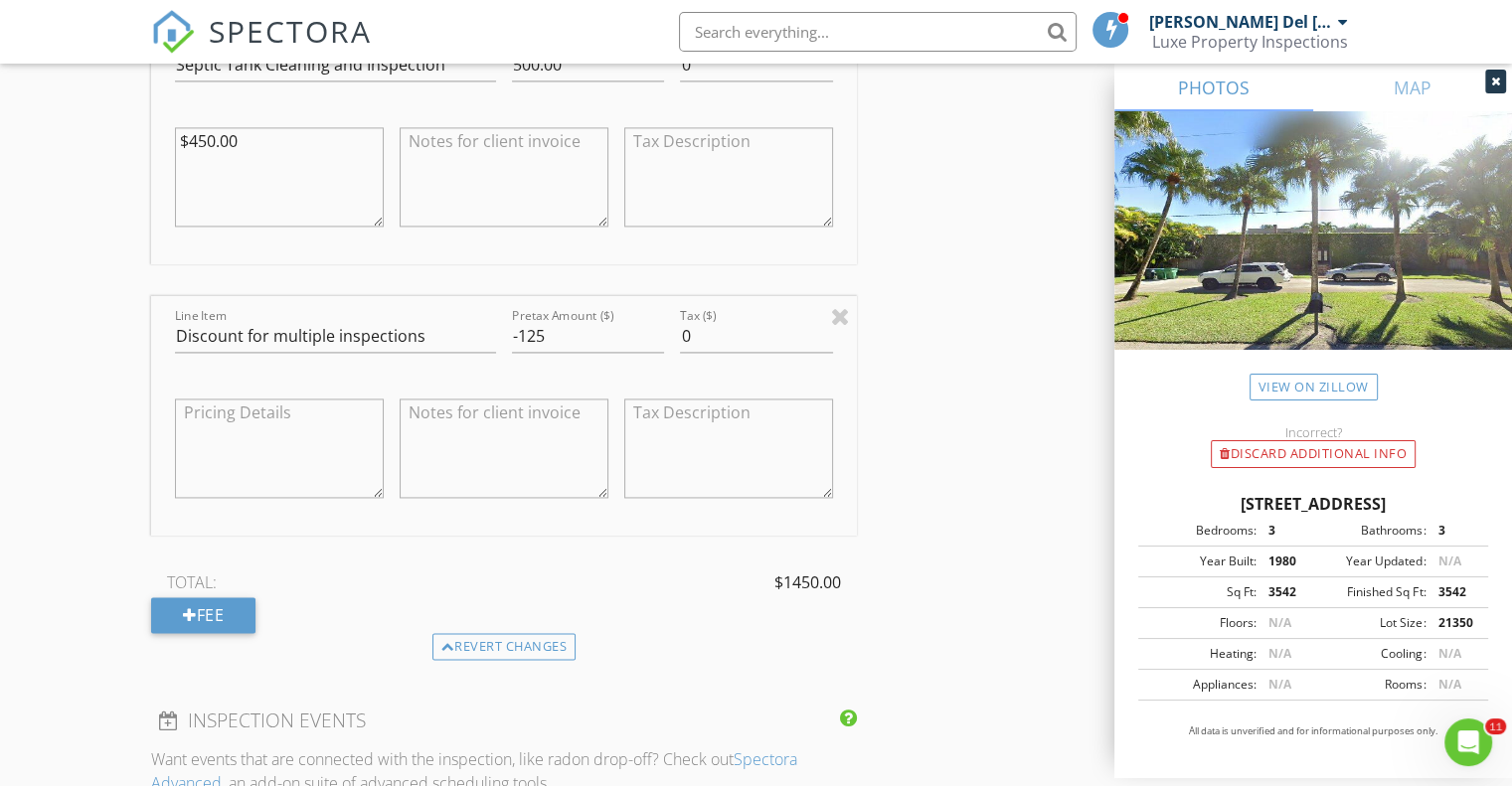 click on "TOTAL:   $1450.00
Fee" at bounding box center (504, 600) 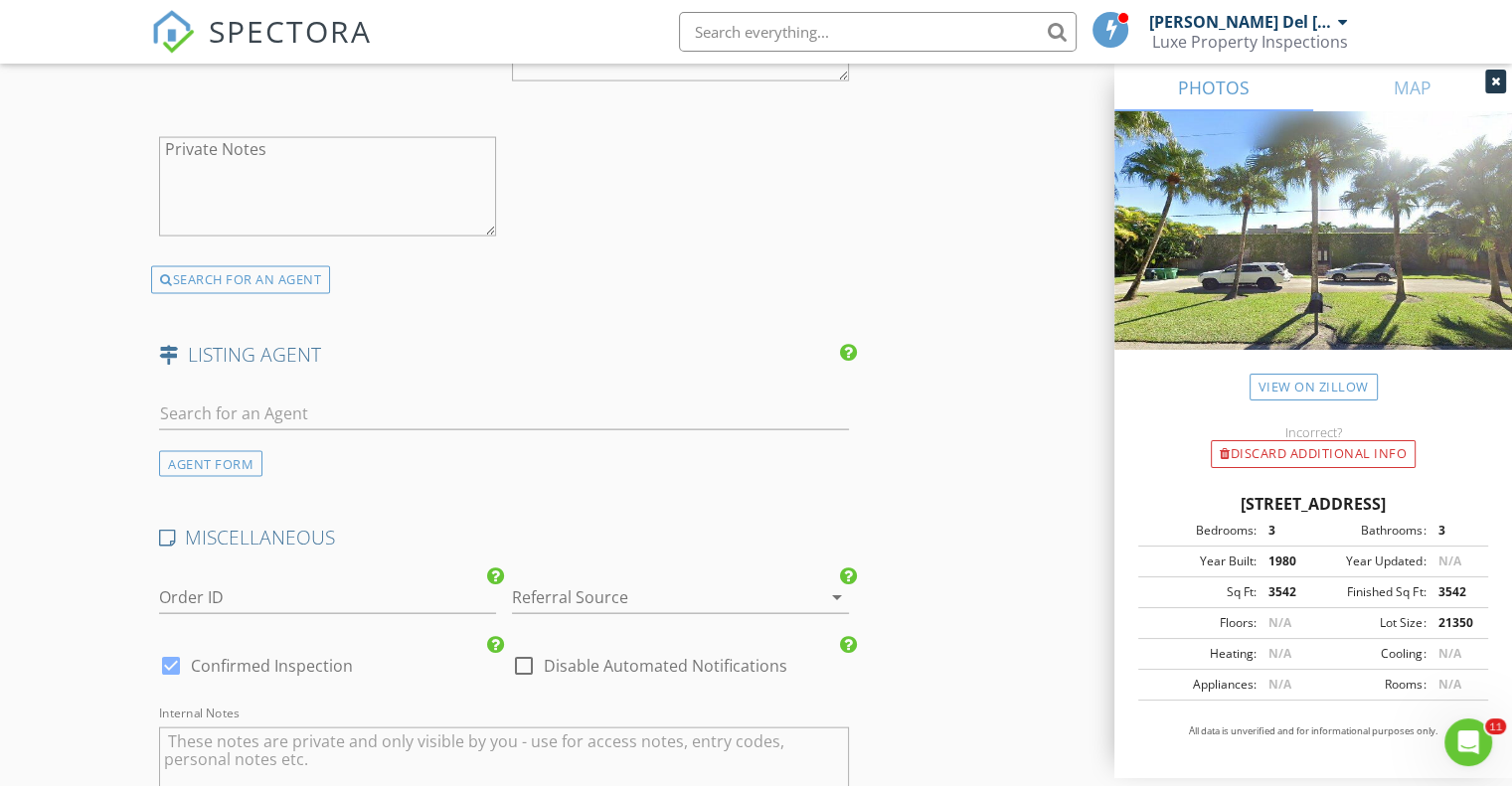 scroll, scrollTop: 4596, scrollLeft: 0, axis: vertical 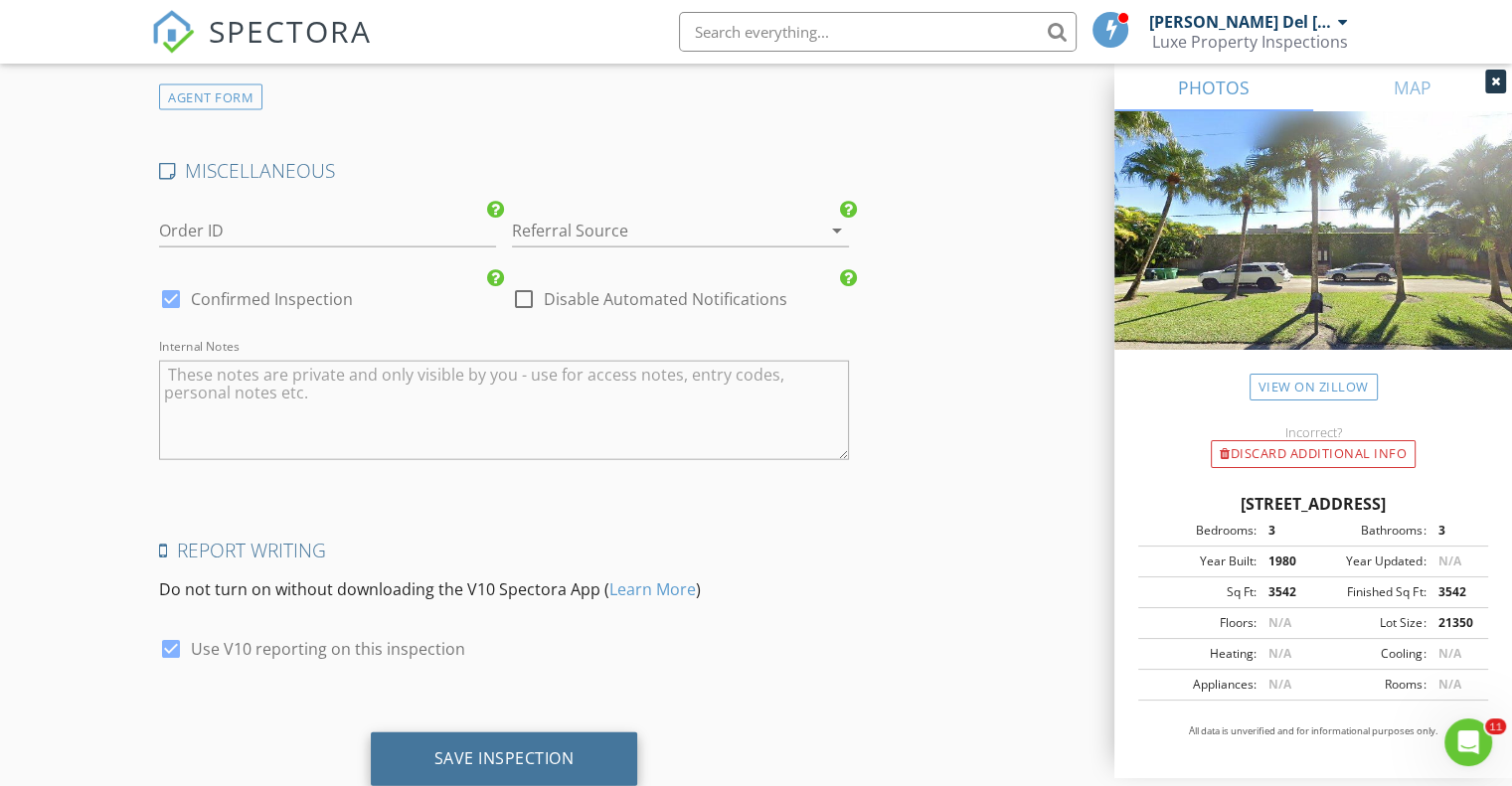 click on "Save Inspection" at bounding box center [504, 758] 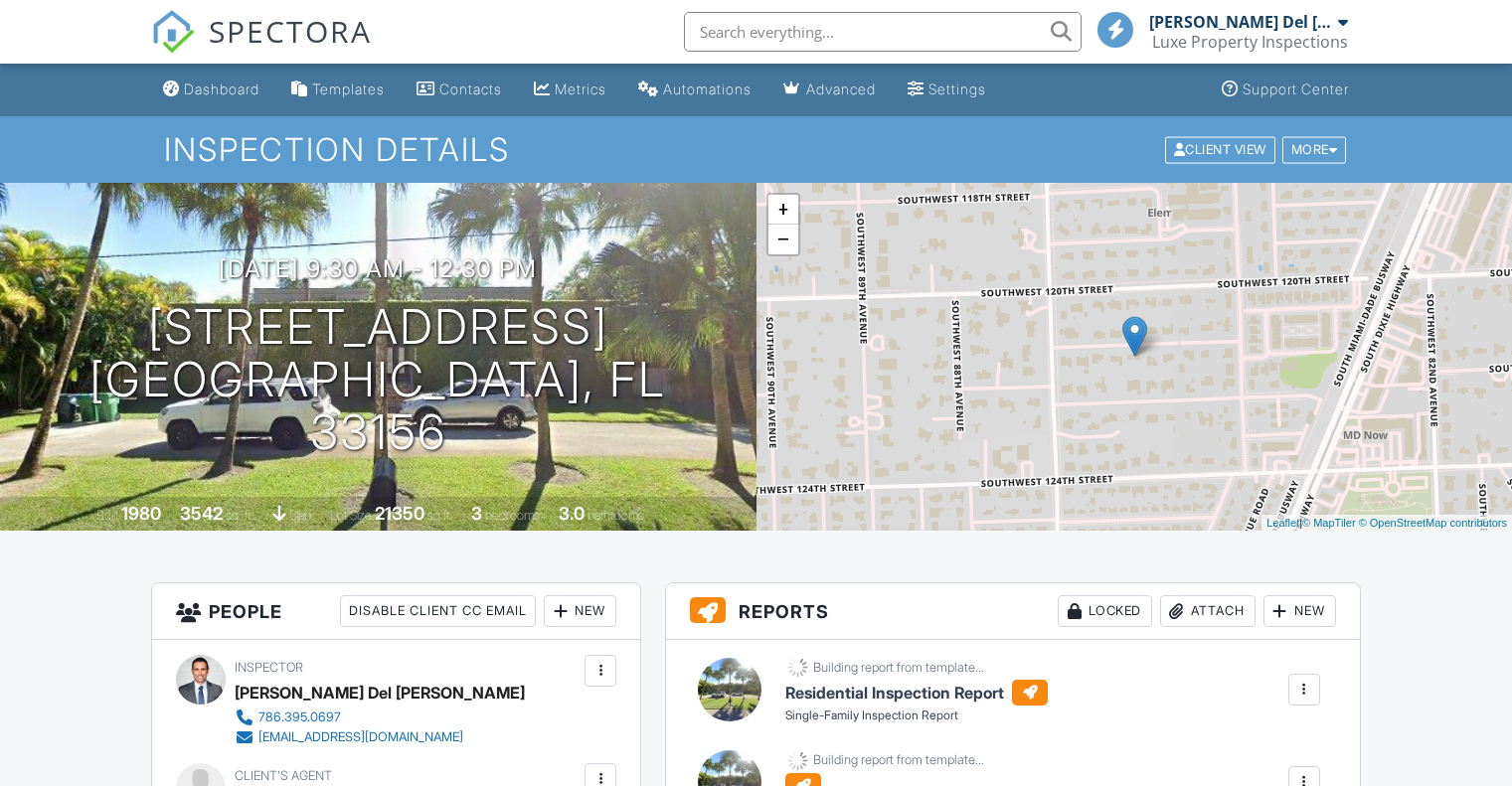scroll, scrollTop: 0, scrollLeft: 0, axis: both 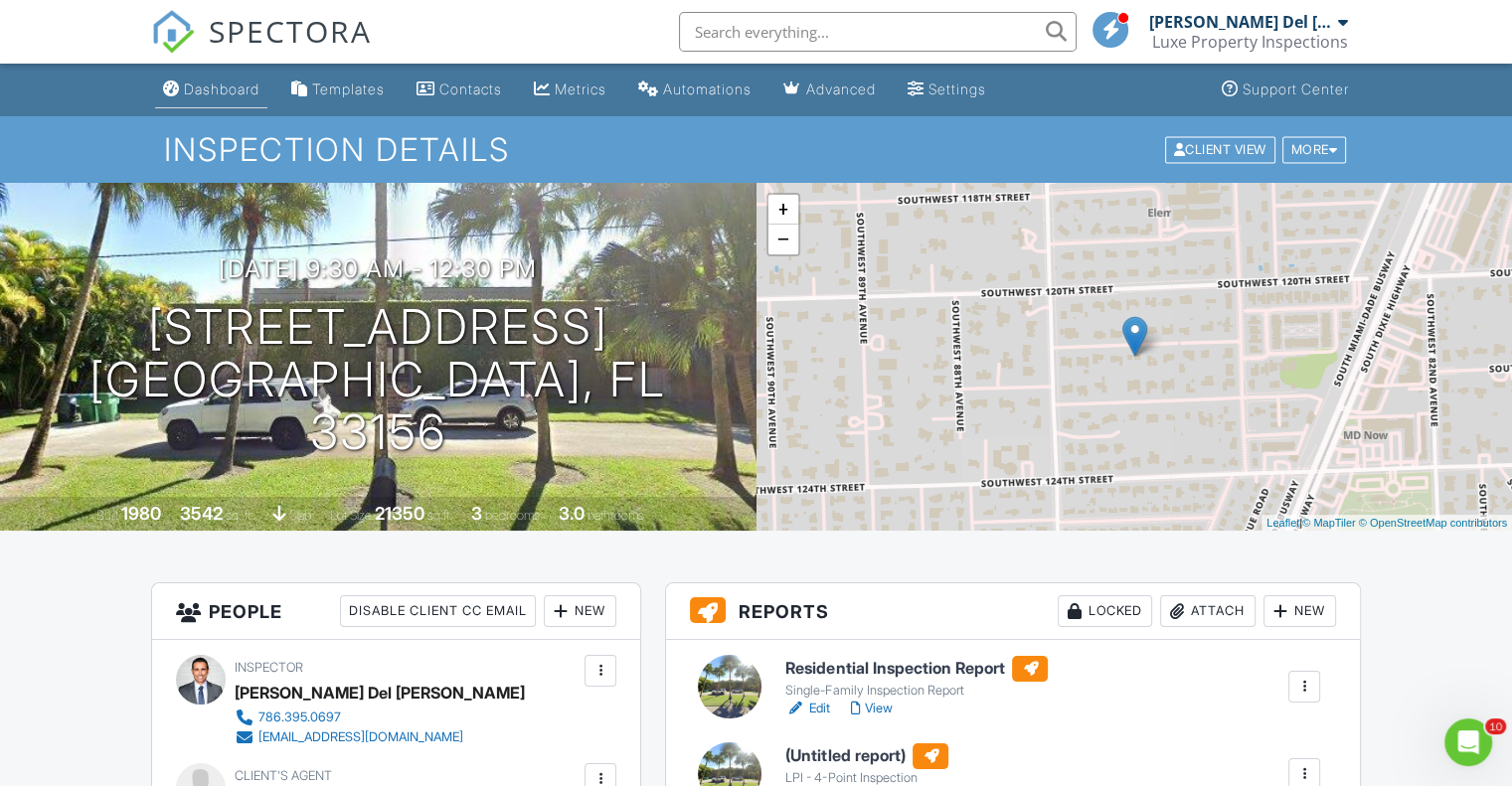 click on "Dashboard" at bounding box center [222, 88] 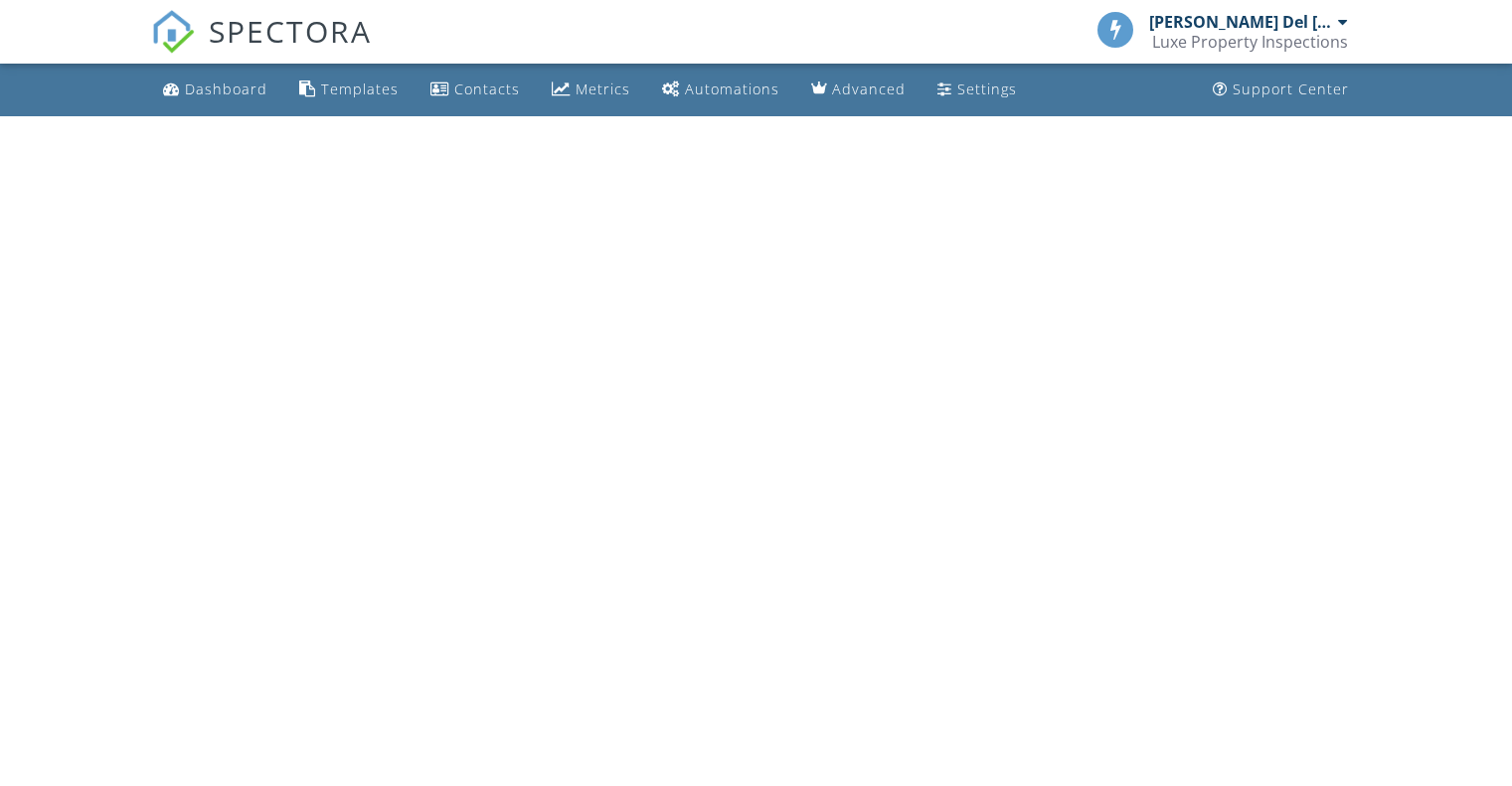 scroll, scrollTop: 0, scrollLeft: 0, axis: both 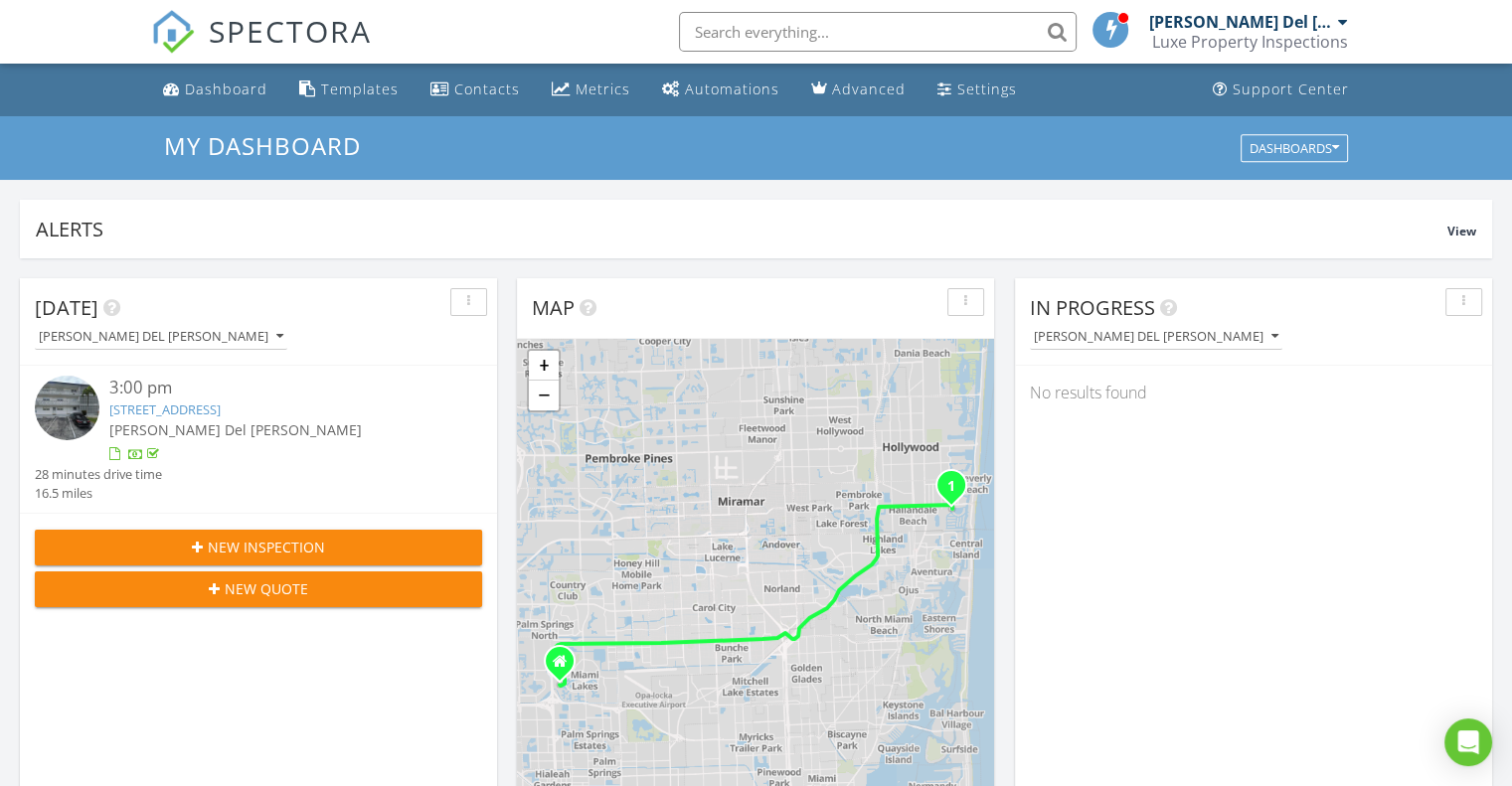 click on "3:00 pm
[STREET_ADDRESS]
[PERSON_NAME] Del [PERSON_NAME]
28 minutes drive time   16.5 miles" at bounding box center (258, 439) 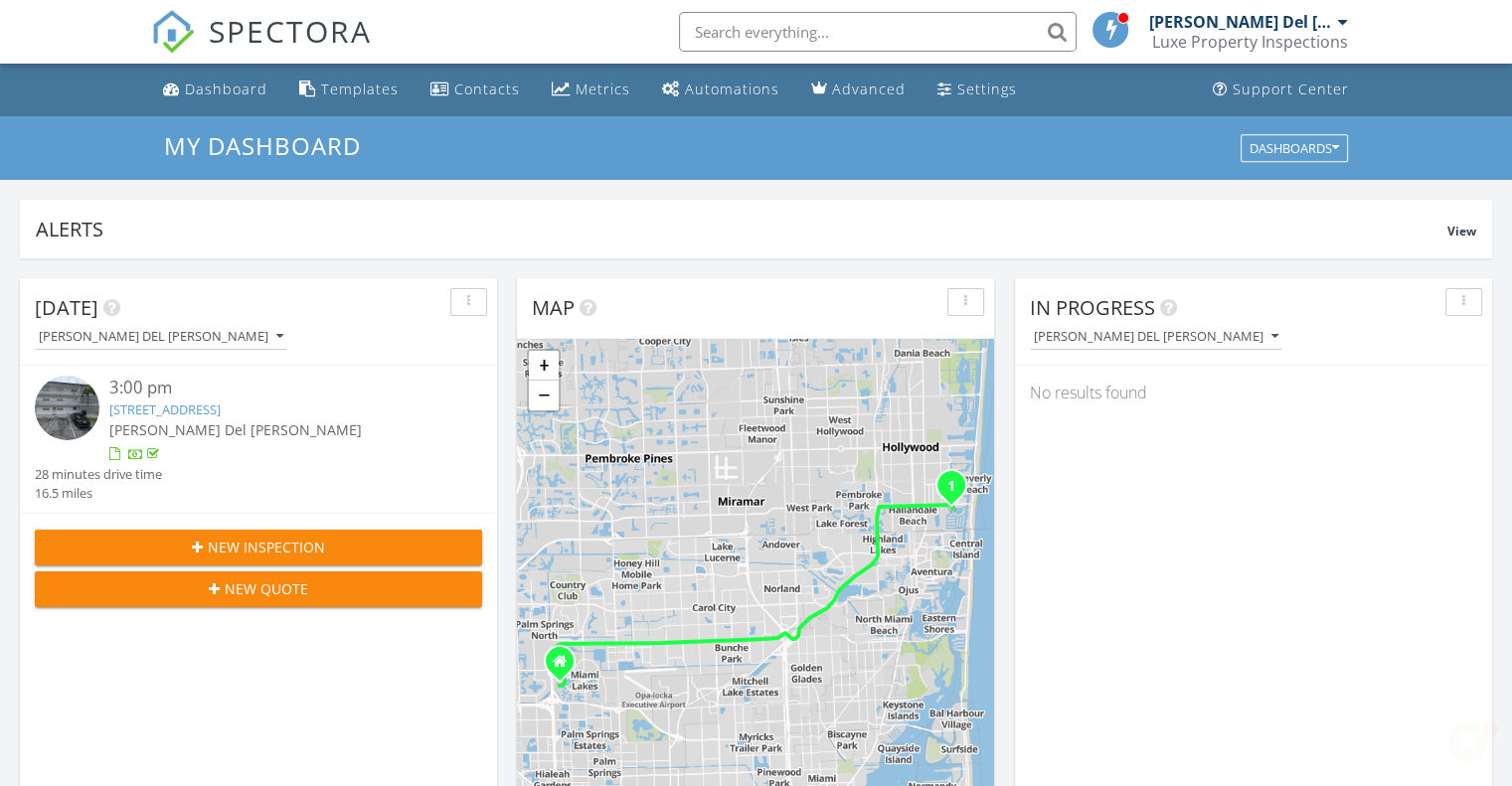 scroll, scrollTop: 0, scrollLeft: 0, axis: both 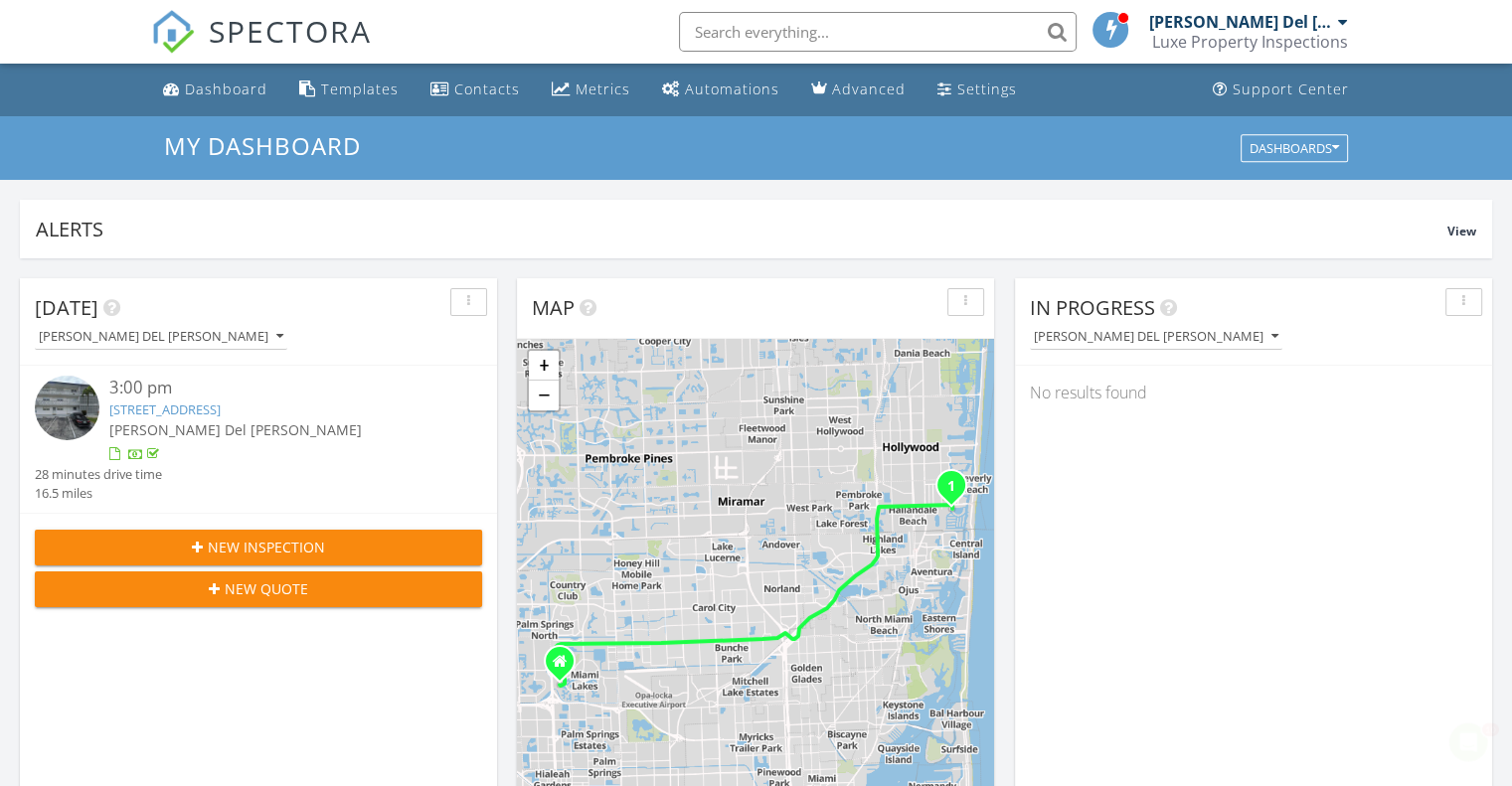 click on "New Inspection" at bounding box center [266, 547] 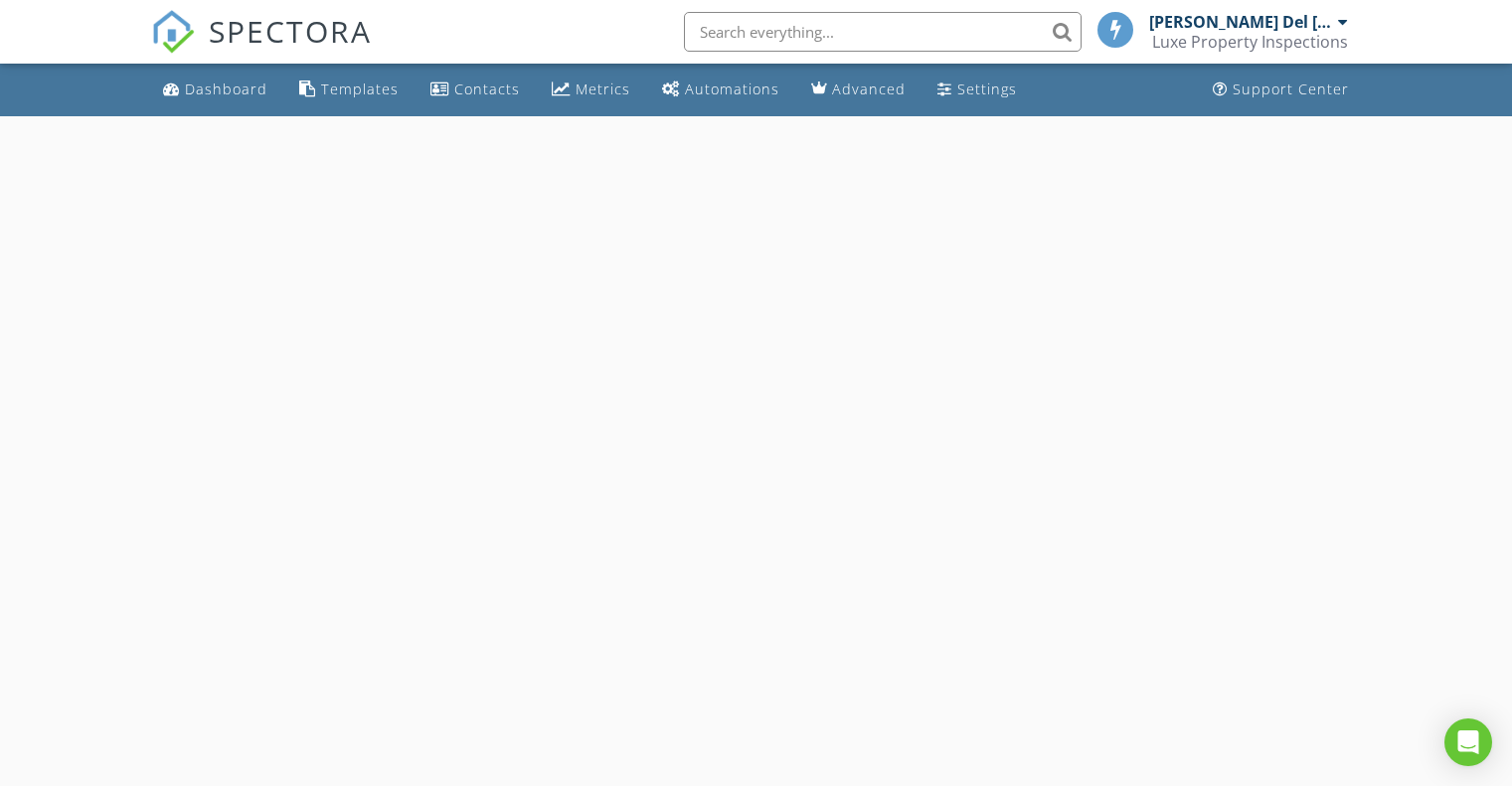 scroll, scrollTop: 0, scrollLeft: 0, axis: both 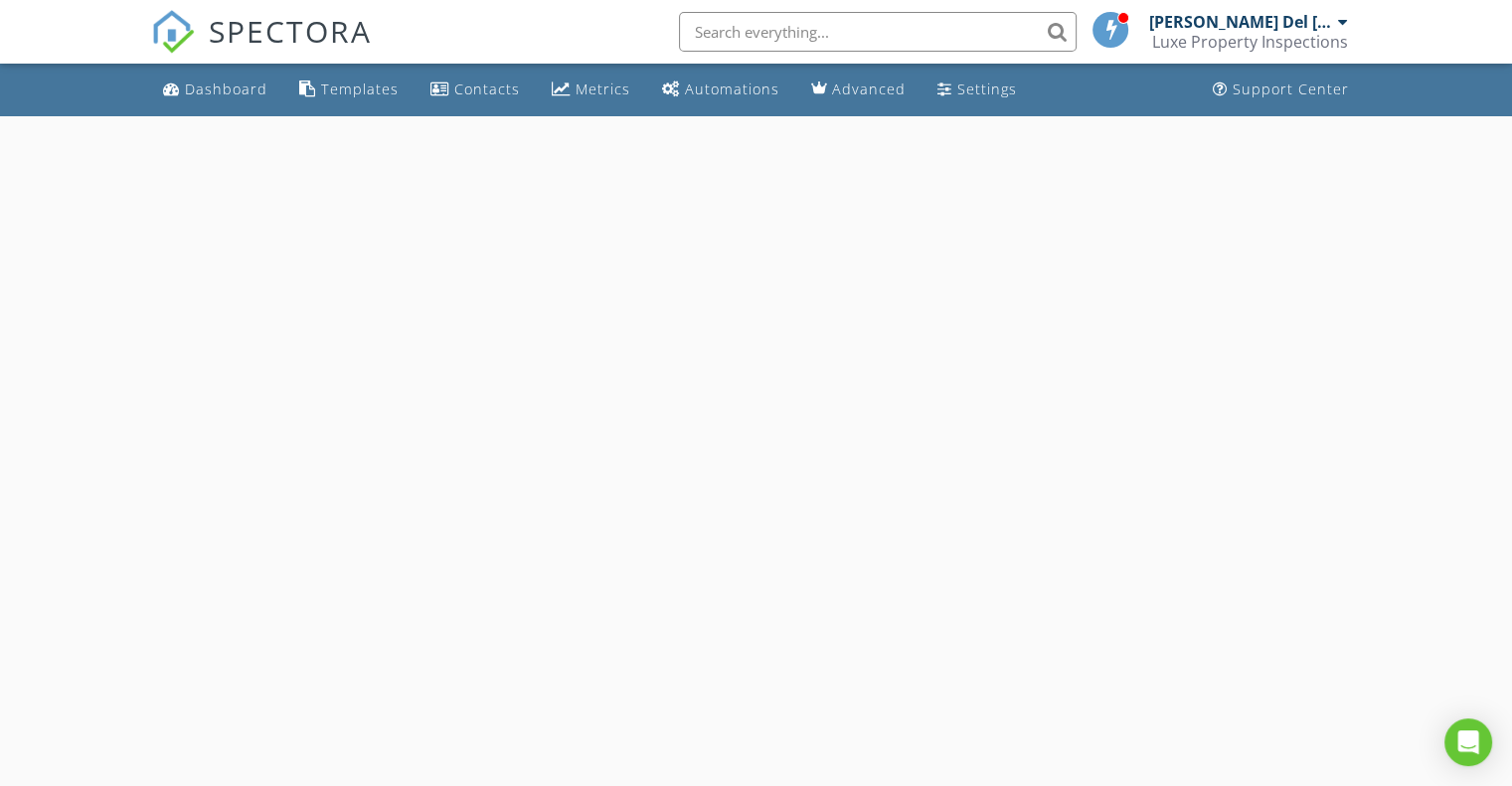 select on "6" 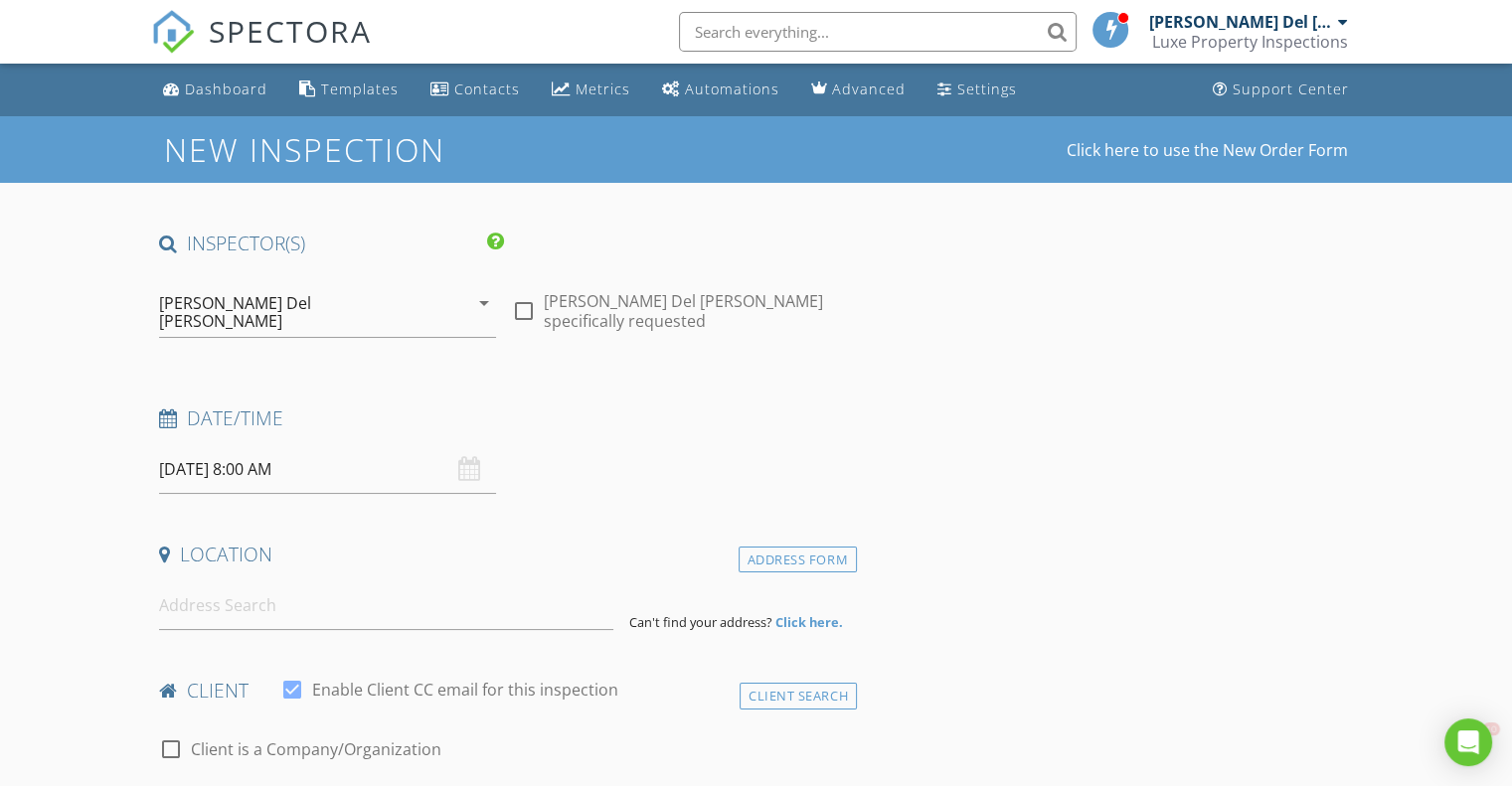 scroll, scrollTop: 0, scrollLeft: 0, axis: both 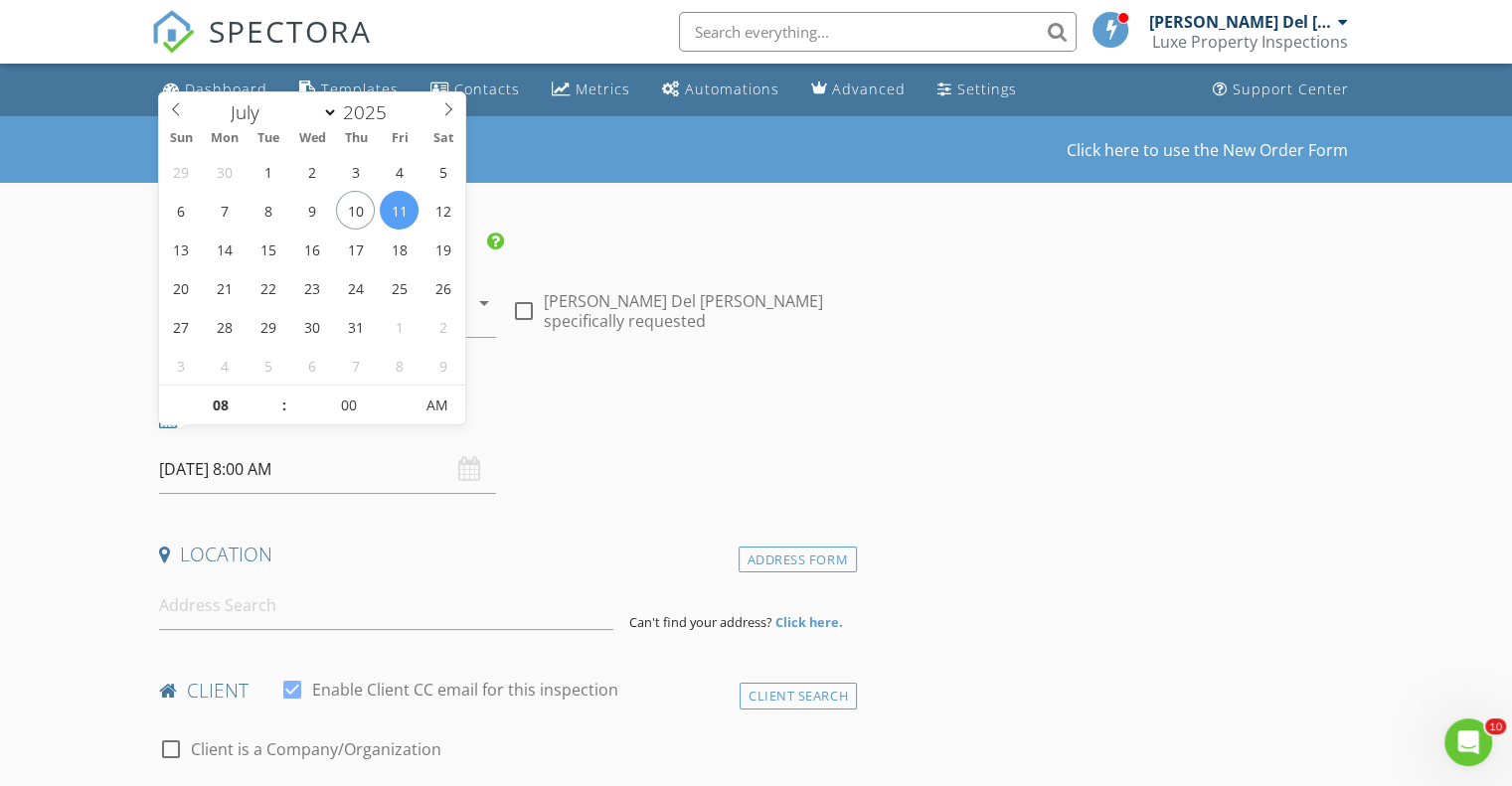 click on "[DATE] 8:00 AM" at bounding box center (327, 469) 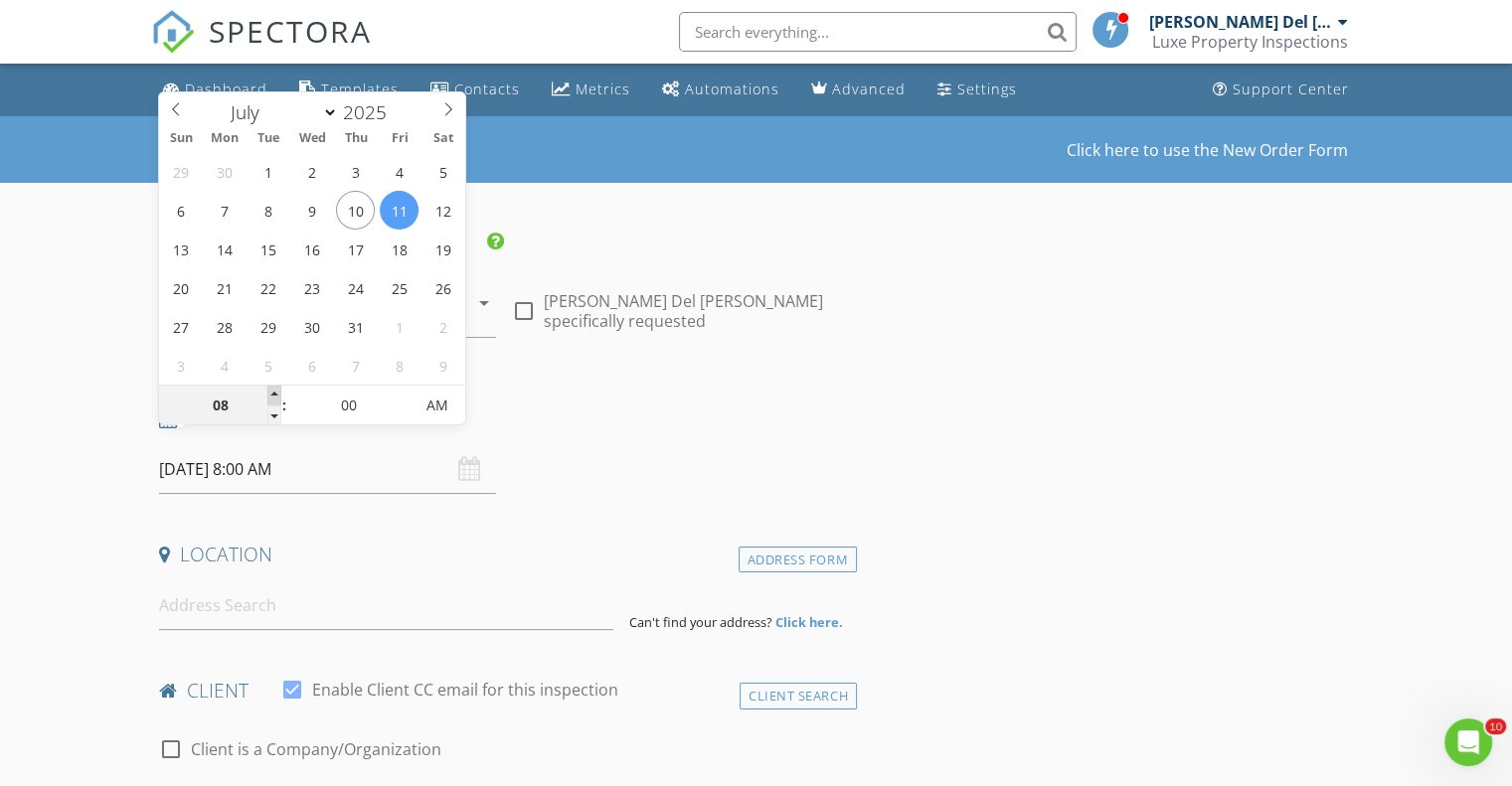type on "09" 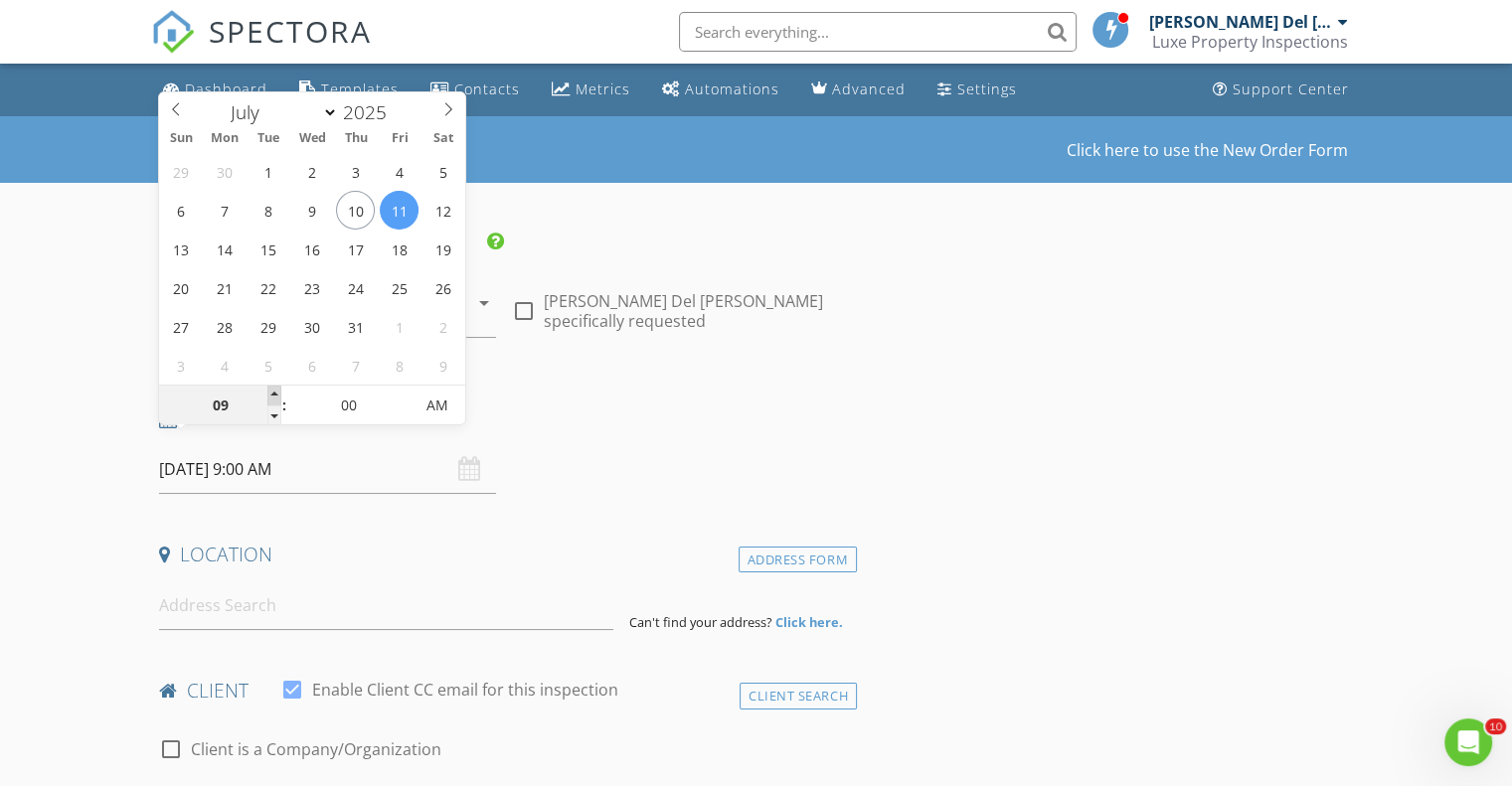 click at bounding box center [274, 395] 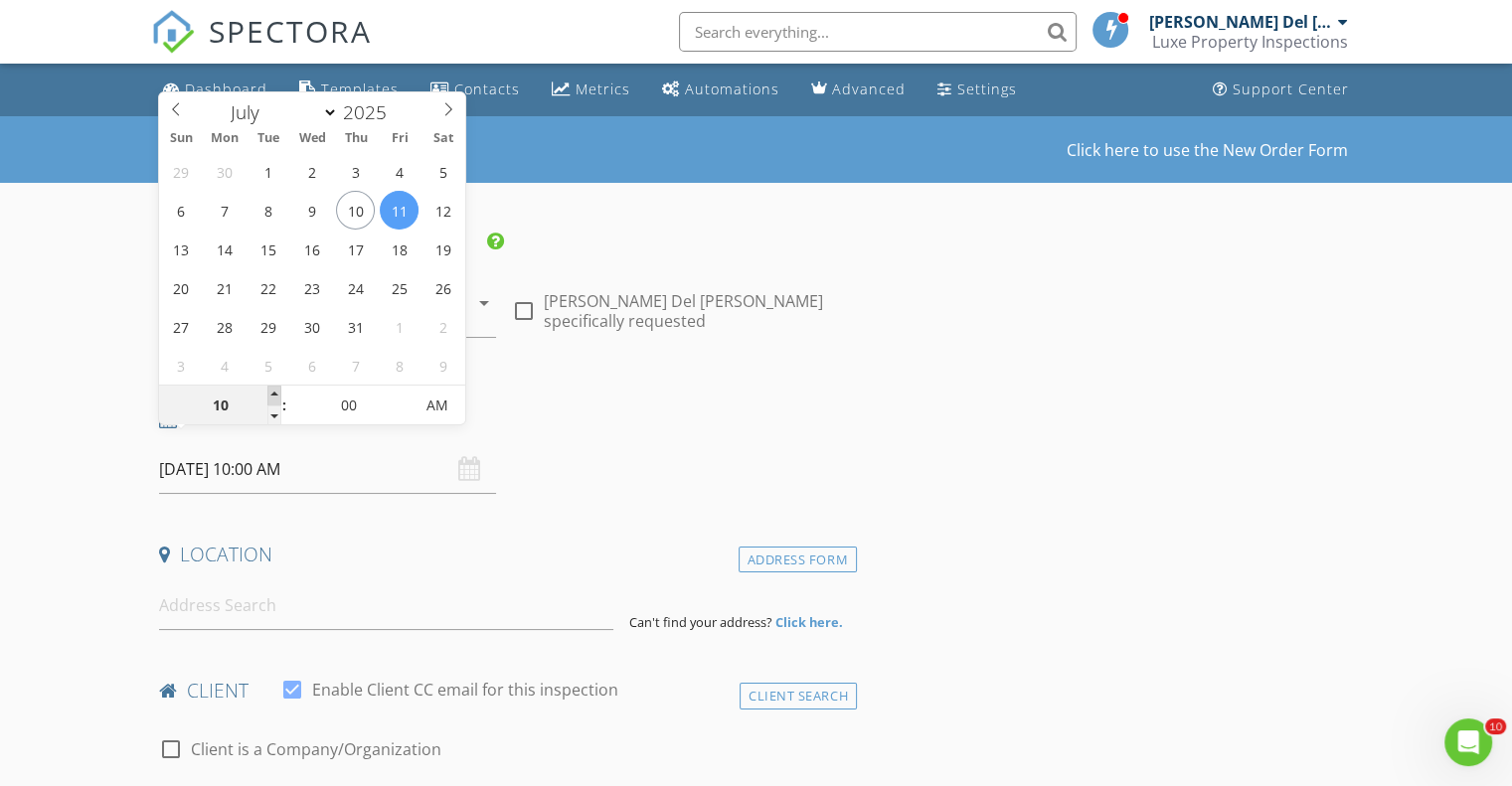 click at bounding box center (274, 395) 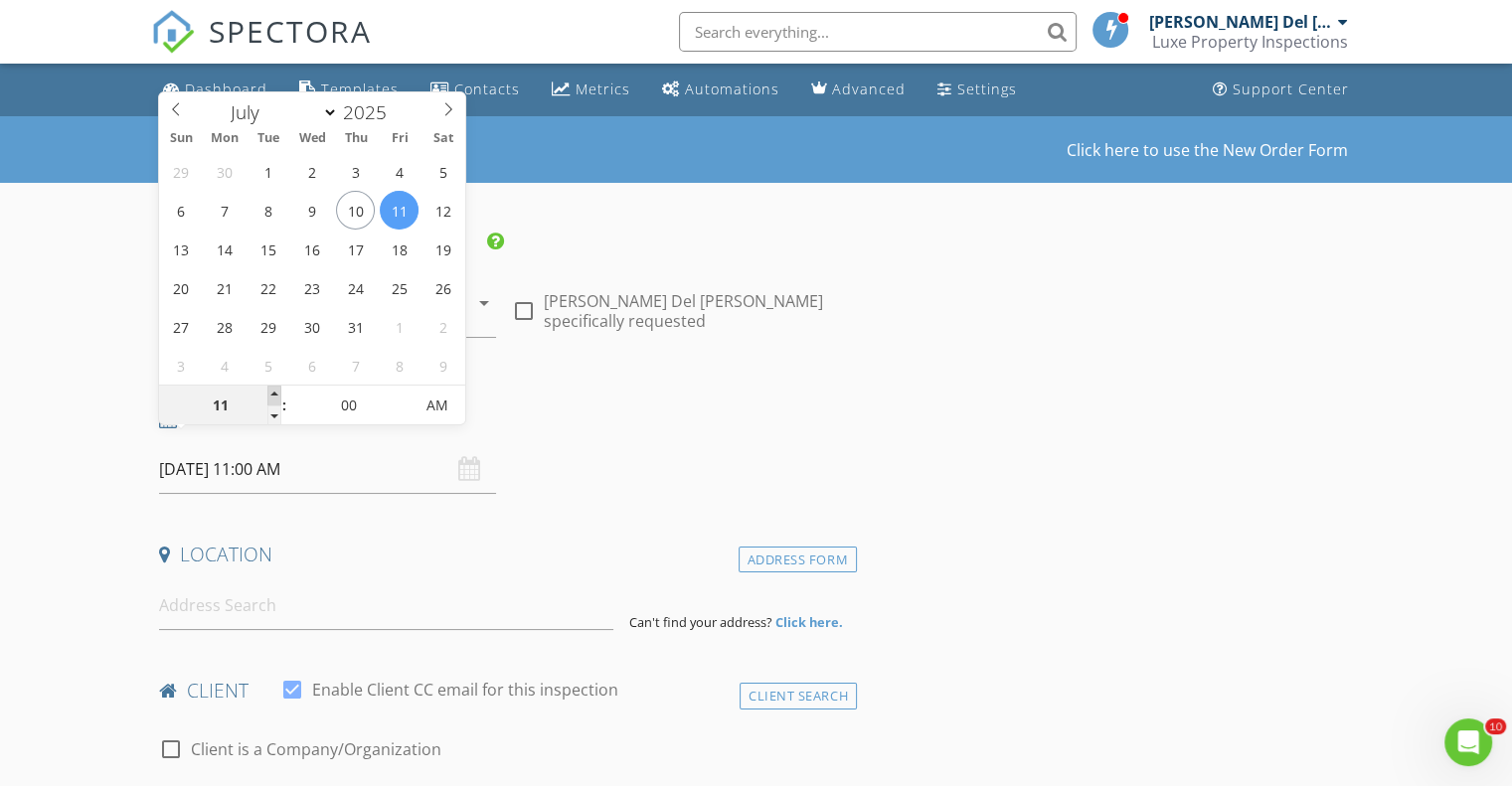click at bounding box center [274, 395] 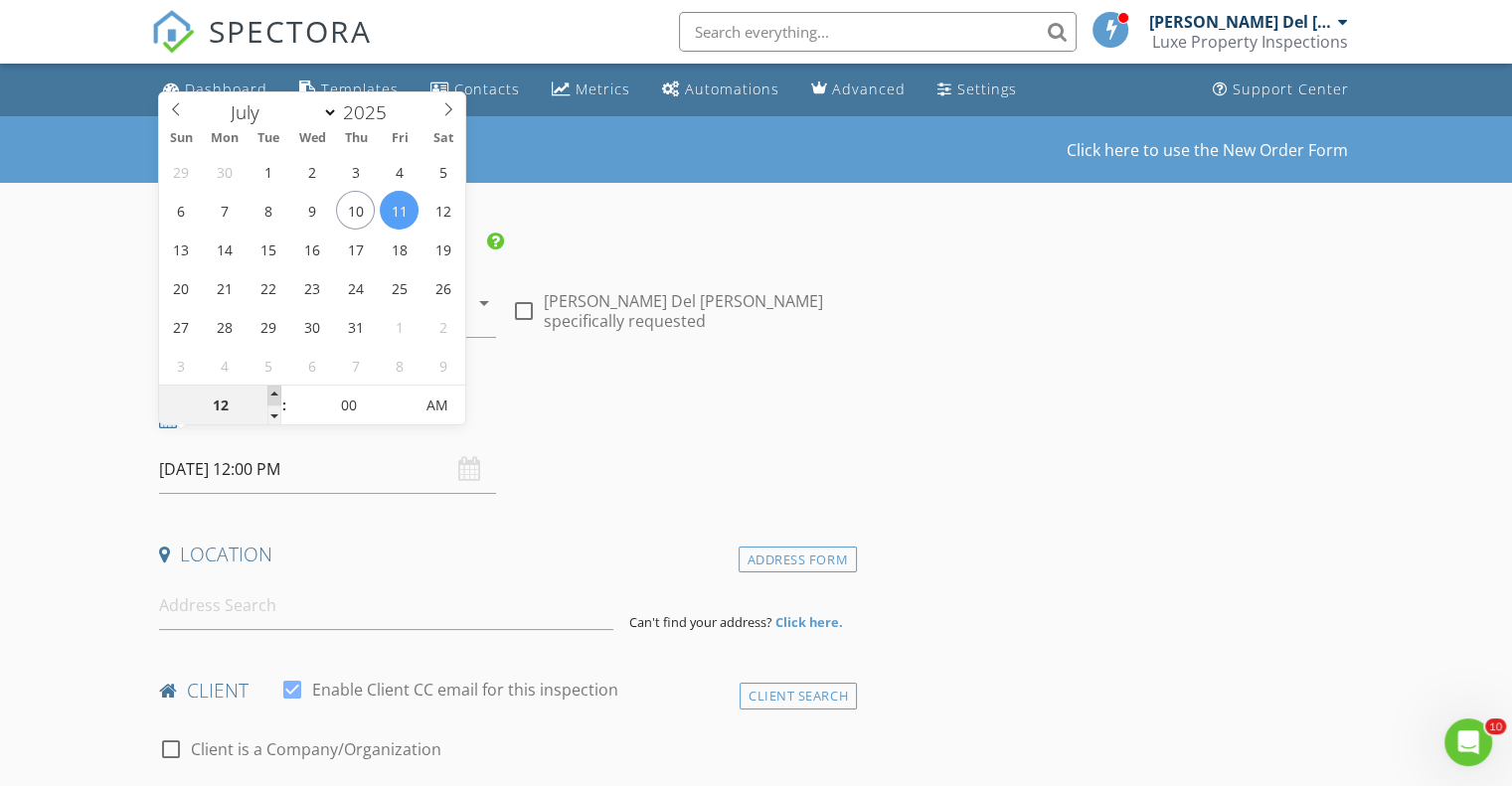 click at bounding box center [274, 395] 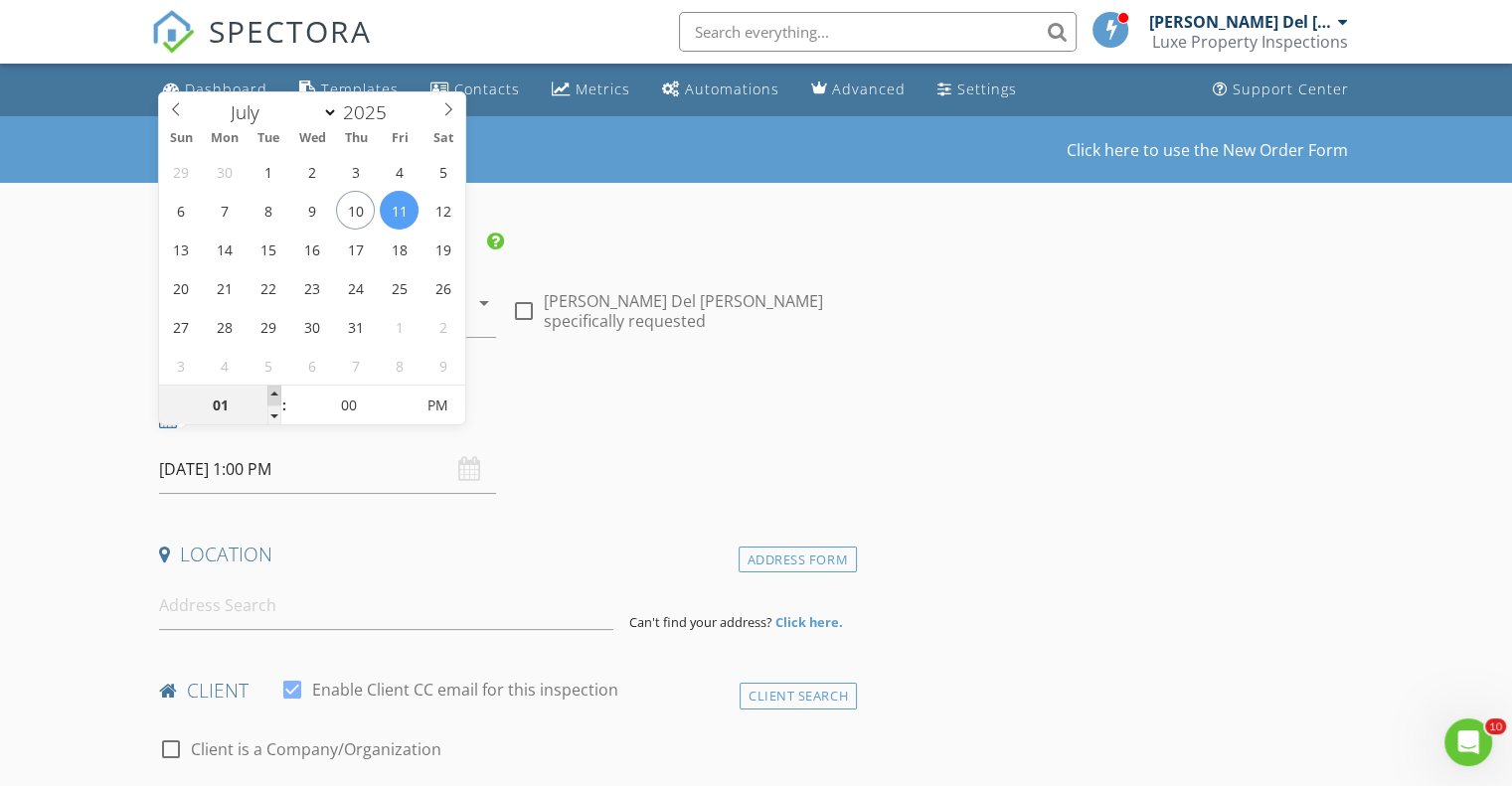 click at bounding box center (274, 395) 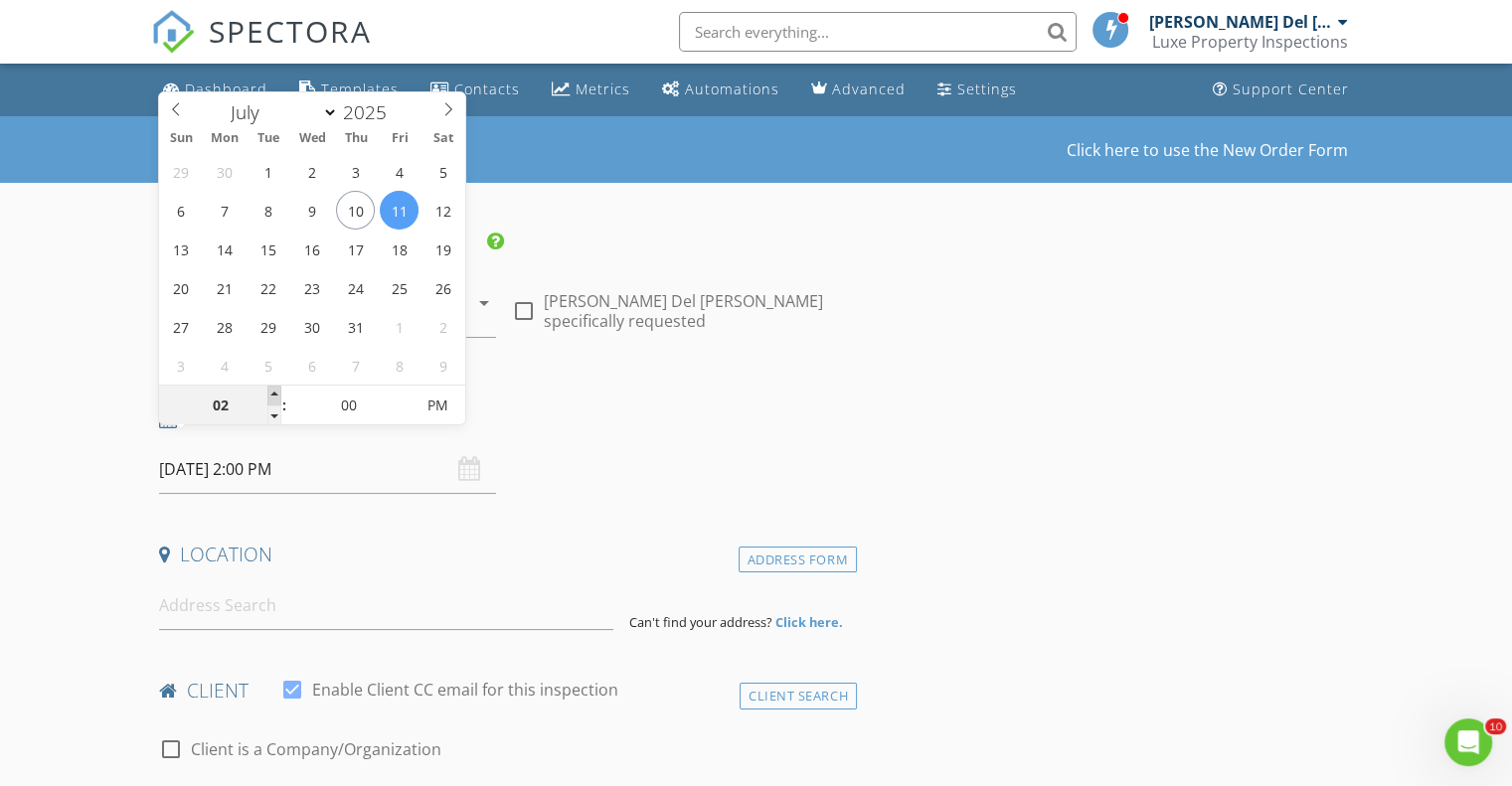 click at bounding box center [274, 395] 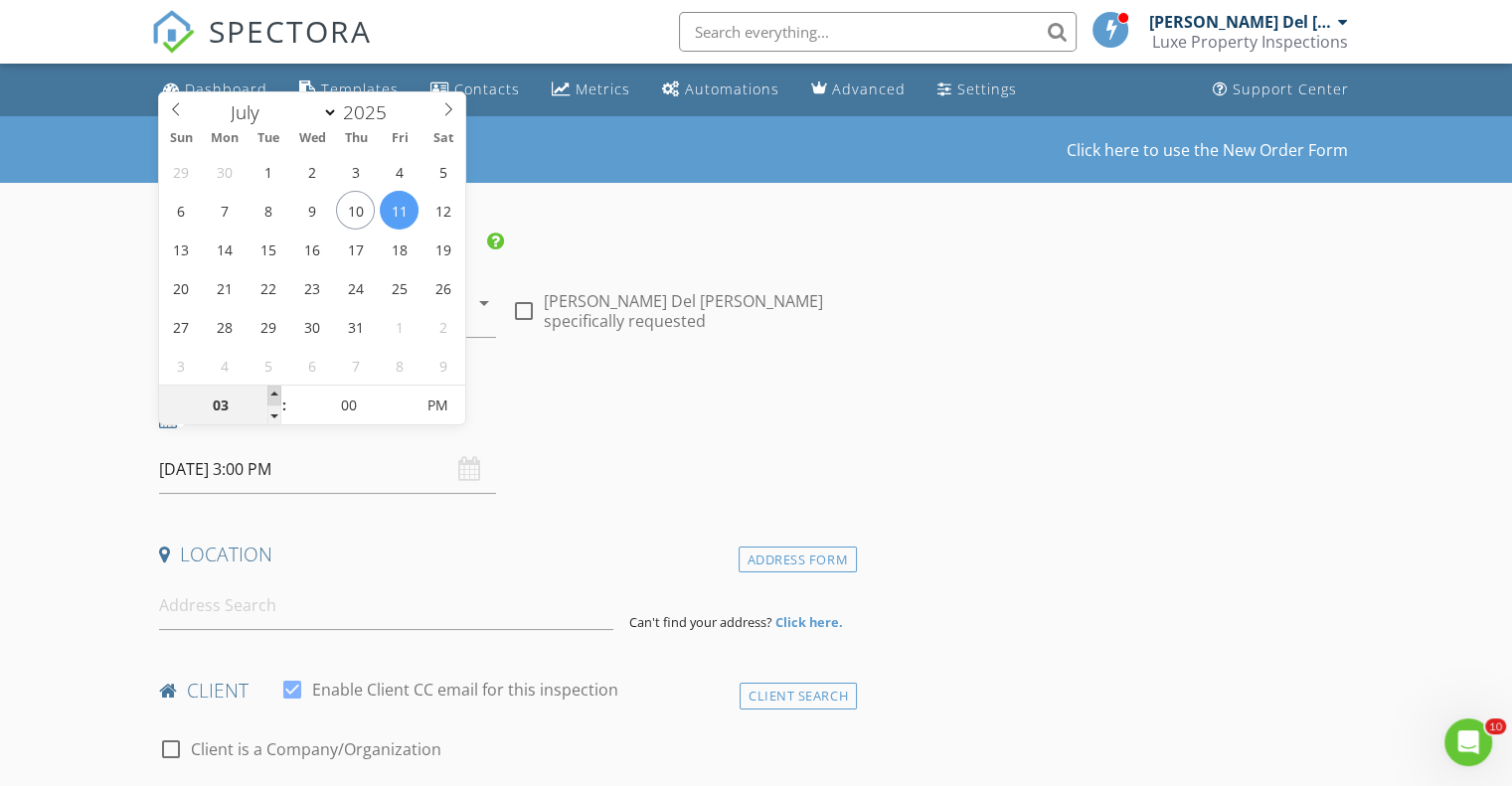 click at bounding box center [274, 395] 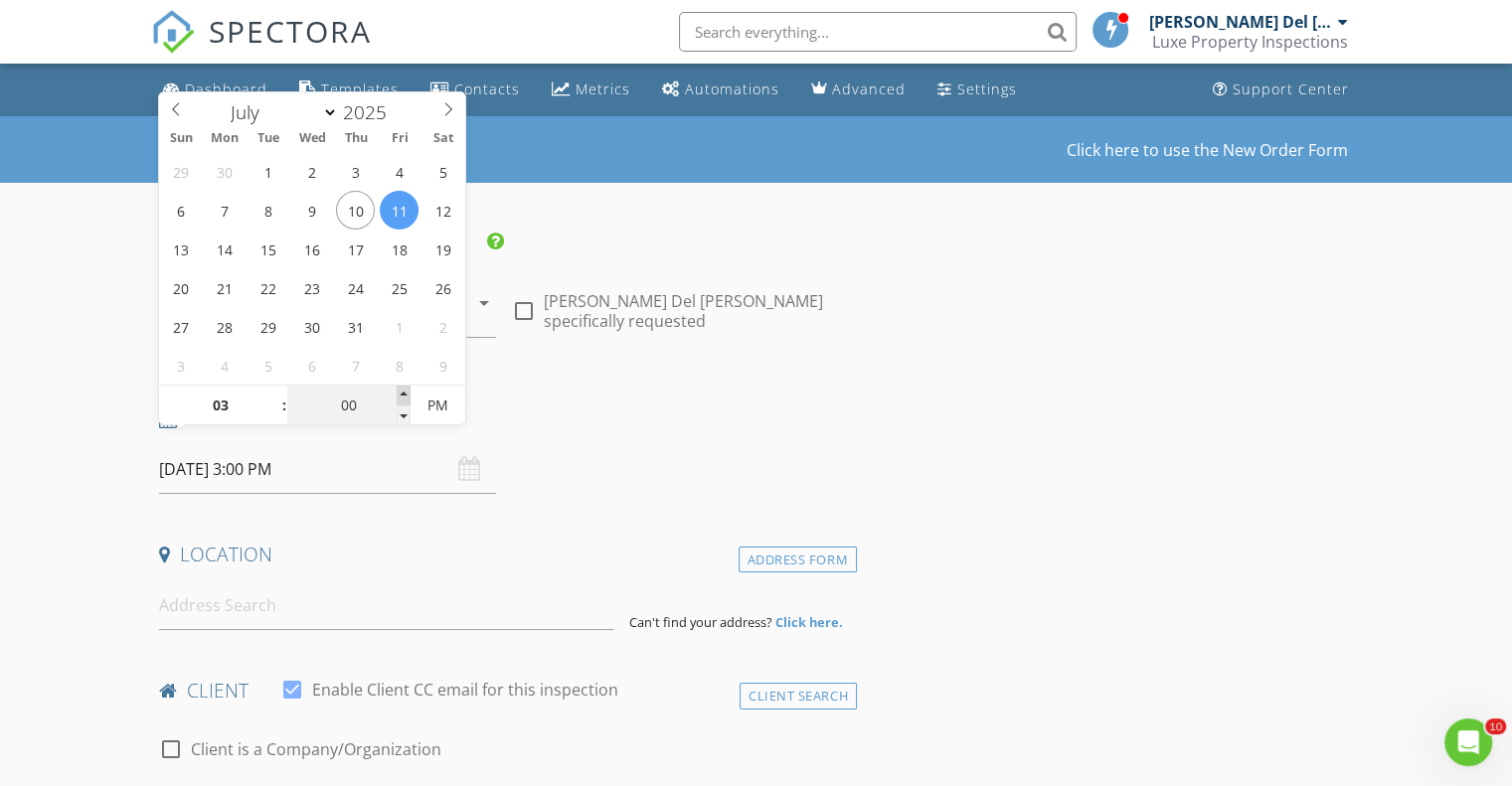 type on "05" 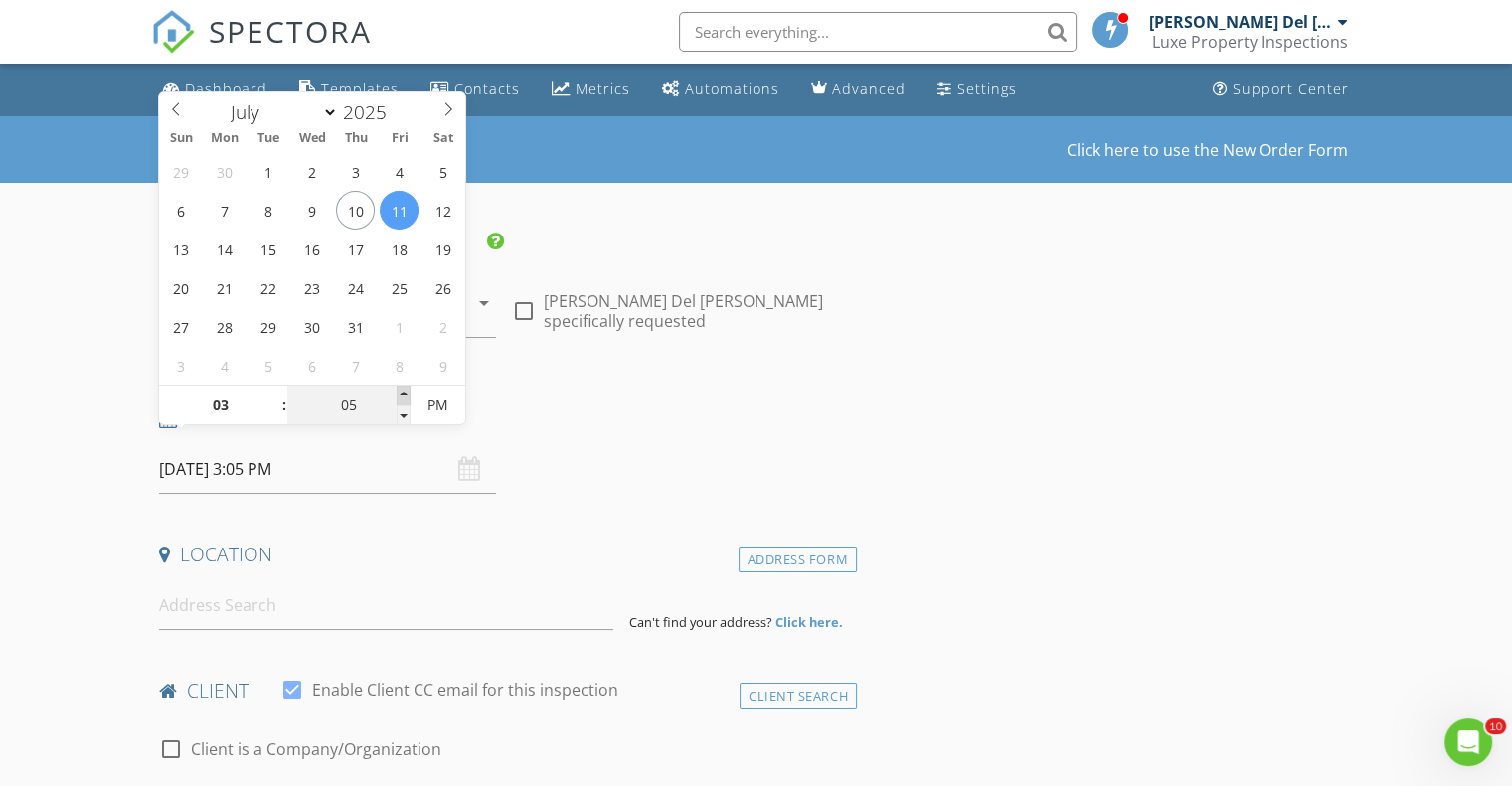 click at bounding box center (404, 395) 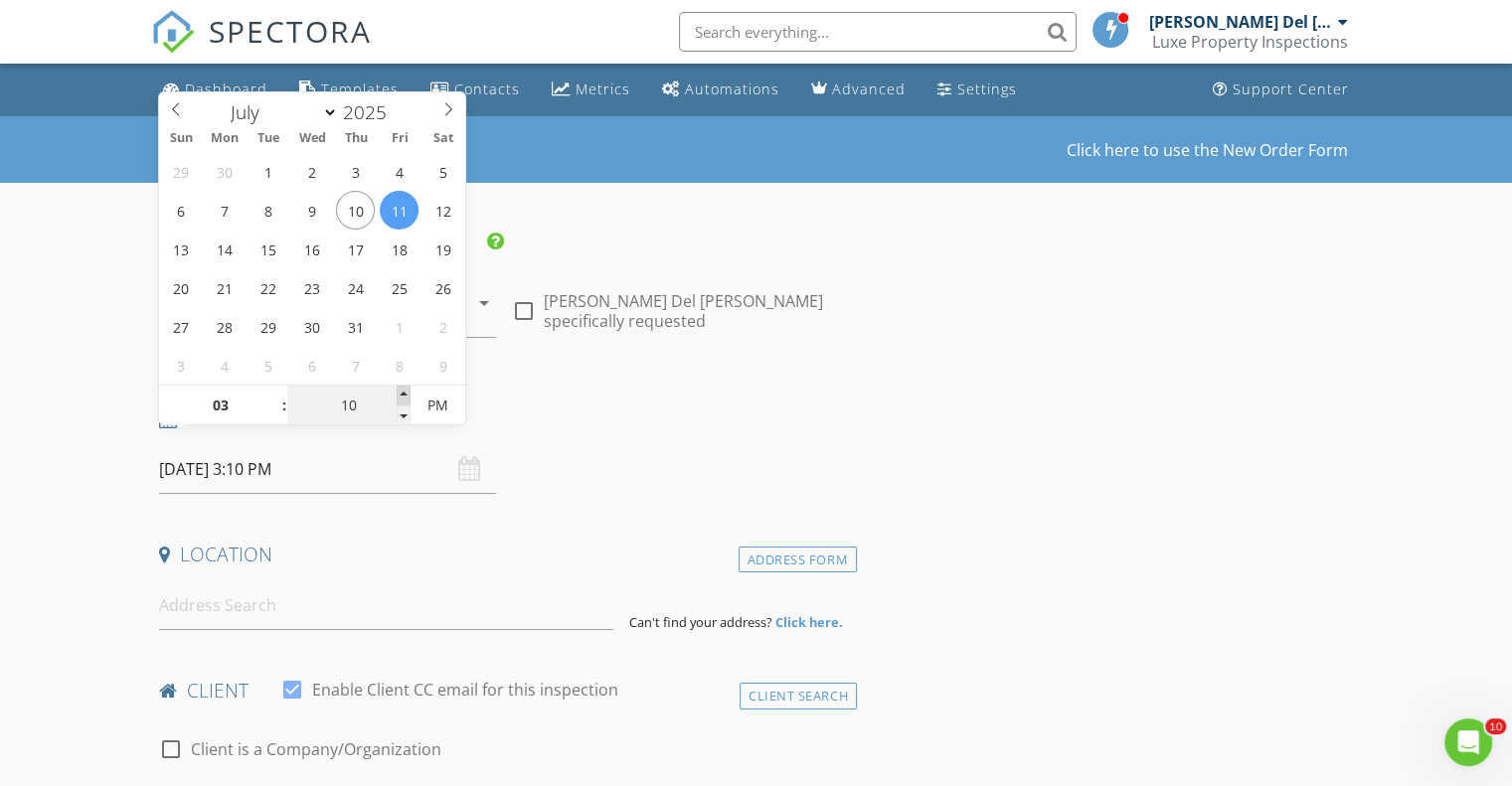 click at bounding box center (404, 395) 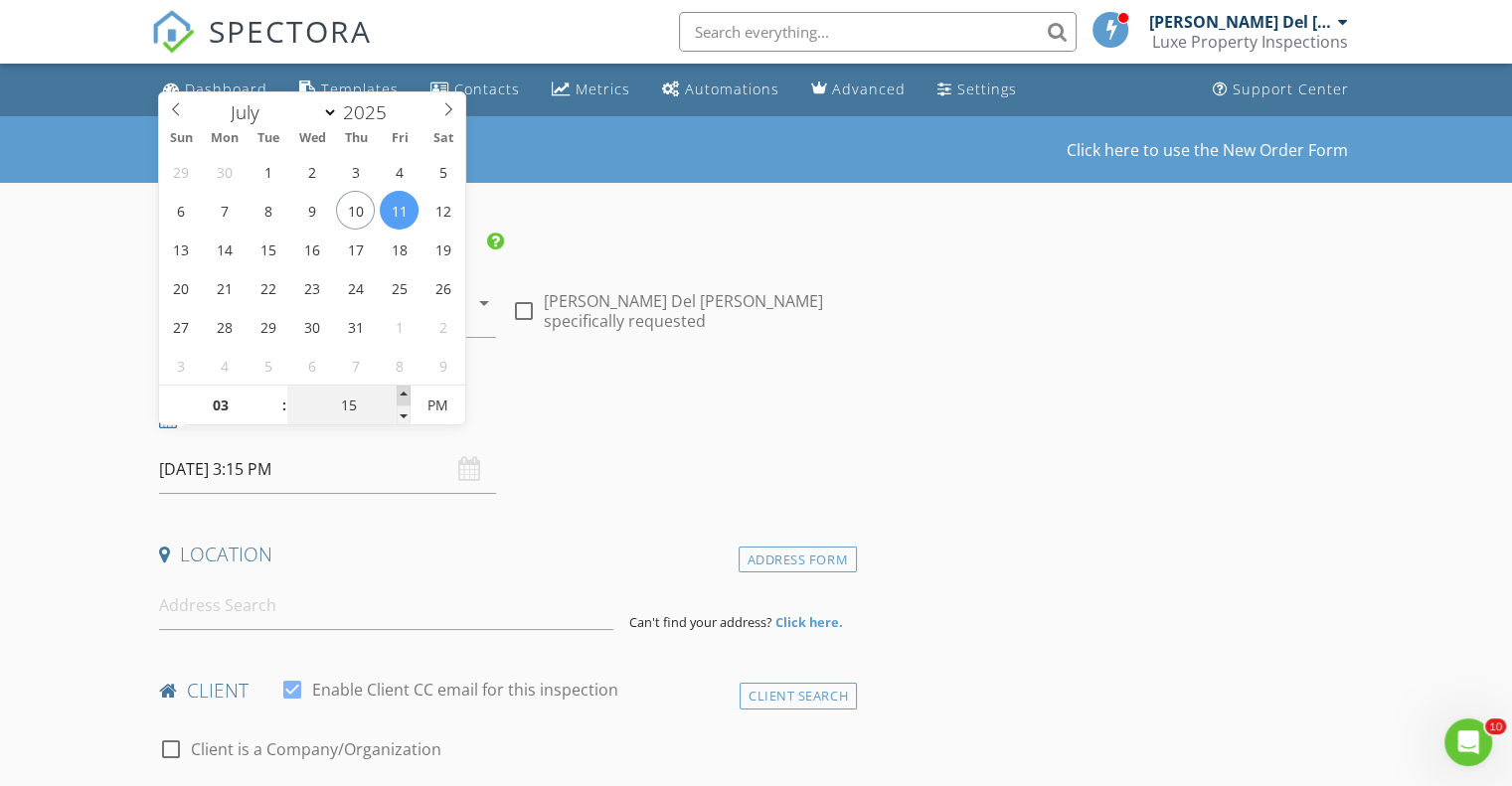 click at bounding box center [404, 395] 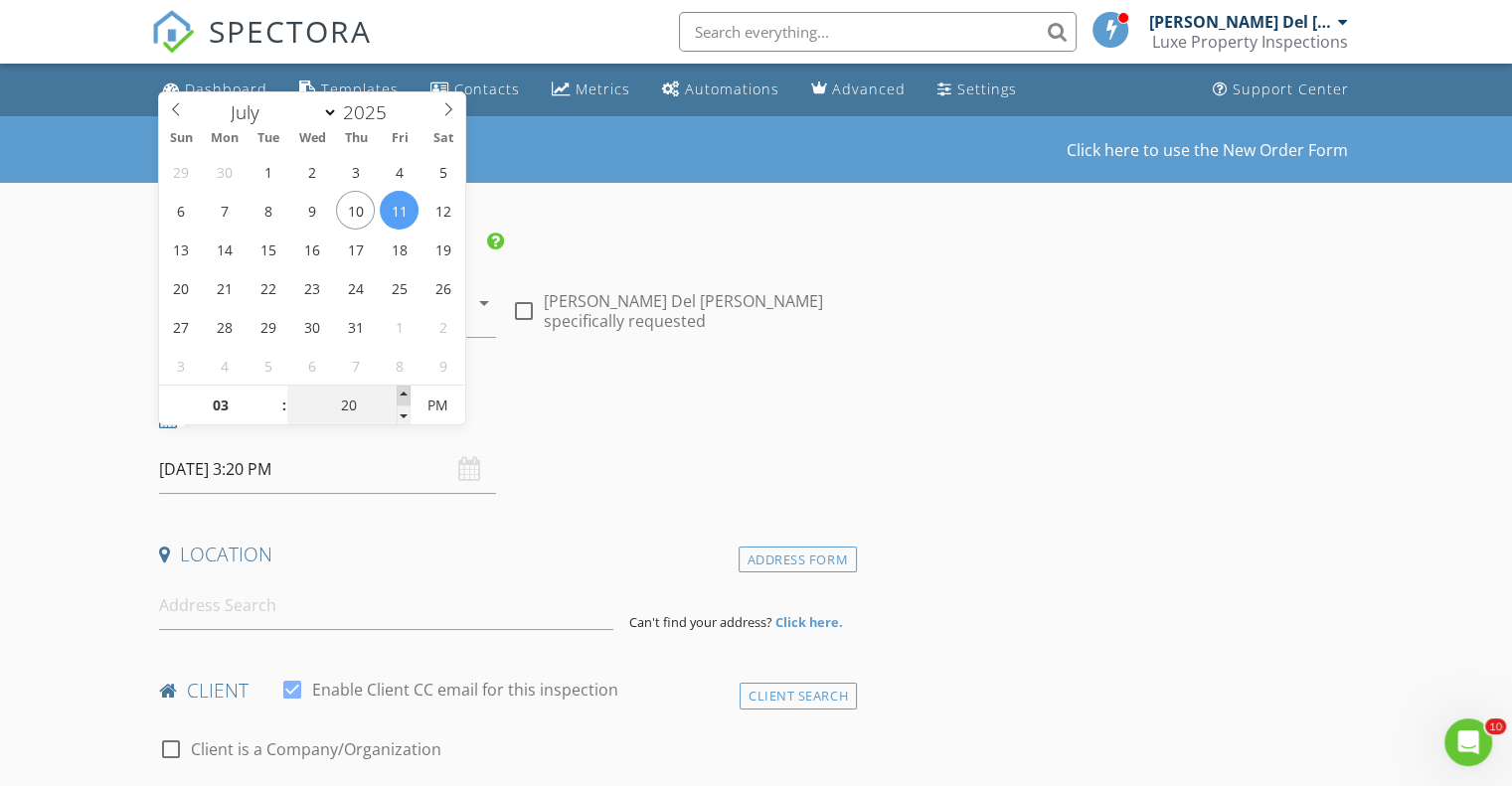 click at bounding box center (404, 395) 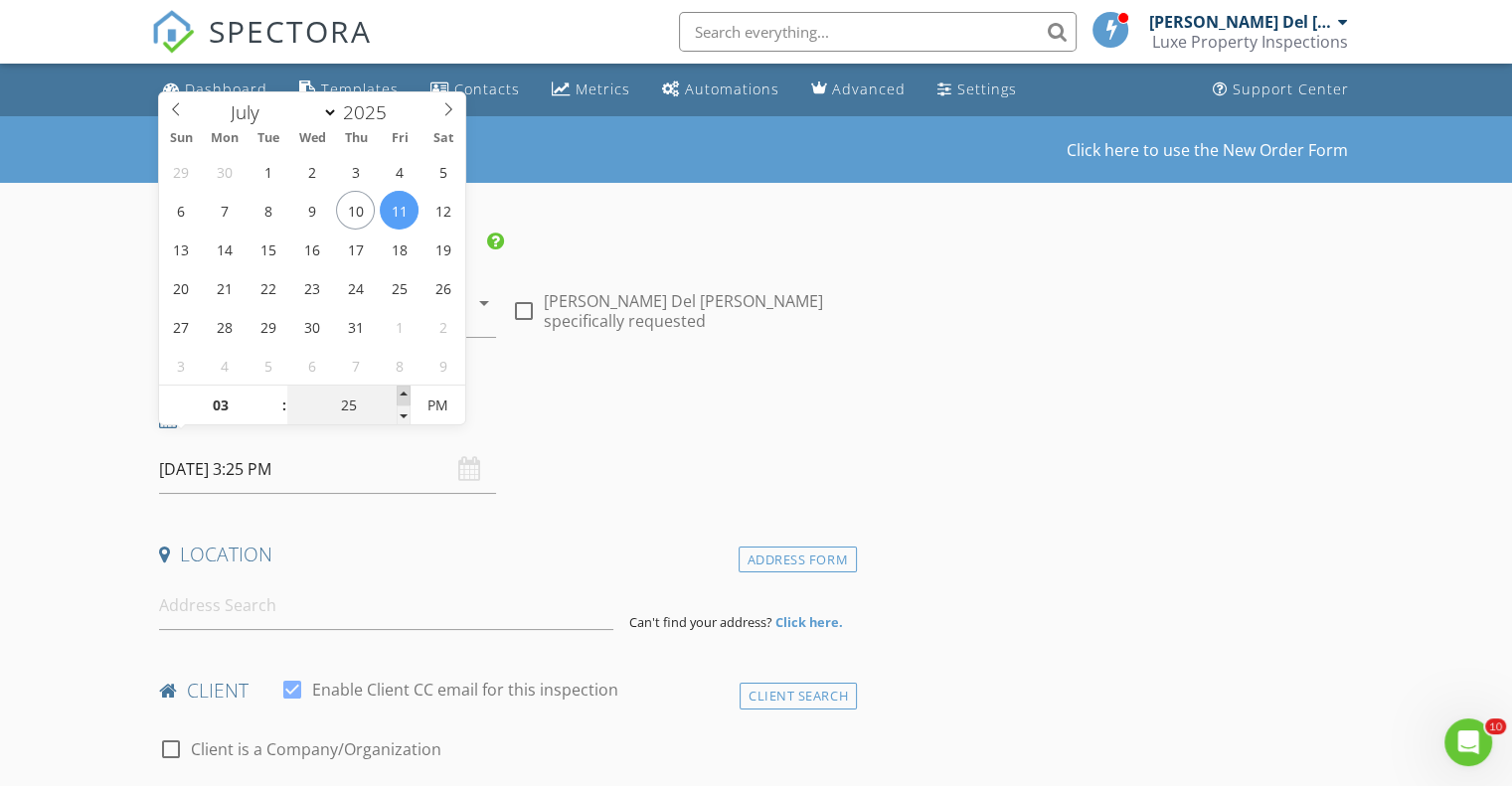 click at bounding box center (404, 395) 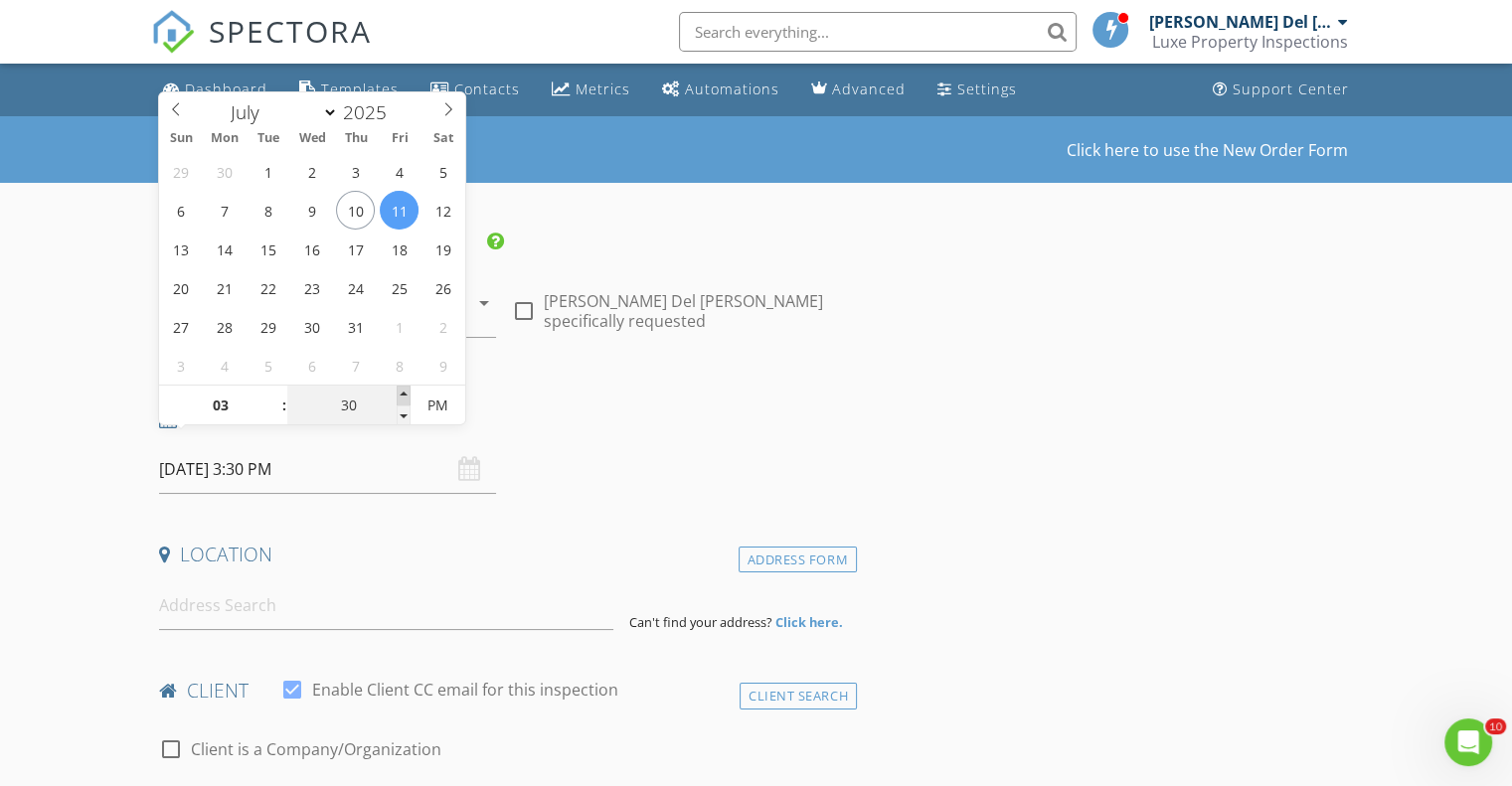 click at bounding box center [404, 395] 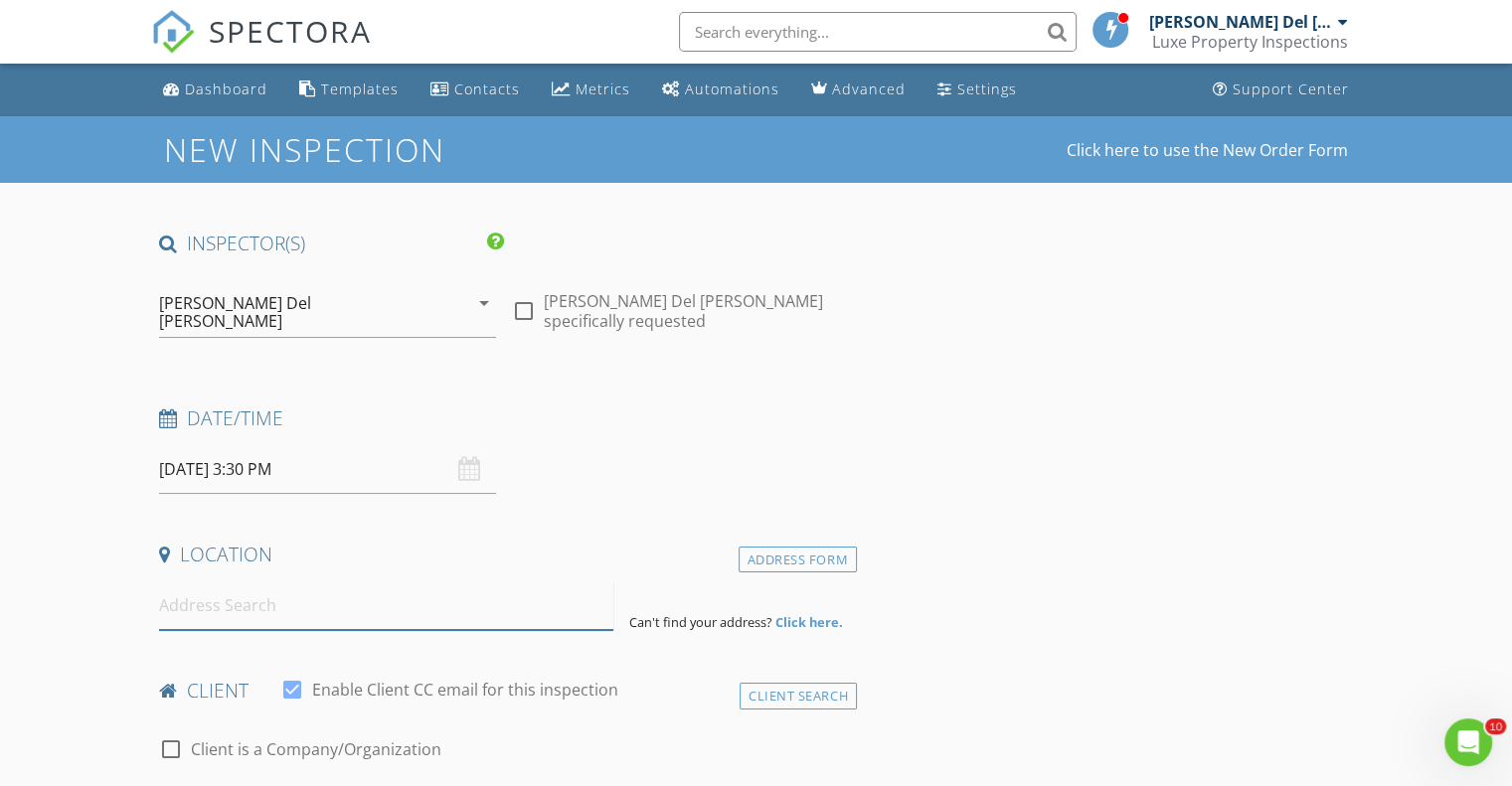 click at bounding box center [386, 605] 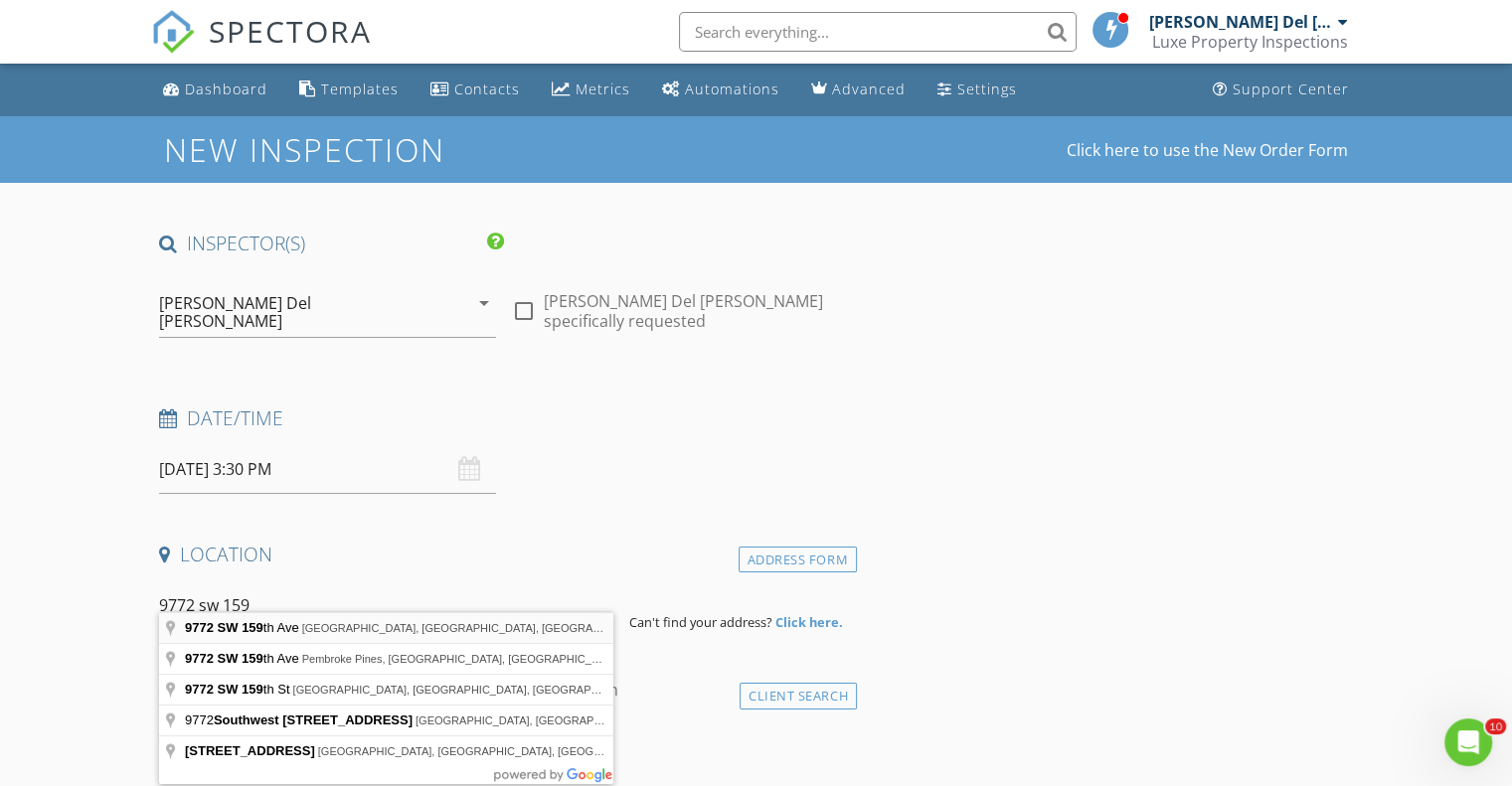 type on "9772 SW 159th Ave, Miami, FL, USA" 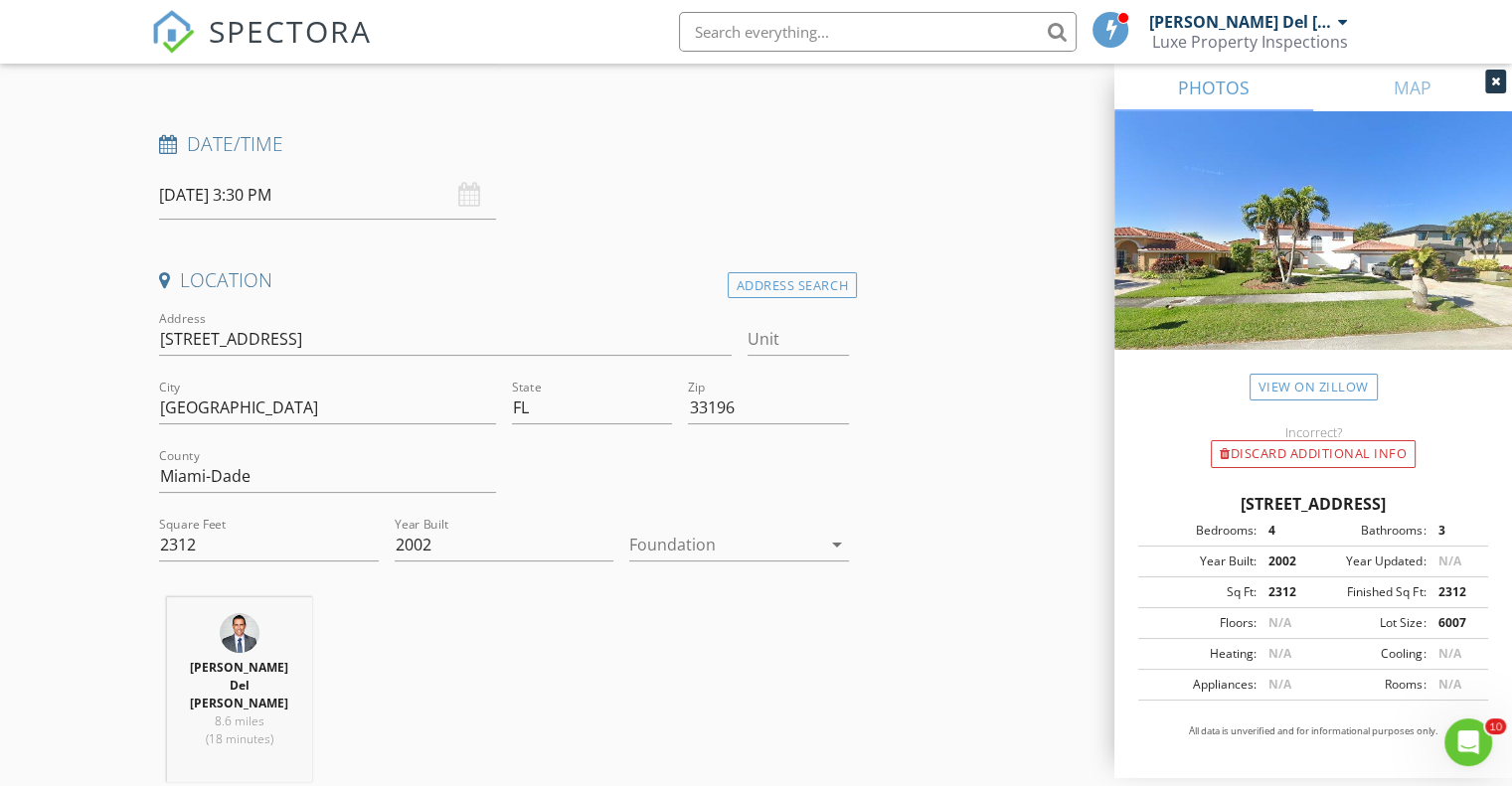 scroll, scrollTop: 278, scrollLeft: 0, axis: vertical 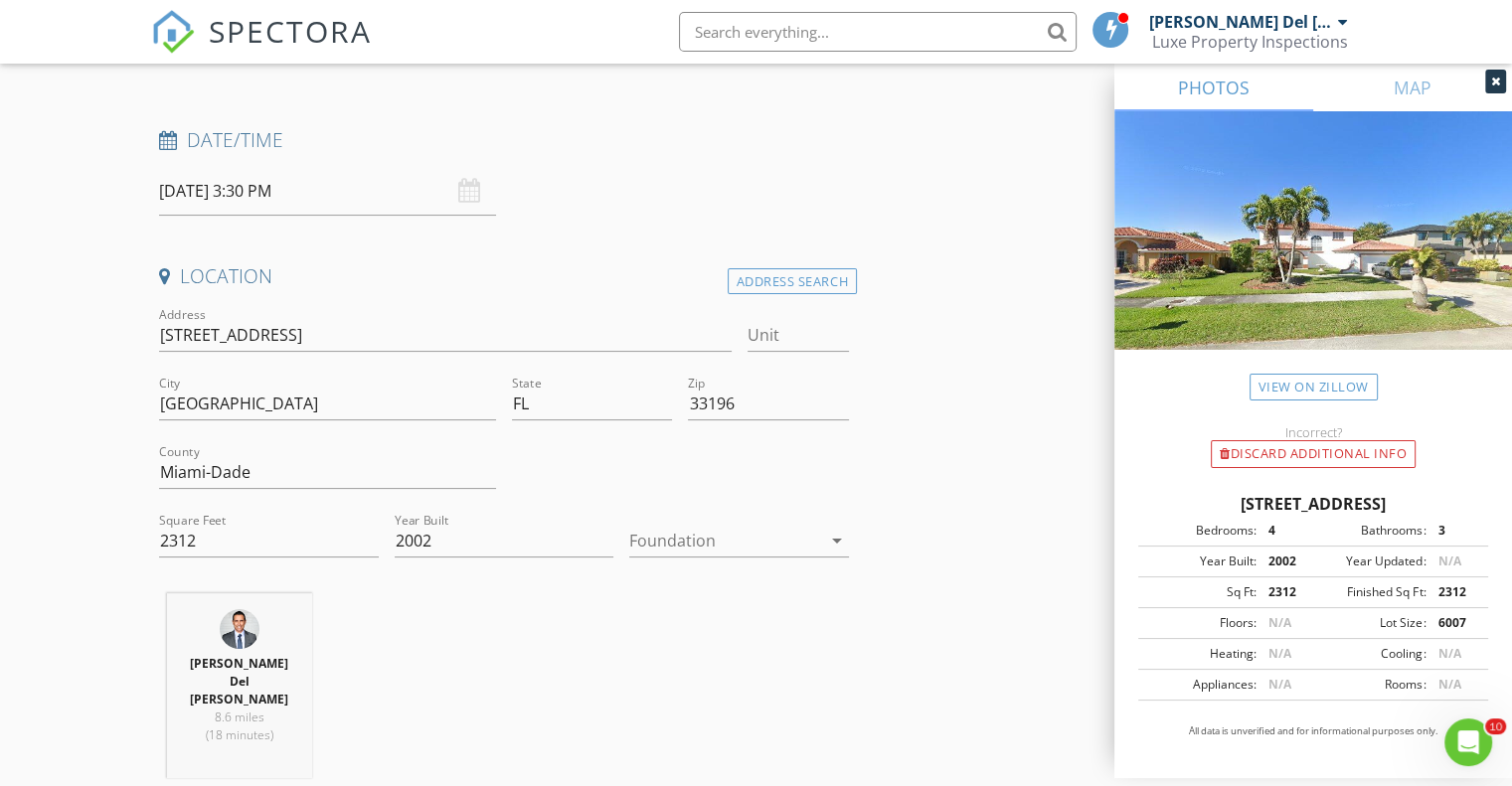 click at bounding box center (725, 541) 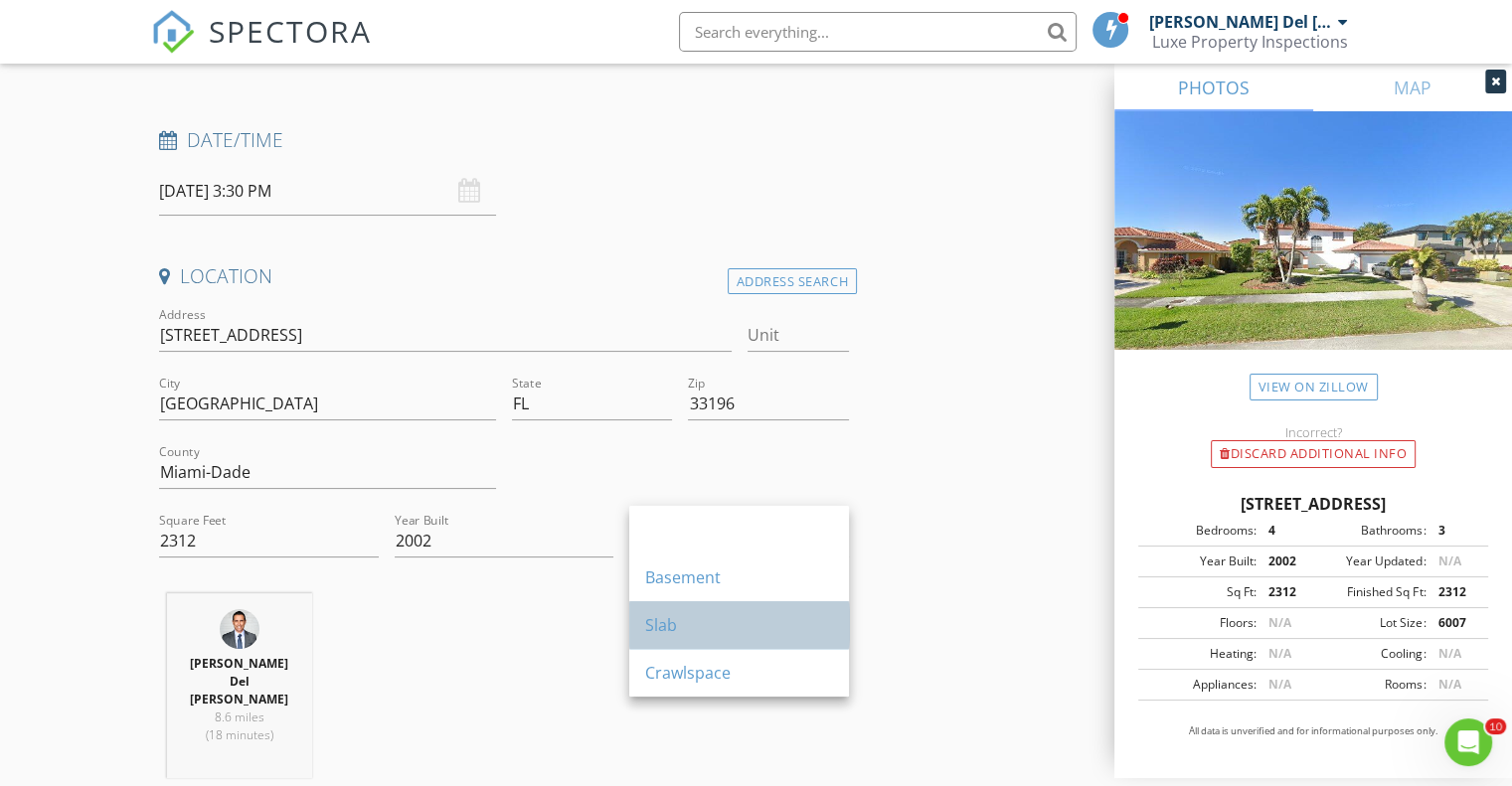 click on "Slab" at bounding box center [739, 625] 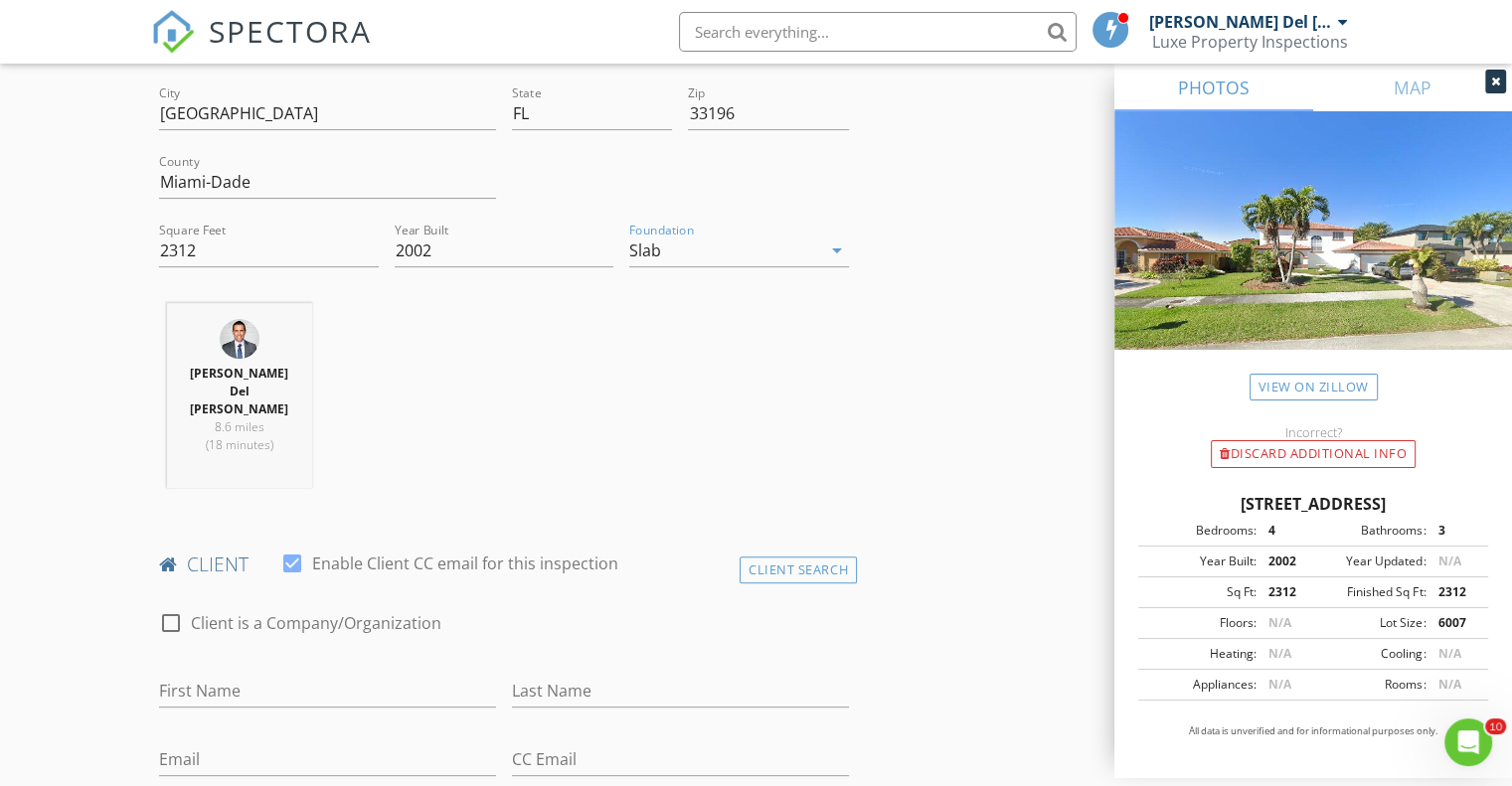 scroll, scrollTop: 568, scrollLeft: 0, axis: vertical 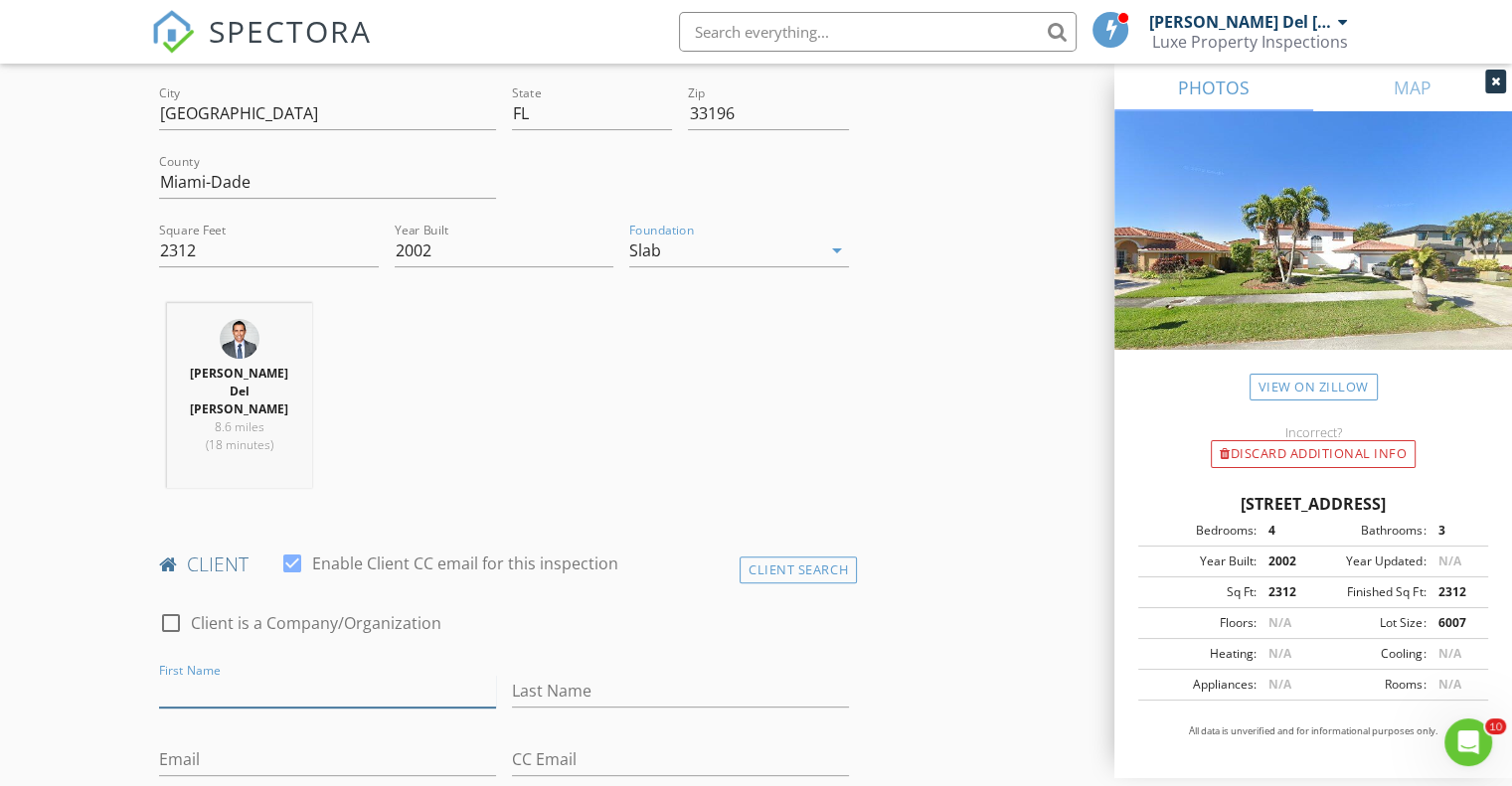 click on "First Name" at bounding box center [327, 691] 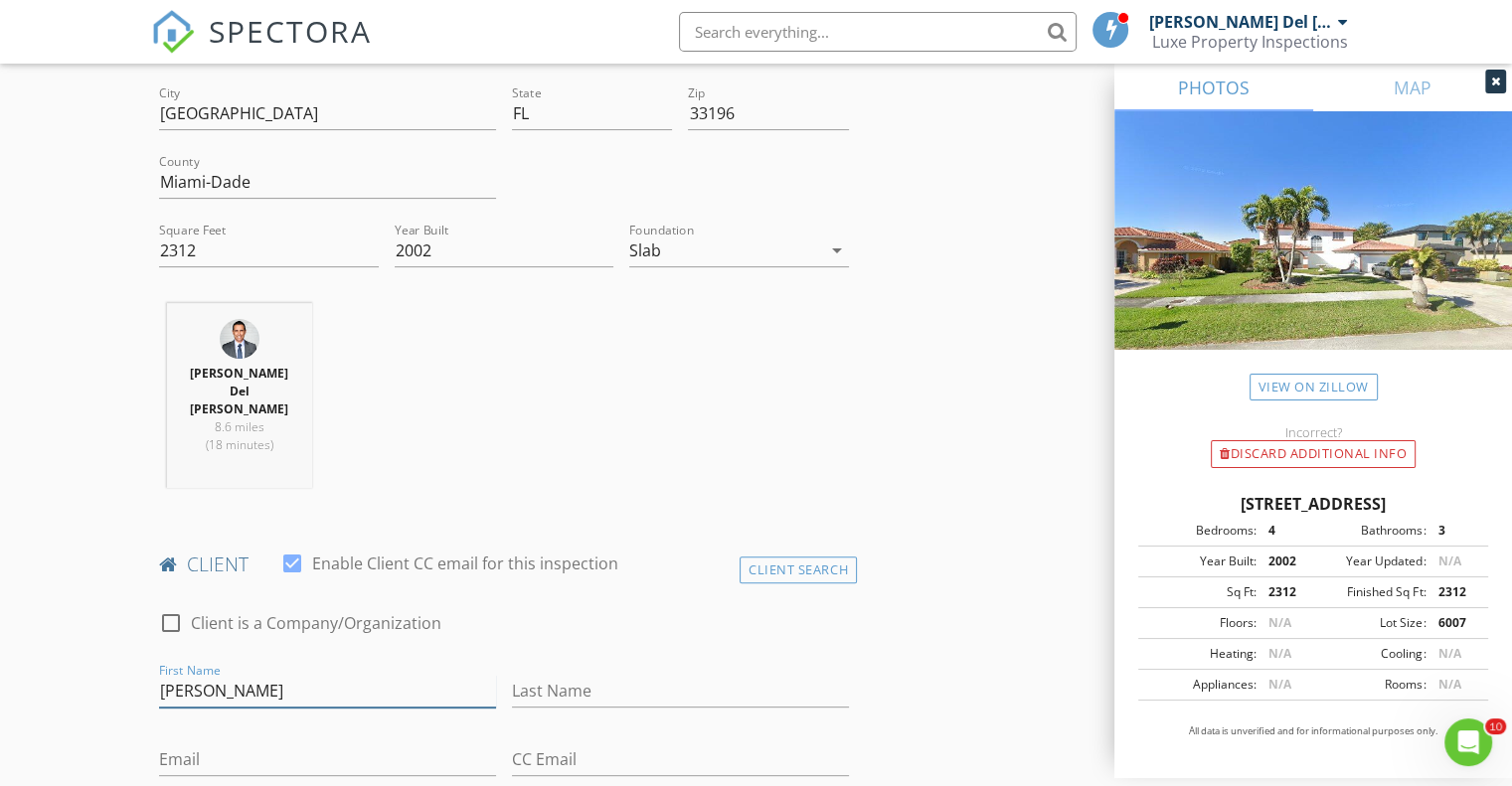 type on "Ernesto" 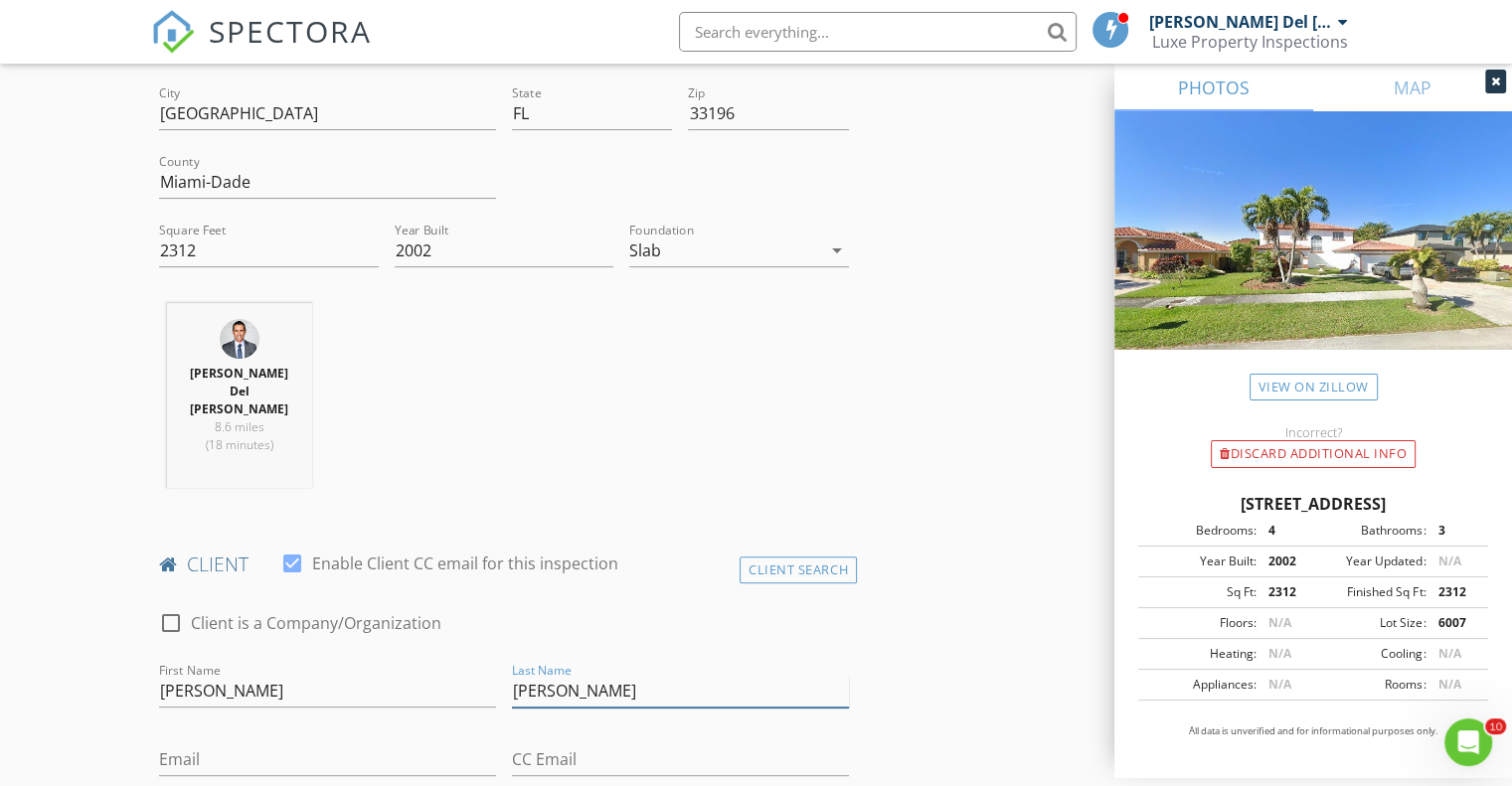 type on "Morejon" 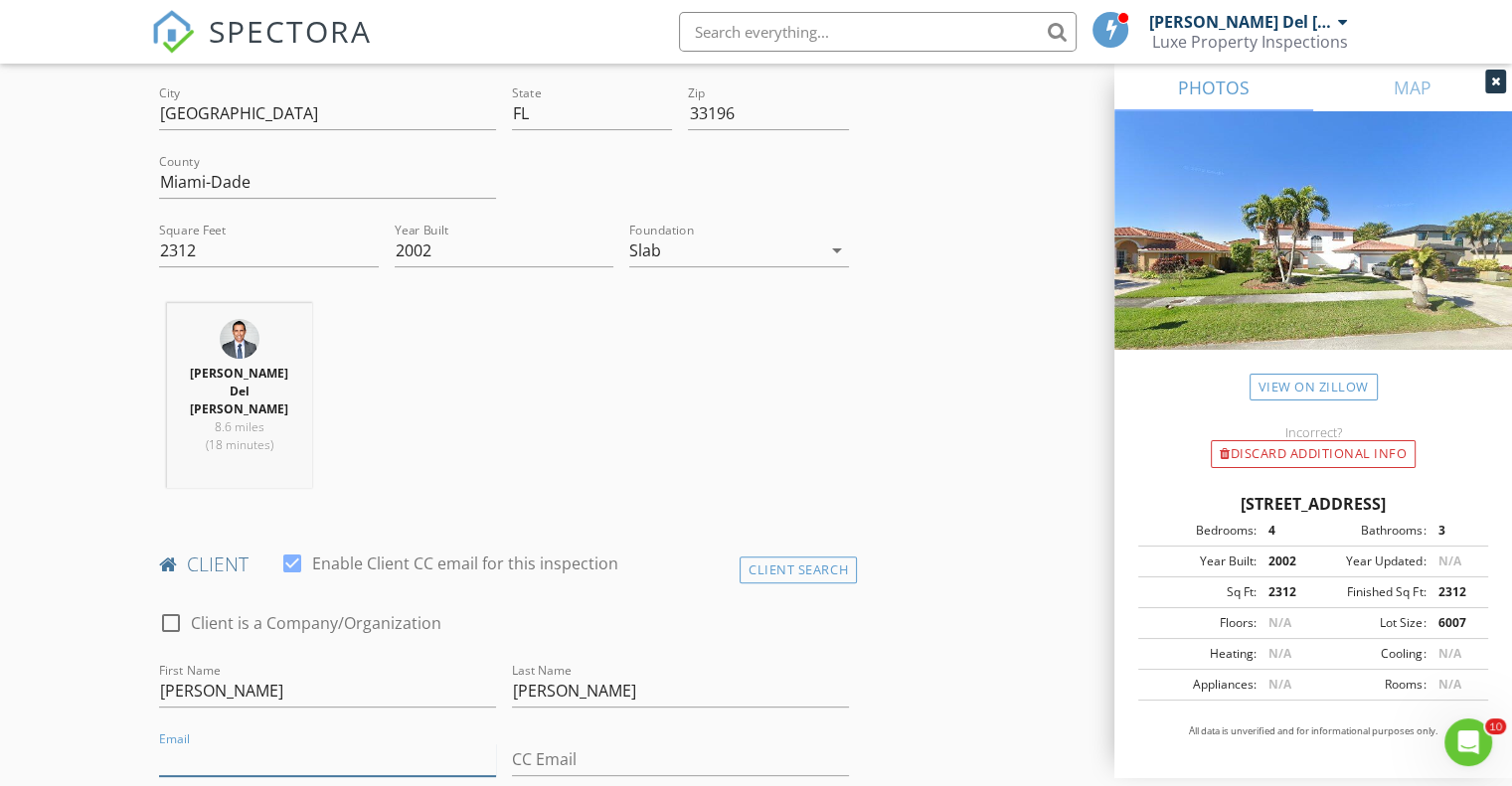 click on "Email" at bounding box center (327, 759) 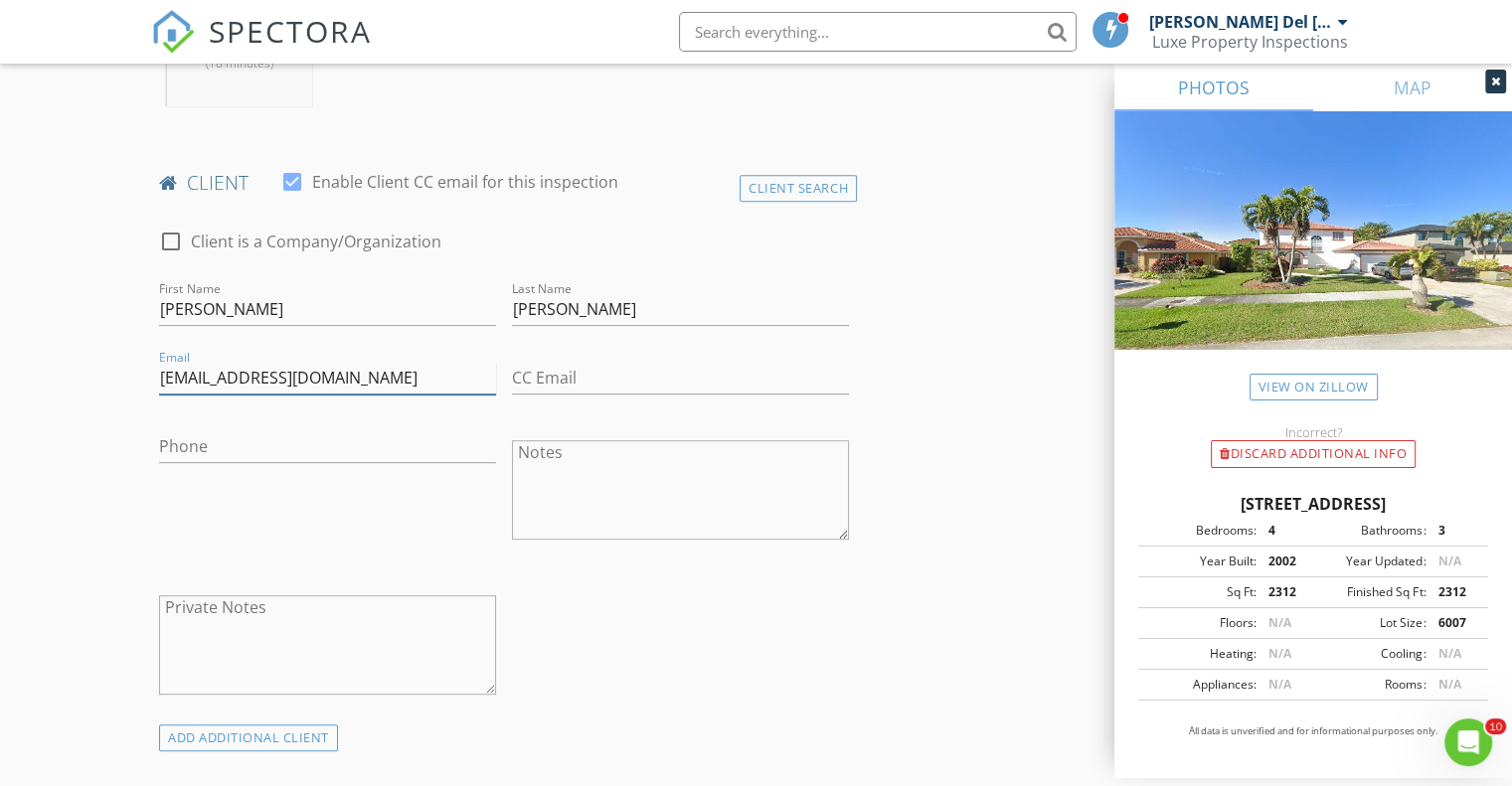 scroll, scrollTop: 950, scrollLeft: 0, axis: vertical 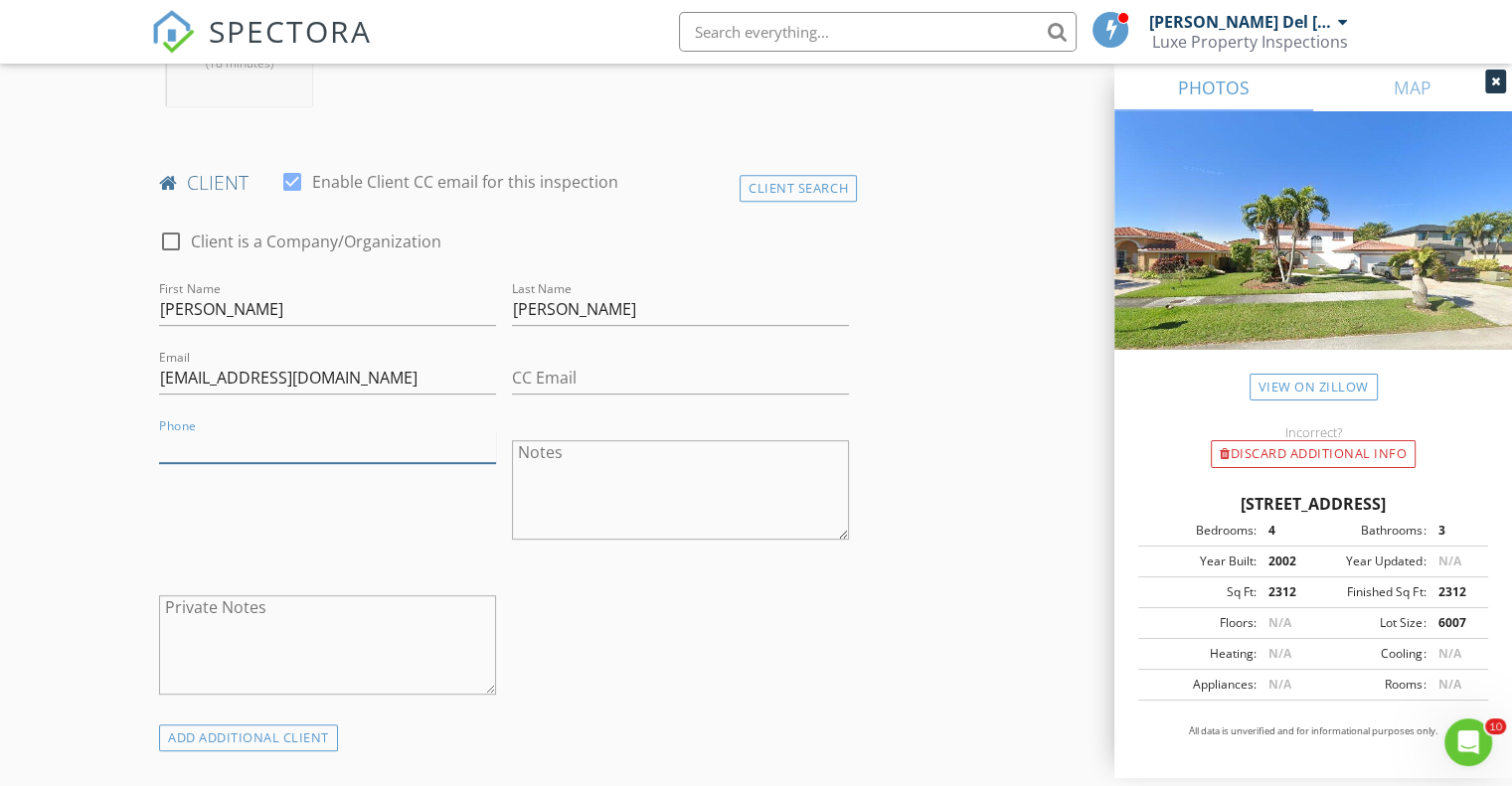 click on "Phone" at bounding box center [327, 446] 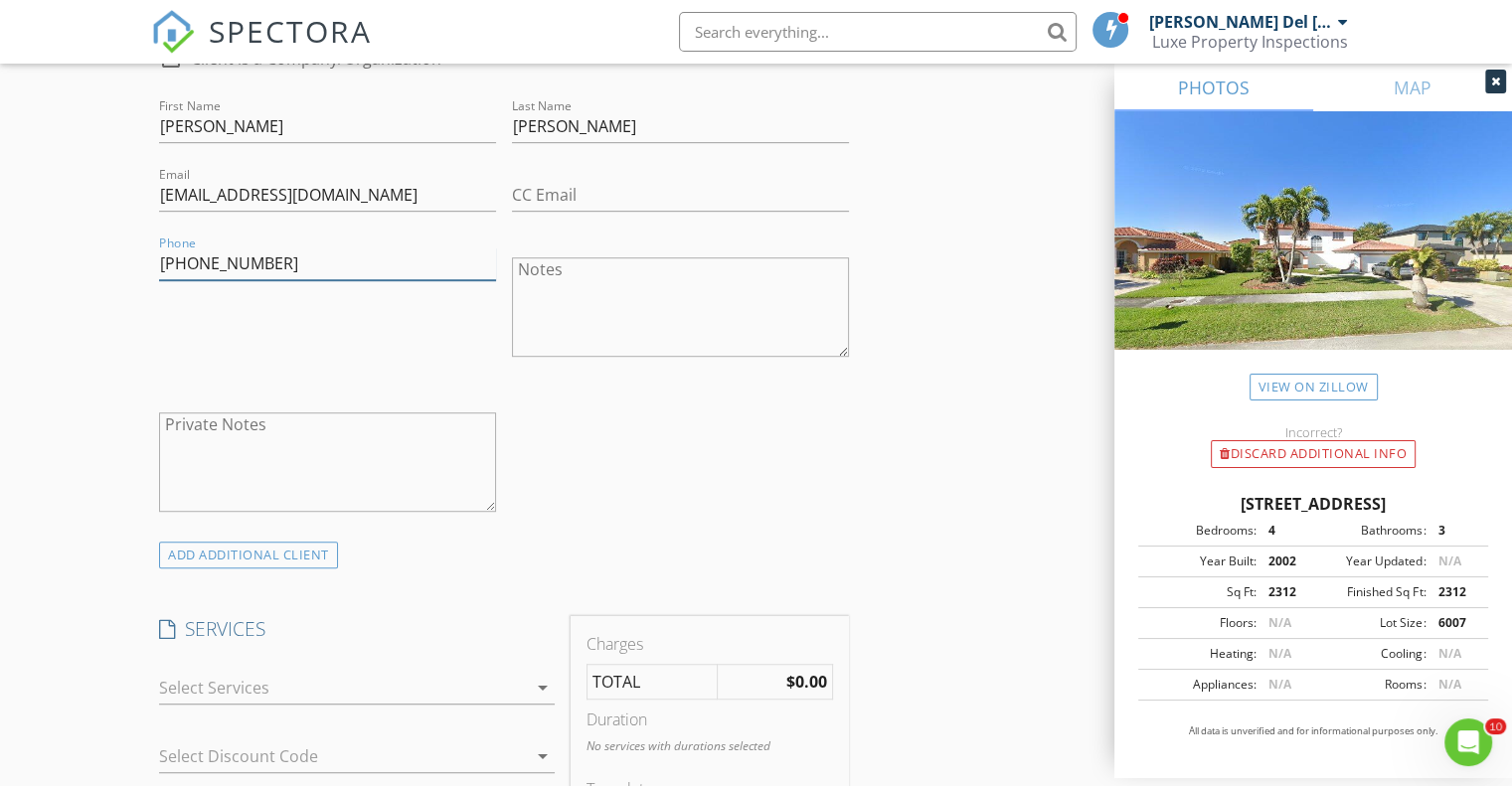 scroll, scrollTop: 1198, scrollLeft: 0, axis: vertical 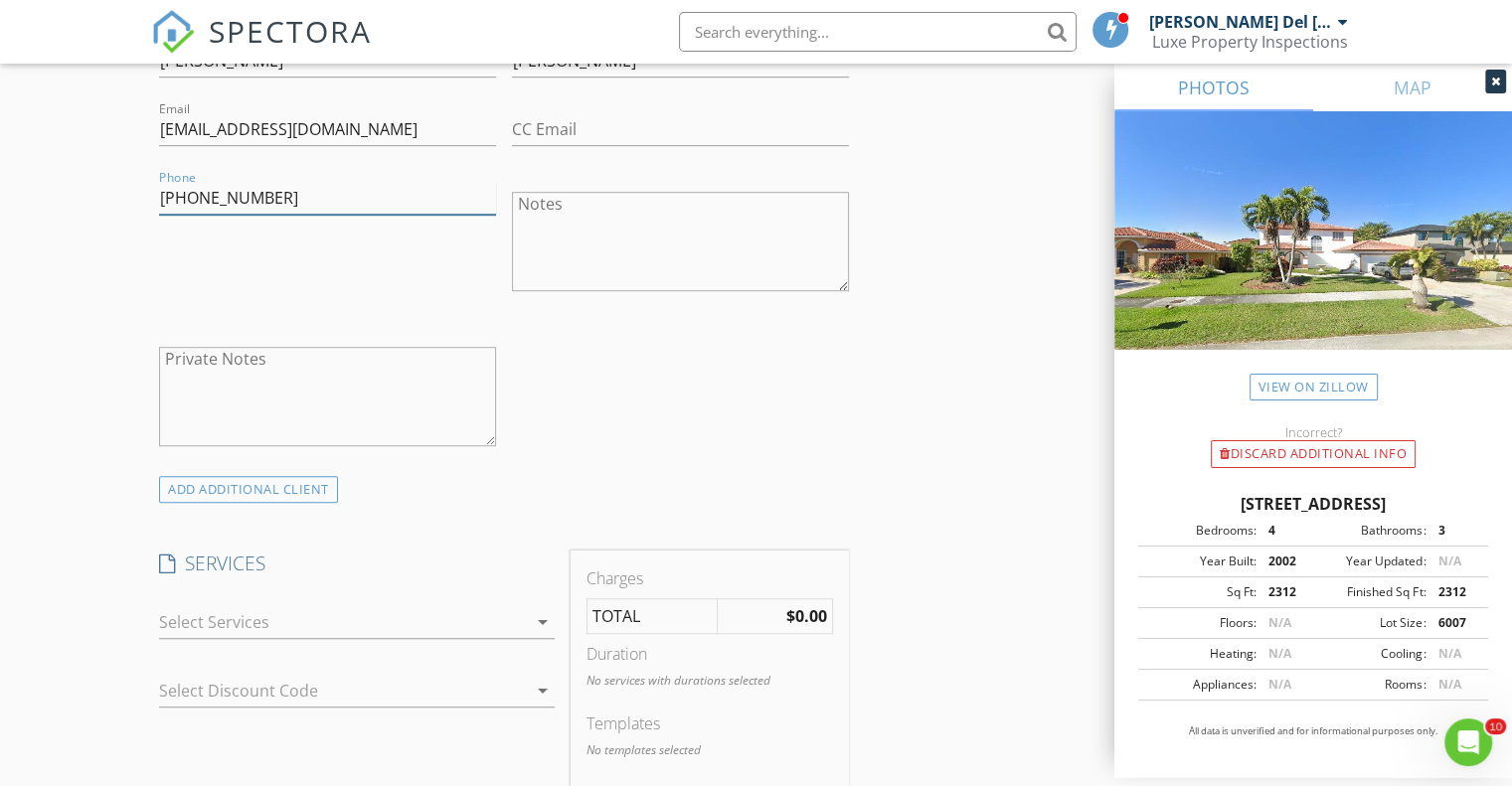 type on "786-344-4807" 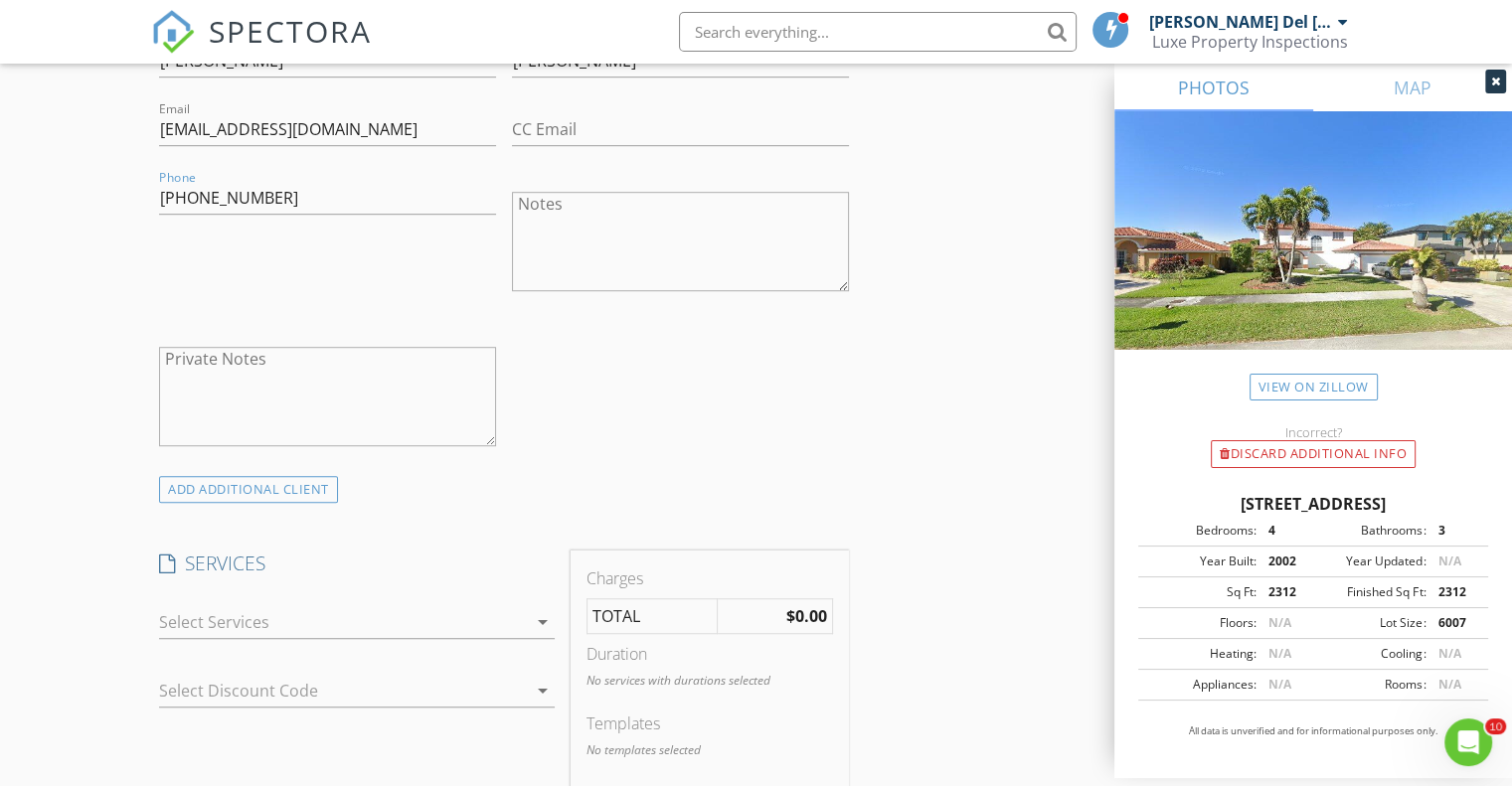 click at bounding box center [343, 622] 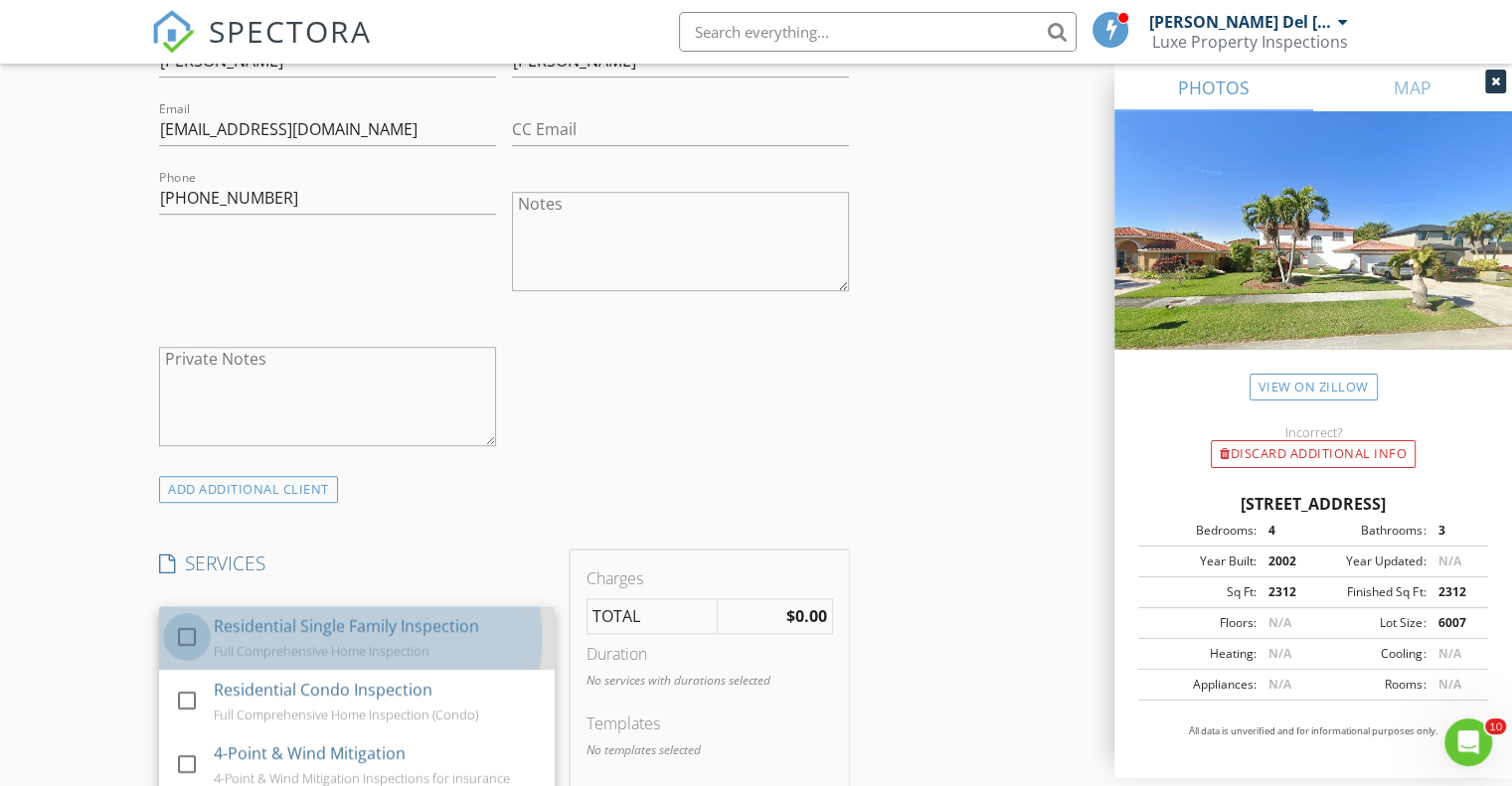 click at bounding box center (187, 637) 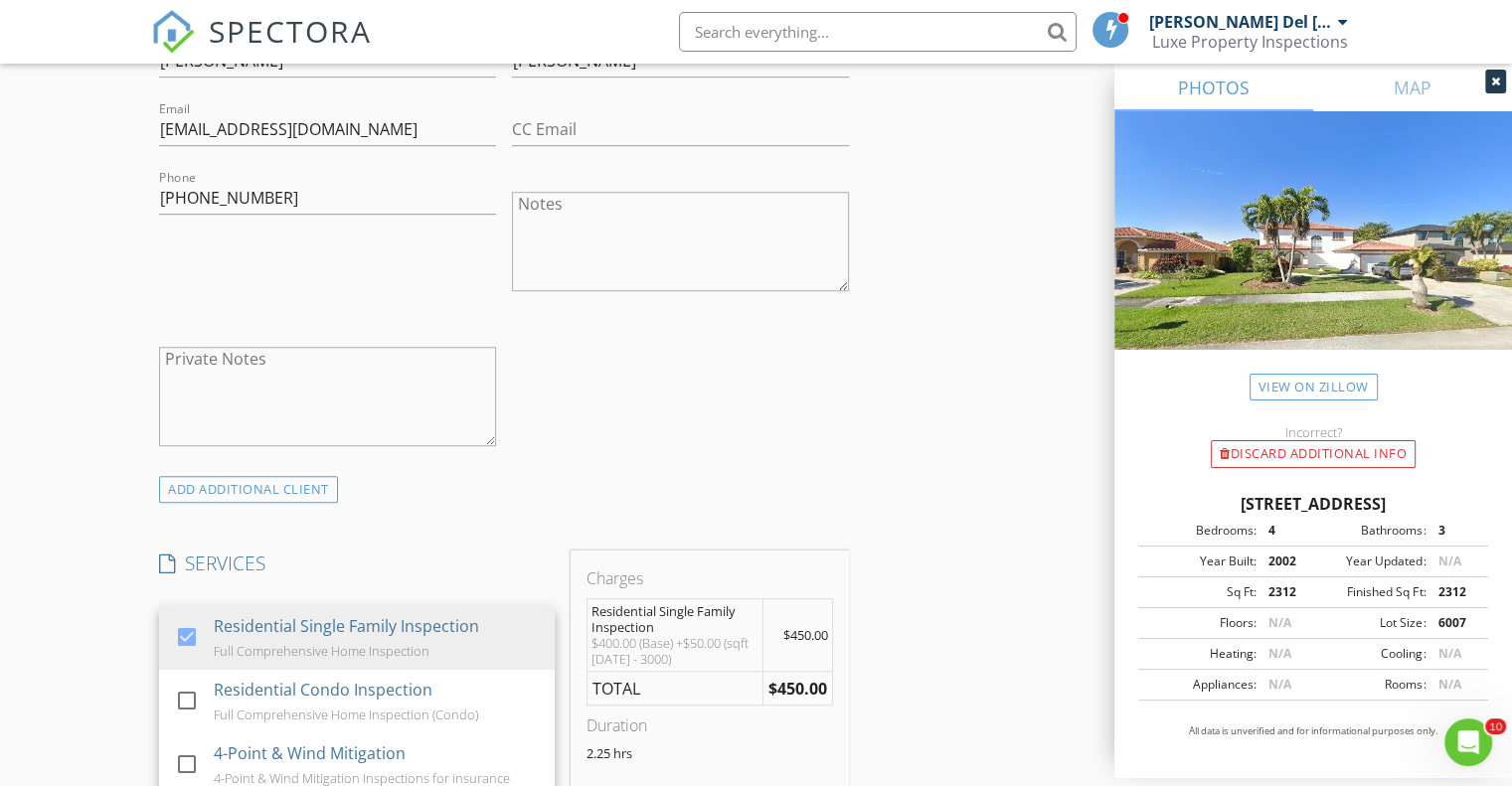 click on "New Inspection
Click here to use the New Order Form
INSPECTOR(S)
check_box   Ariel Soto Del Valle   PRIMARY   Ariel Soto Del Valle arrow_drop_down   check_box_outline_blank Ariel Soto Del Valle specifically requested
Date/Time
07/11/2025 3:30 PM
Location
Address Search       Address 9772 SW 159th Ave   Unit   City Miami   State FL   Zip 33196   County Miami-Dade     Square Feet 2312   Year Built 2002   Foundation Slab arrow_drop_down     Ariel Soto Del Valle     8.6 miles     (18 minutes)
client
check_box Enable Client CC email for this inspection   Client Search     check_box_outline_blank Client is a Company/Organization     First Name Ernesto   Last Name Morejon   Email morejonernesto71@yahoo.com   CC Email   Phone 786-344-4807           Notes   Private Notes
ADD ADDITIONAL client
check_box" at bounding box center (756, 678) 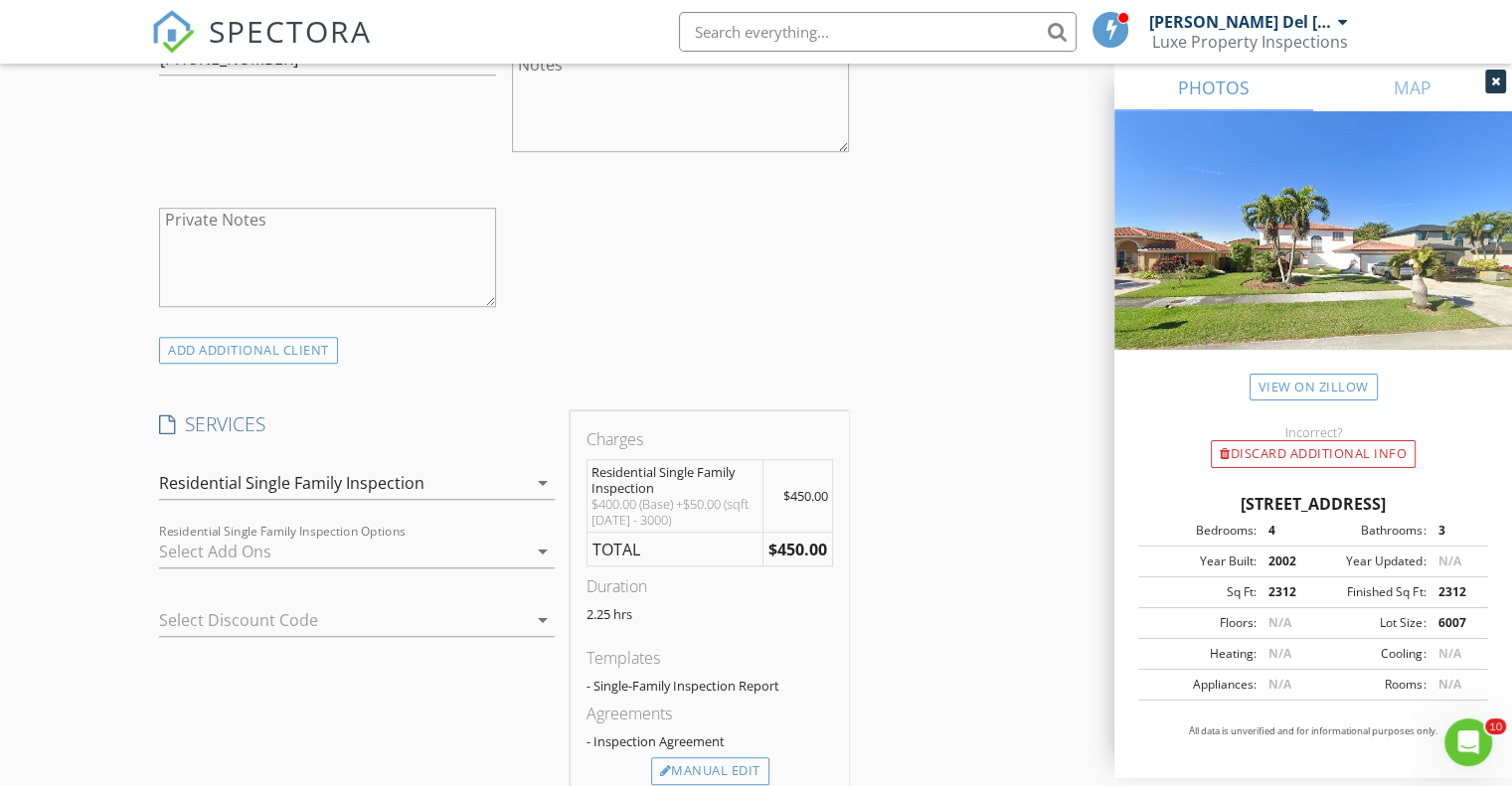 scroll, scrollTop: 1338, scrollLeft: 0, axis: vertical 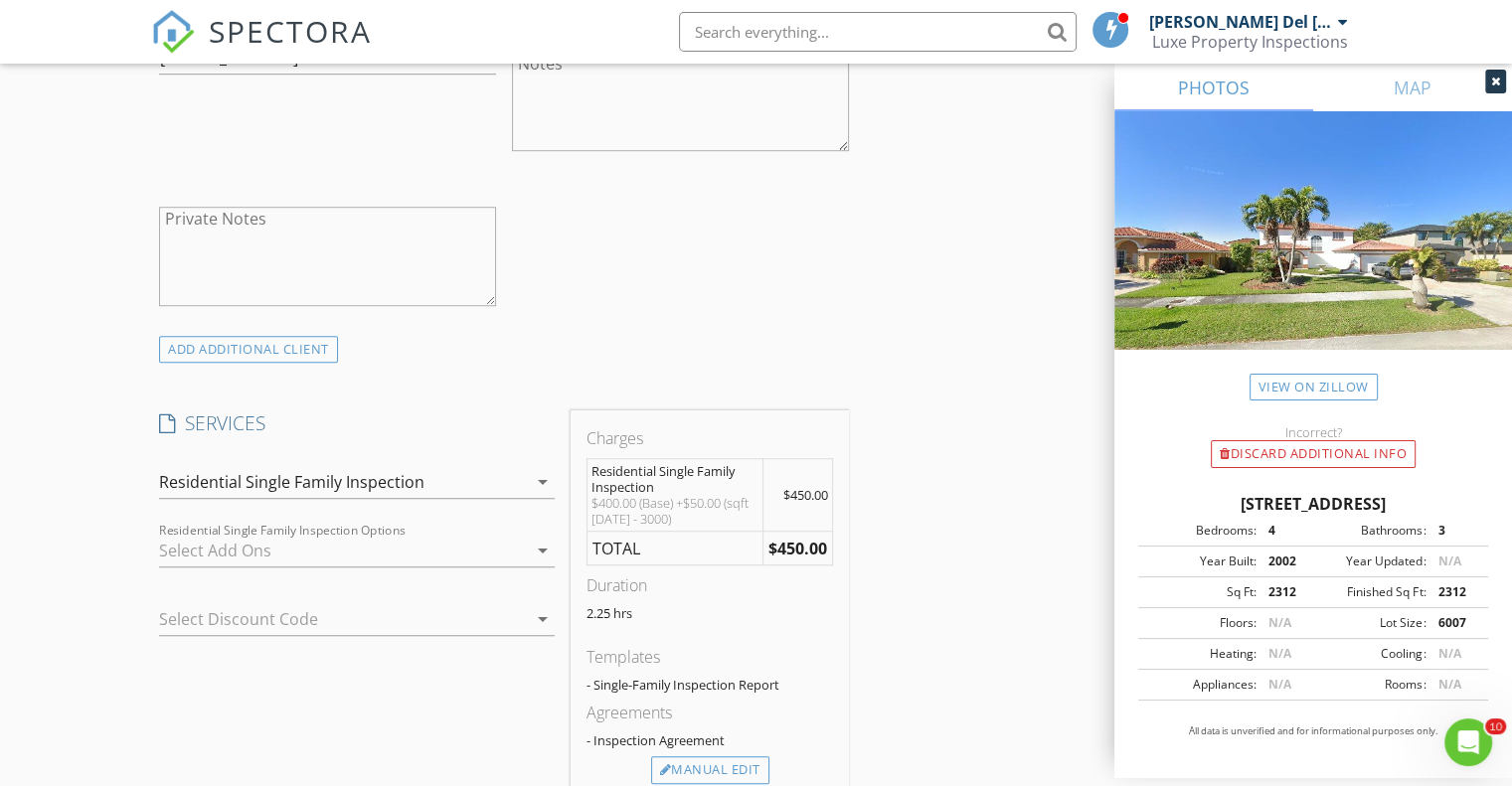click at bounding box center (343, 550) 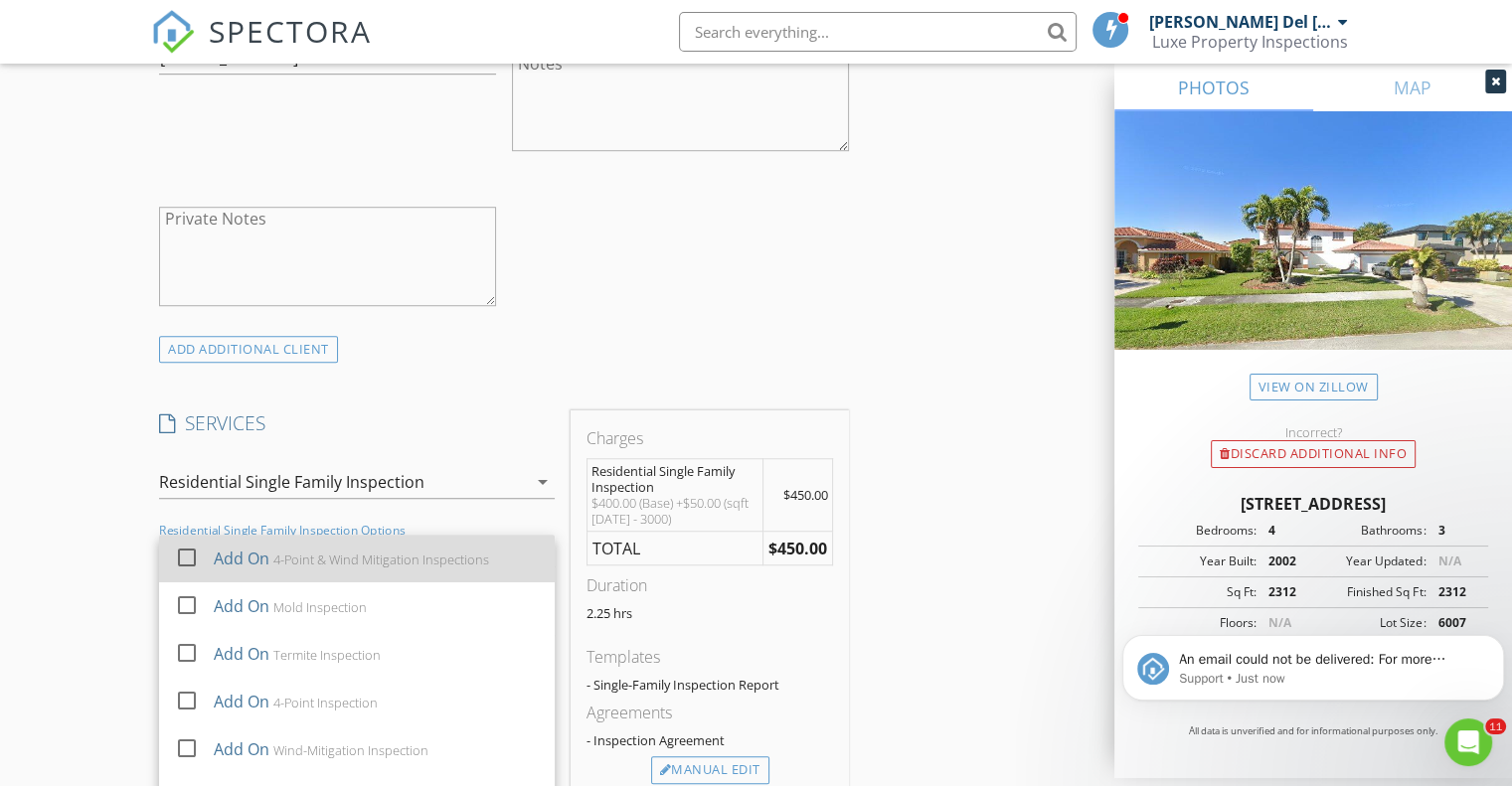 scroll, scrollTop: 0, scrollLeft: 0, axis: both 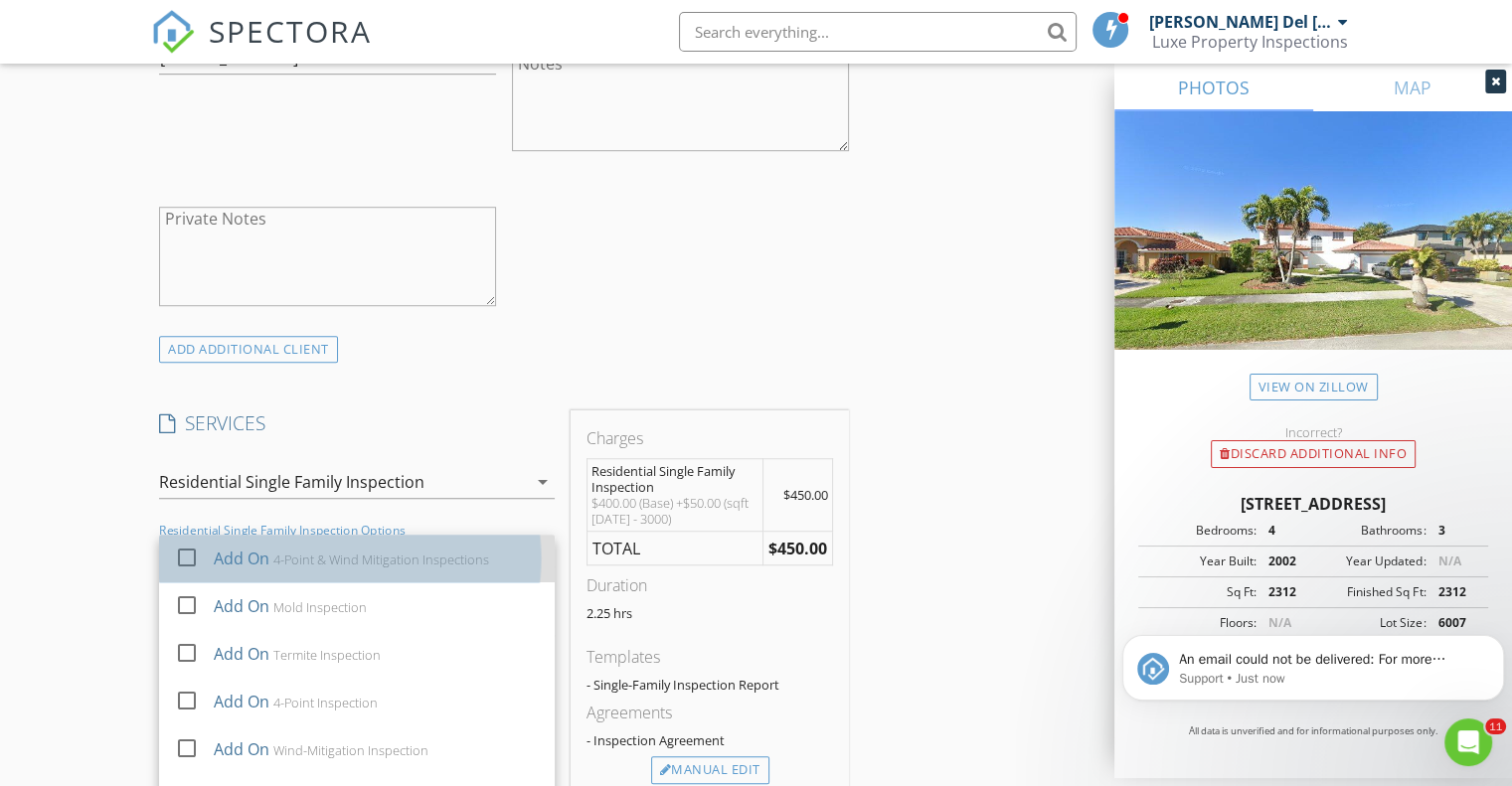 click on "check_box_outline_blank   Add On   4-Point & Wind Mitigation Inspections" at bounding box center [357, 558] 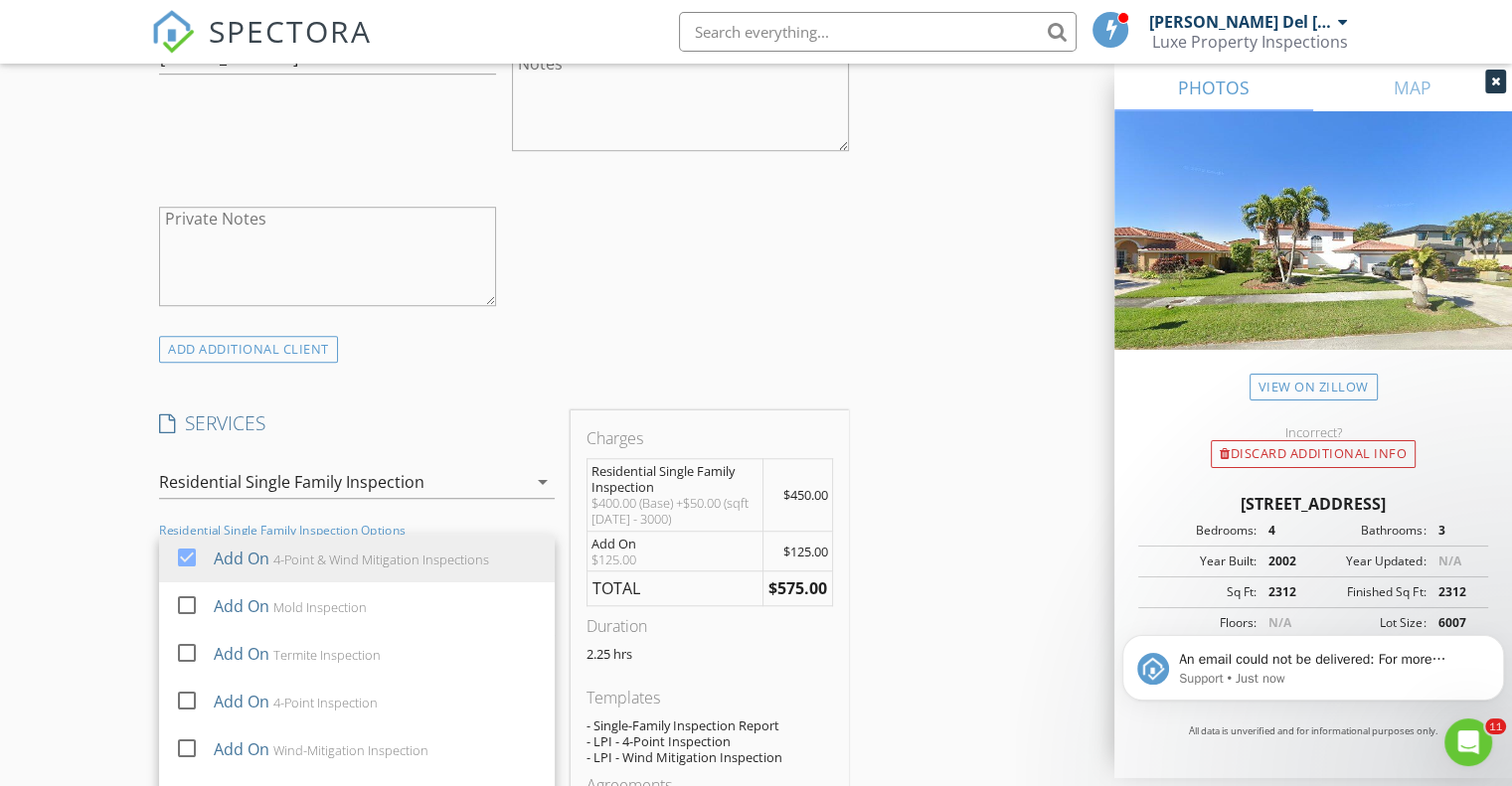 click on "INSPECTOR(S)
check_box   Ariel Soto Del Valle   PRIMARY   Ariel Soto Del Valle arrow_drop_down   check_box_outline_blank Ariel Soto Del Valle specifically requested
Date/Time
07/11/2025 3:30 PM
Location
Address Search       Address 9772 SW 159th Ave   Unit   City Miami   State FL   Zip 33196   County Miami-Dade     Square Feet 2312   Year Built 2002   Foundation Slab arrow_drop_down     Ariel Soto Del Valle     8.6 miles     (18 minutes)
client
check_box Enable Client CC email for this inspection   Client Search     check_box_outline_blank Client is a Company/Organization     First Name Ernesto   Last Name Morejon   Email morejonernesto71@yahoo.com   CC Email   Phone 786-344-4807           Notes   Private Notes
ADD ADDITIONAL client
SERVICES
check_box     check_box_outline_blank" at bounding box center (504, 549) 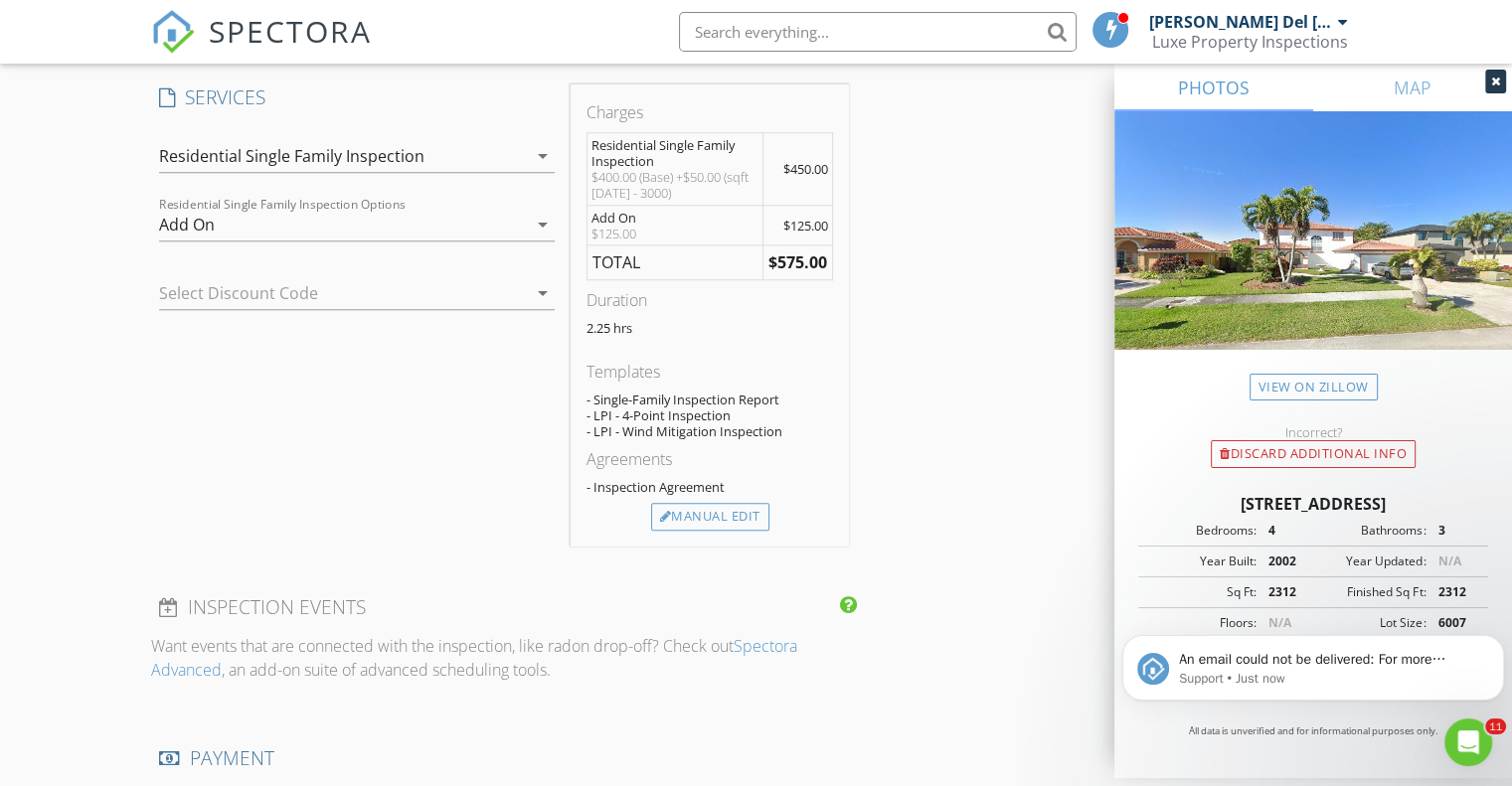 scroll, scrollTop: 1665, scrollLeft: 0, axis: vertical 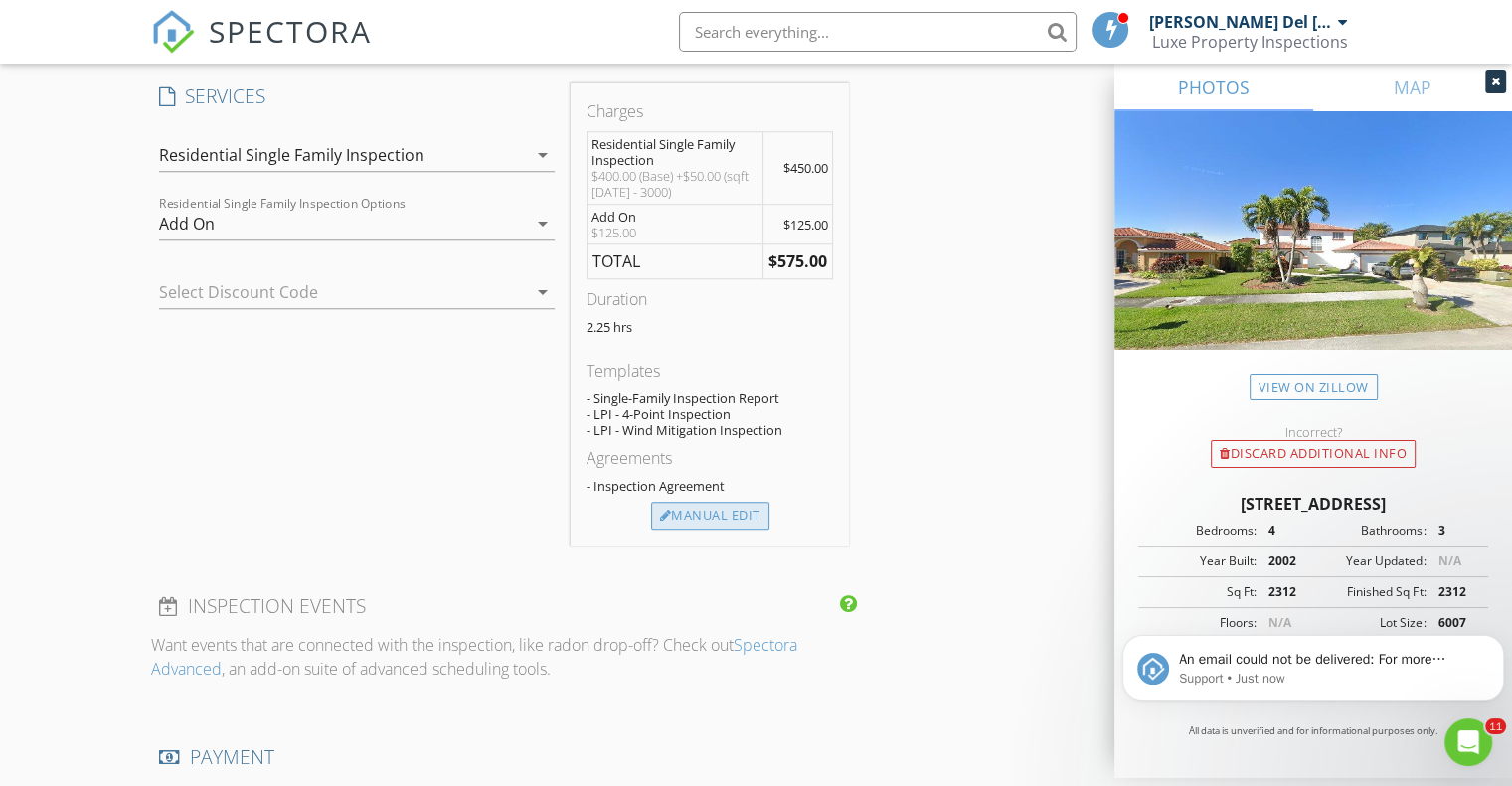 click on "Manual Edit" at bounding box center (710, 516) 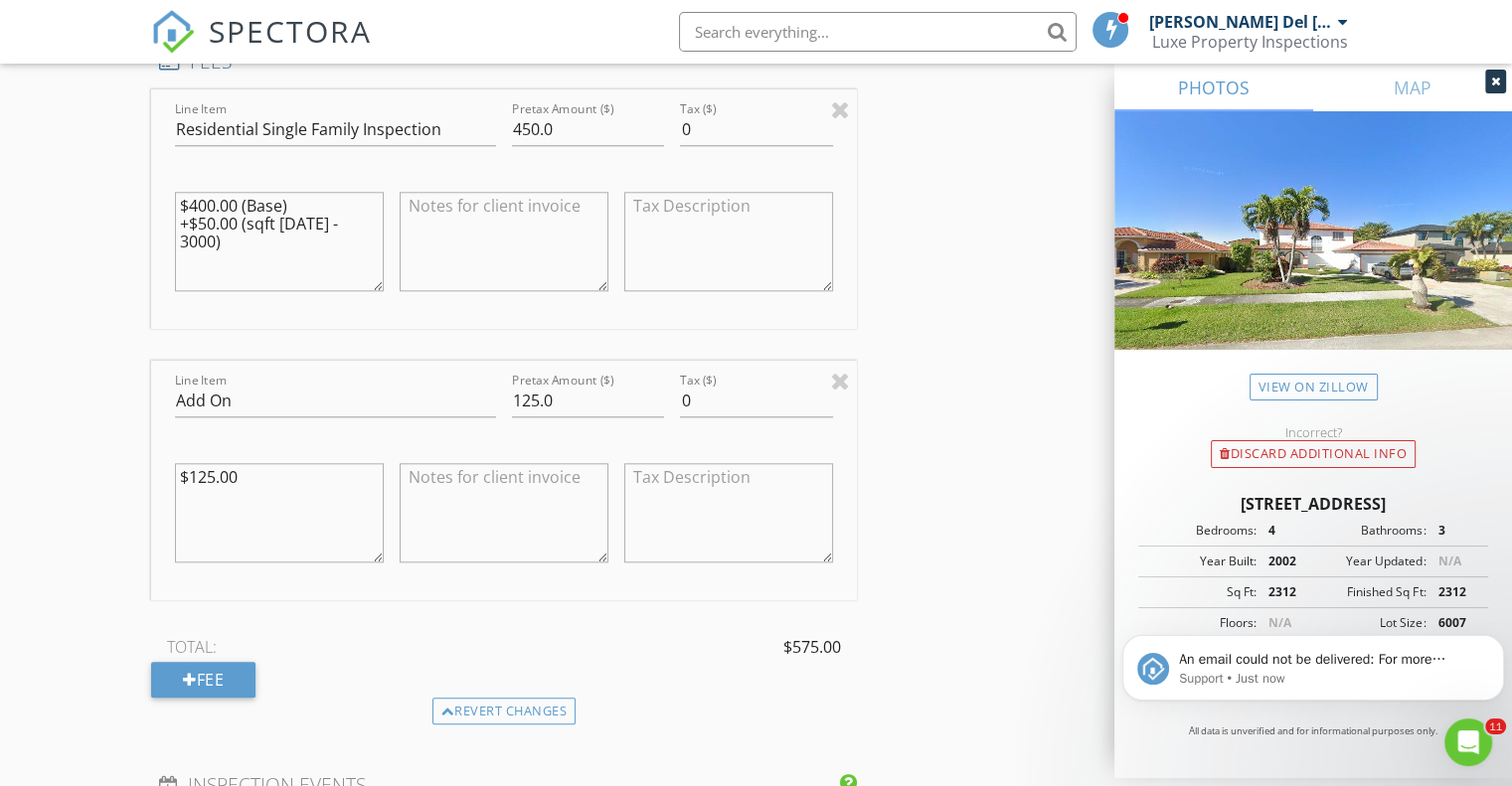 scroll, scrollTop: 1959, scrollLeft: 0, axis: vertical 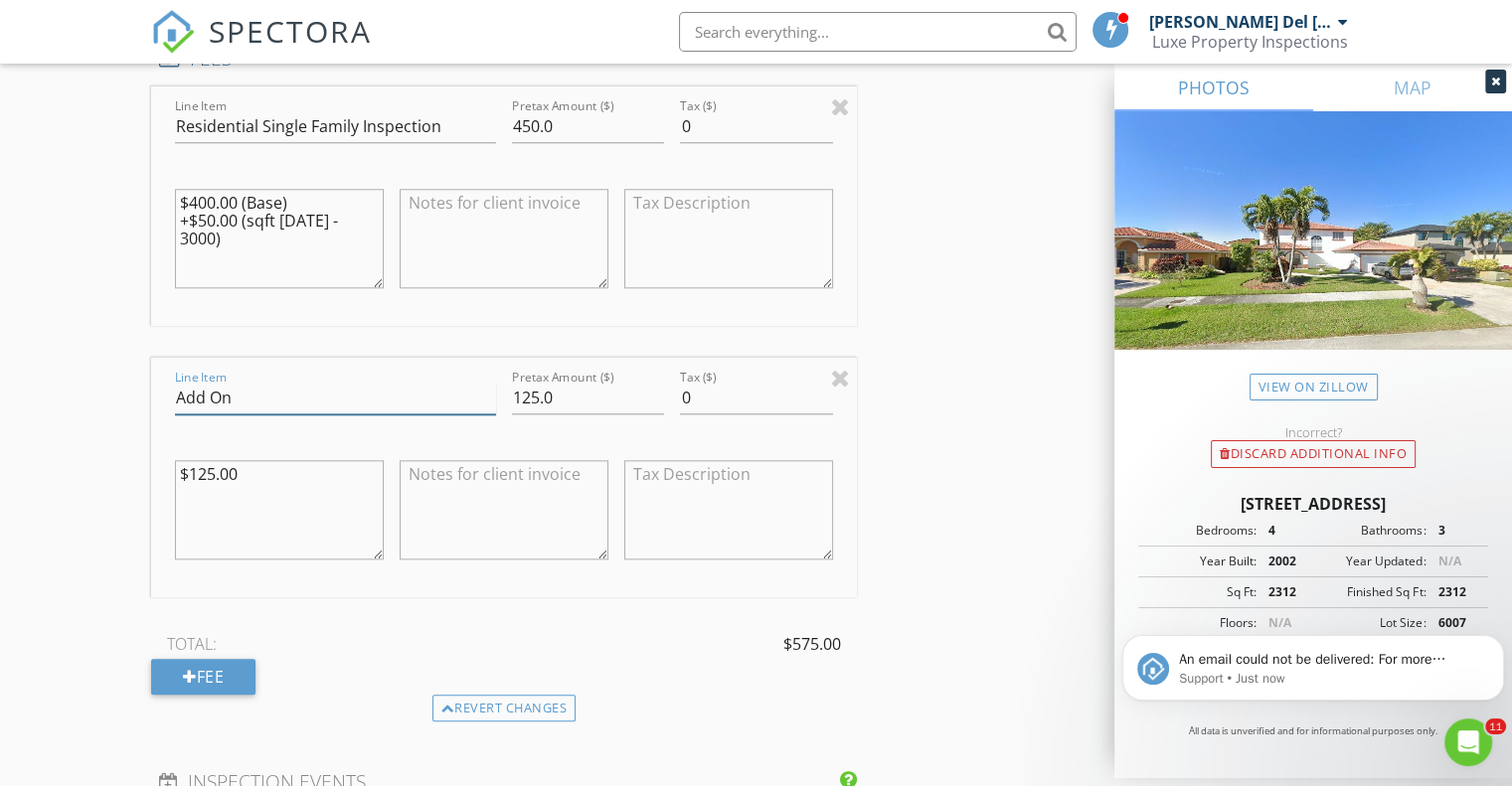 click on "Add On" at bounding box center (335, 397) 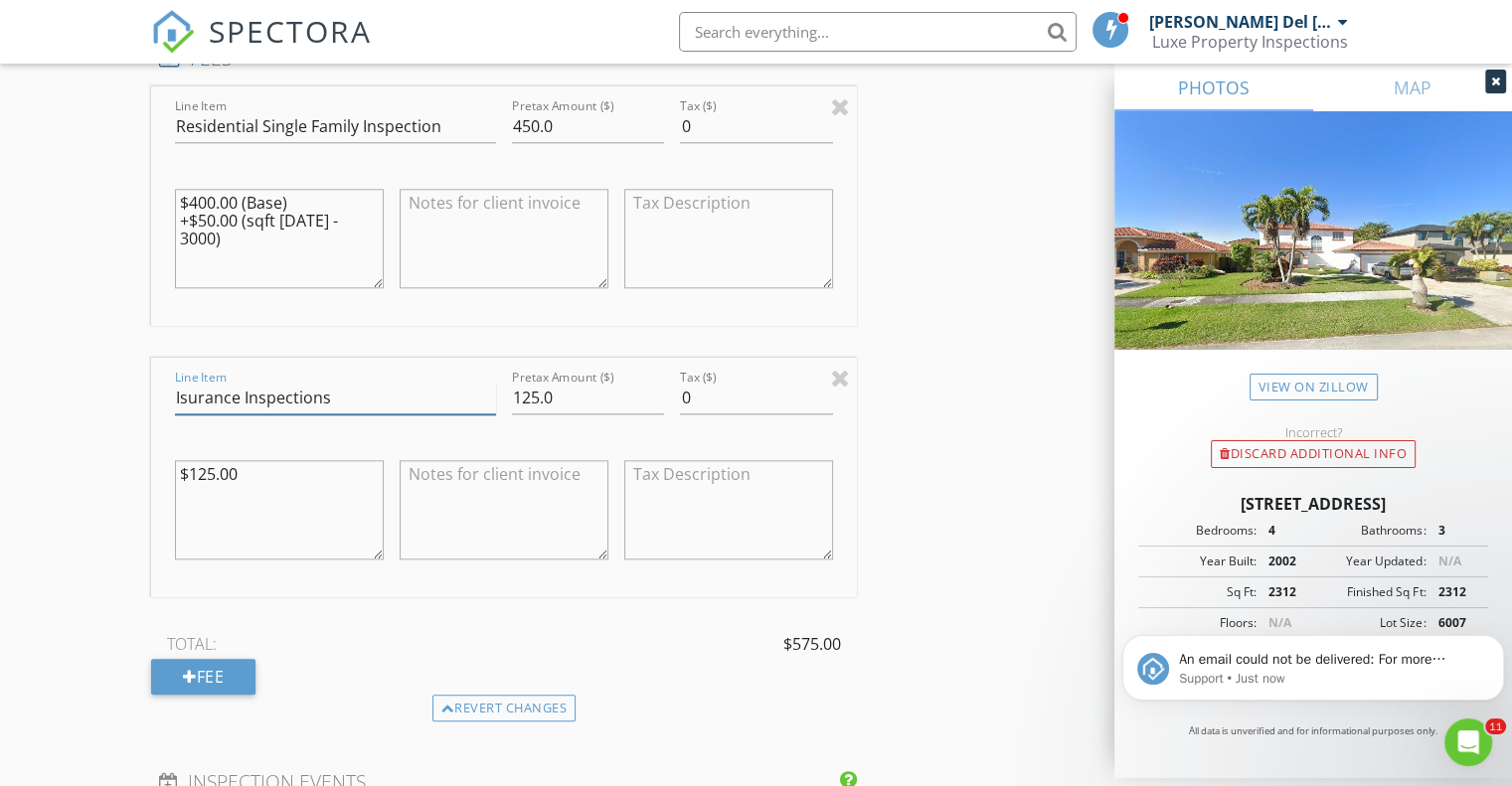 click on "Isurance Inspections" at bounding box center [335, 397] 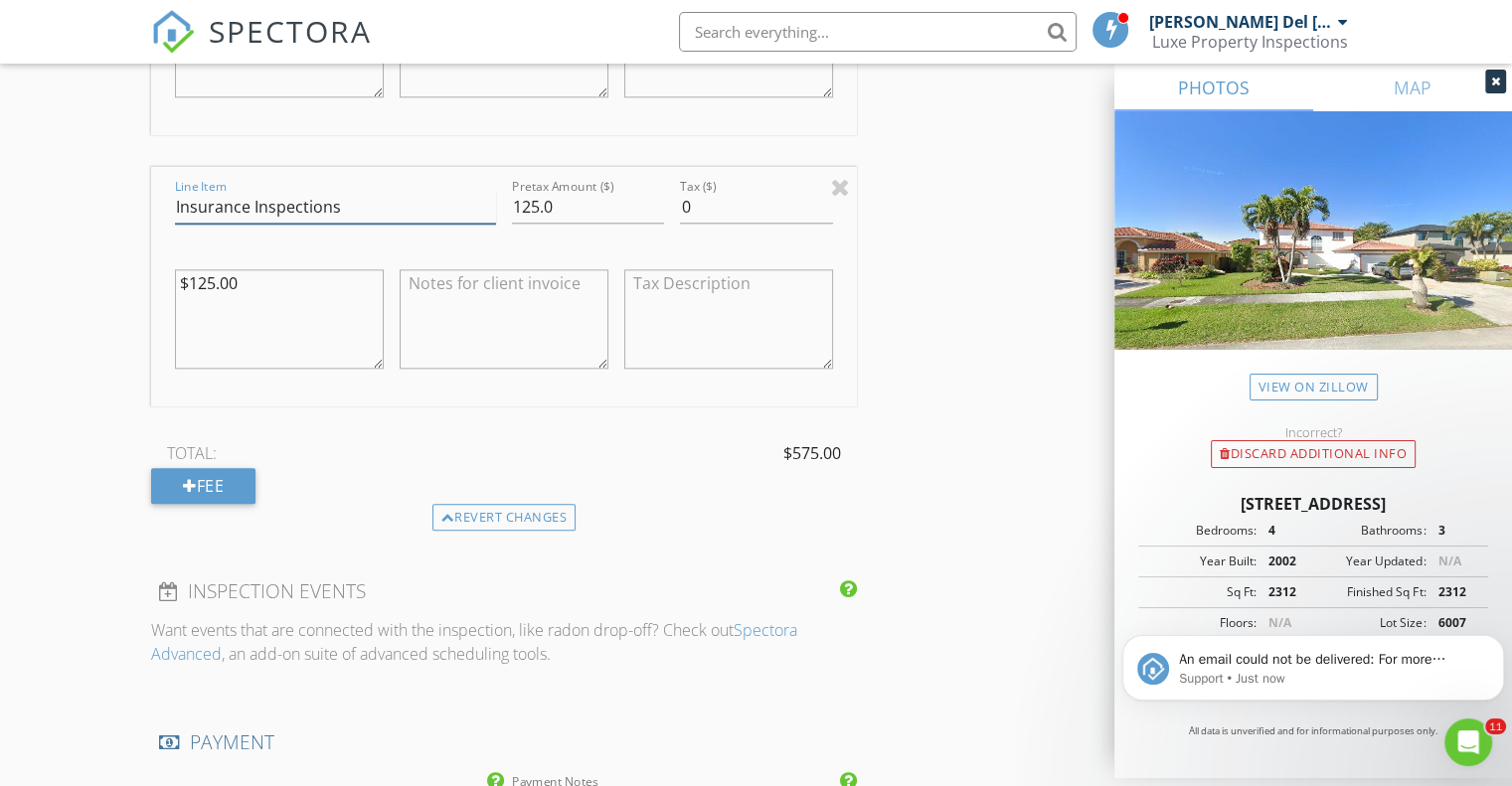 scroll, scrollTop: 2150, scrollLeft: 0, axis: vertical 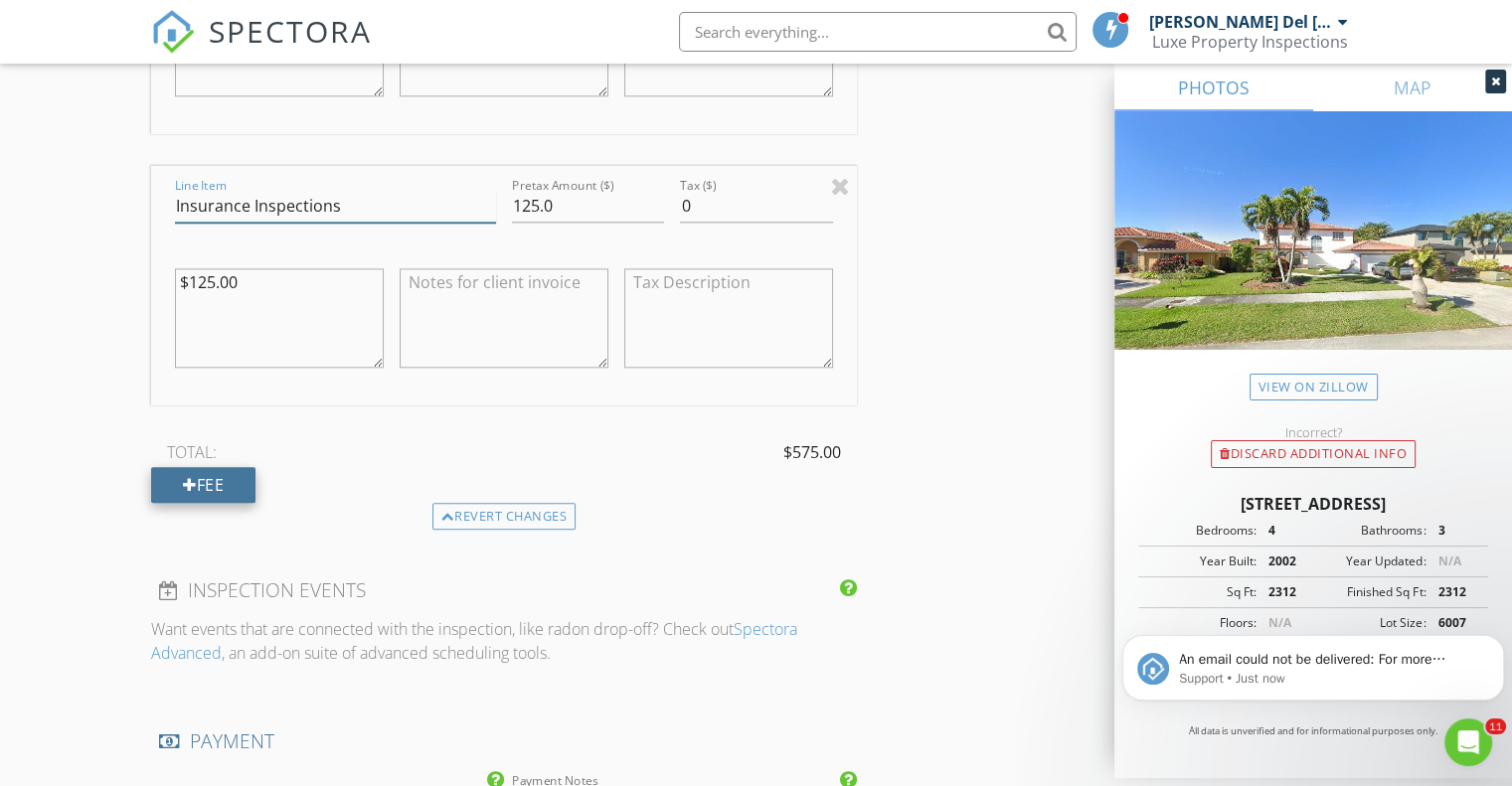 type on "Insurance Inspections" 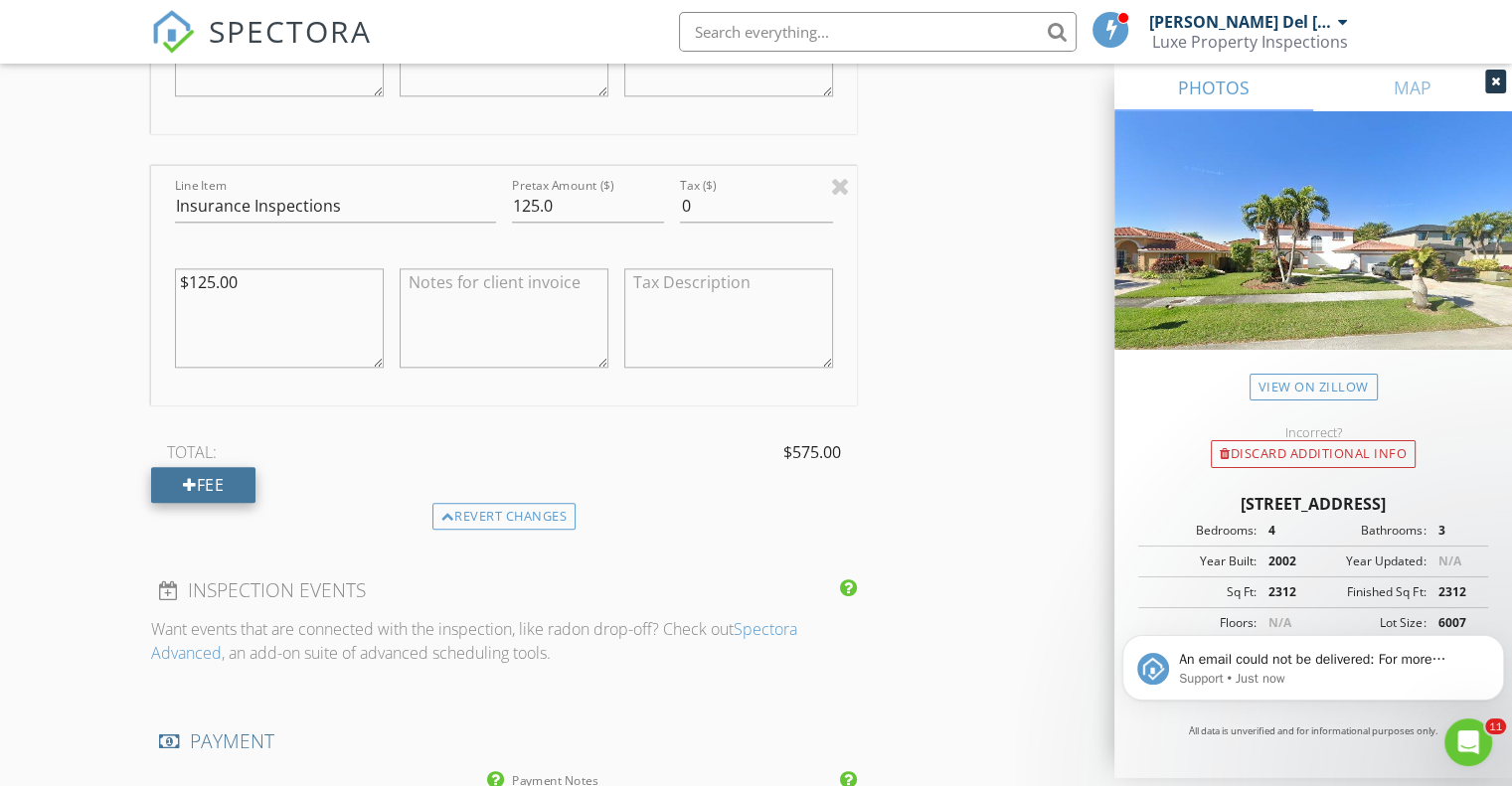 click on "Fee" at bounding box center (203, 485) 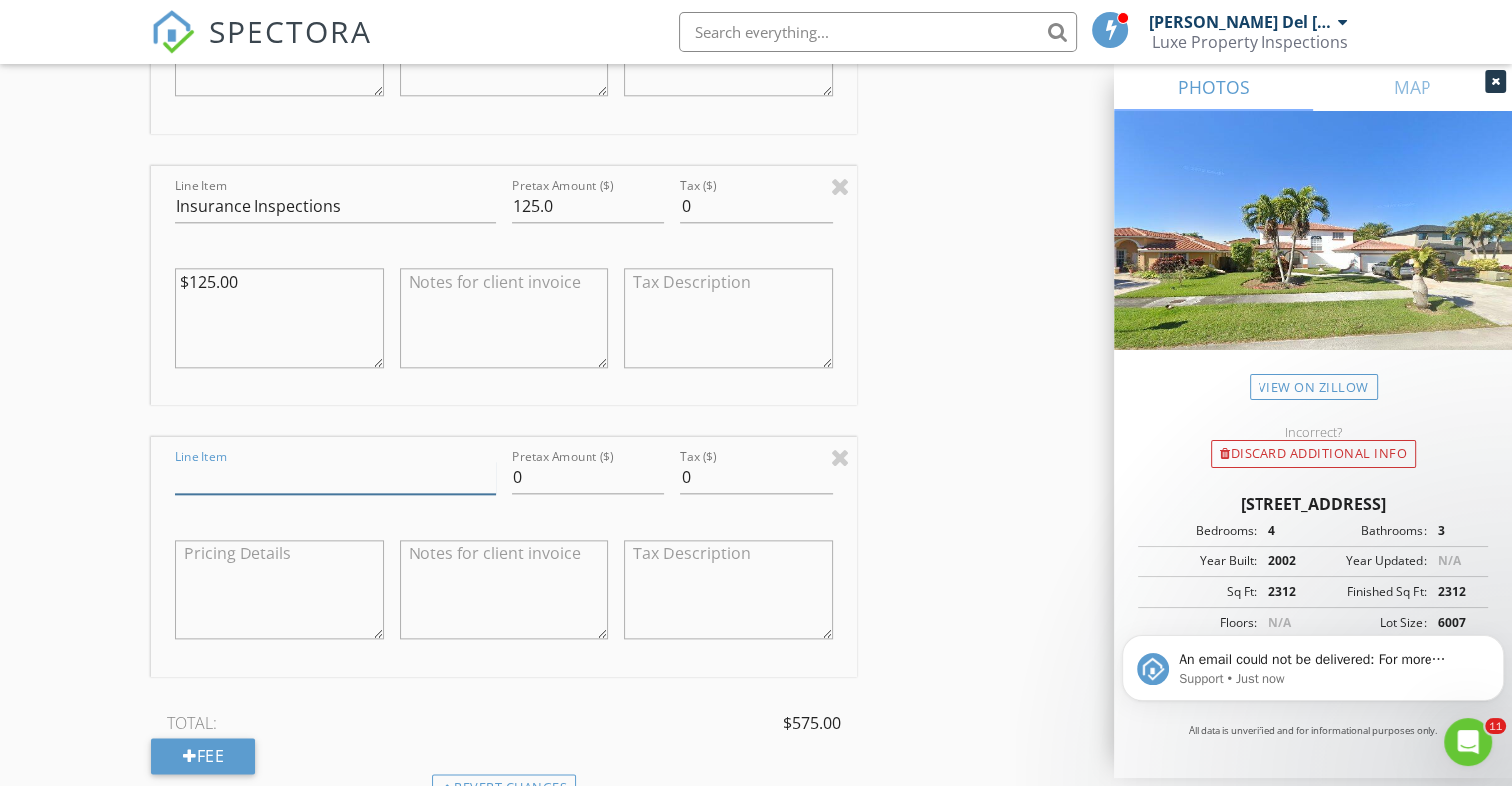 click on "Line Item" at bounding box center [335, 477] 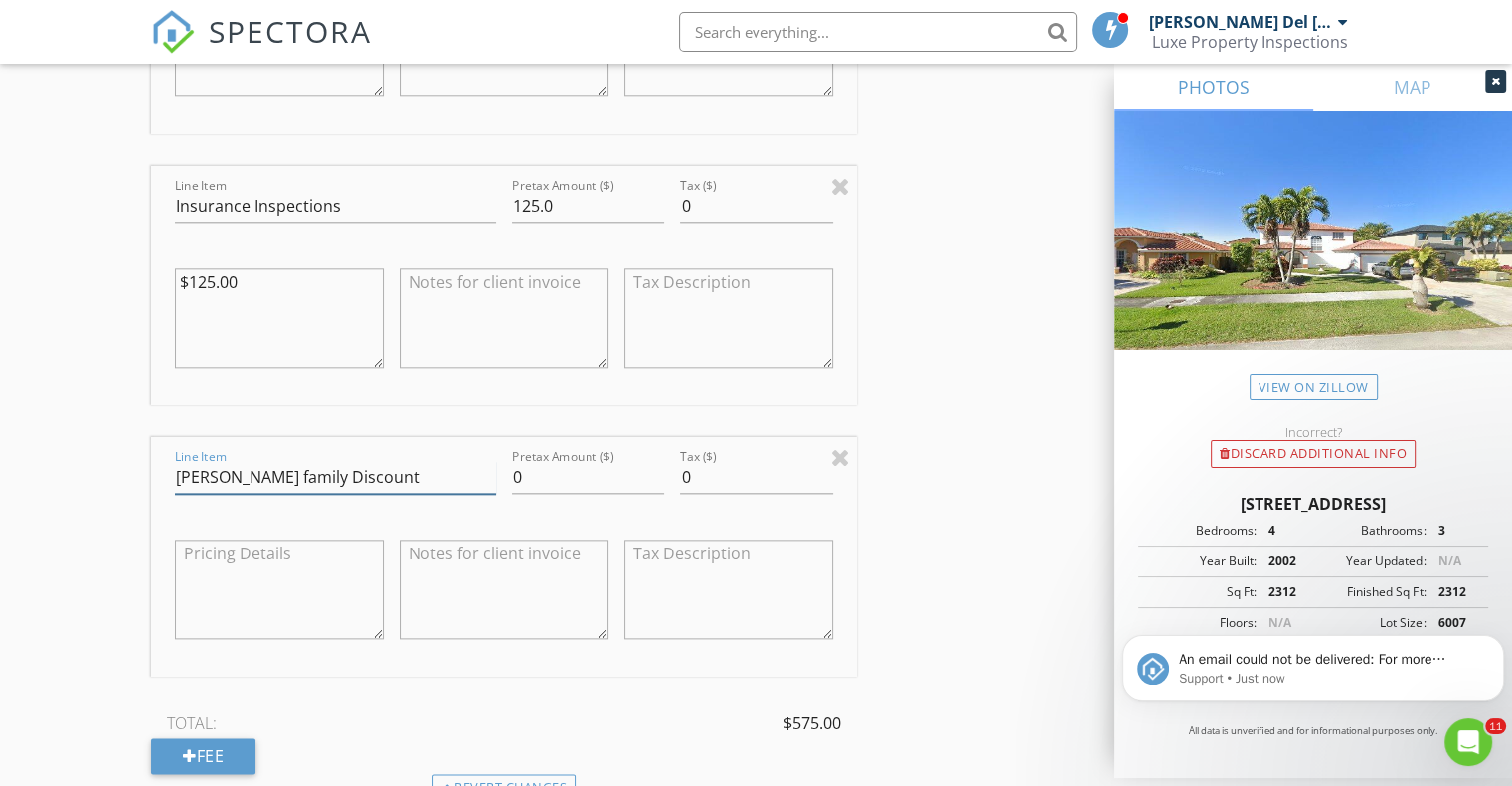 type on "Robin family Discount" 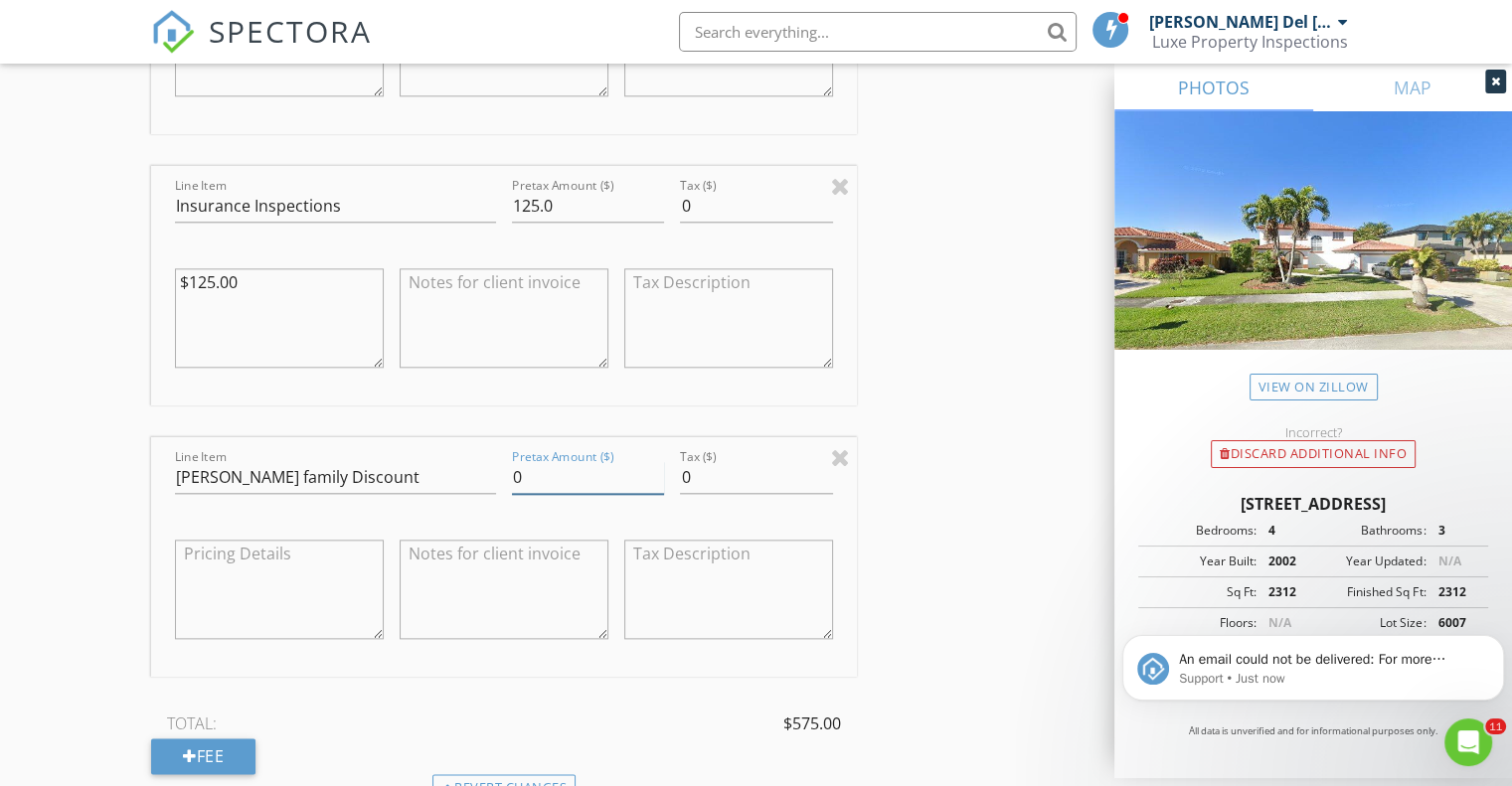 drag, startPoint x: 538, startPoint y: 422, endPoint x: 489, endPoint y: 420, distance: 49.0408 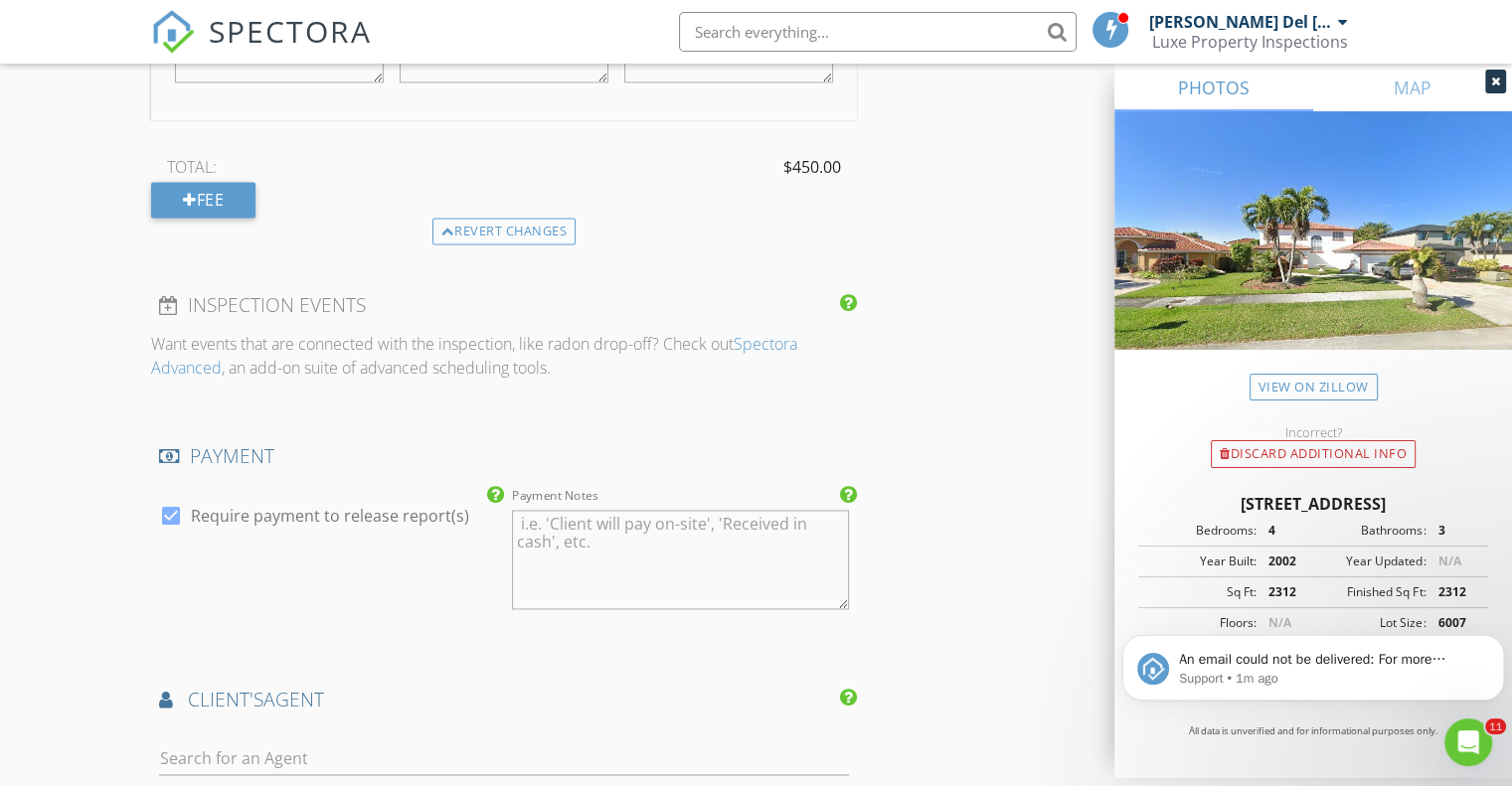 scroll, scrollTop: 2710, scrollLeft: 0, axis: vertical 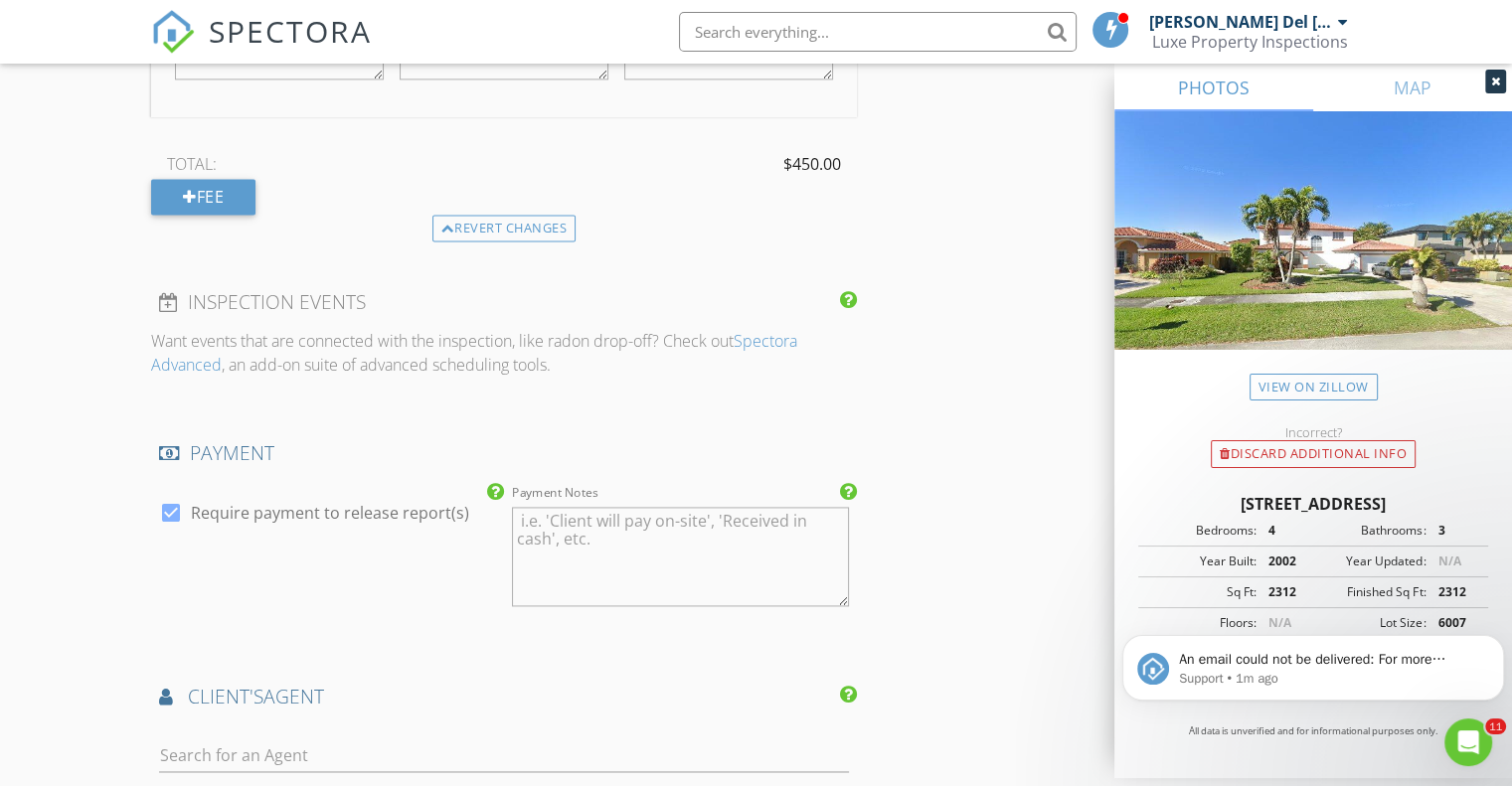 type on "-125" 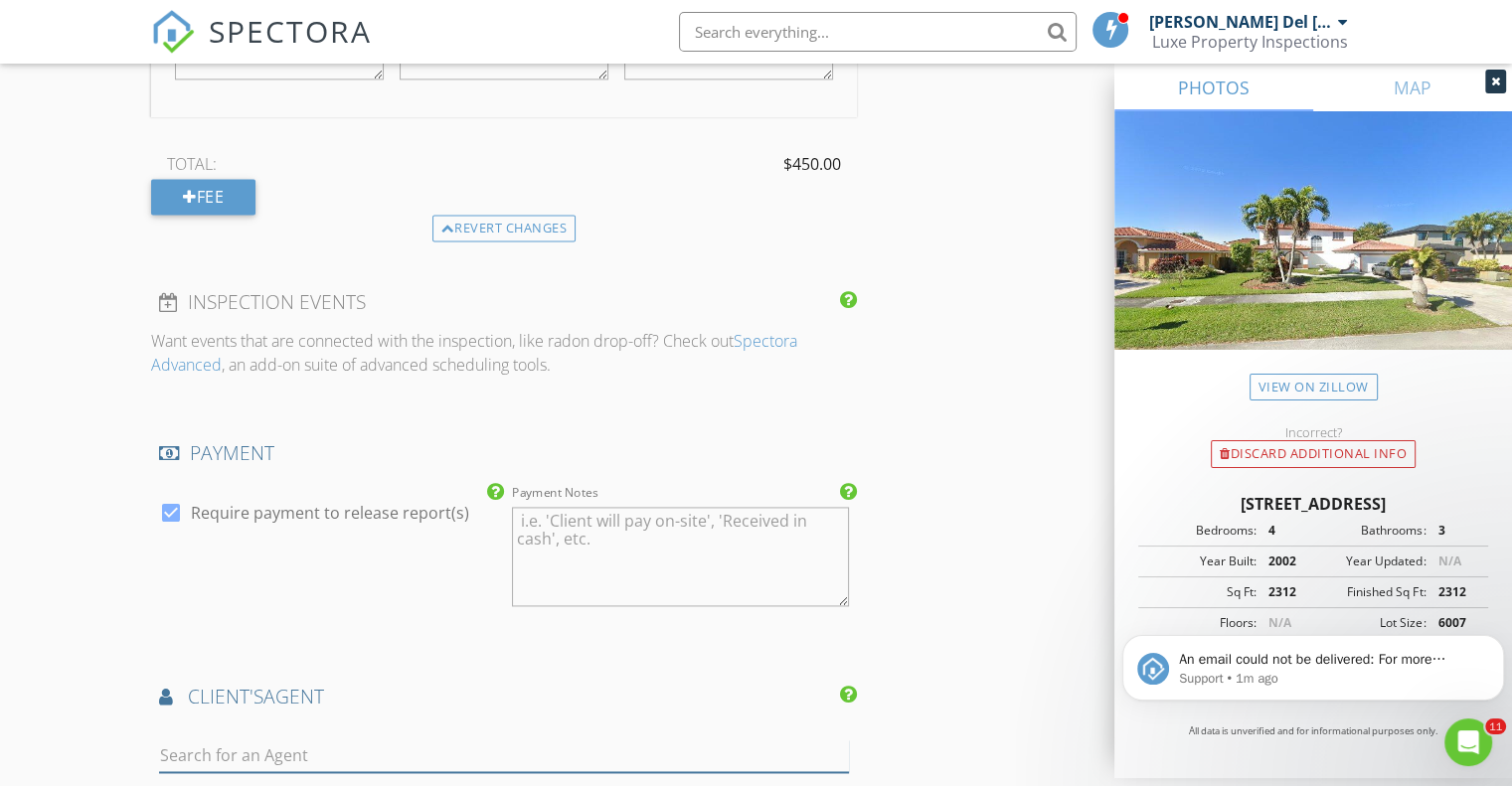 click at bounding box center [504, 755] 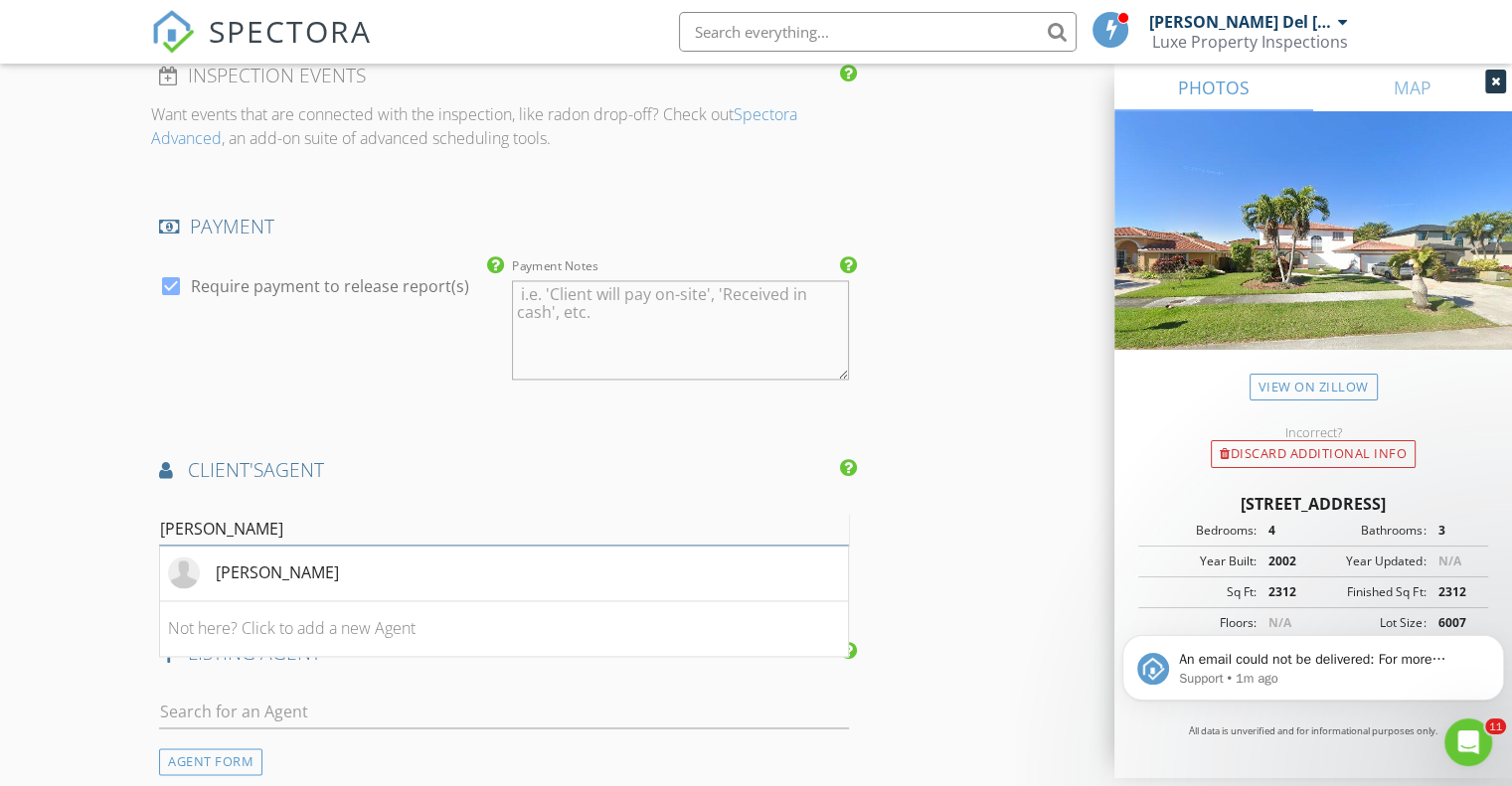 scroll, scrollTop: 2951, scrollLeft: 0, axis: vertical 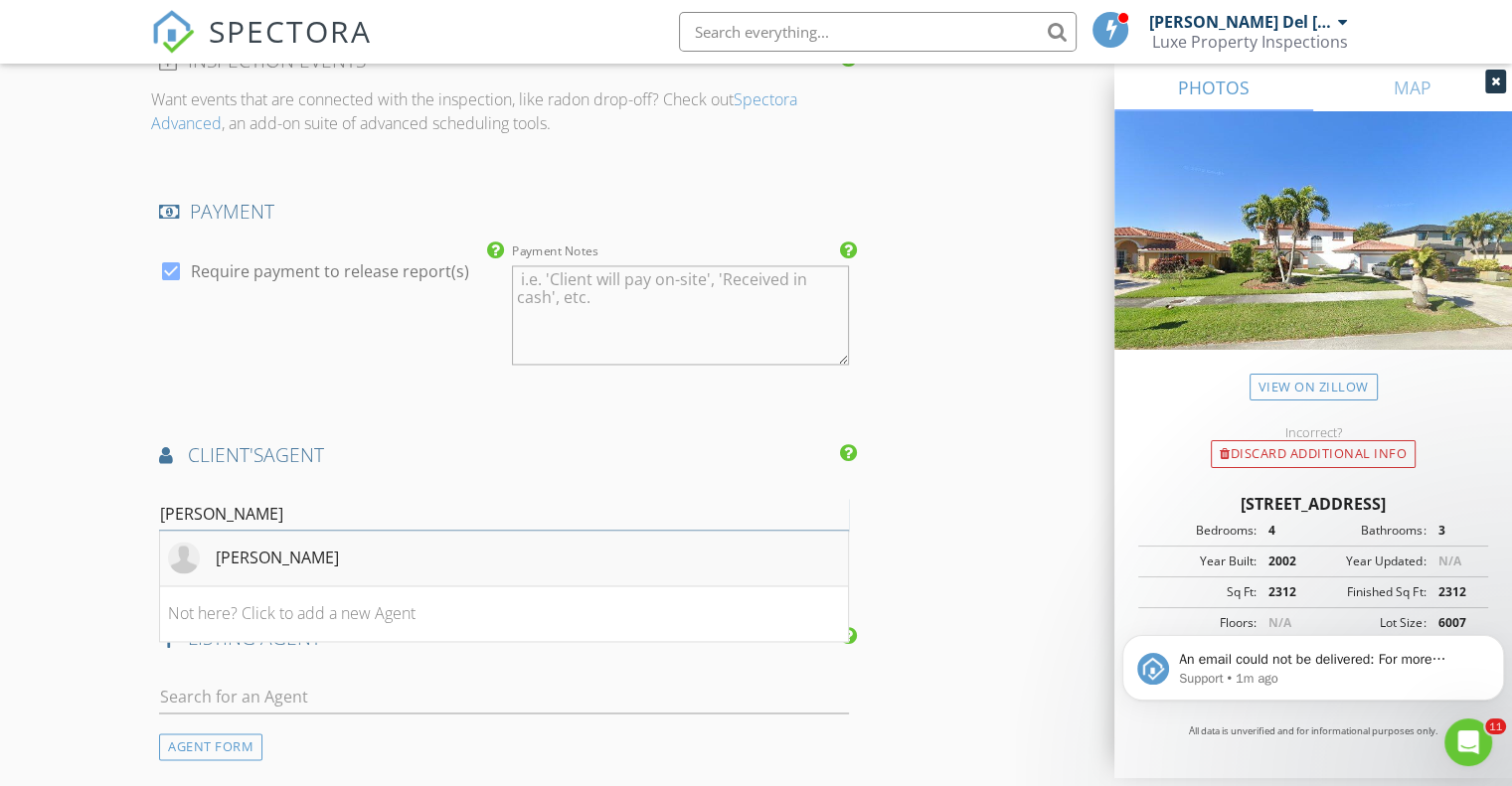 type on "[PERSON_NAME]" 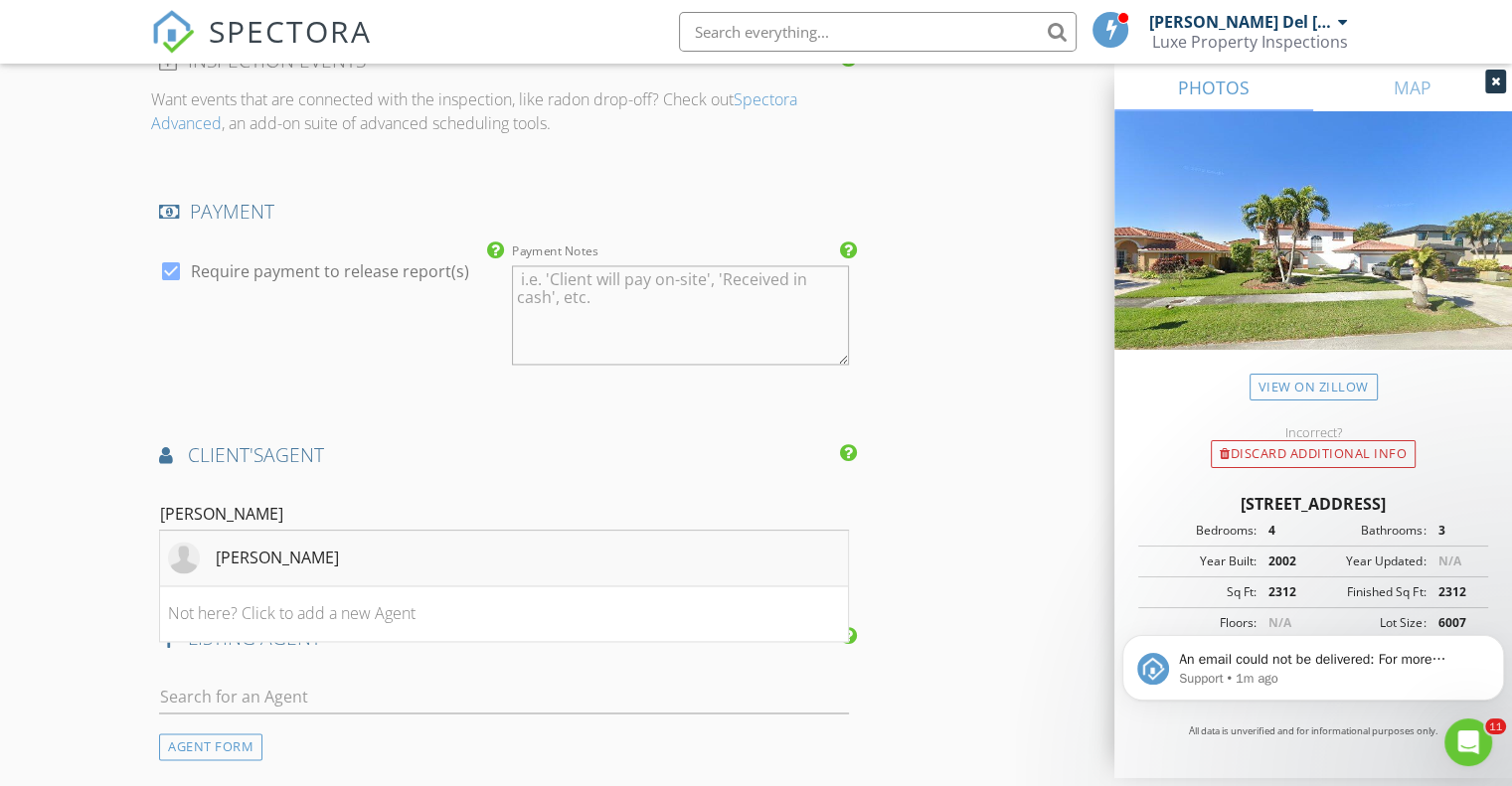 click on "[PERSON_NAME]" at bounding box center (277, 557) 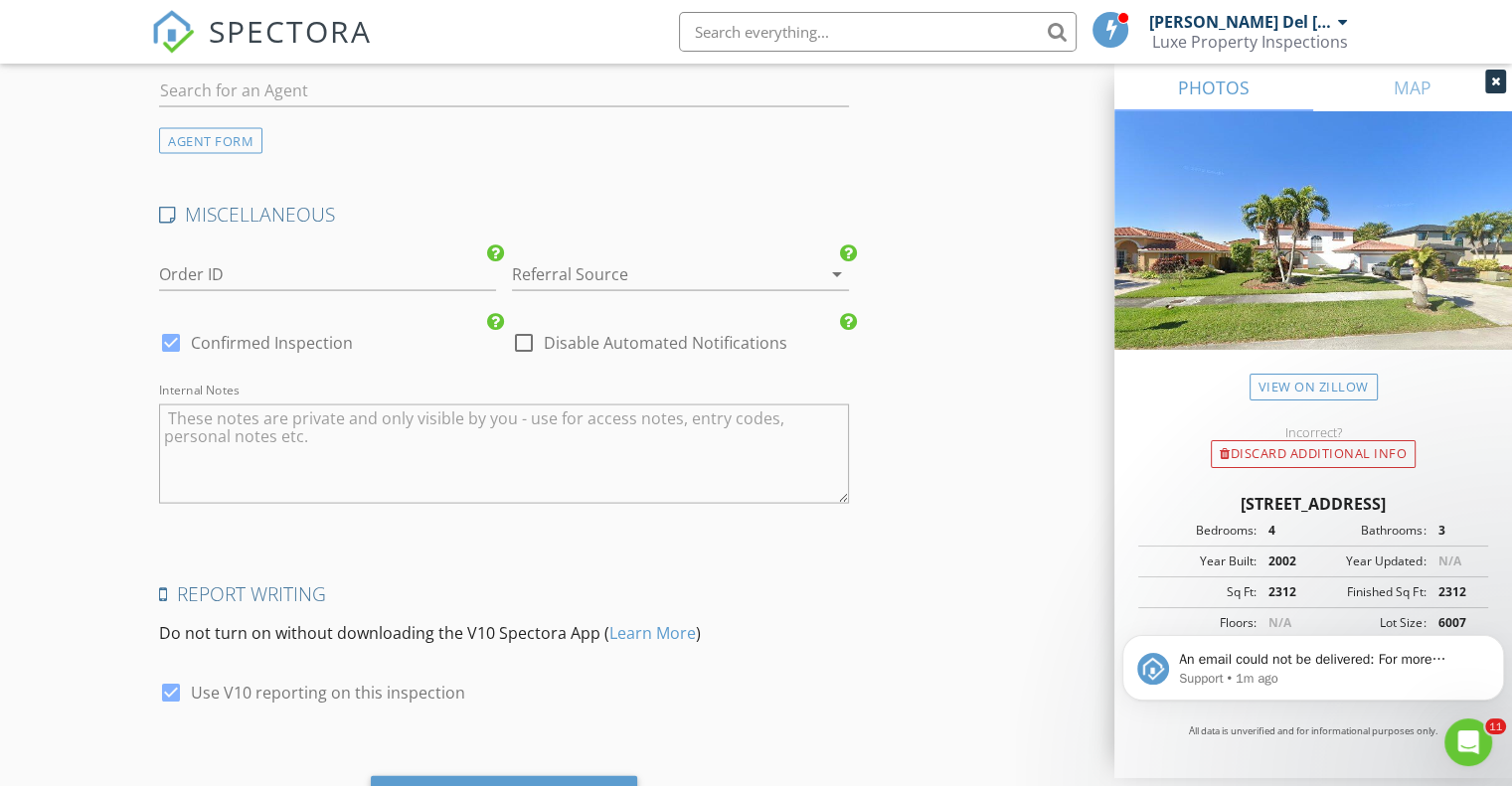 scroll, scrollTop: 4054, scrollLeft: 0, axis: vertical 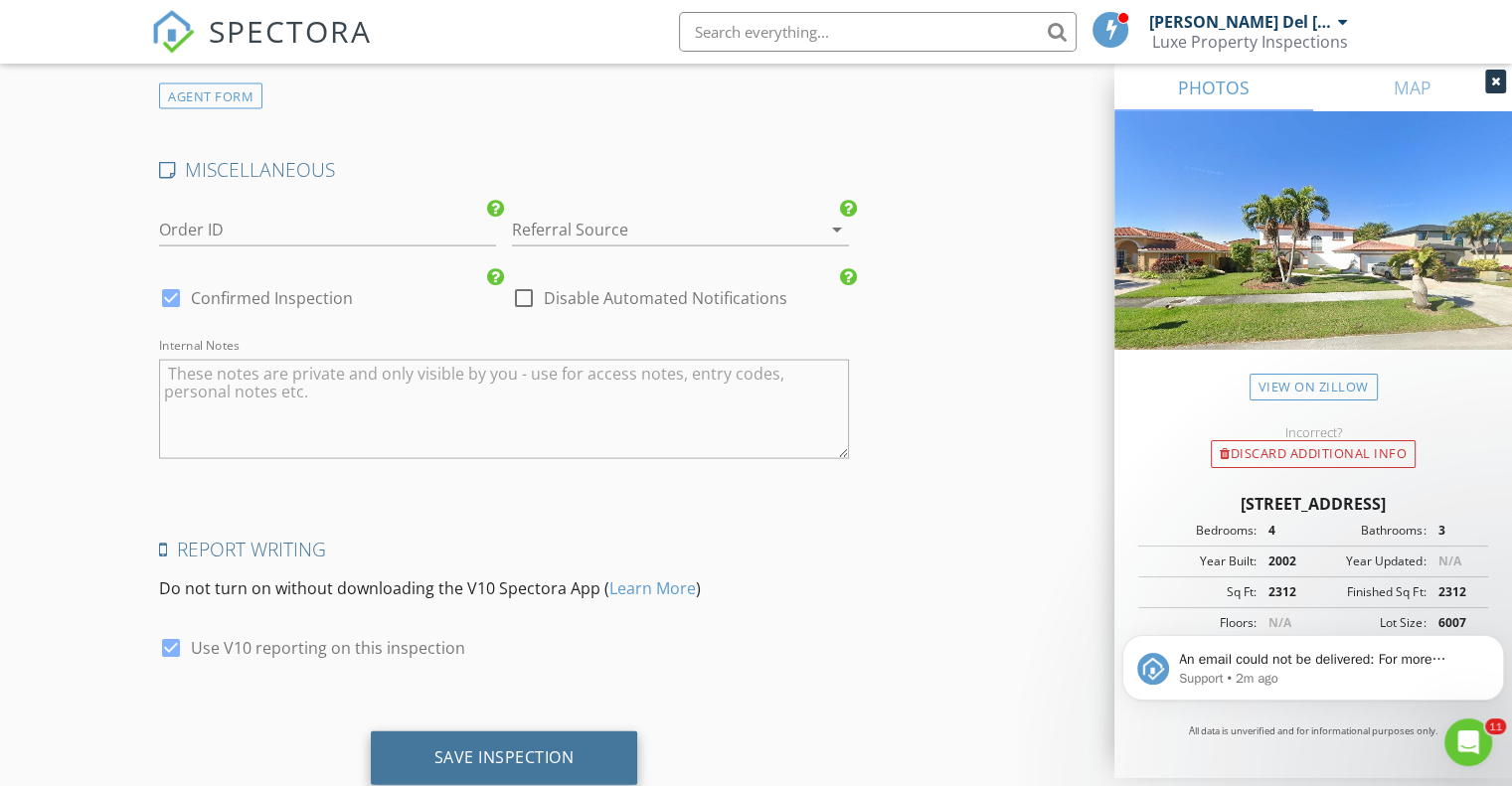 click on "Save Inspection" at bounding box center [504, 757] 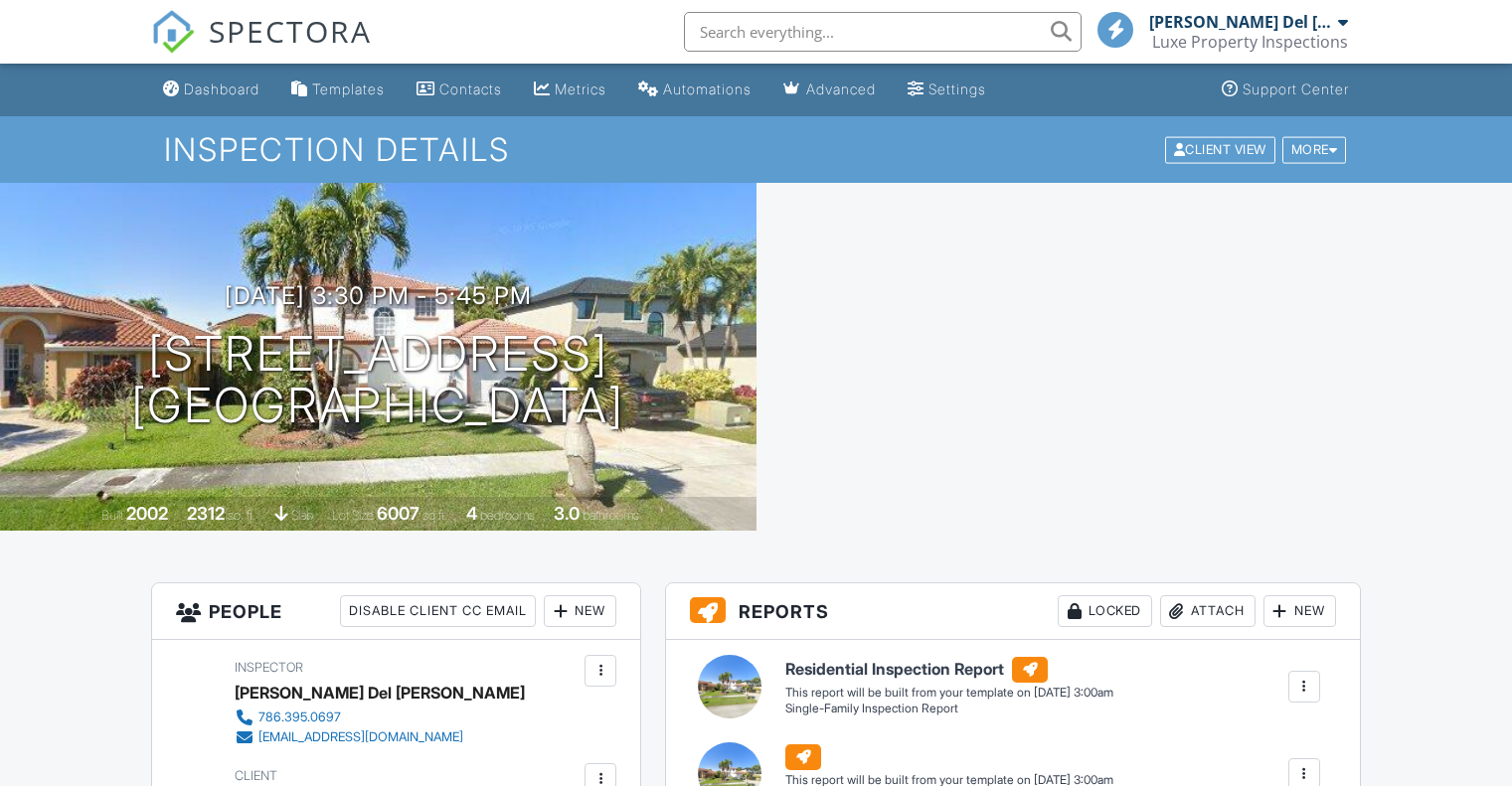 scroll, scrollTop: 0, scrollLeft: 0, axis: both 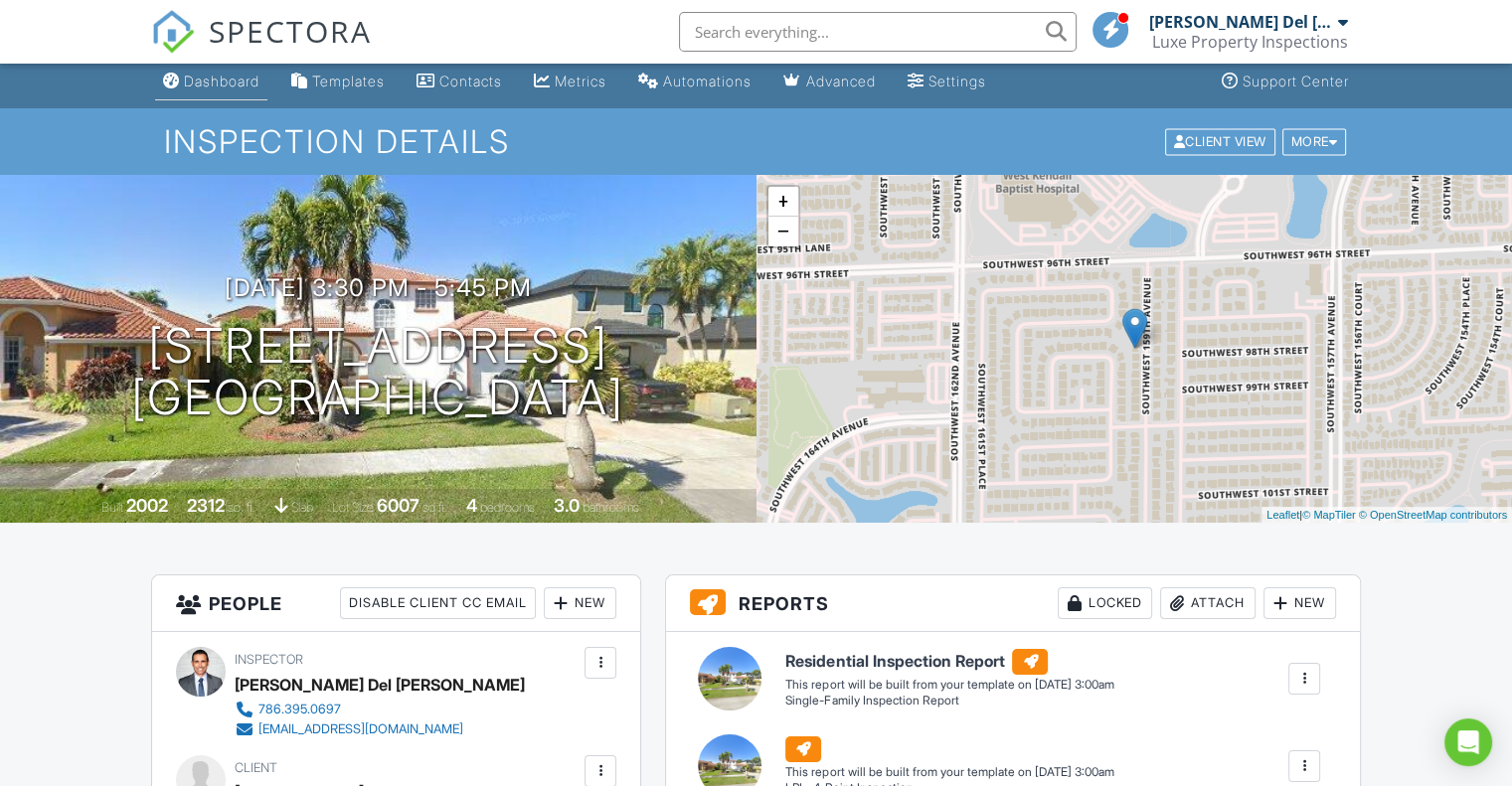 click on "Dashboard" at bounding box center (222, 80) 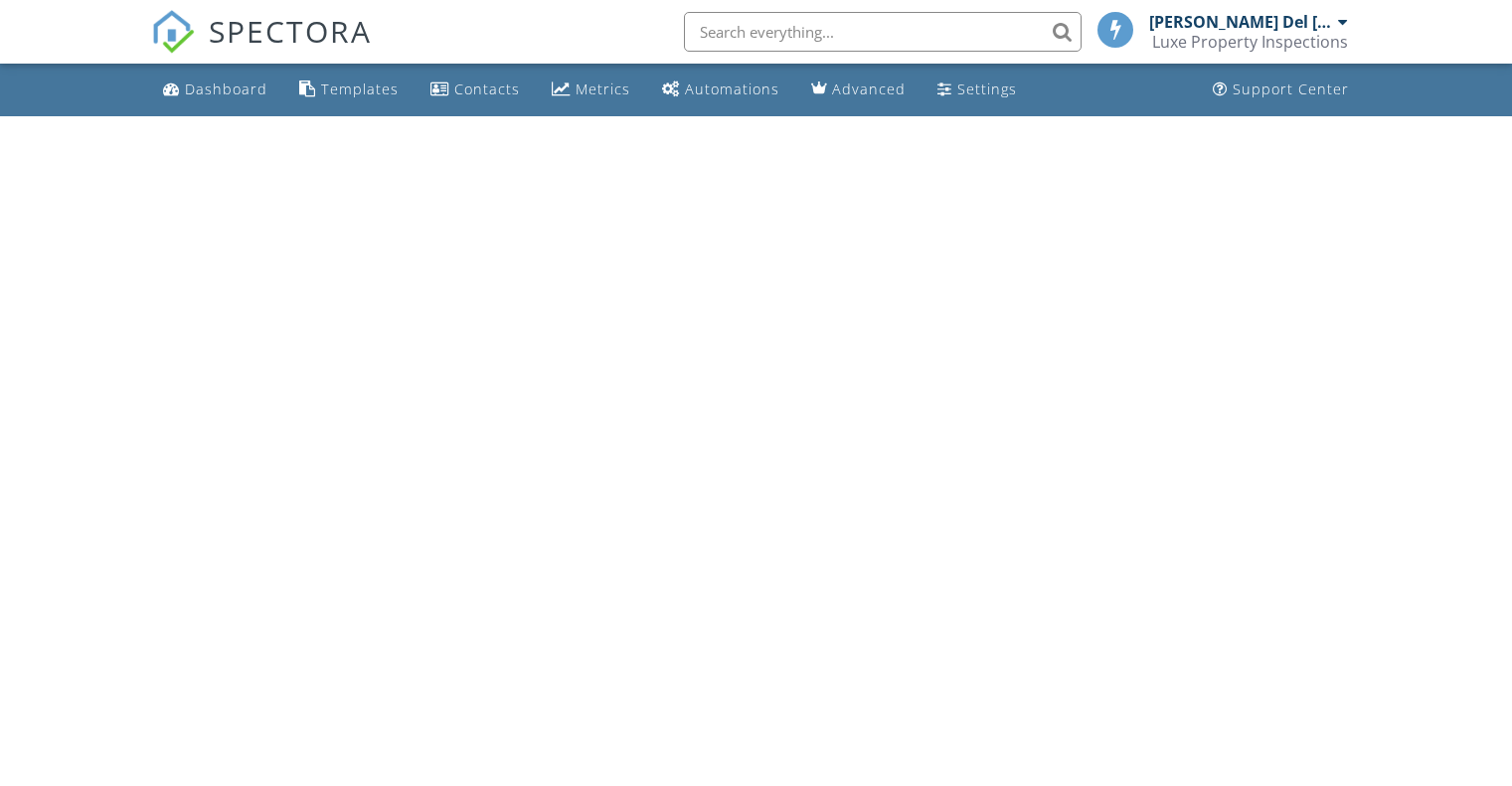 scroll, scrollTop: 0, scrollLeft: 0, axis: both 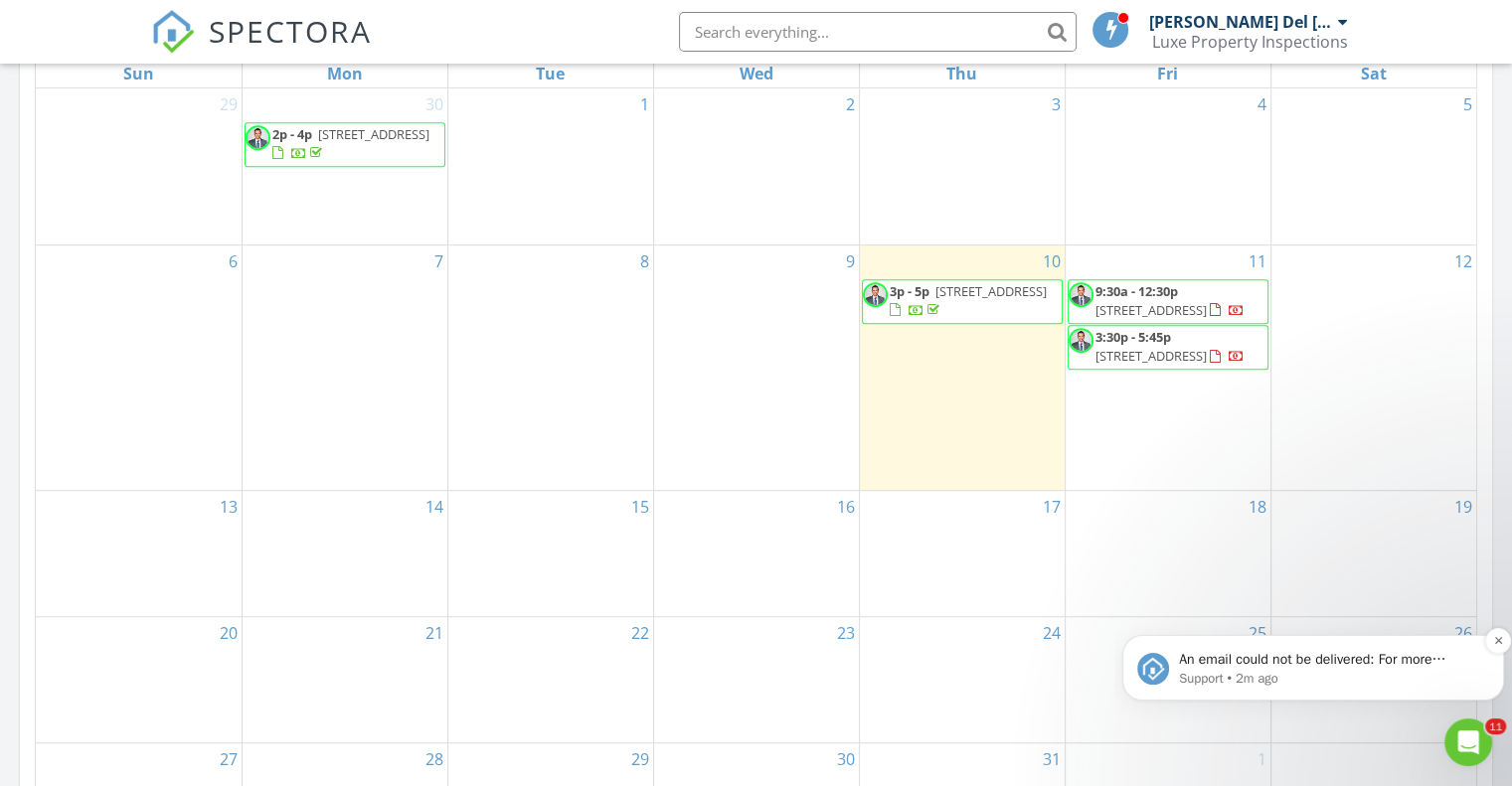 click on "An email could not be delivered:  For more information, view Why emails don't get delivered (Support Article)" at bounding box center [1329, 660] 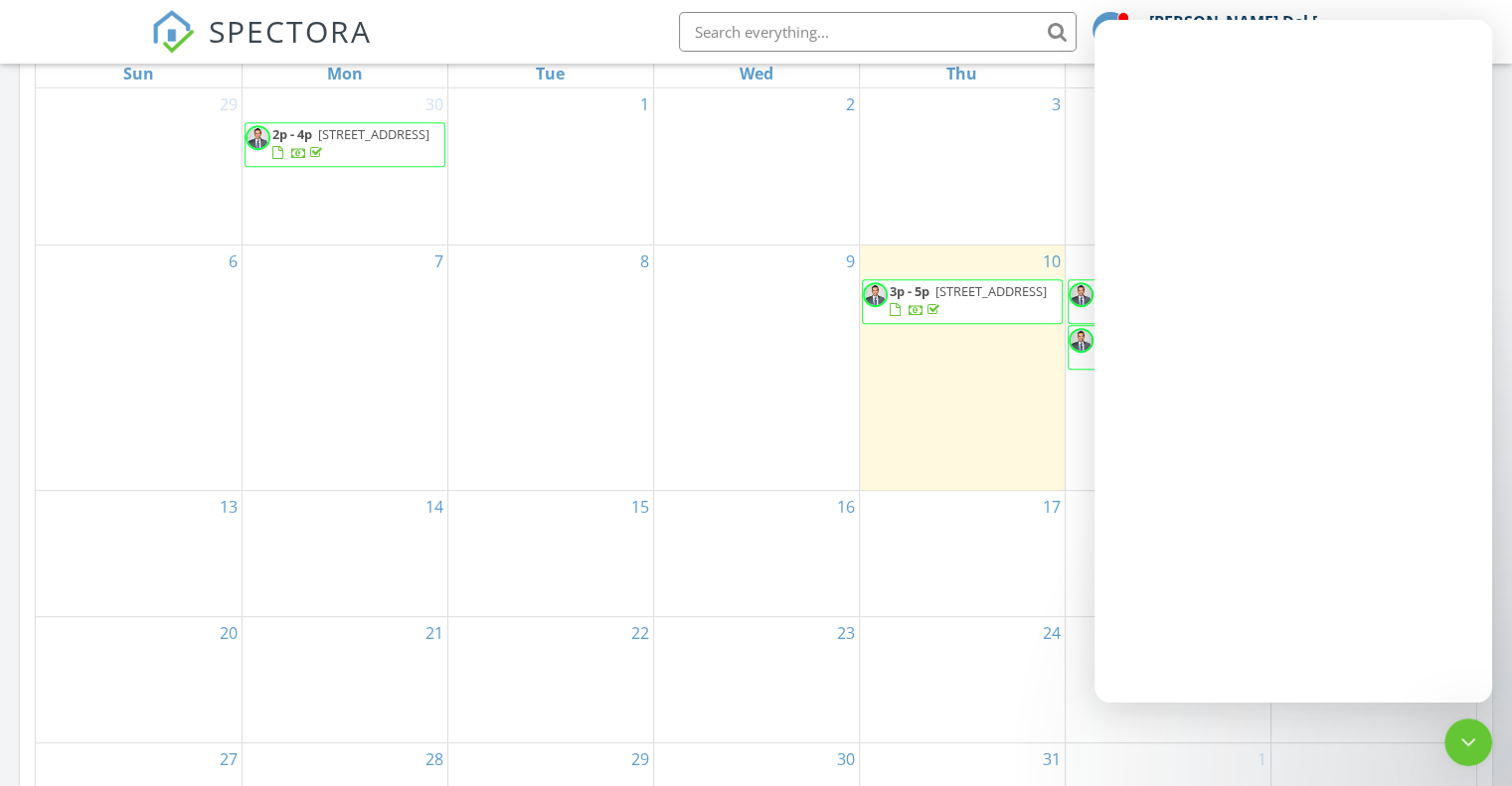 scroll, scrollTop: 0, scrollLeft: 0, axis: both 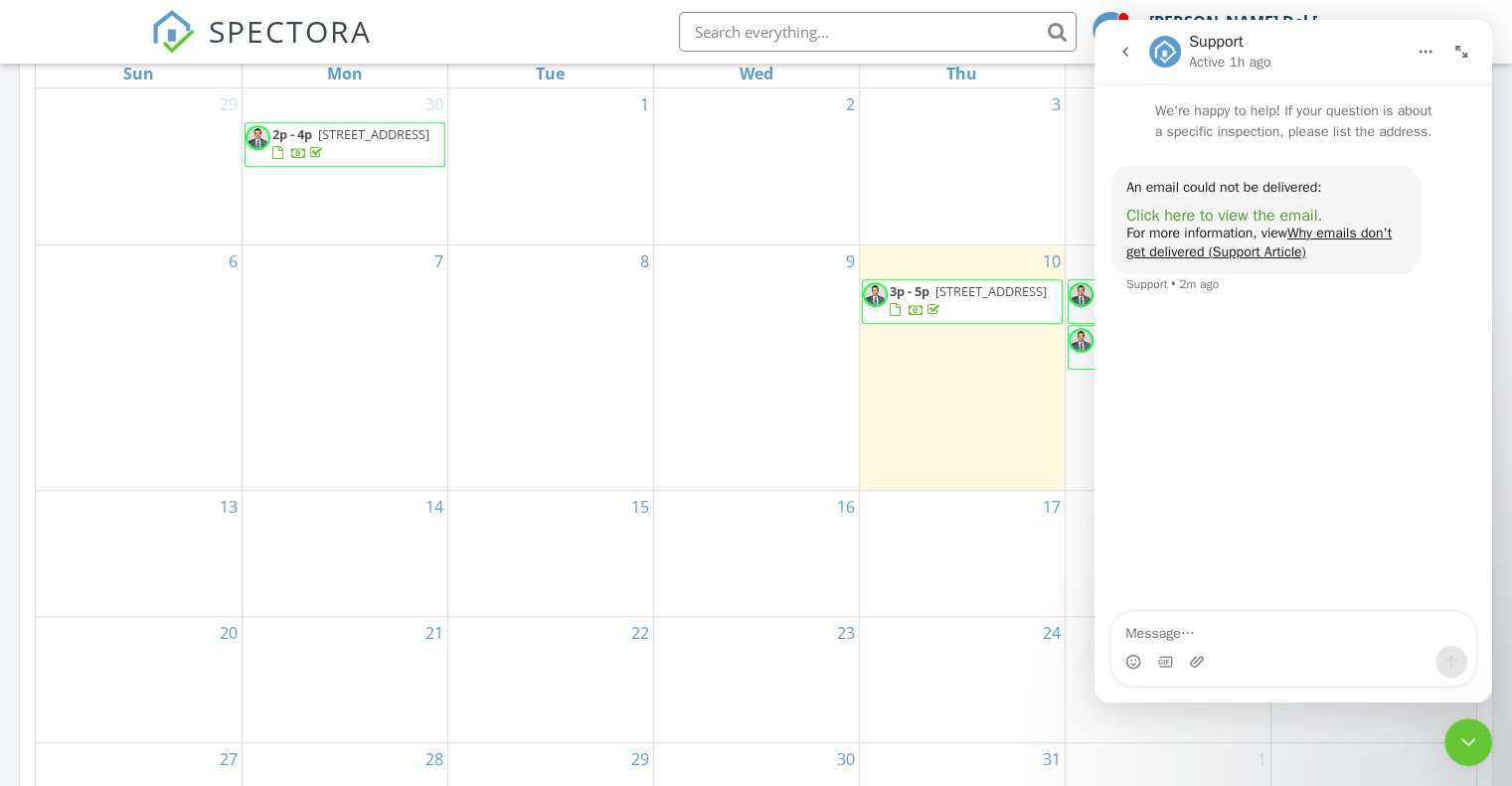 click on "Click here to view the email." at bounding box center (1224, 216) 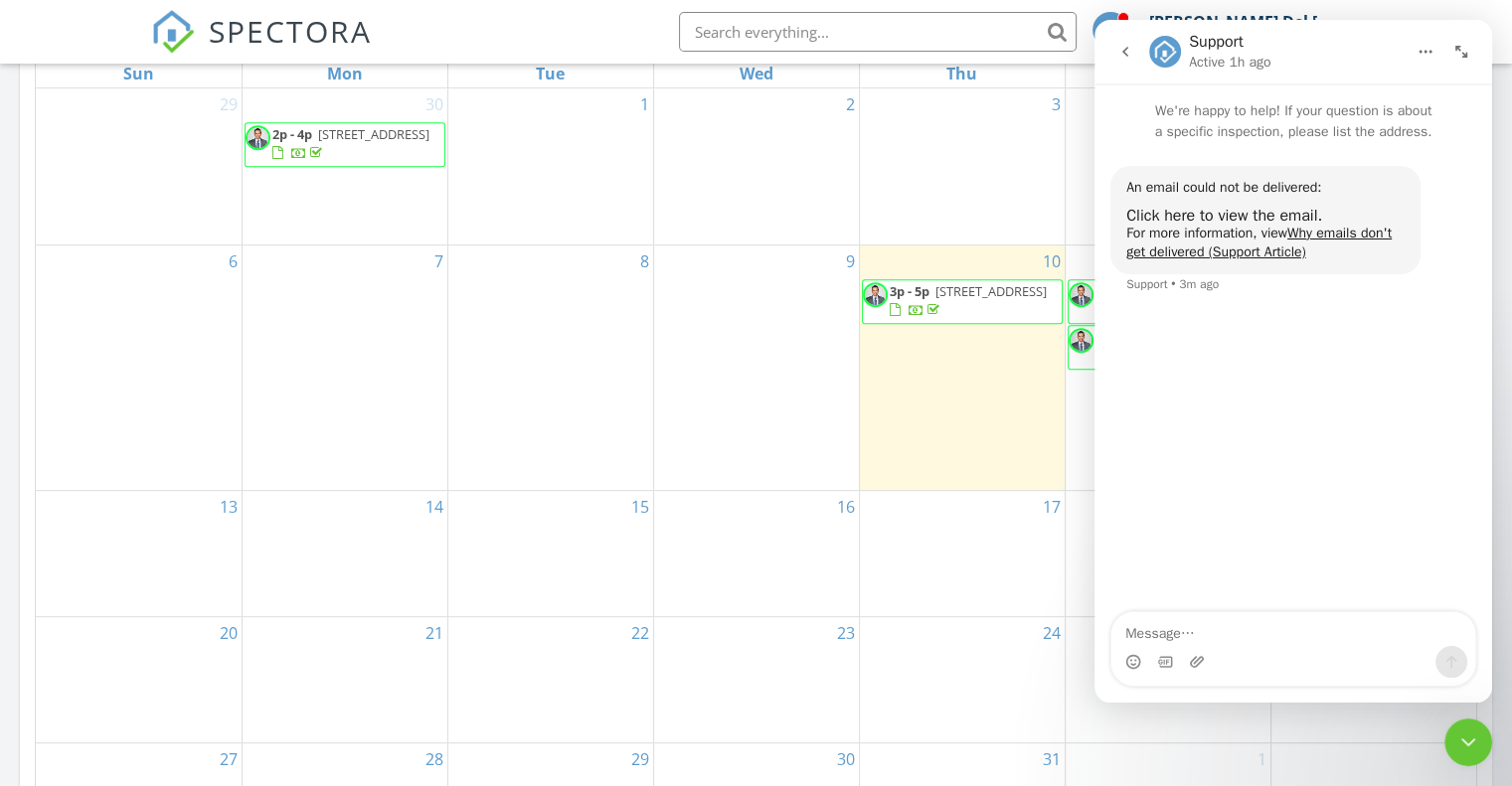 click at bounding box center (1468, 742) 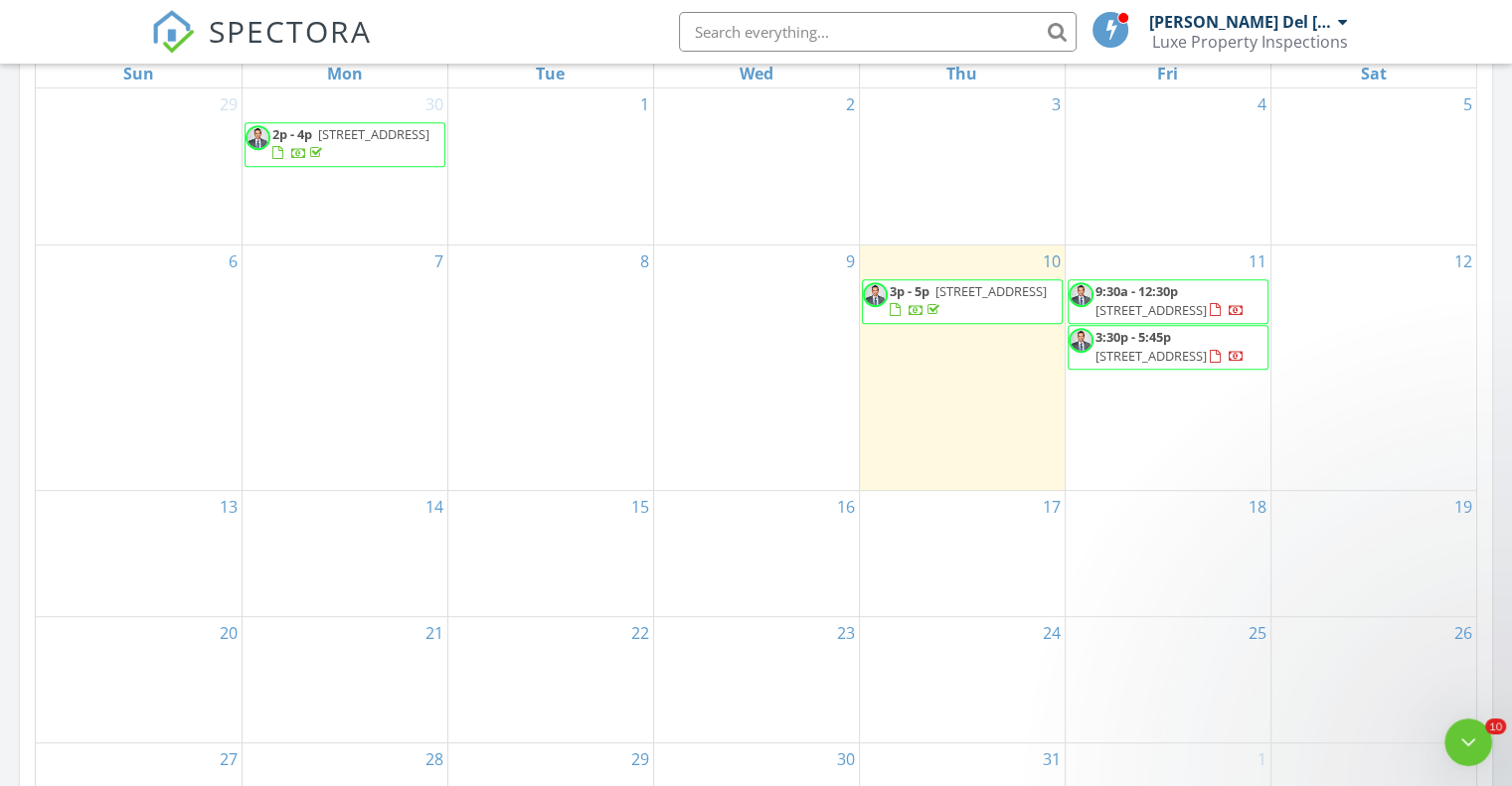 scroll, scrollTop: 0, scrollLeft: 0, axis: both 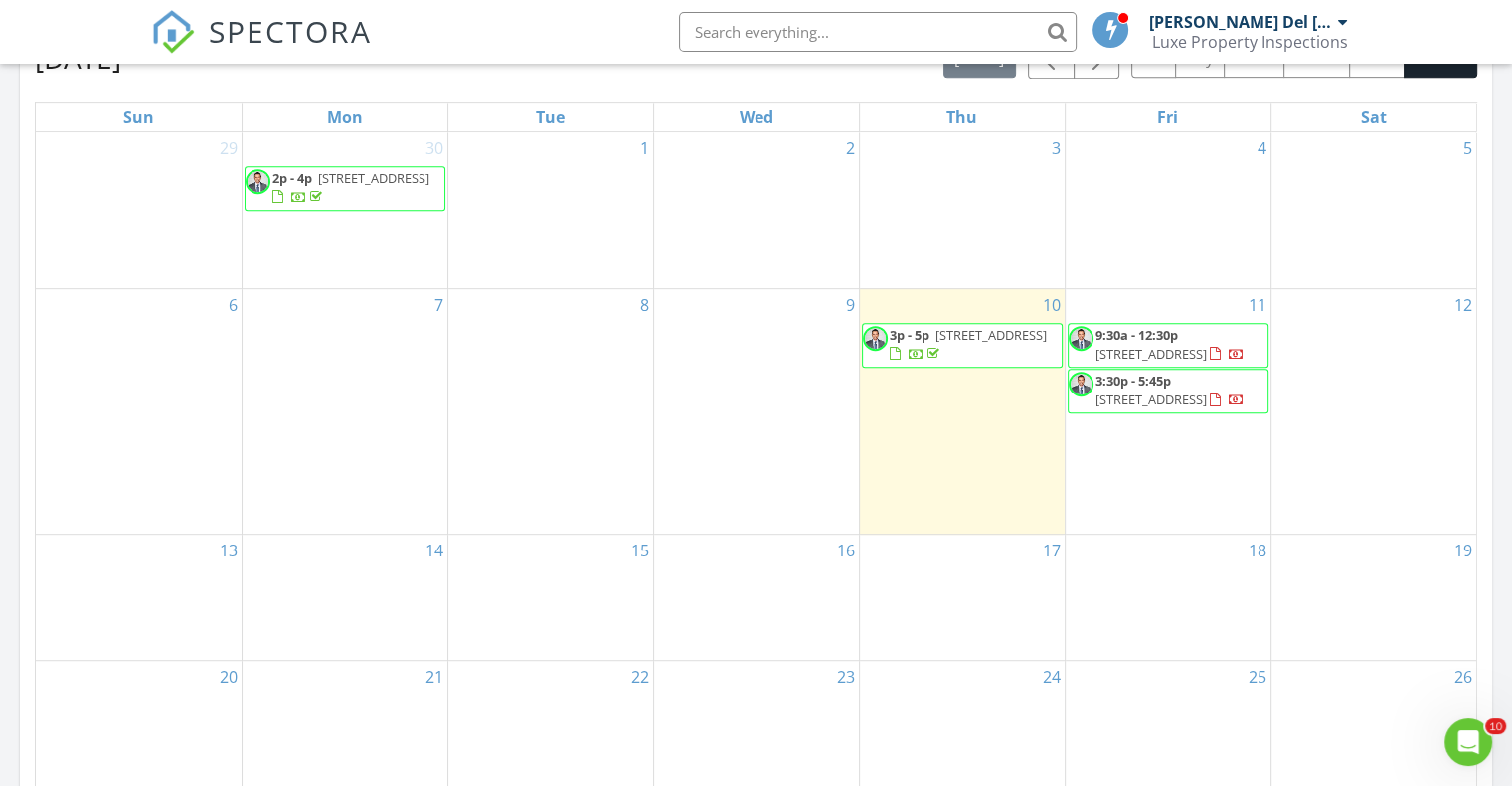 click on "3:30p - 5:45p" at bounding box center [1133, 381] 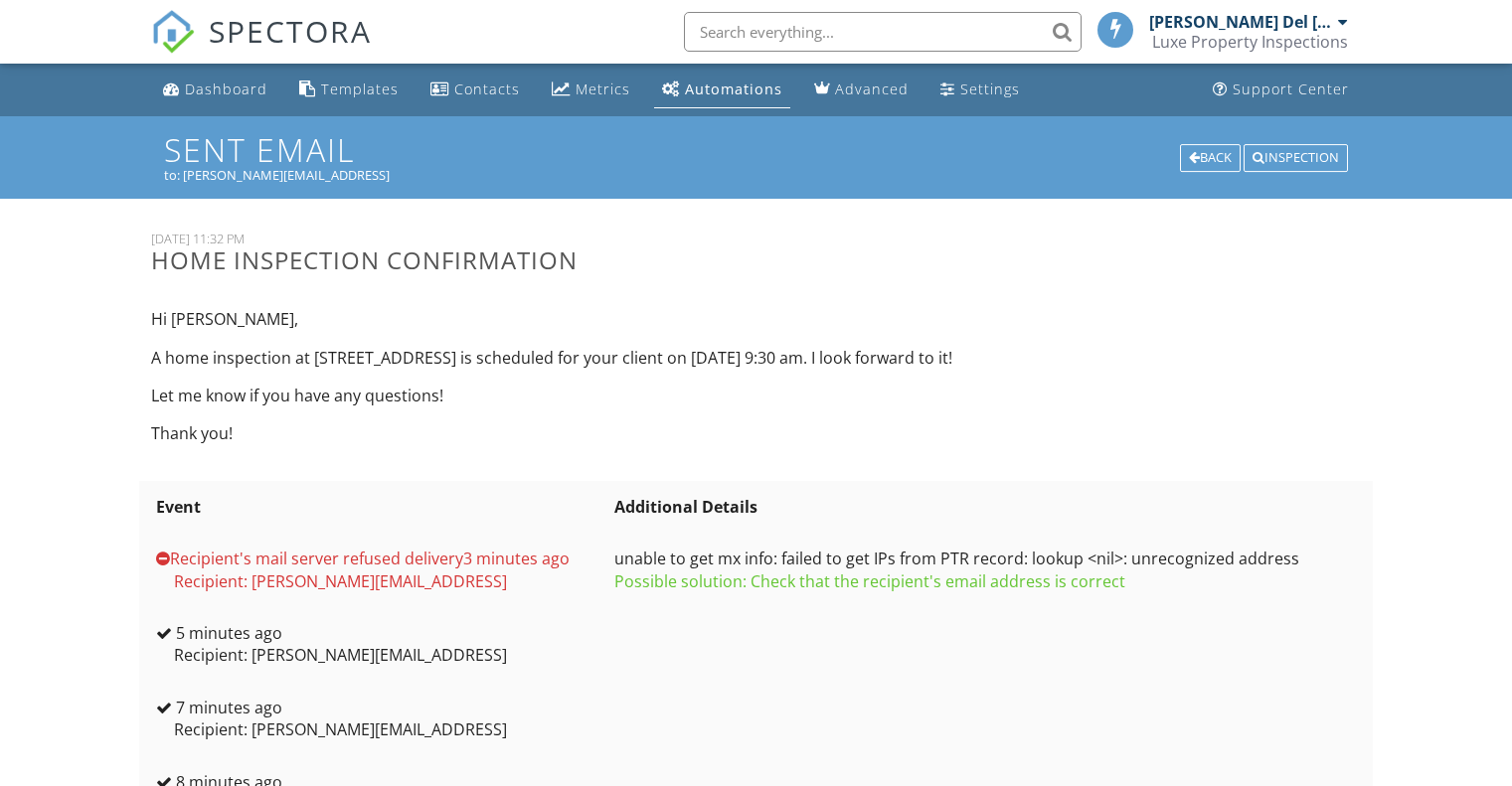 scroll, scrollTop: 0, scrollLeft: 0, axis: both 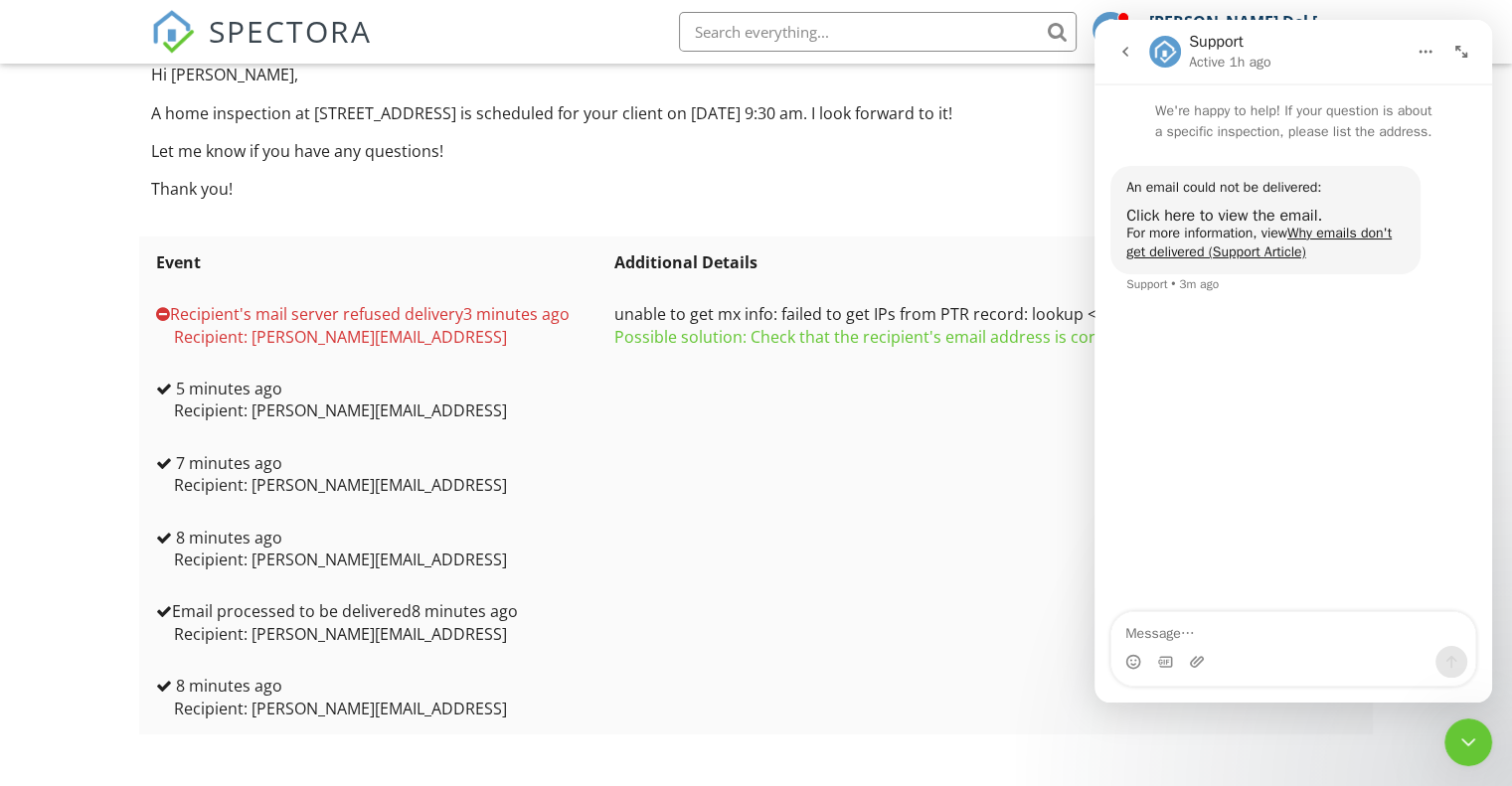 click at bounding box center [1125, 52] 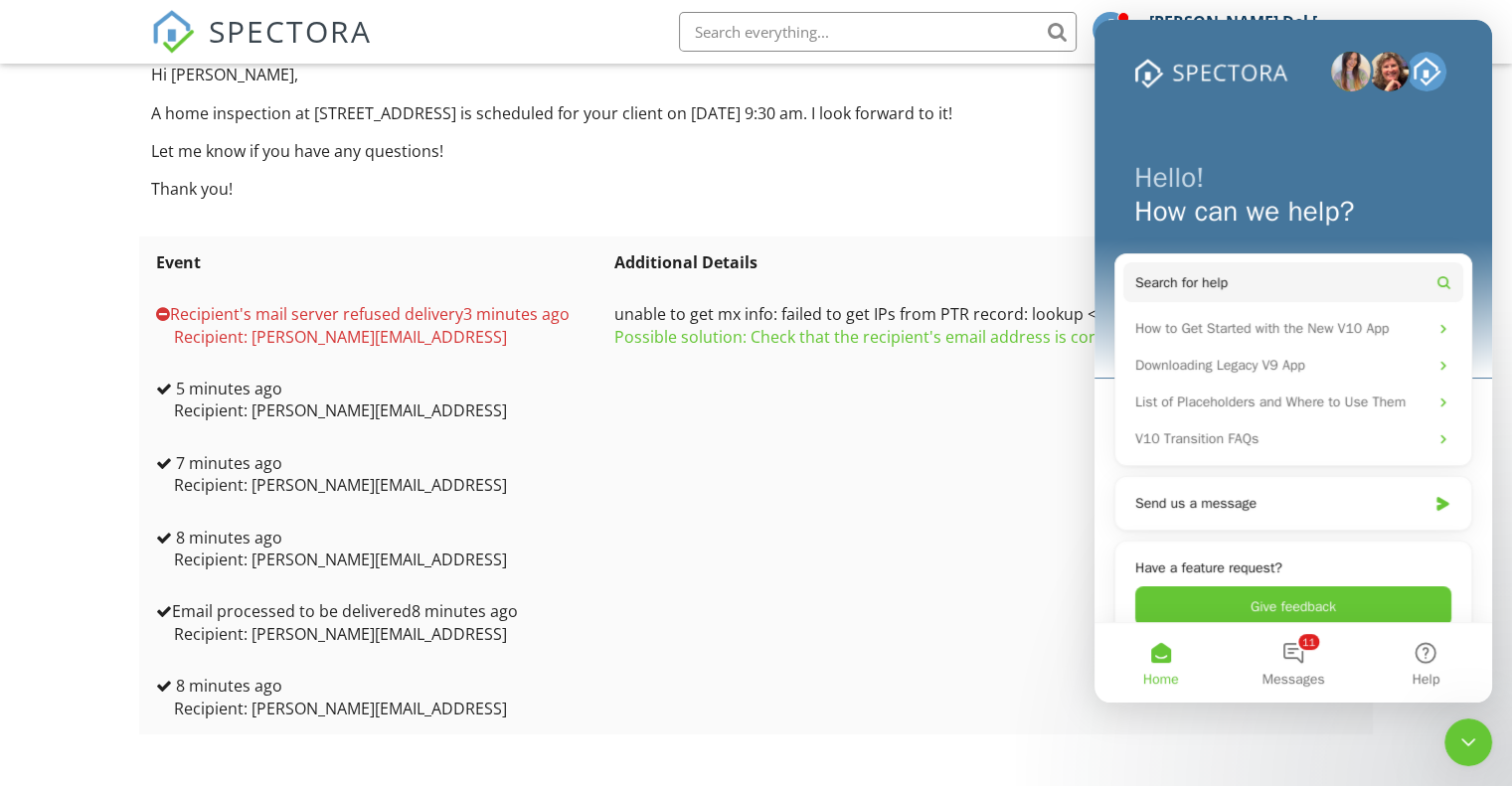 scroll, scrollTop: 0, scrollLeft: 0, axis: both 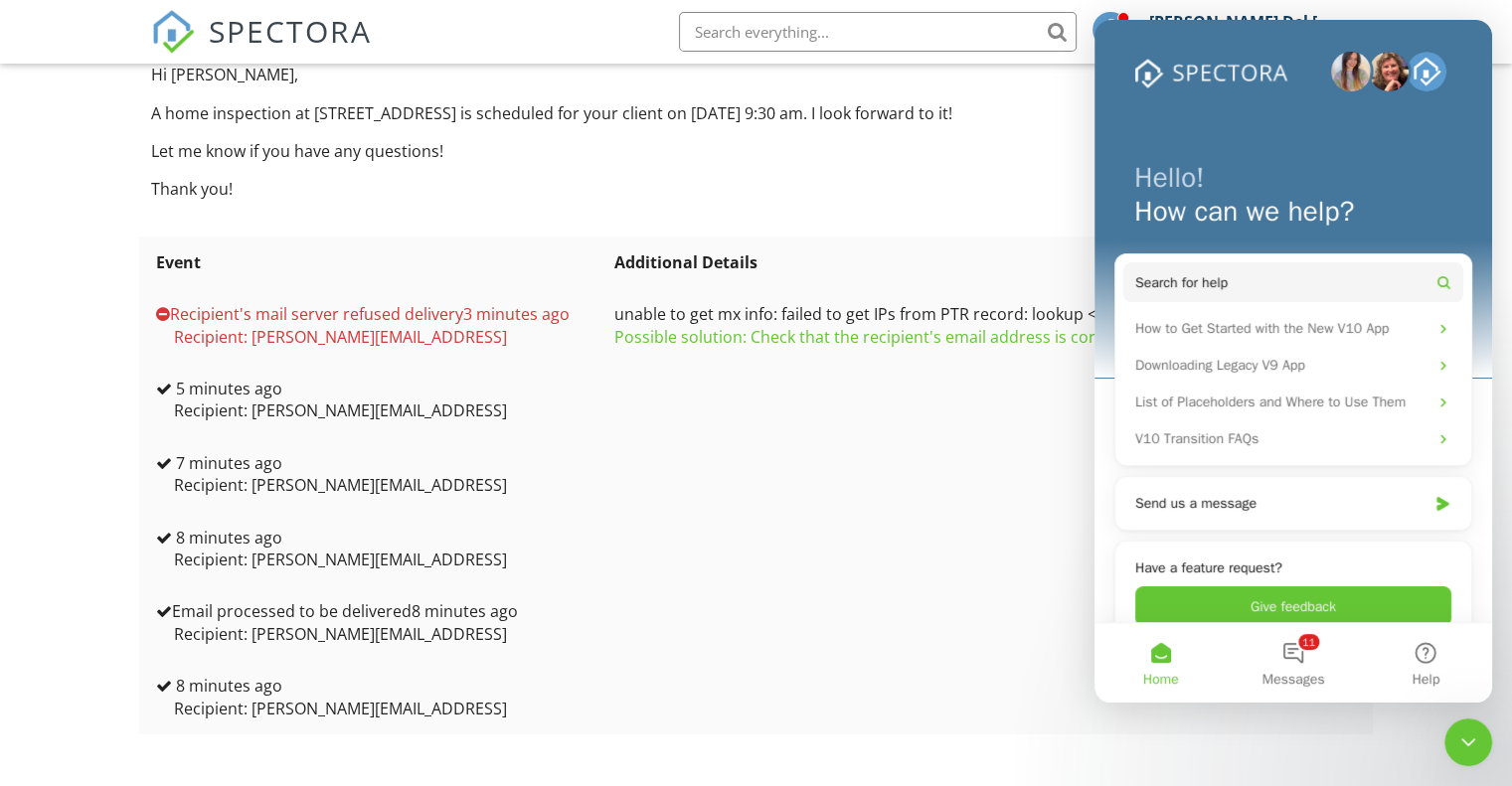click at bounding box center [985, 474] 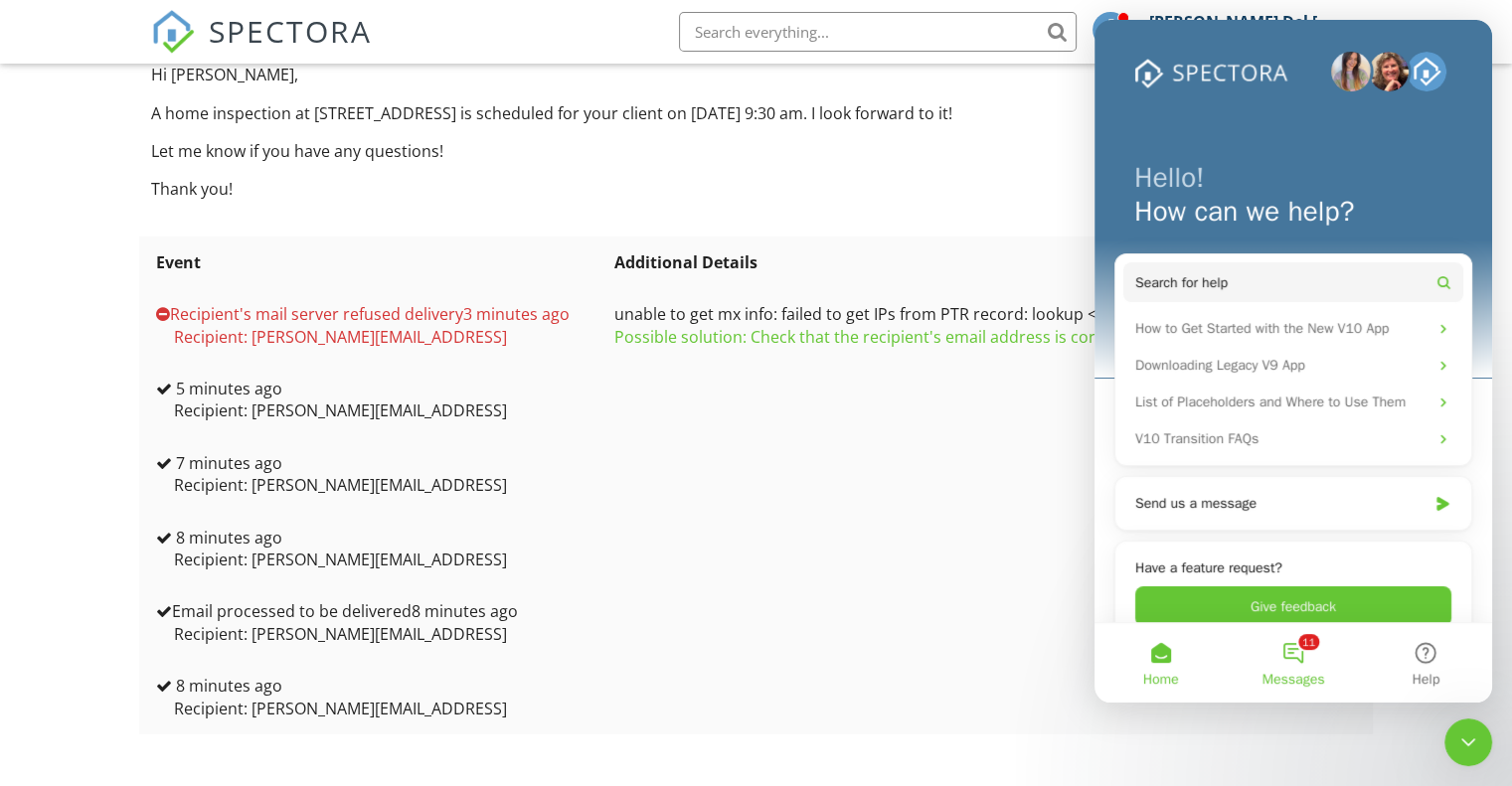 click on "11 Messages" at bounding box center (1292, 663) 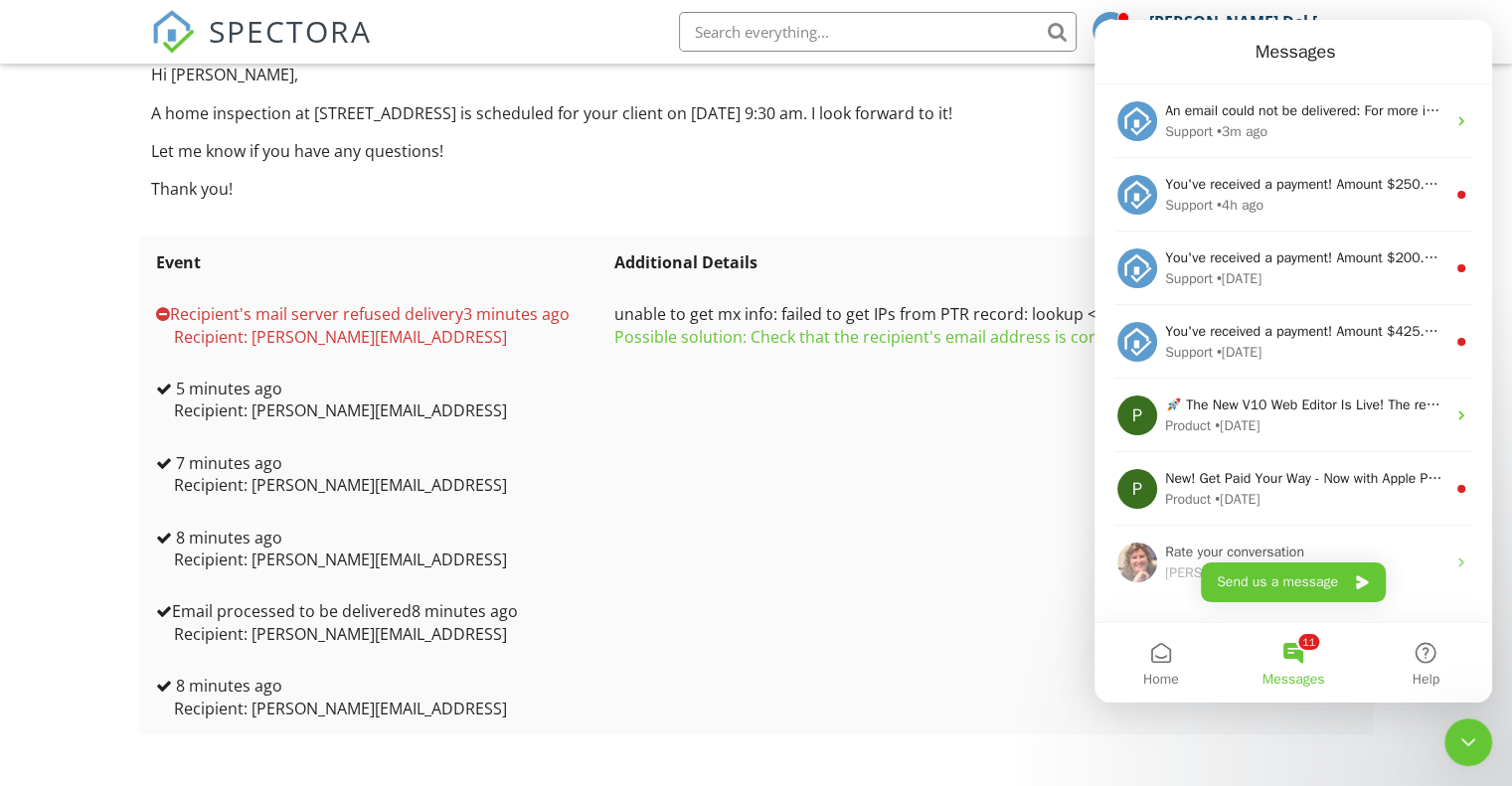 click 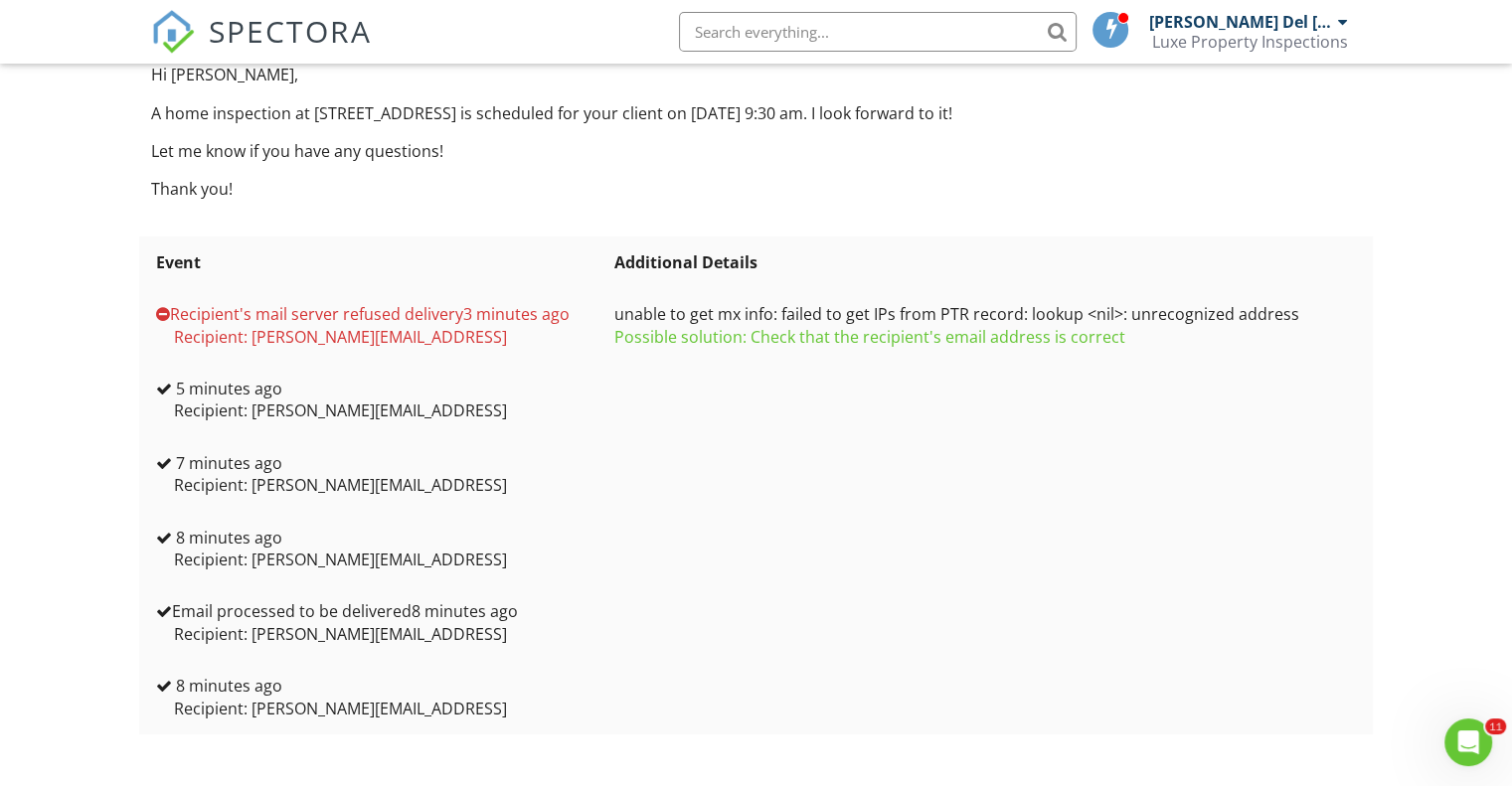 scroll, scrollTop: 0, scrollLeft: 0, axis: both 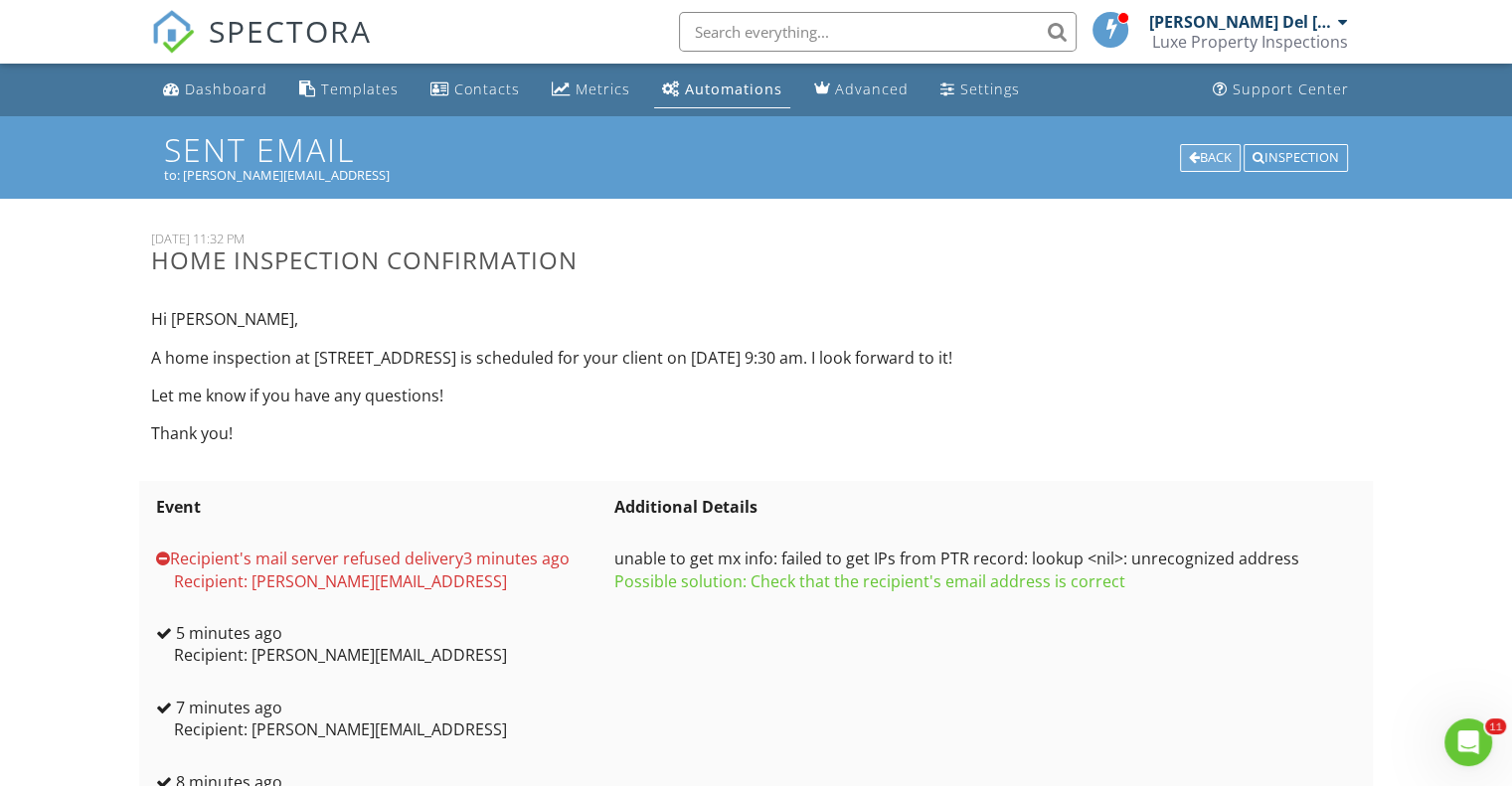 click on "Back" at bounding box center (1210, 158) 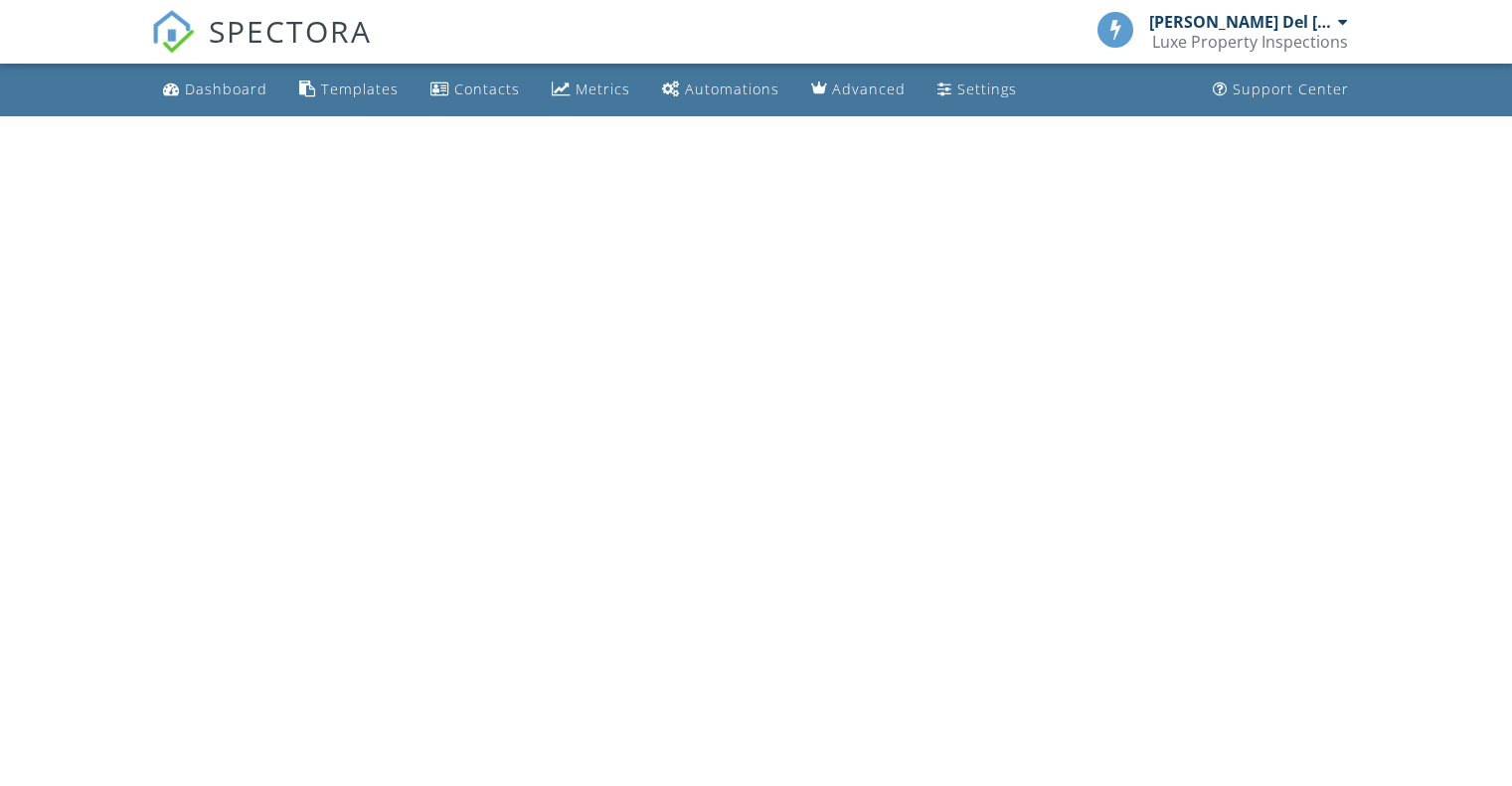 scroll, scrollTop: 0, scrollLeft: 0, axis: both 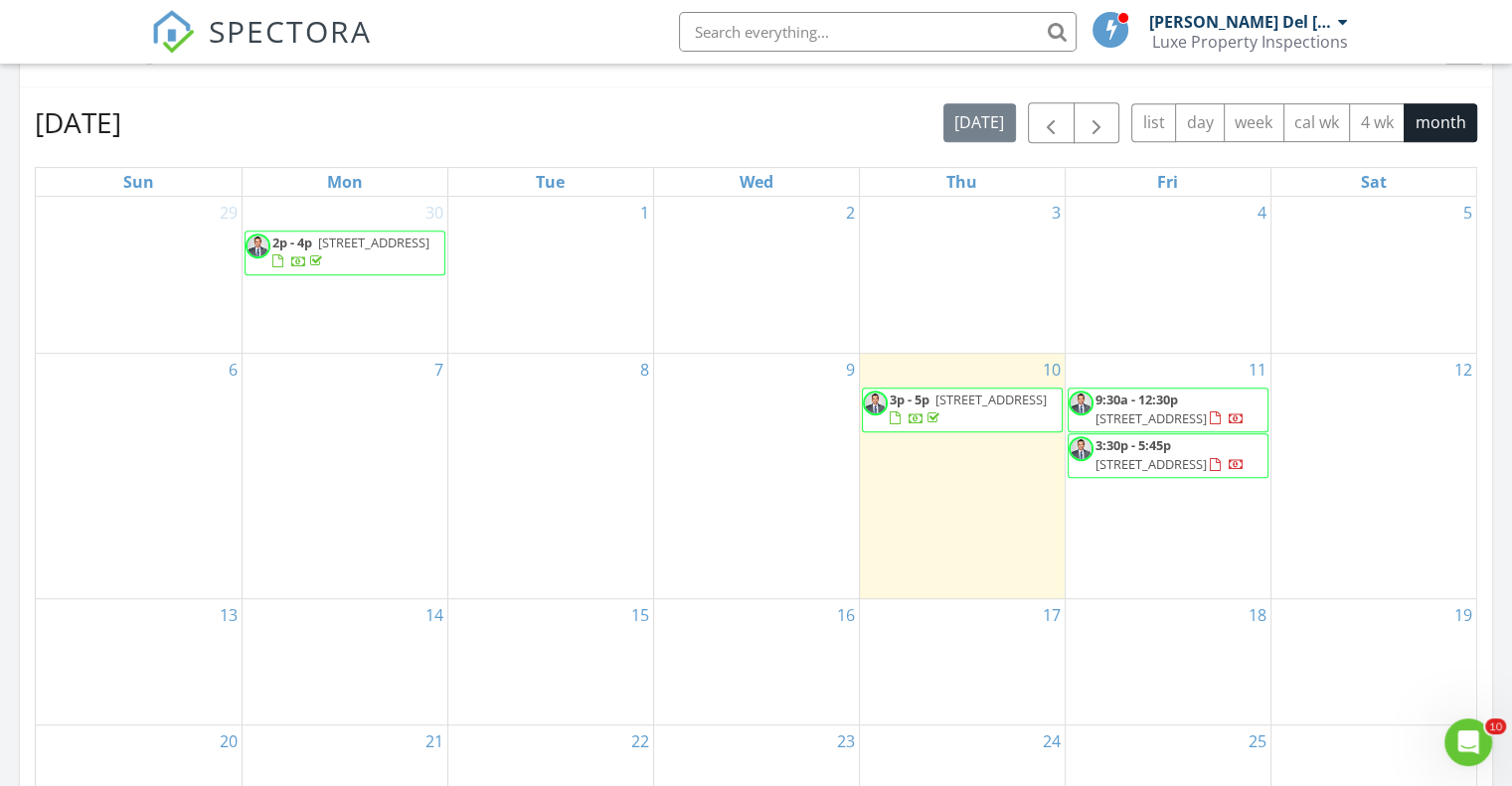 click on "9:30a - 12:30p
[STREET_ADDRESS]" at bounding box center (1168, 409) 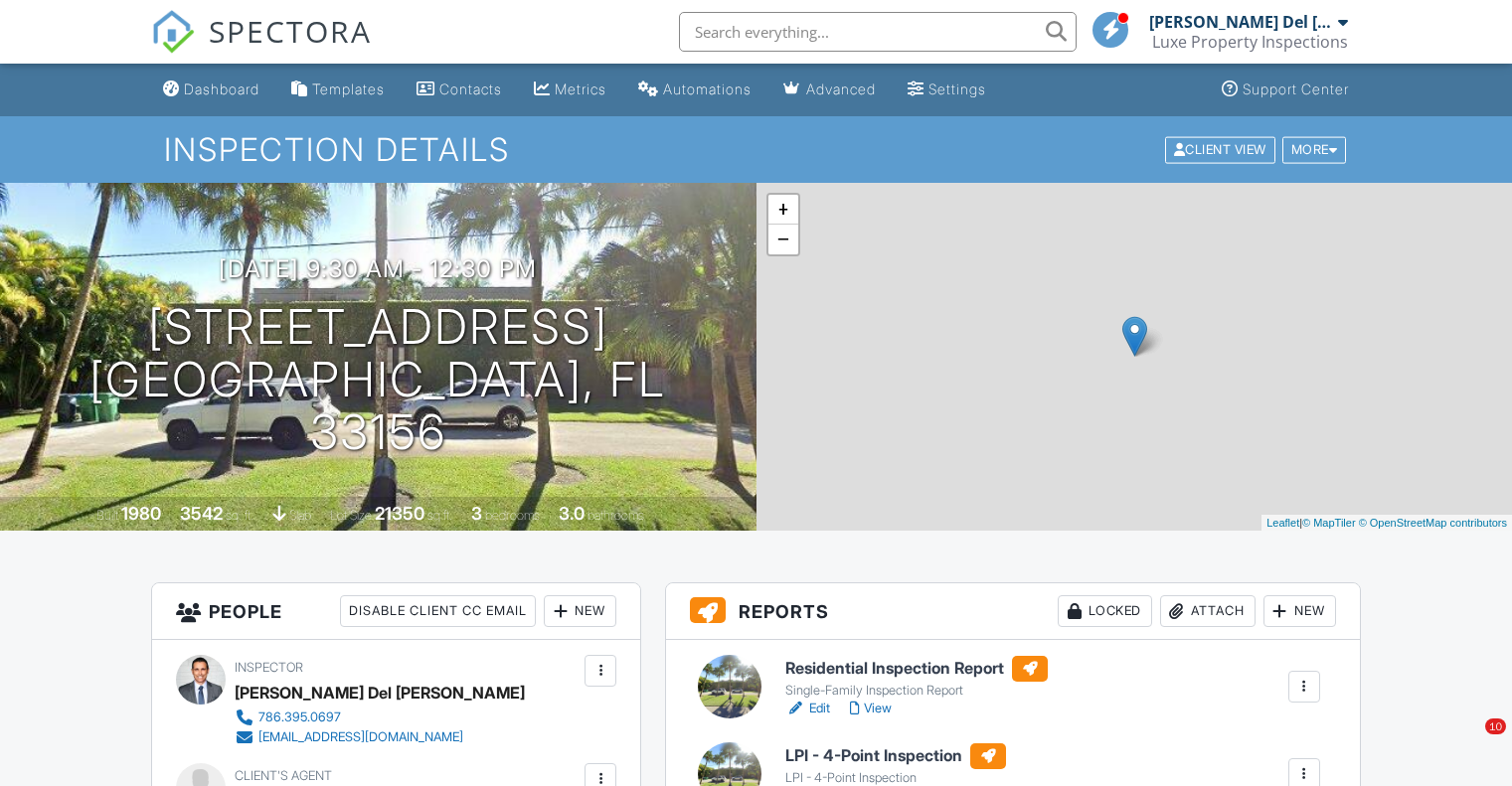 scroll, scrollTop: 0, scrollLeft: 0, axis: both 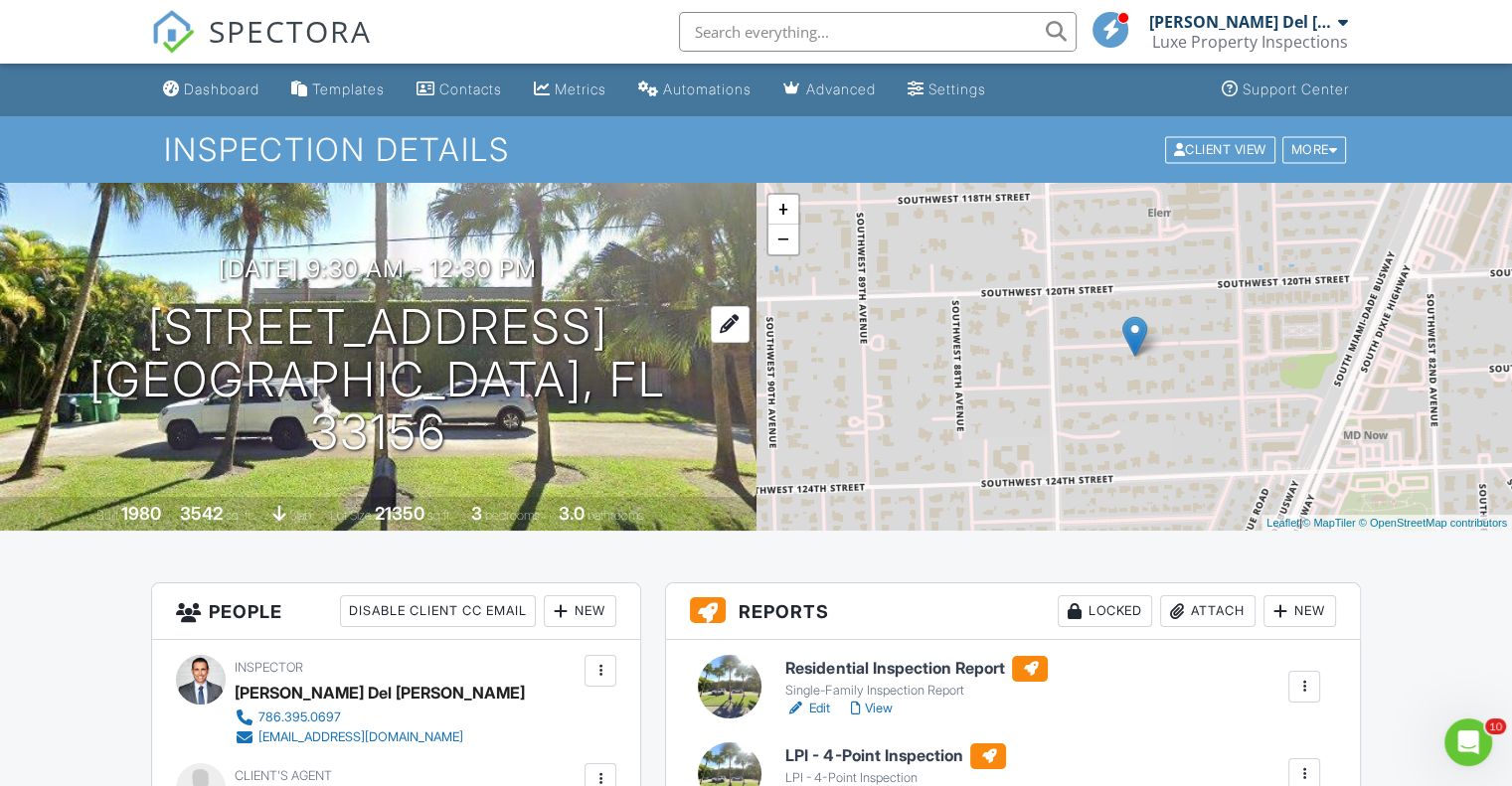 click on "[STREET_ADDRESS]
[GEOGRAPHIC_DATA], fl 33156" at bounding box center [378, 380] 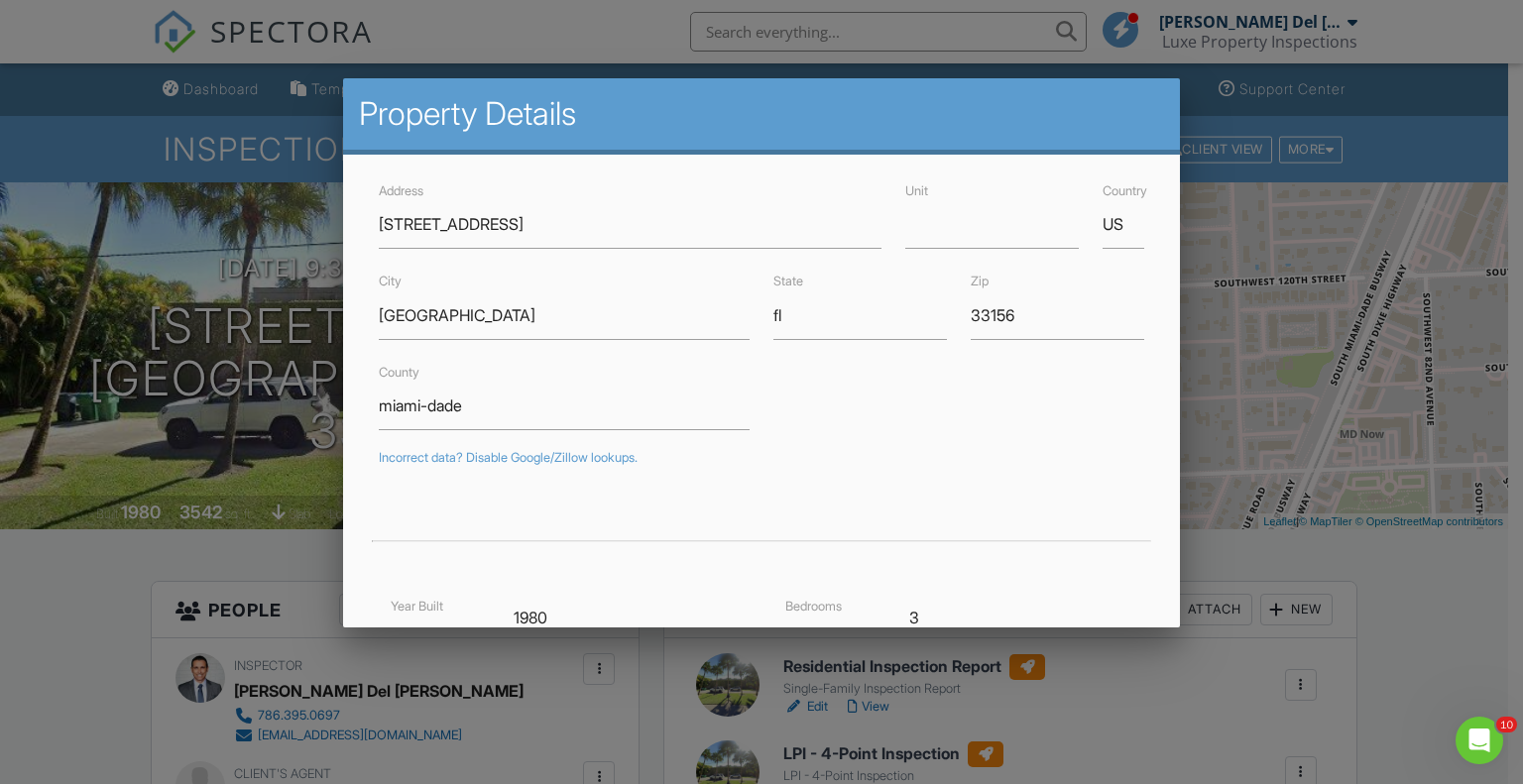 click at bounding box center (762, 391) 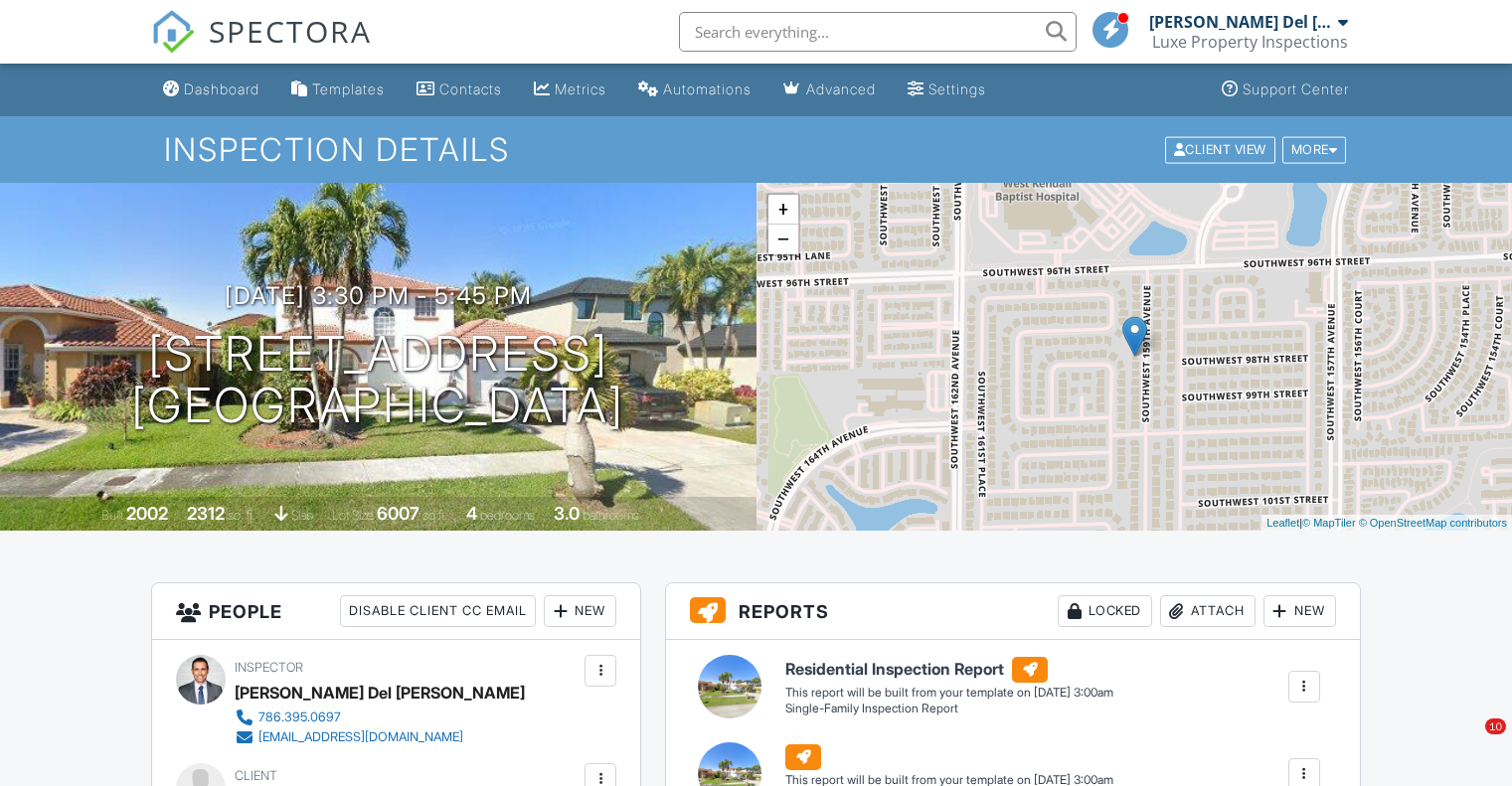 scroll, scrollTop: 0, scrollLeft: 0, axis: both 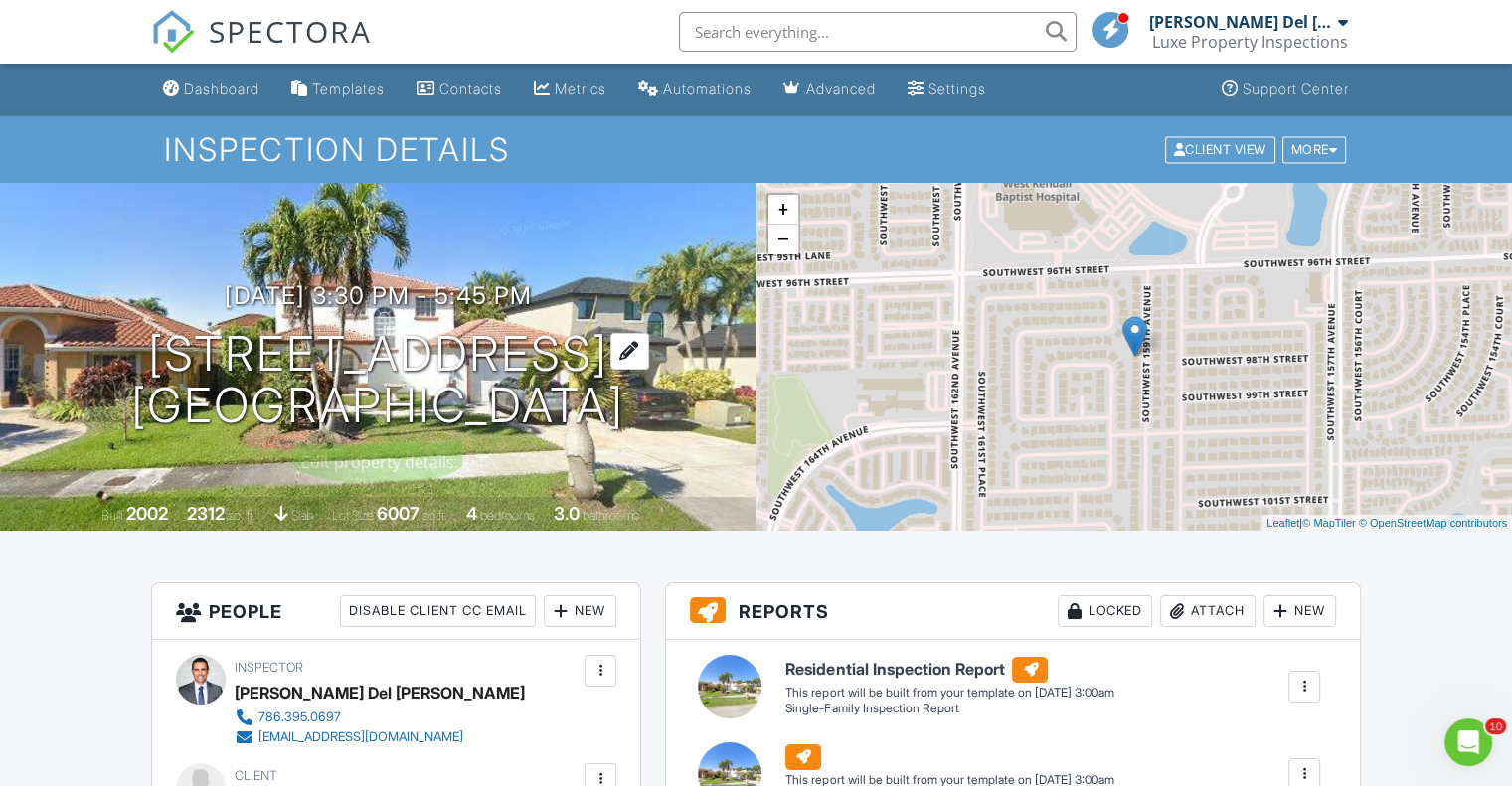 click on "9772 SW 159th Ave
Miami, FL 33196" at bounding box center (378, 381) 